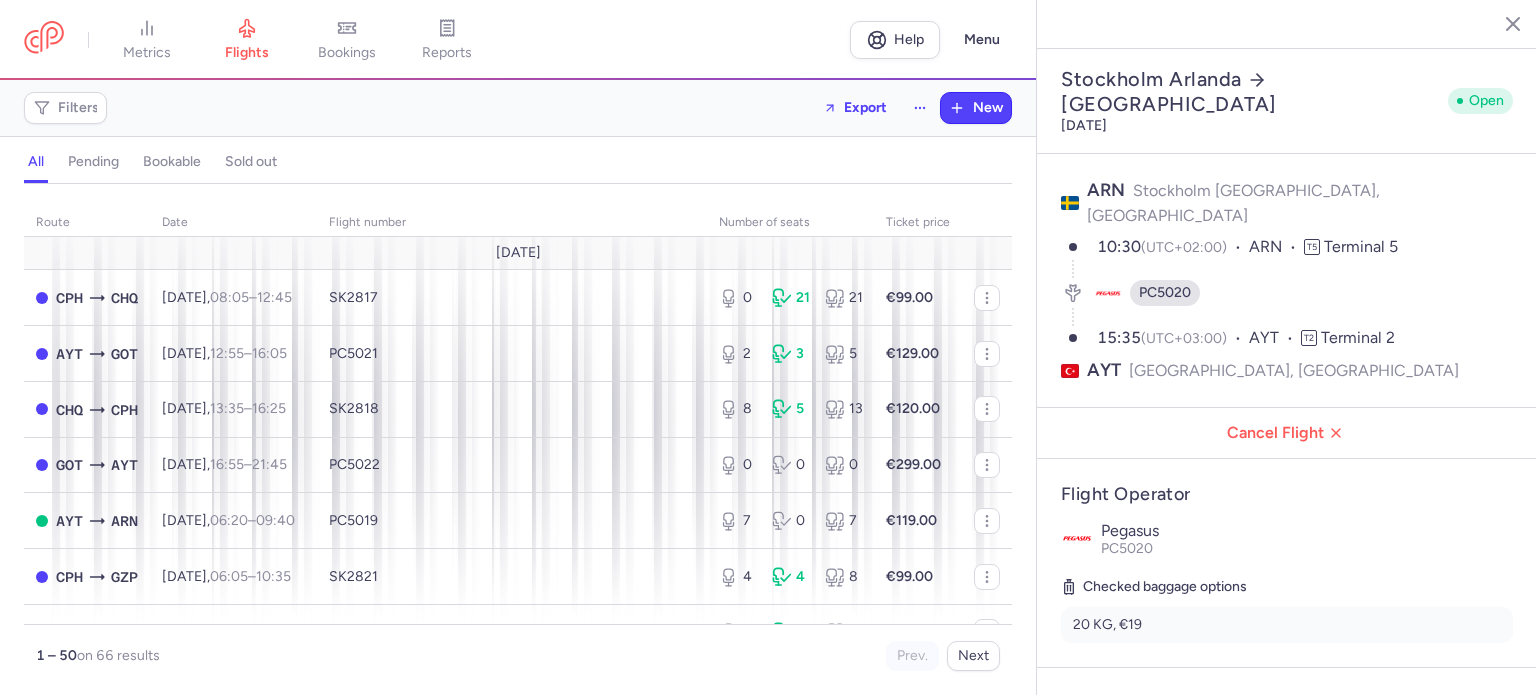 select on "days" 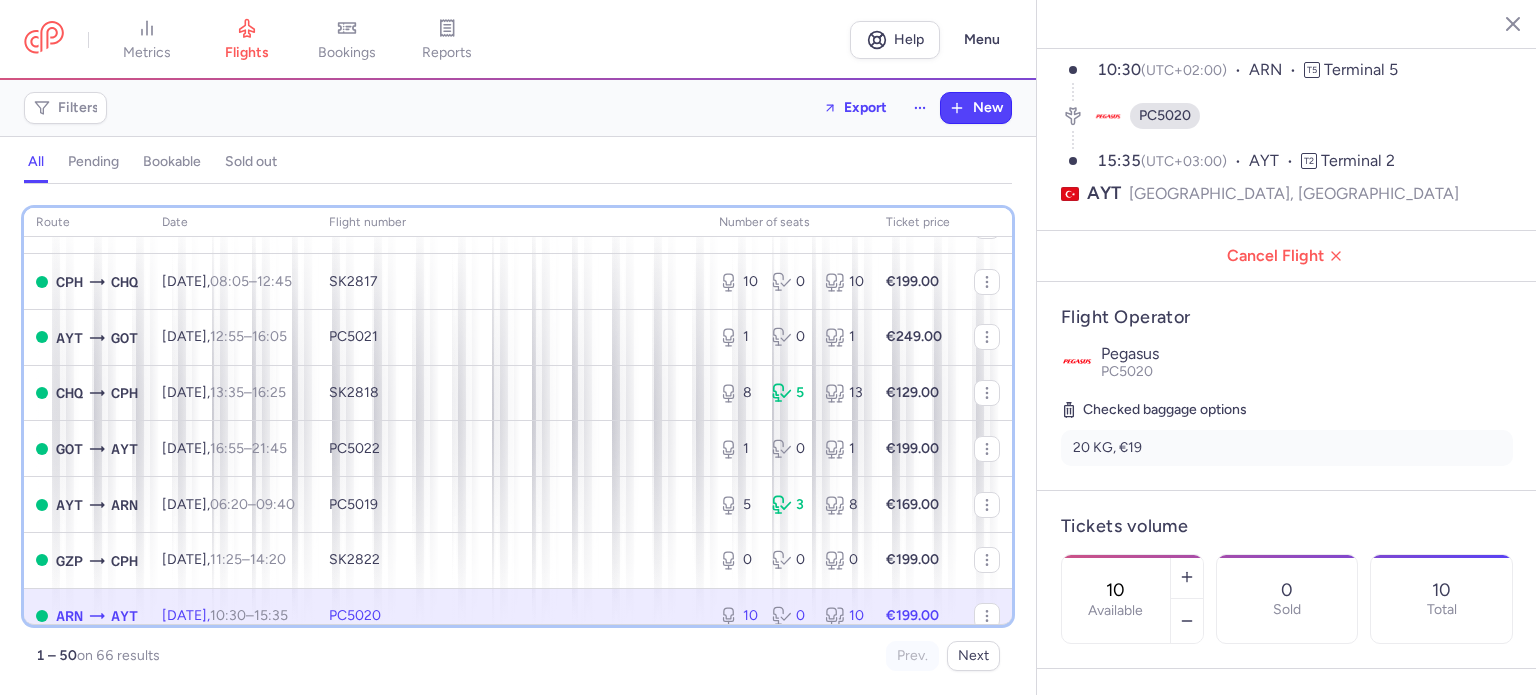 scroll, scrollTop: 952, scrollLeft: 0, axis: vertical 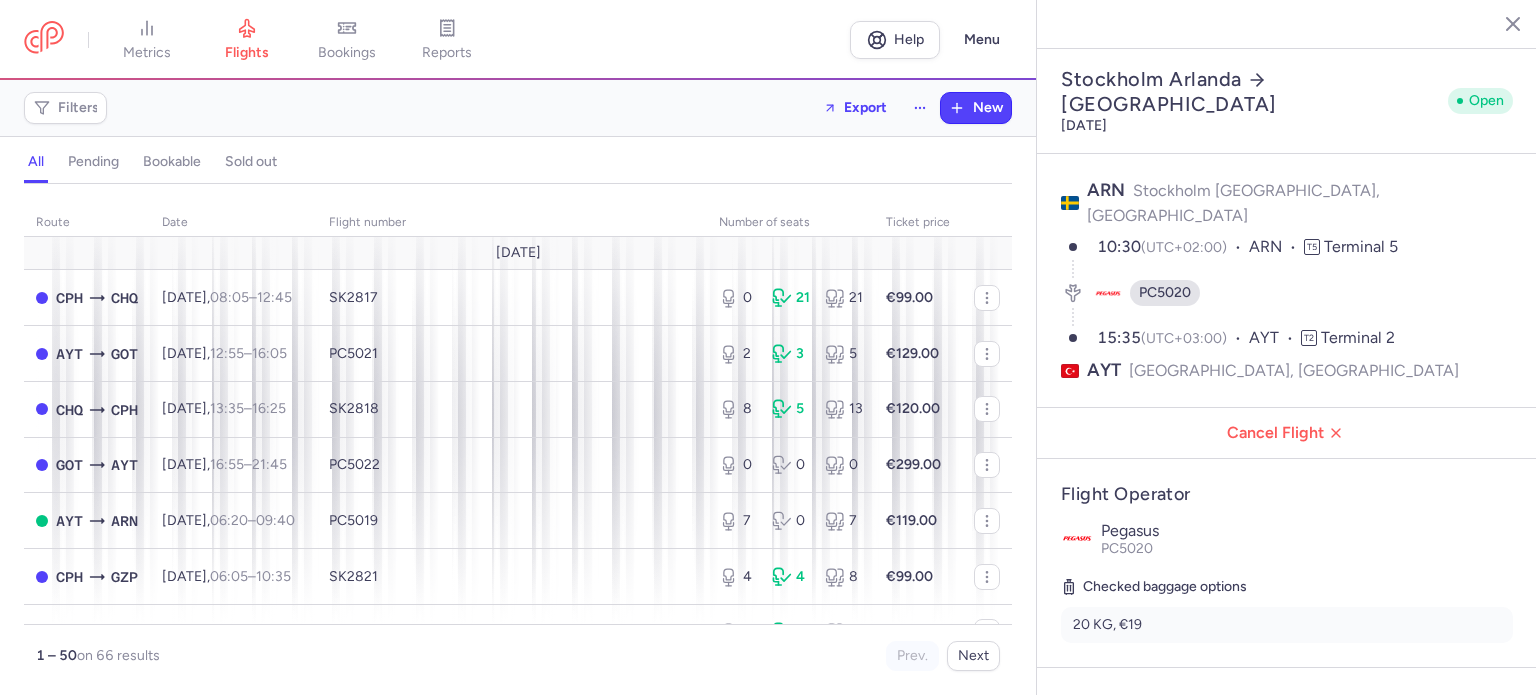 select on "days" 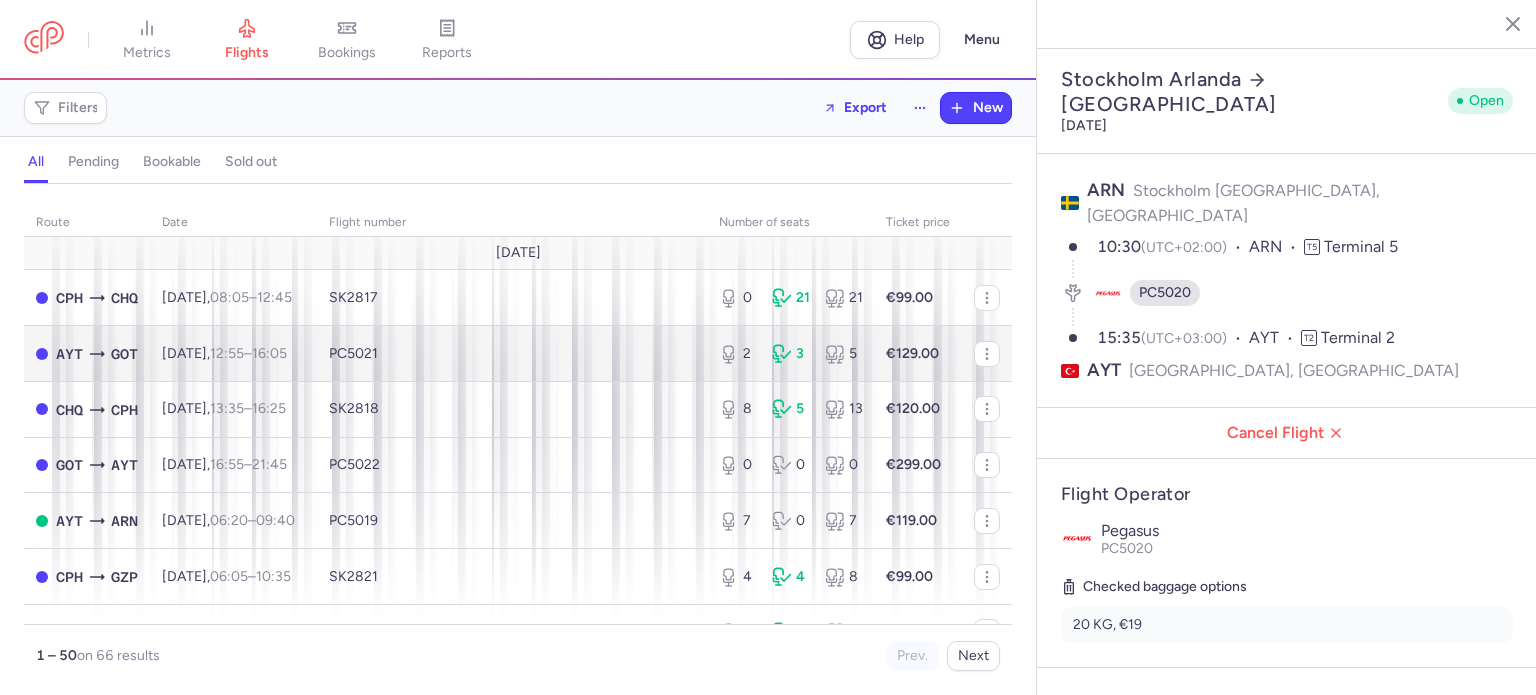 scroll, scrollTop: 0, scrollLeft: 0, axis: both 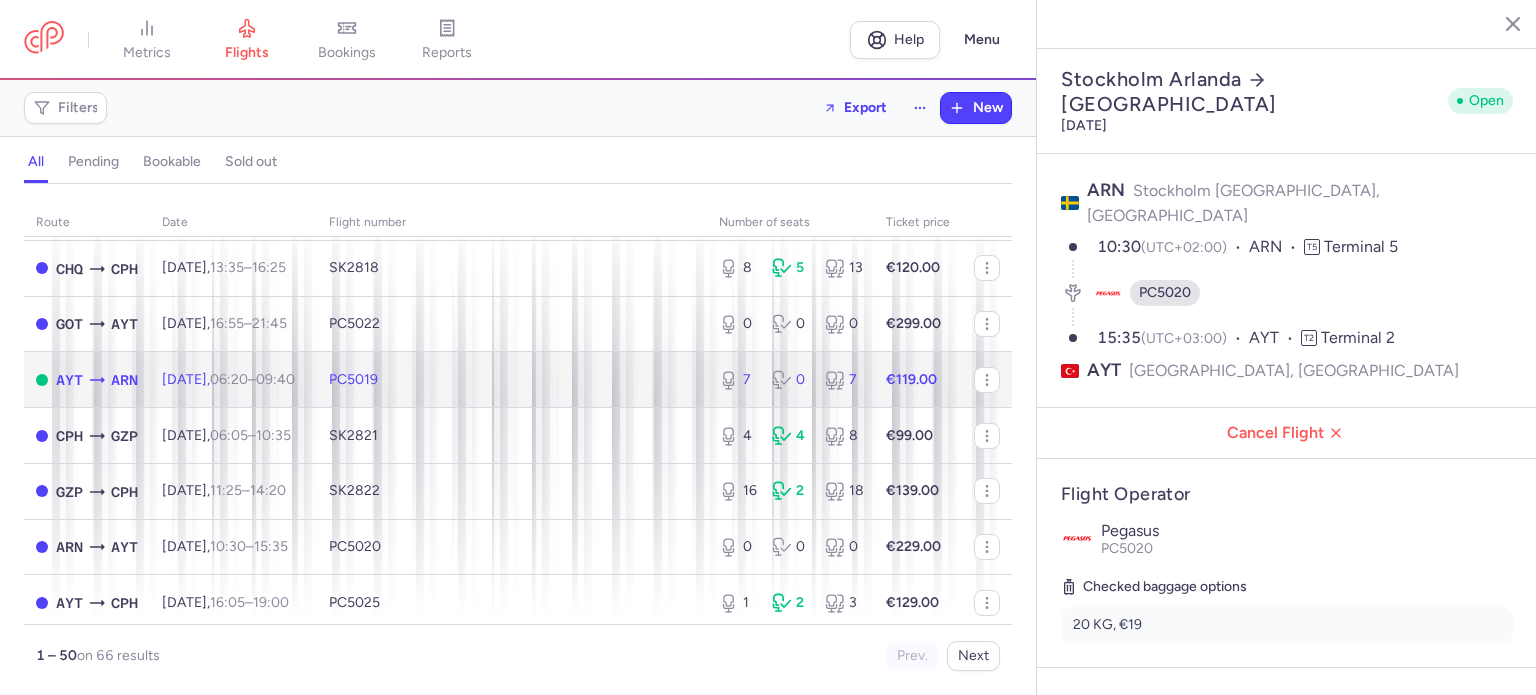 click on "€119.00" at bounding box center [911, 379] 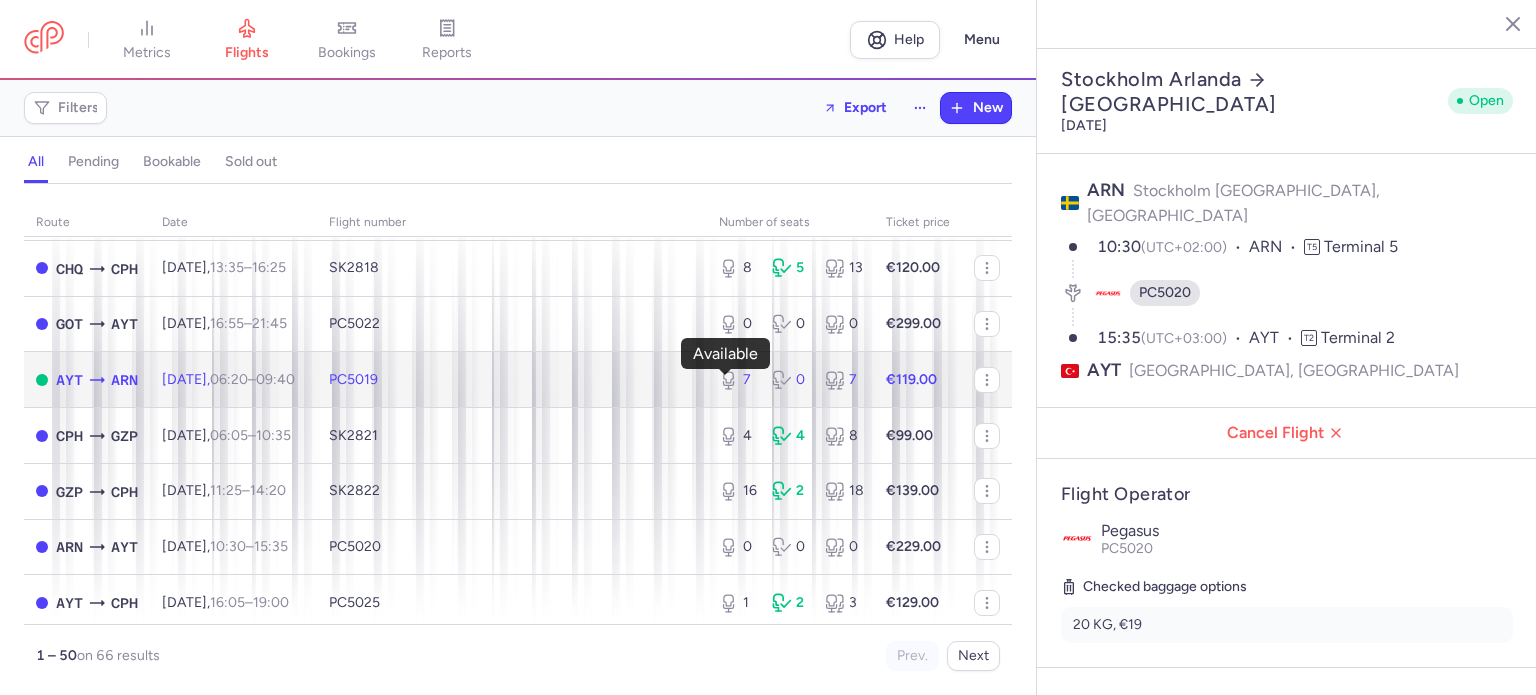 click 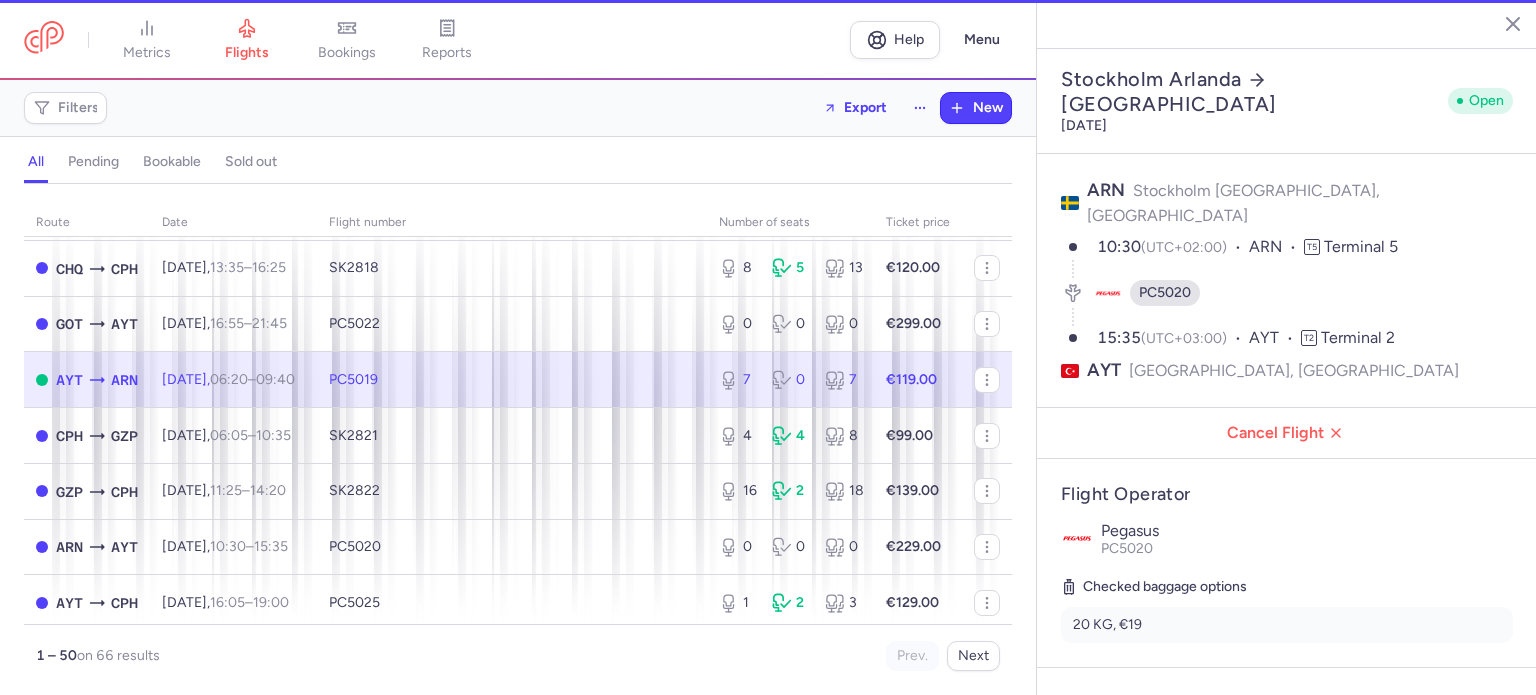type on "7" 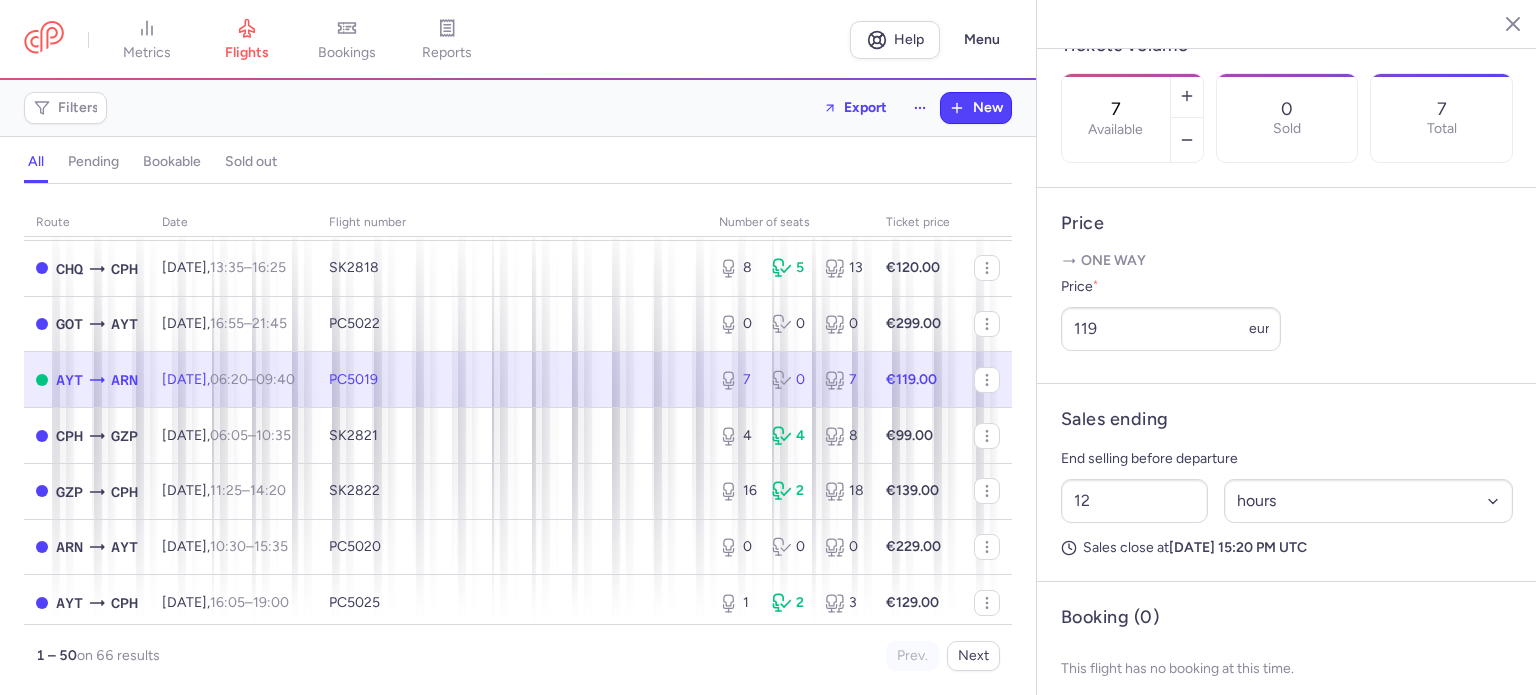 scroll, scrollTop: 683, scrollLeft: 0, axis: vertical 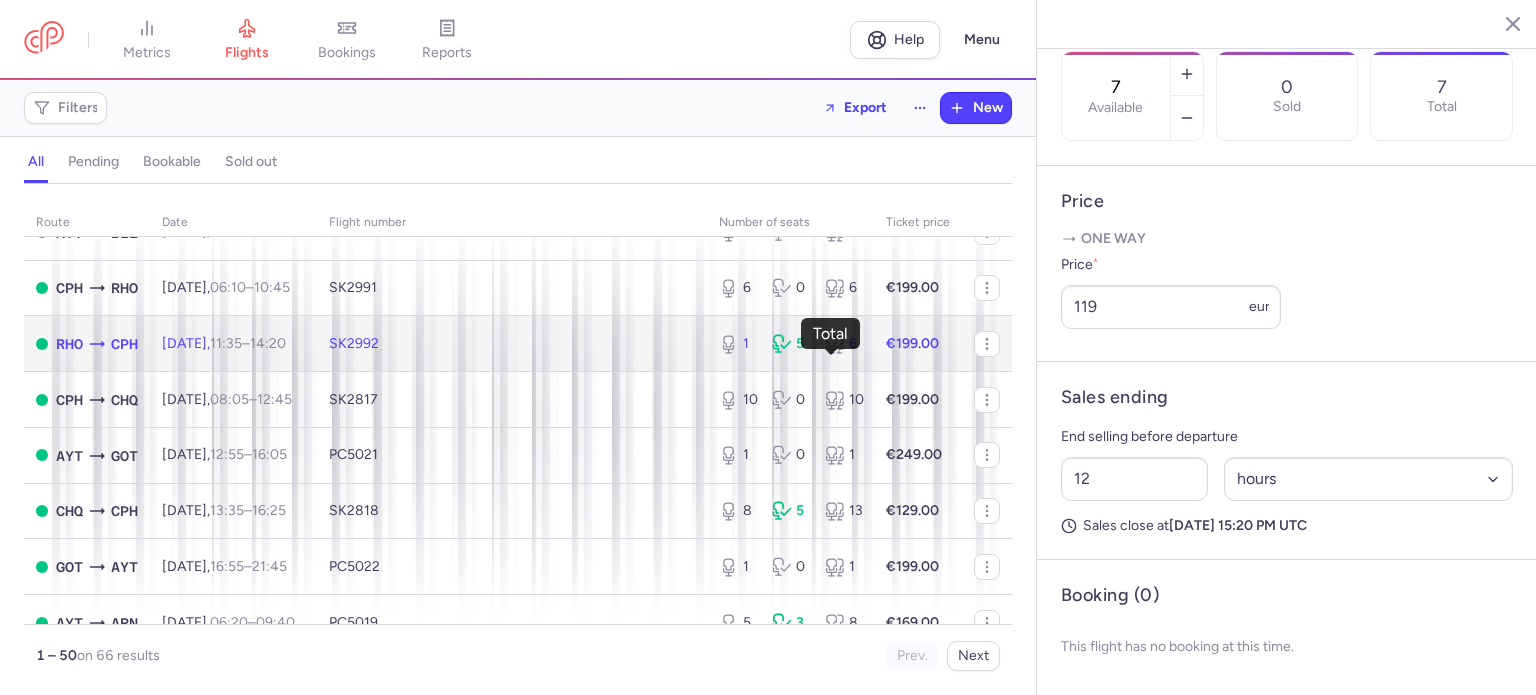click on "6" at bounding box center (843, 344) 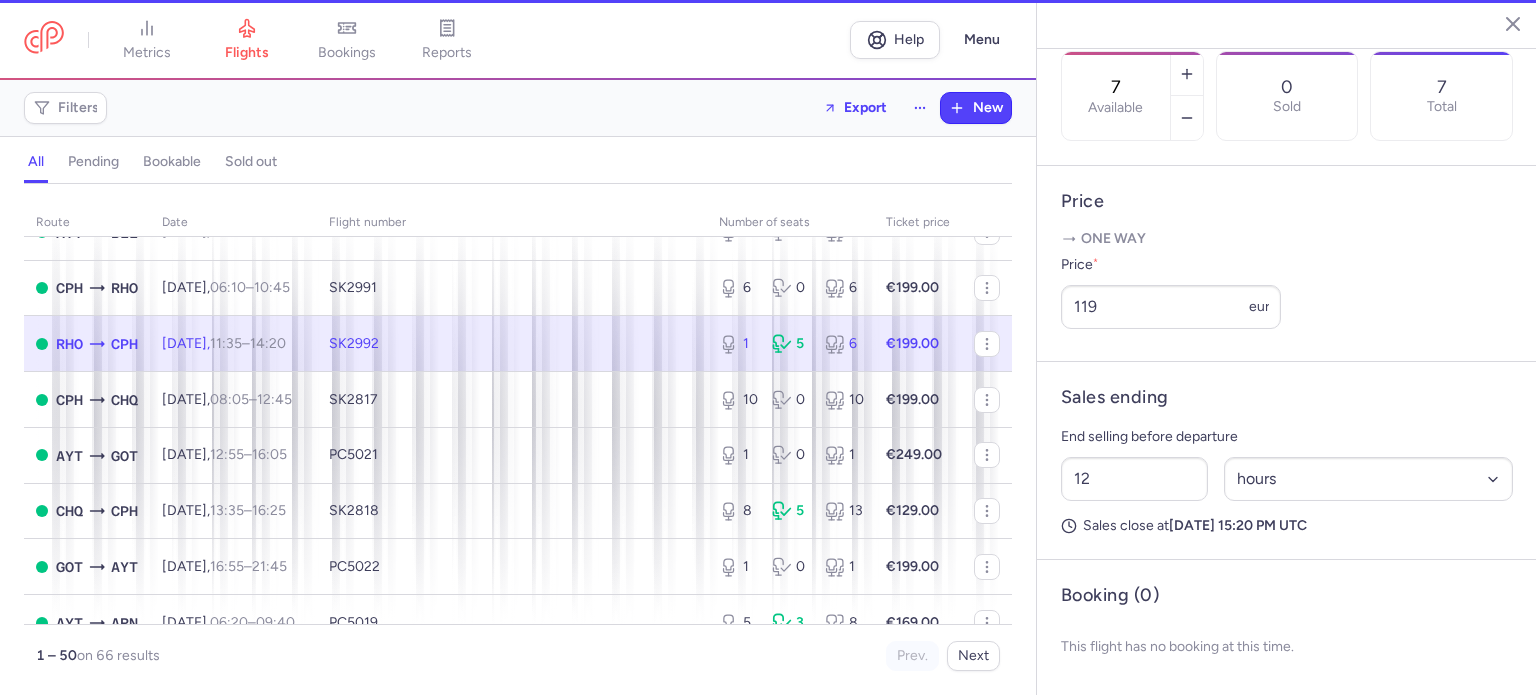 type on "1" 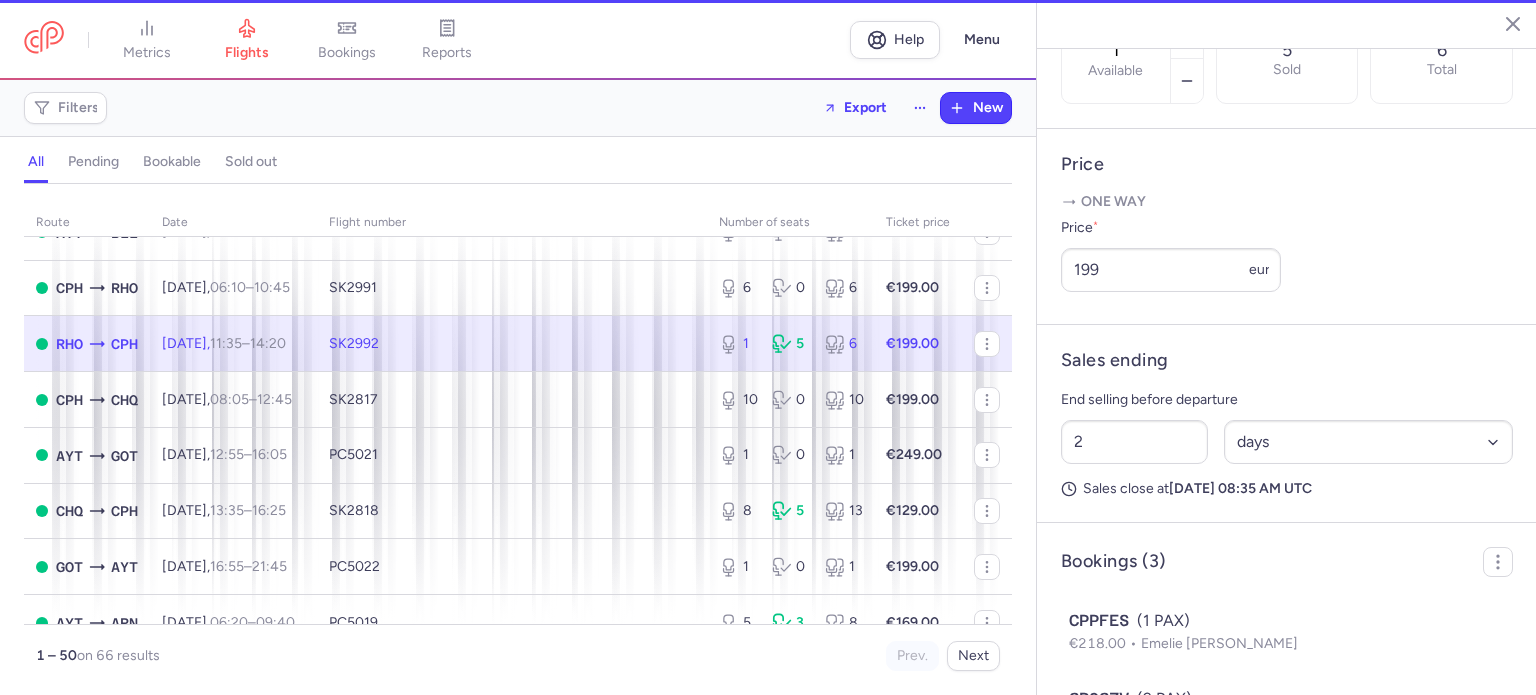 scroll, scrollTop: 699, scrollLeft: 0, axis: vertical 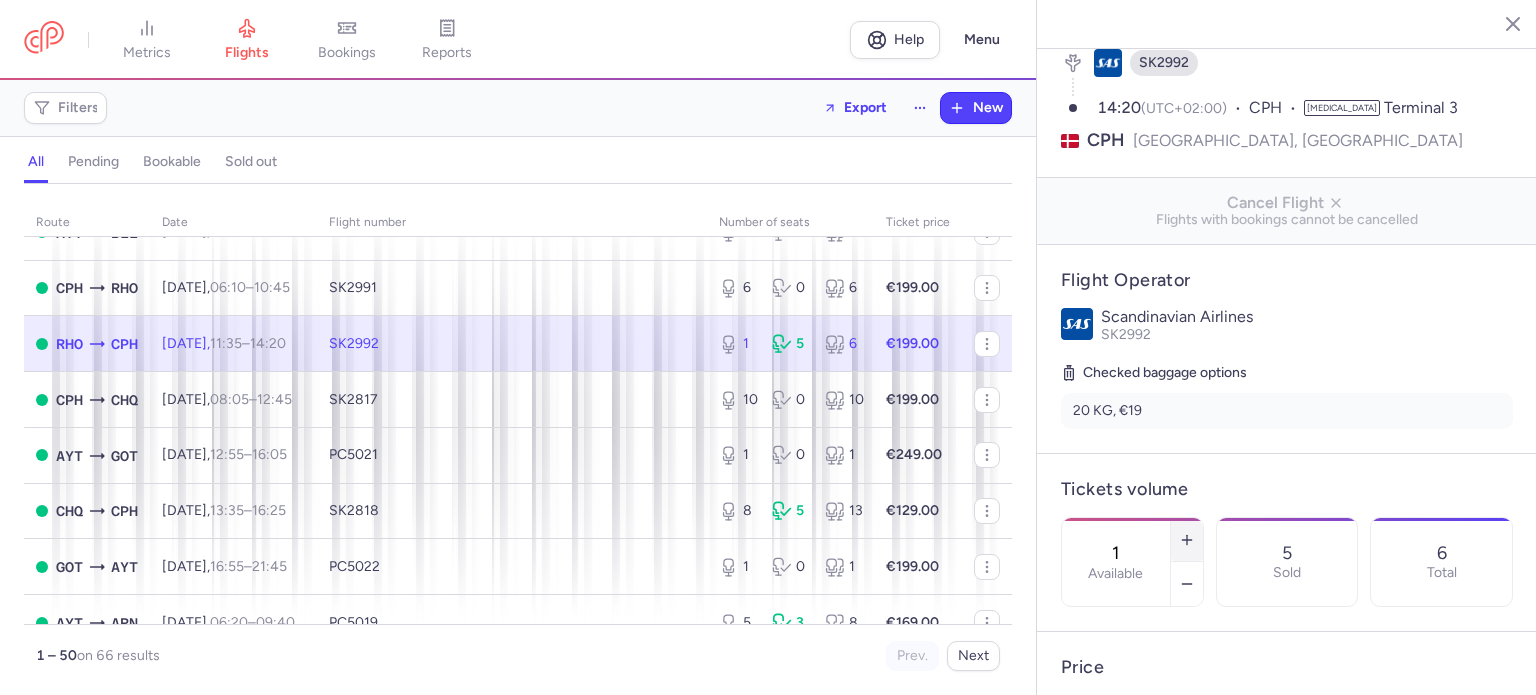 click 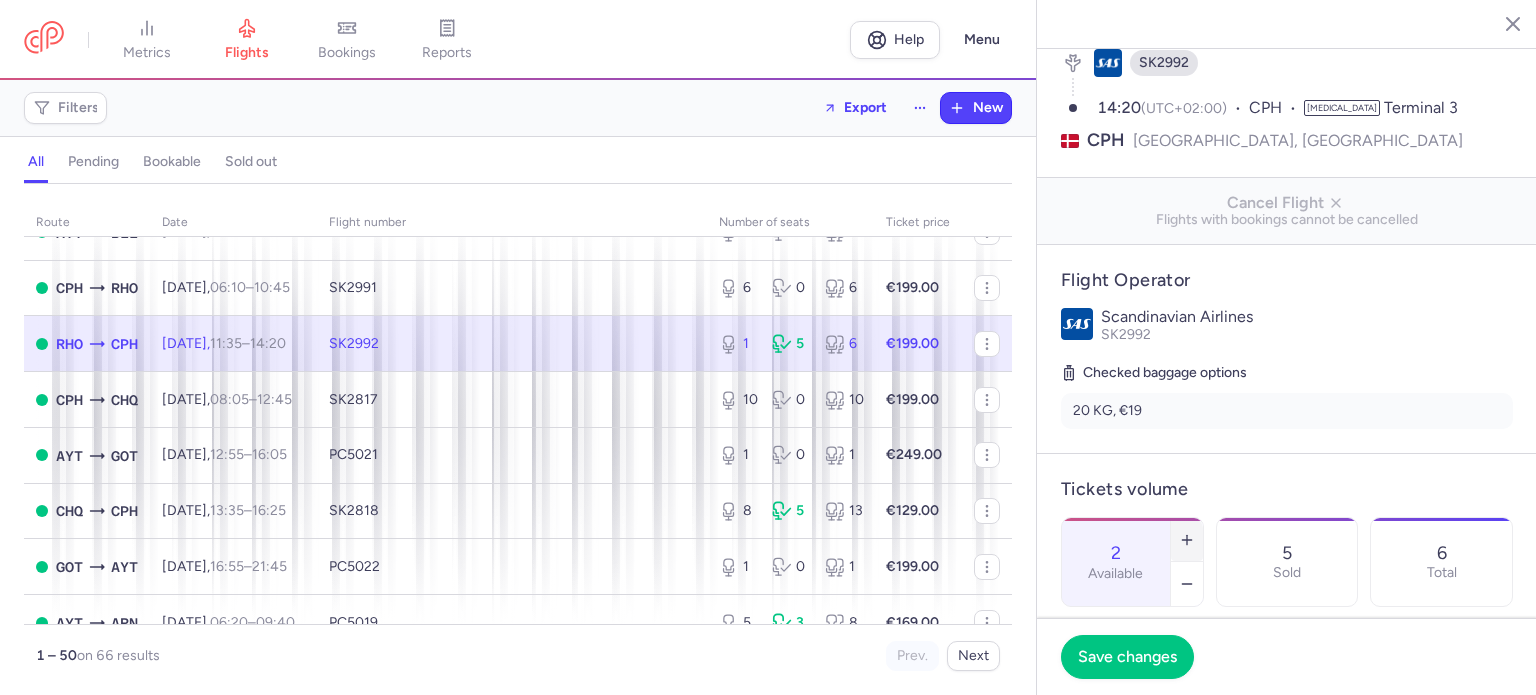click 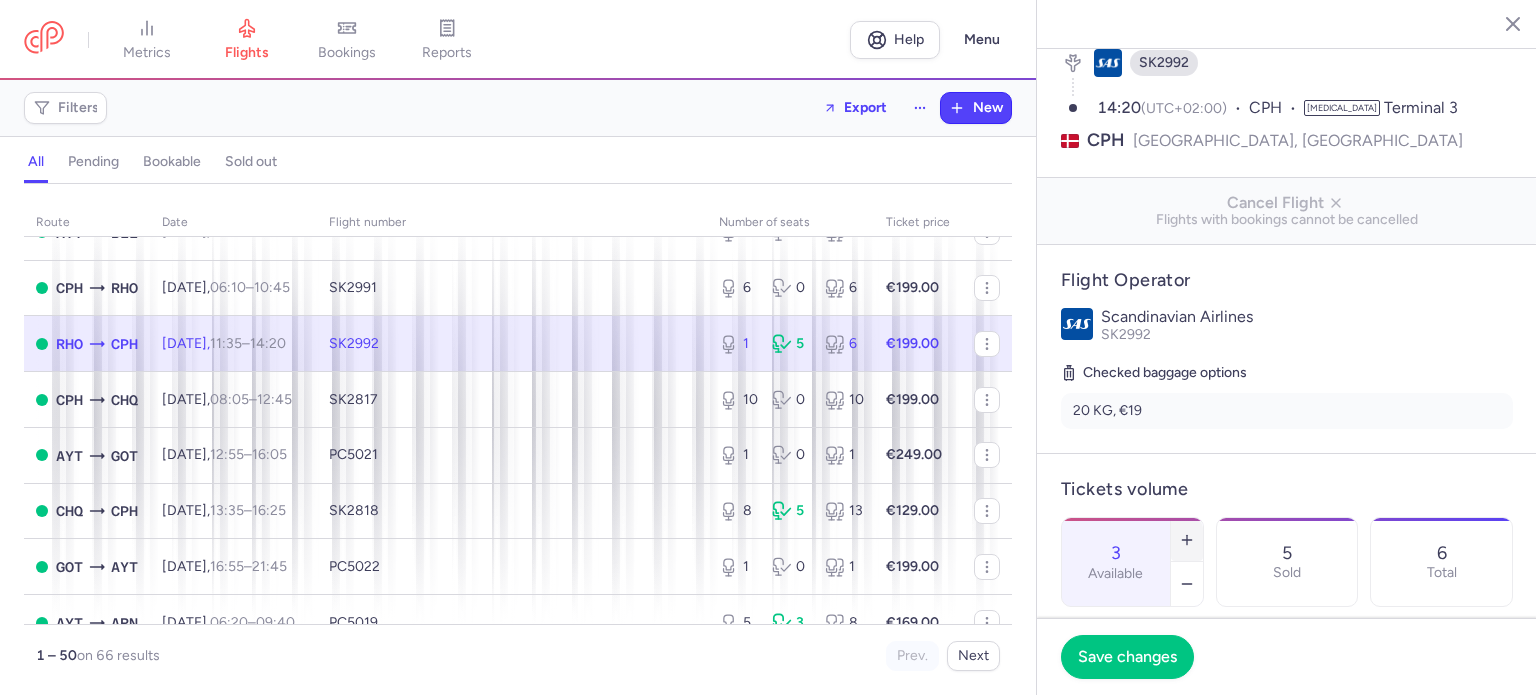 click 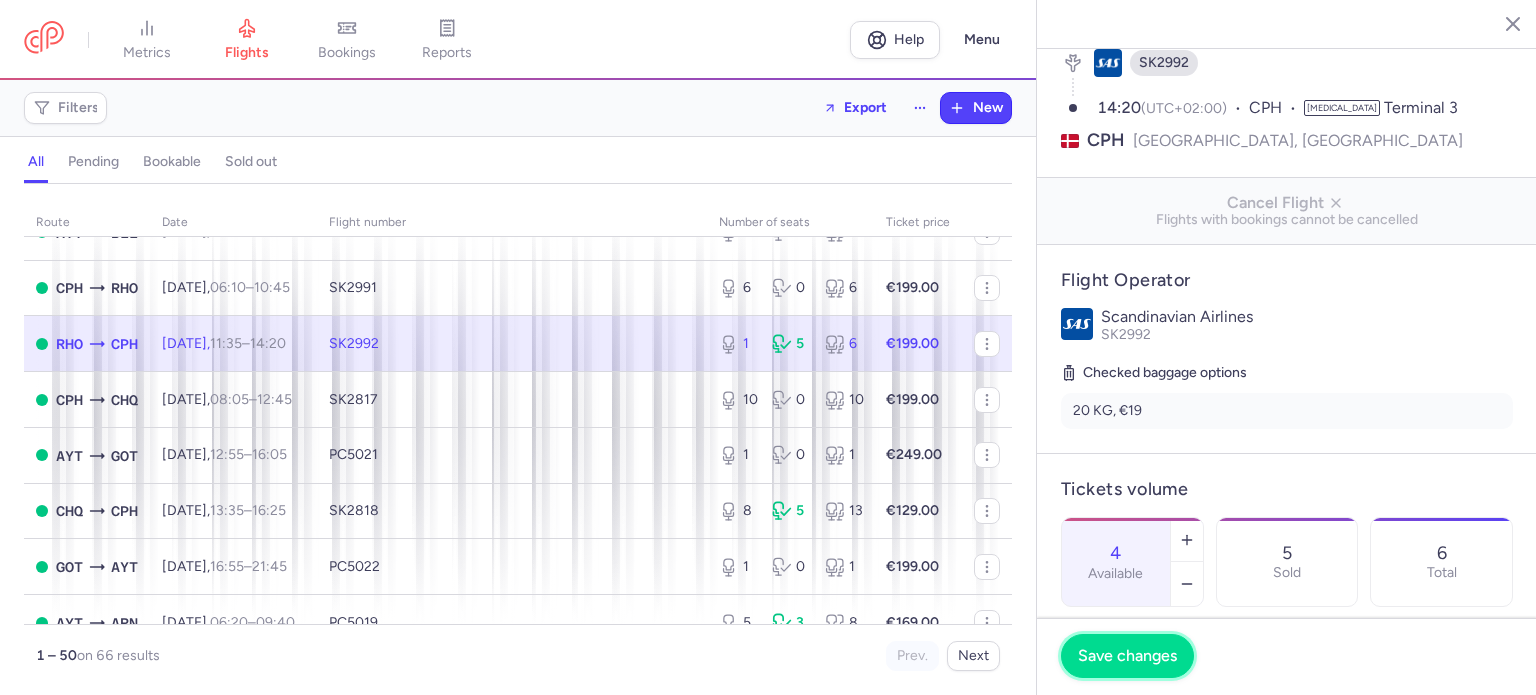 click on "Save changes" at bounding box center (1127, 656) 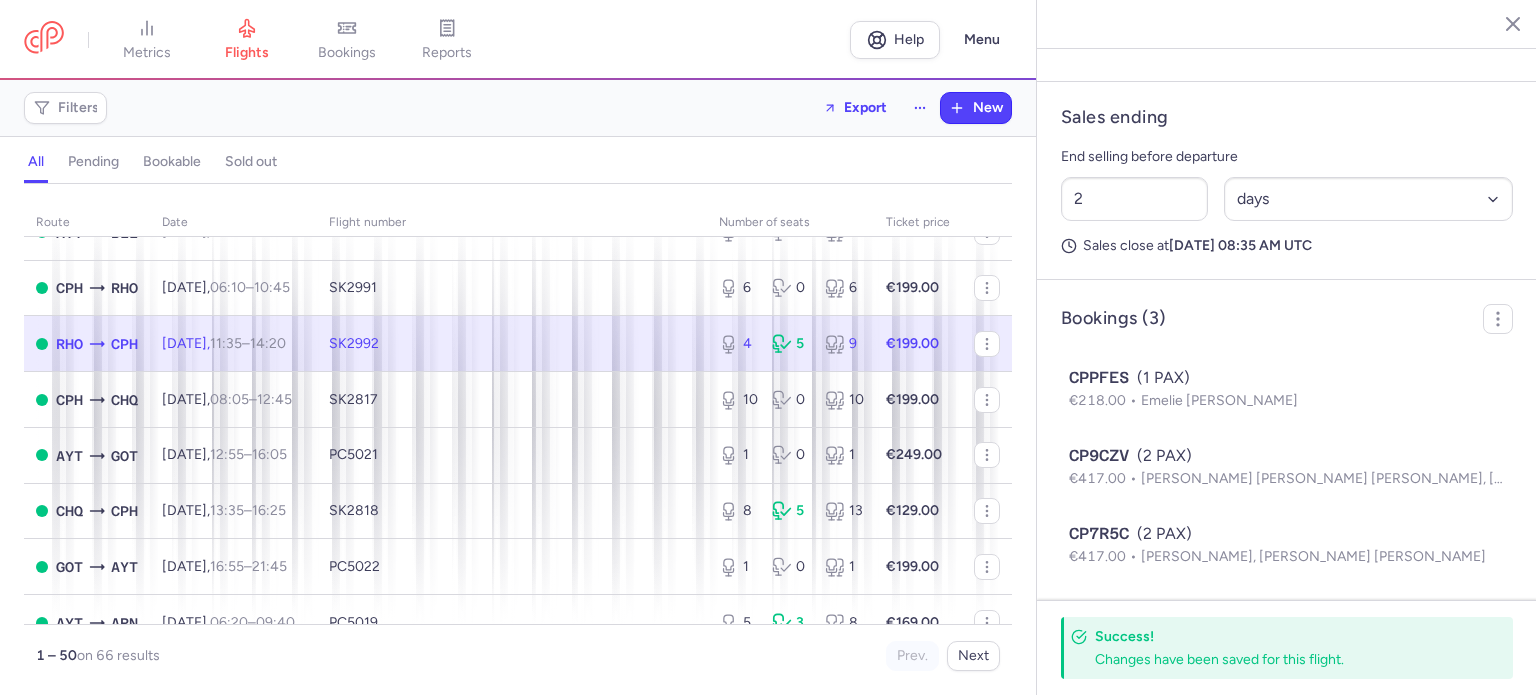 scroll, scrollTop: 986, scrollLeft: 0, axis: vertical 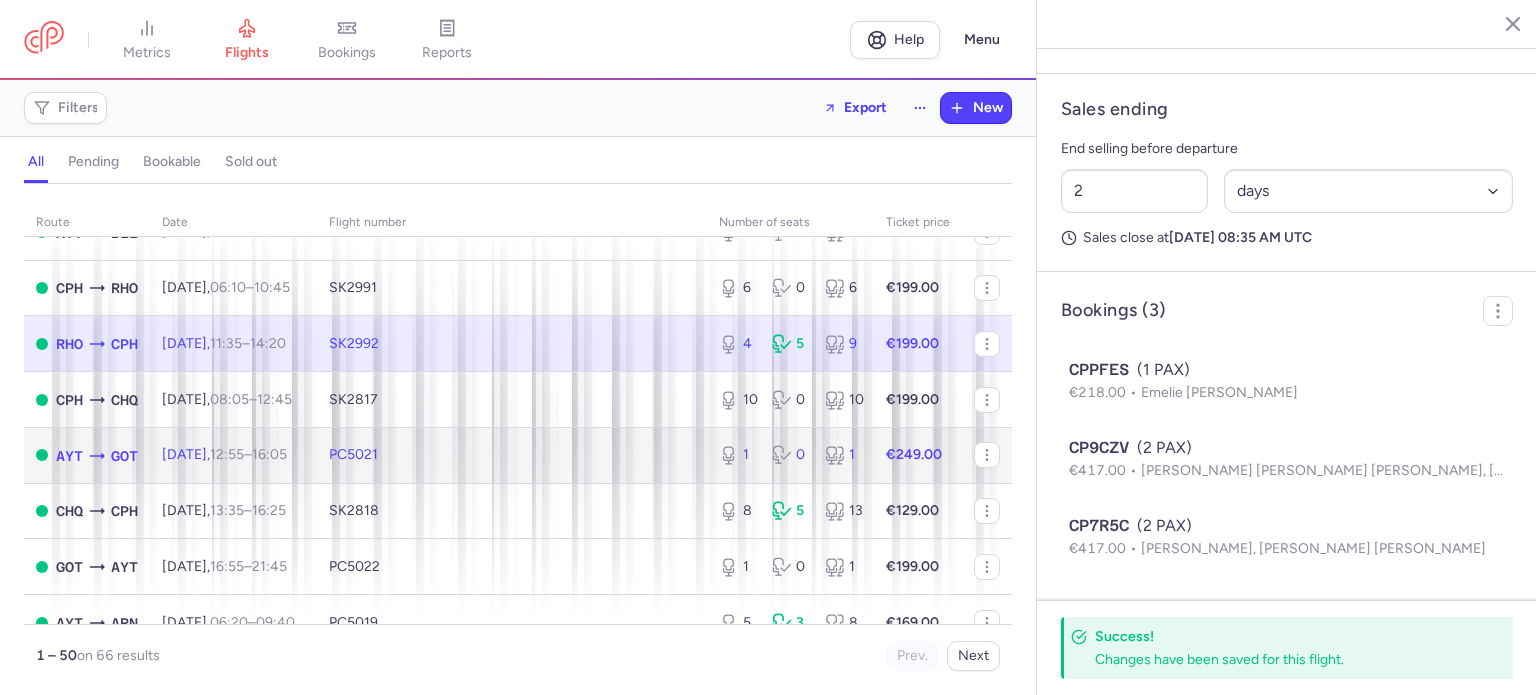 click on "€249.00" at bounding box center (918, 455) 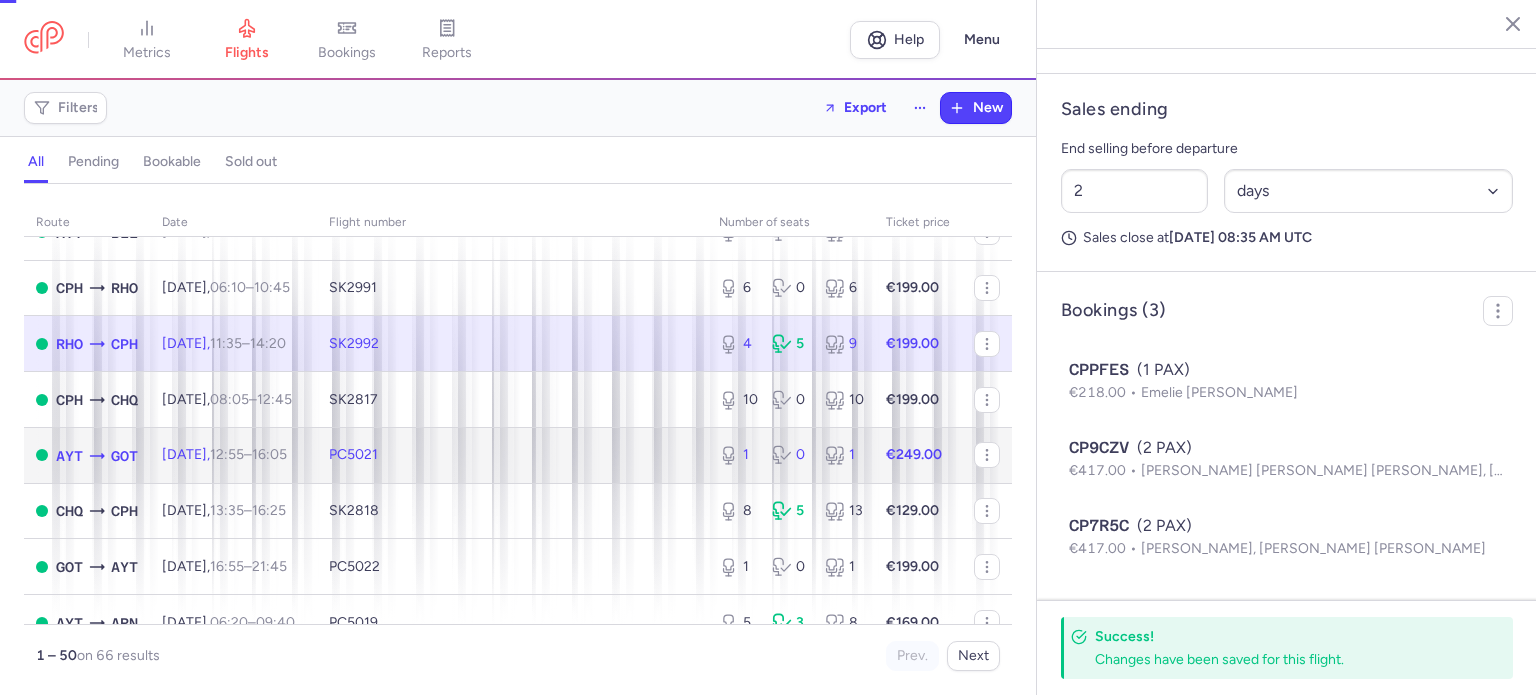 type on "1" 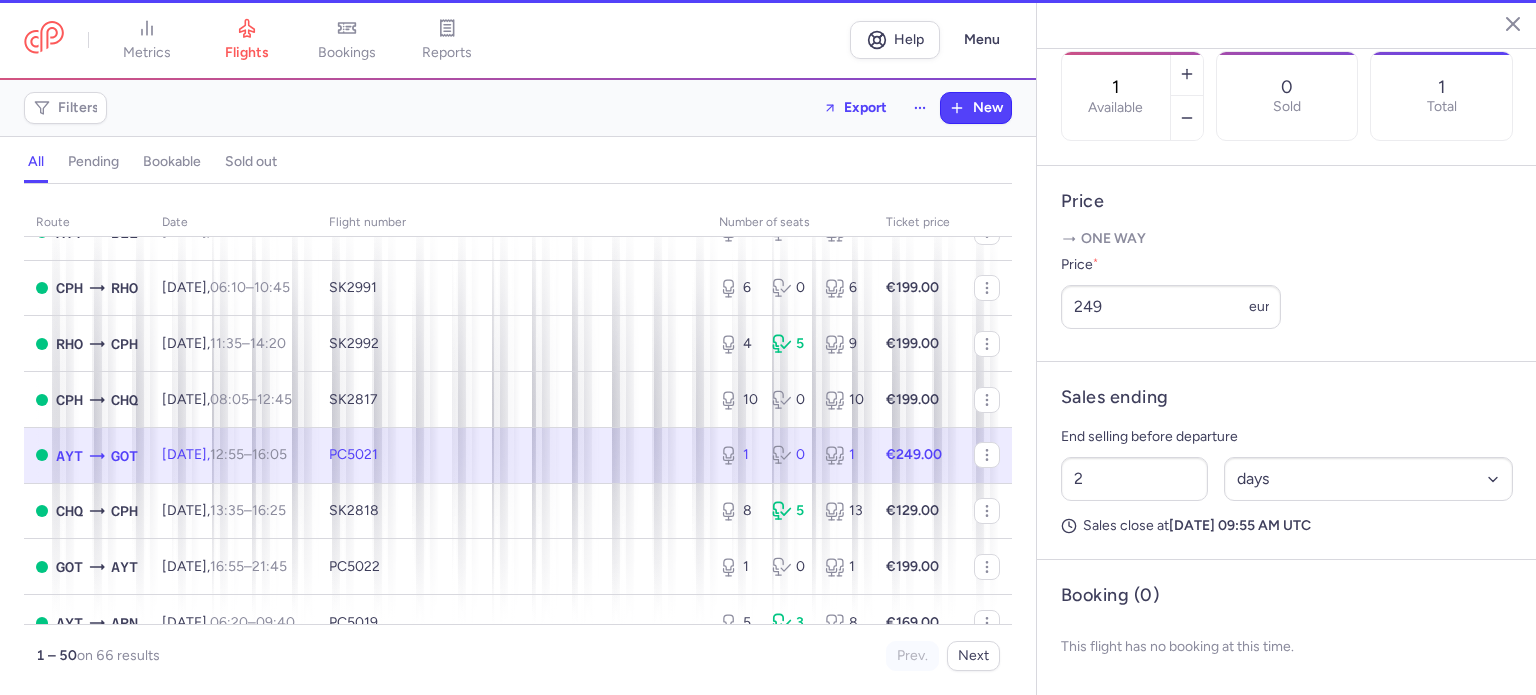 scroll, scrollTop: 683, scrollLeft: 0, axis: vertical 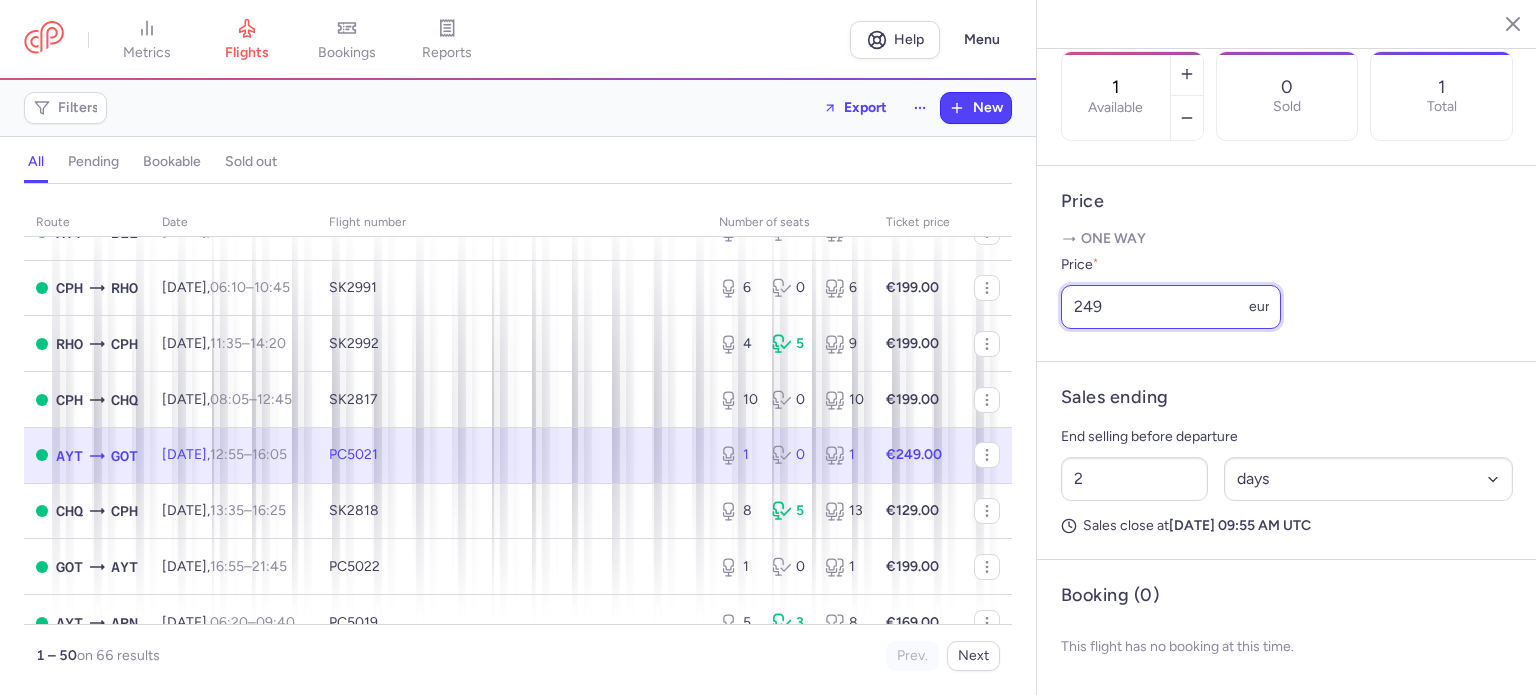 click on "249" at bounding box center (1171, 307) 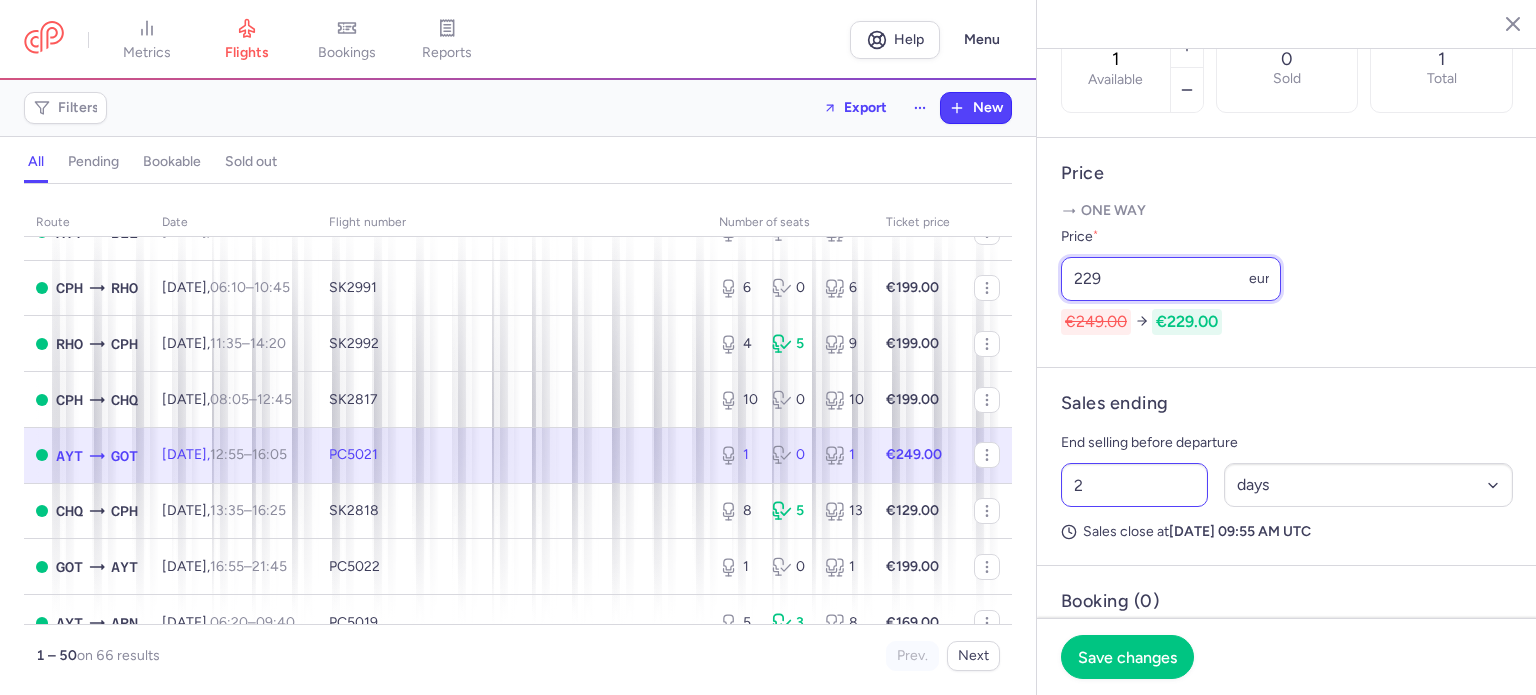 type on "229" 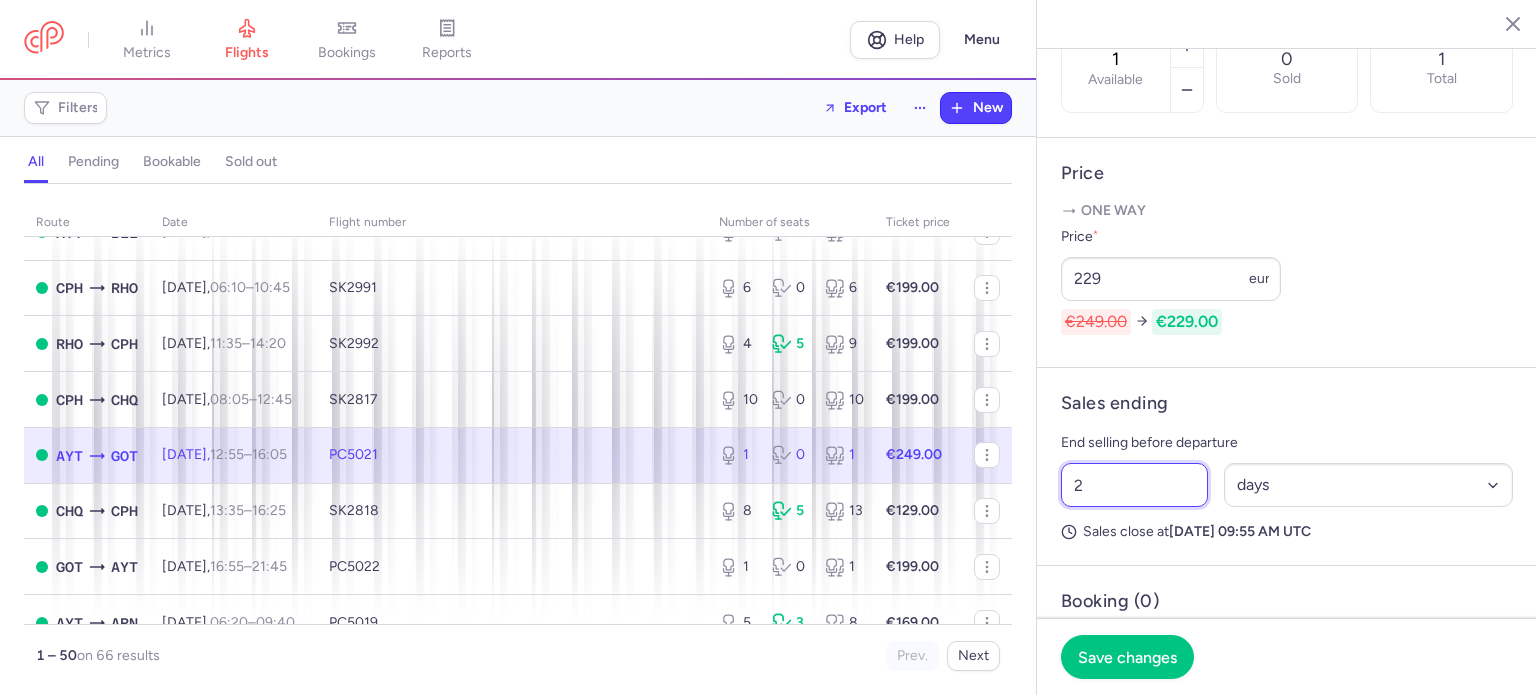 click on "2" at bounding box center [1134, 485] 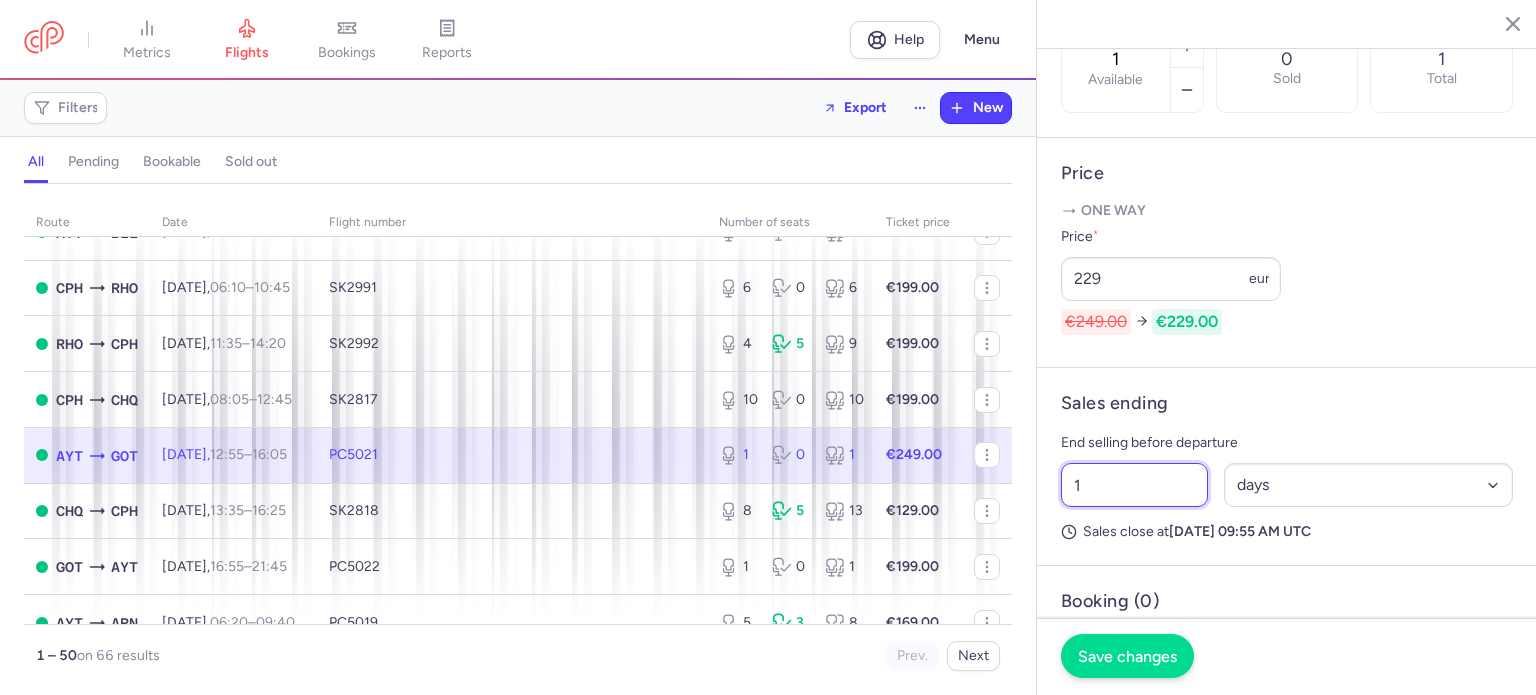 type on "1" 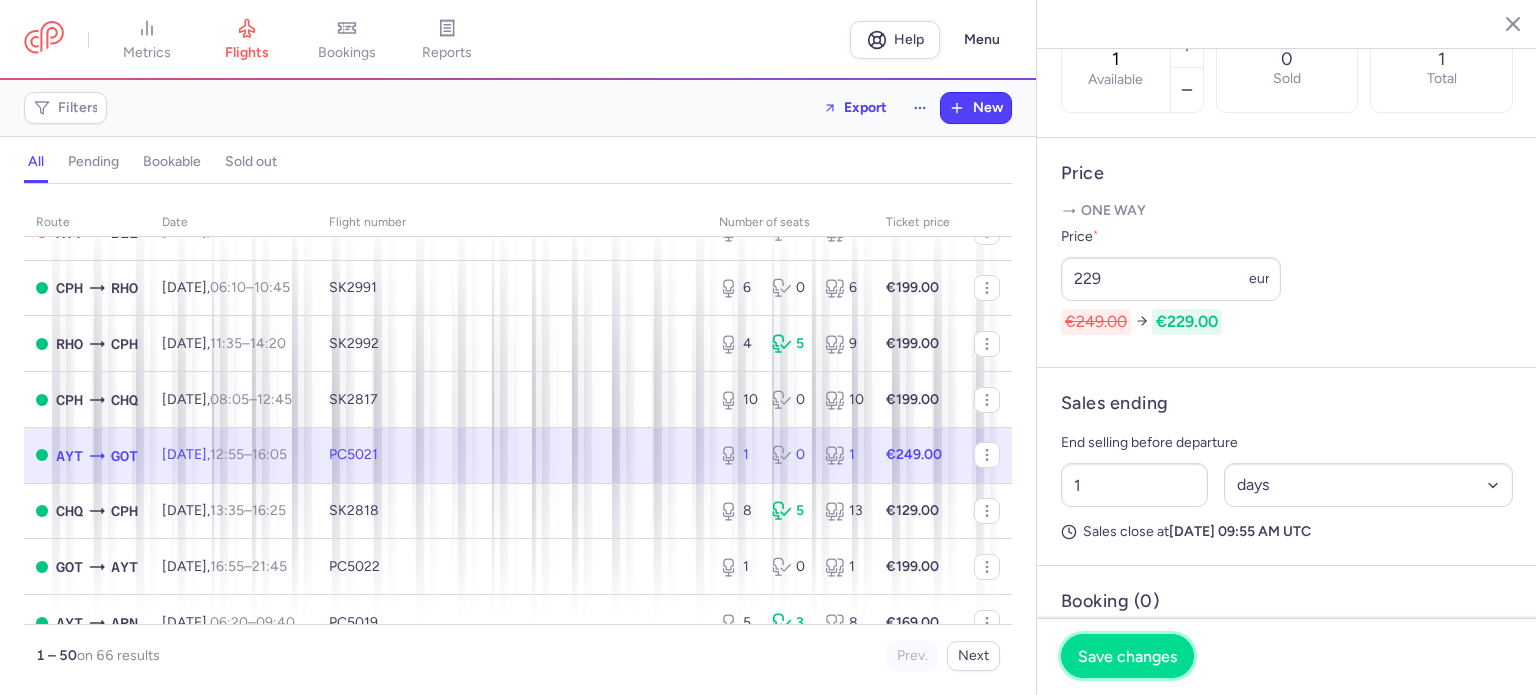 click on "Save changes" at bounding box center [1127, 656] 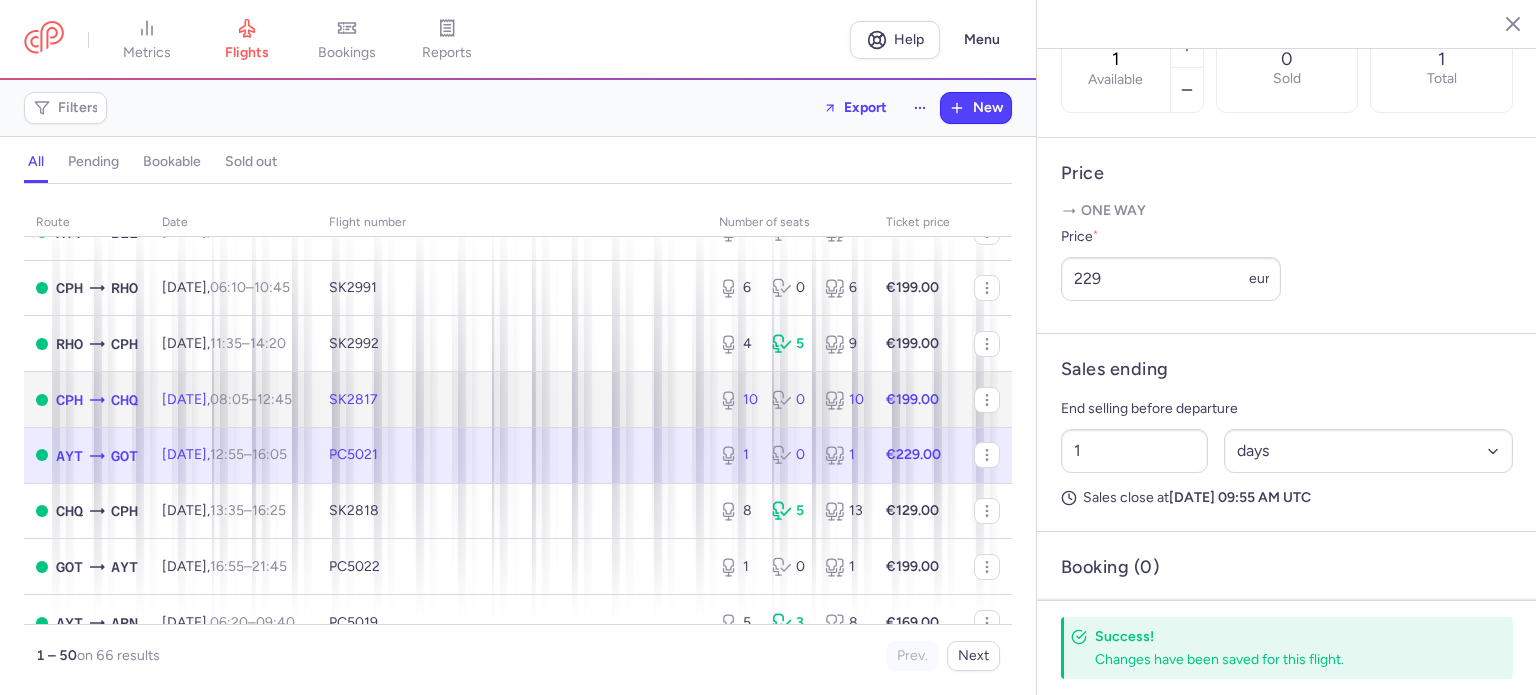 click on "€199.00" at bounding box center (918, 400) 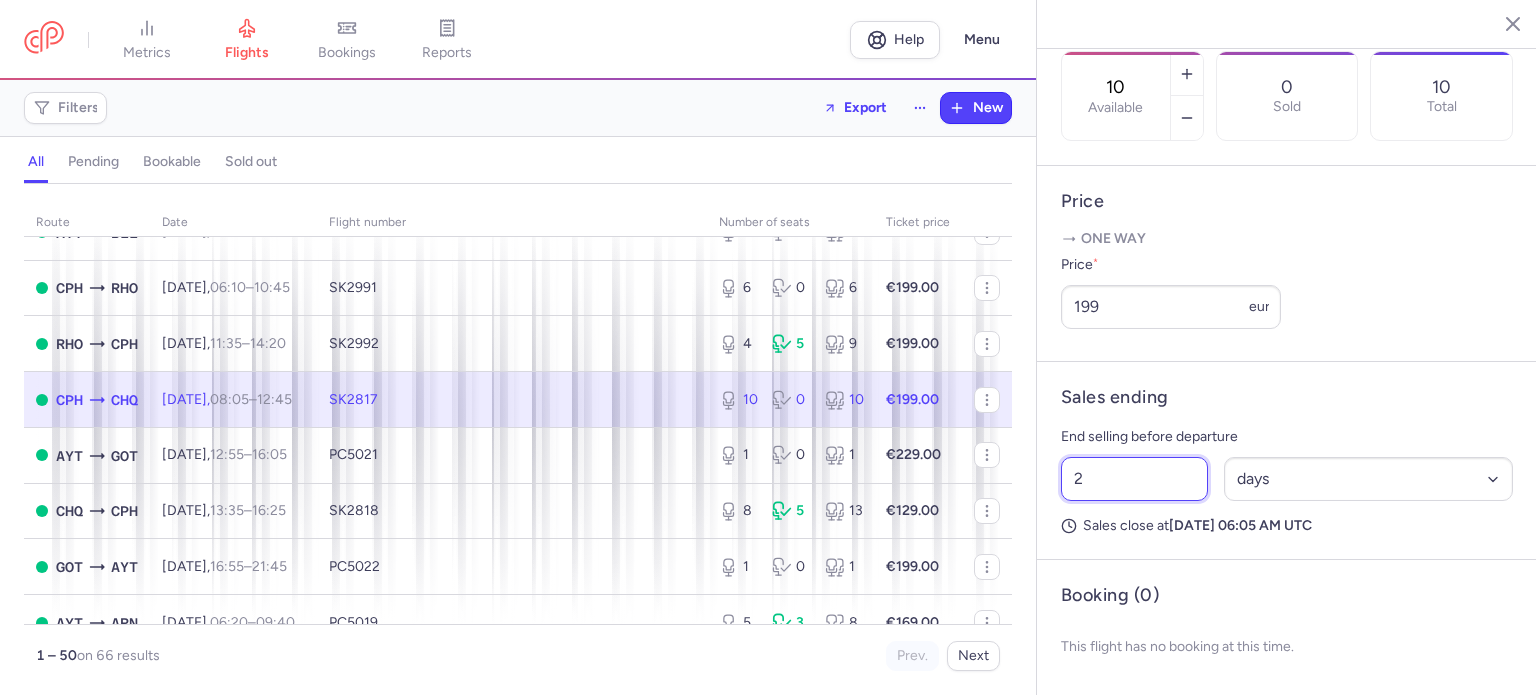click on "2" at bounding box center (1134, 479) 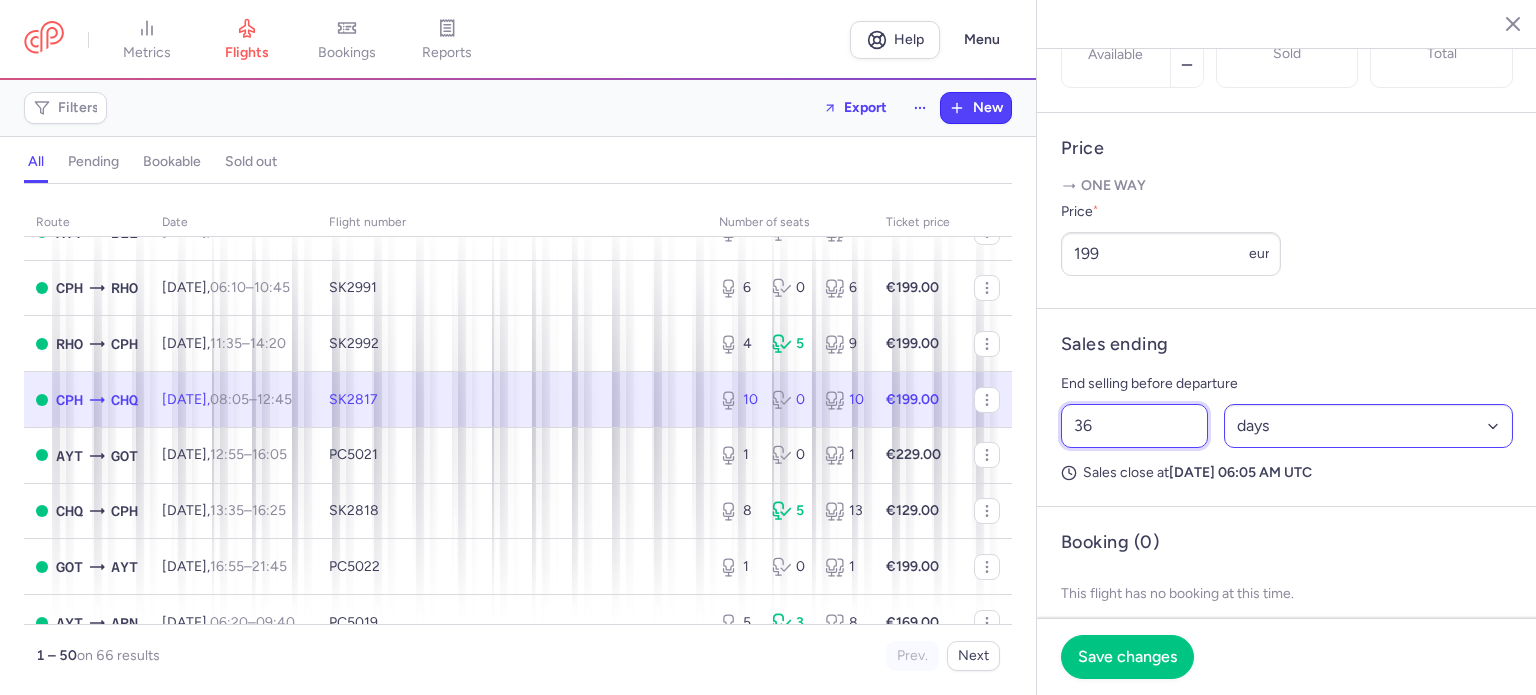 type on "36" 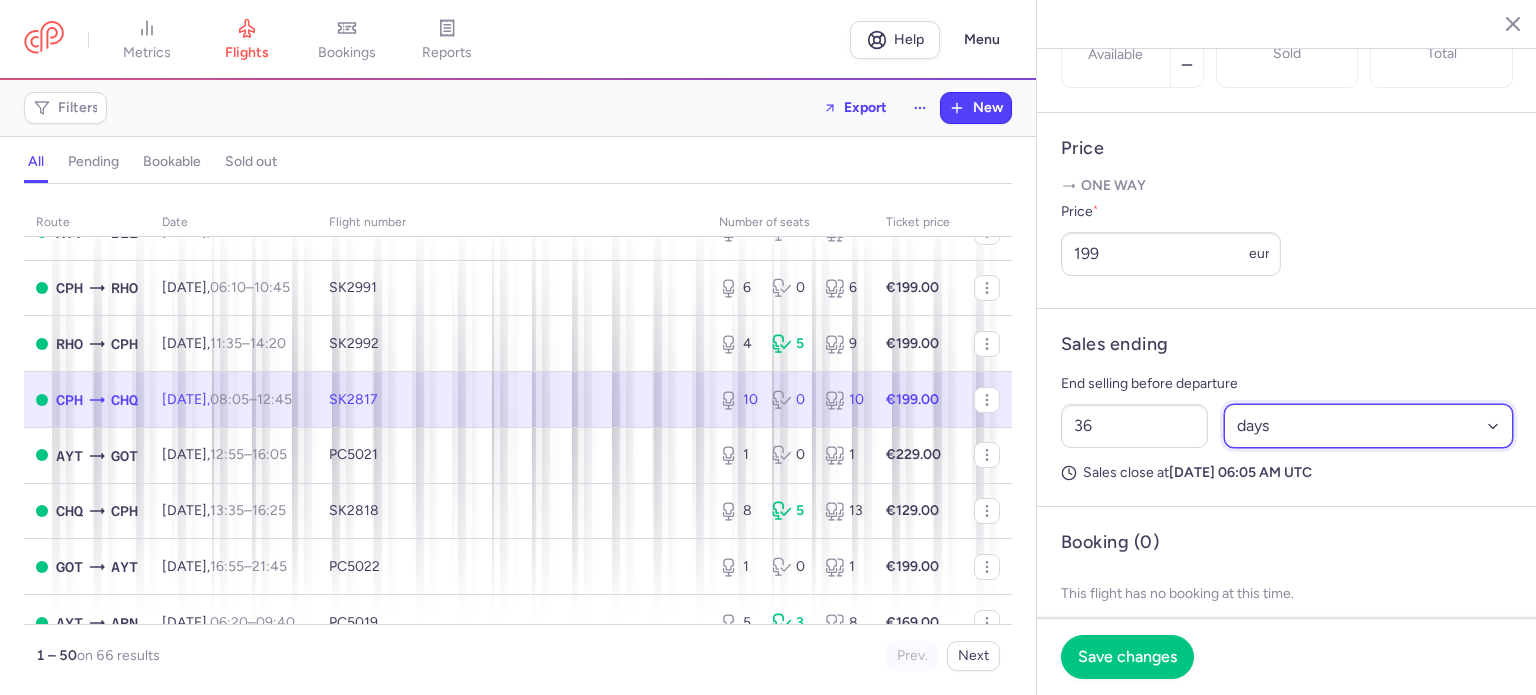 click on "Select an option hours days" at bounding box center (1369, 426) 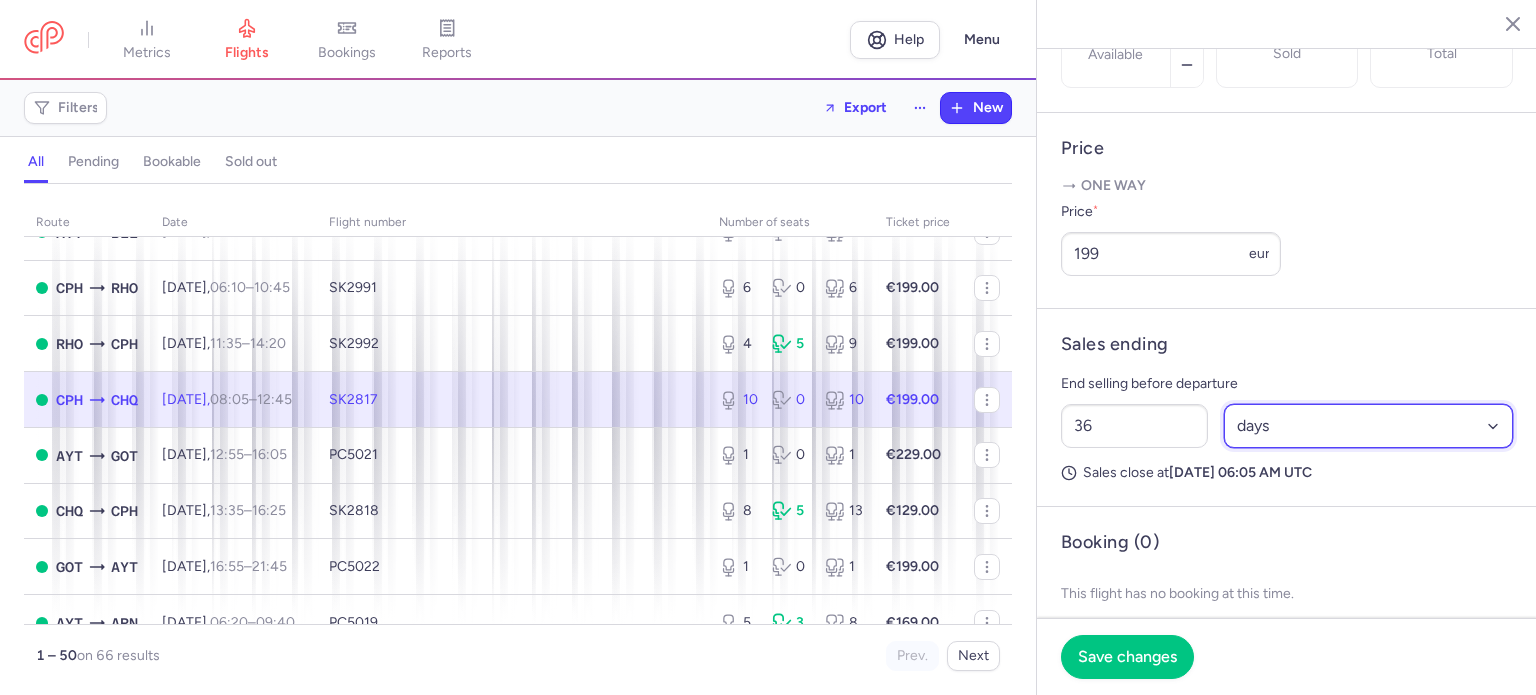 select on "hours" 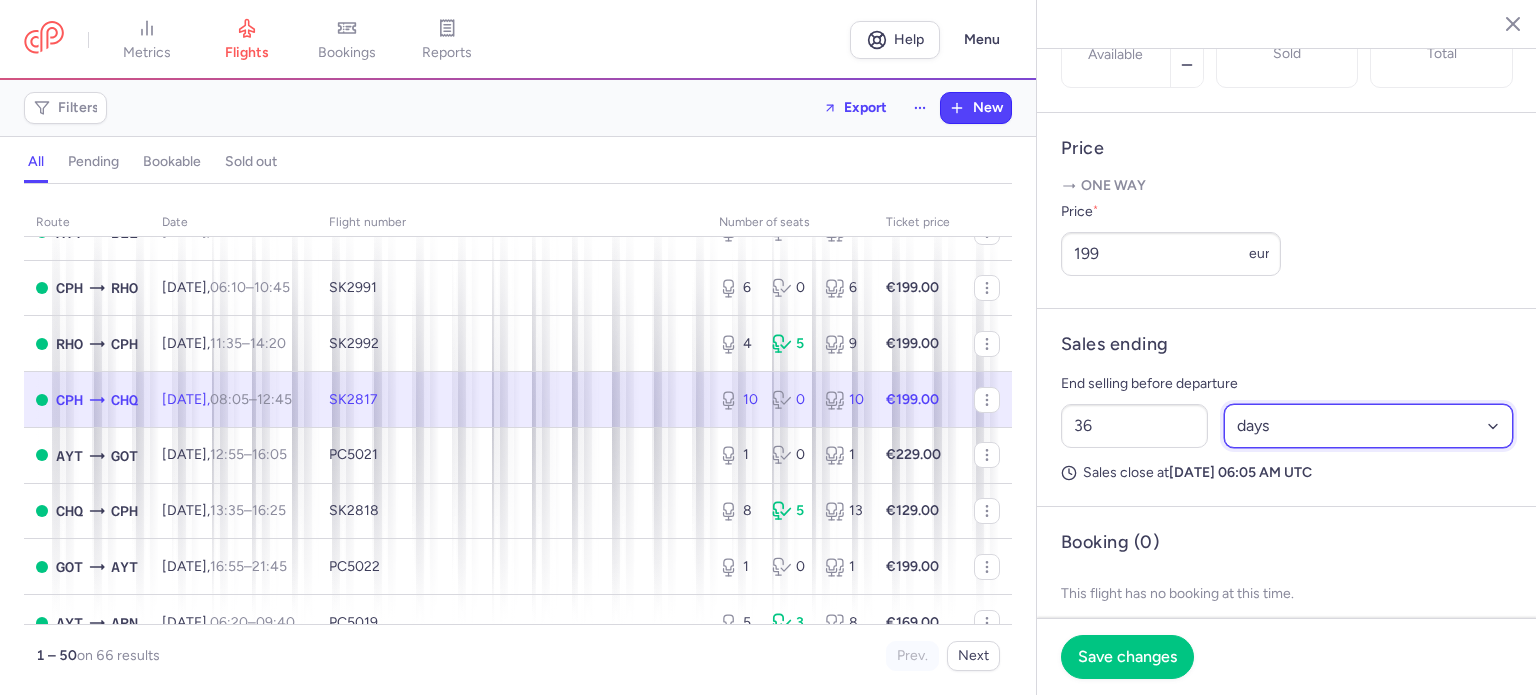 click on "Select an option hours days" at bounding box center (1369, 426) 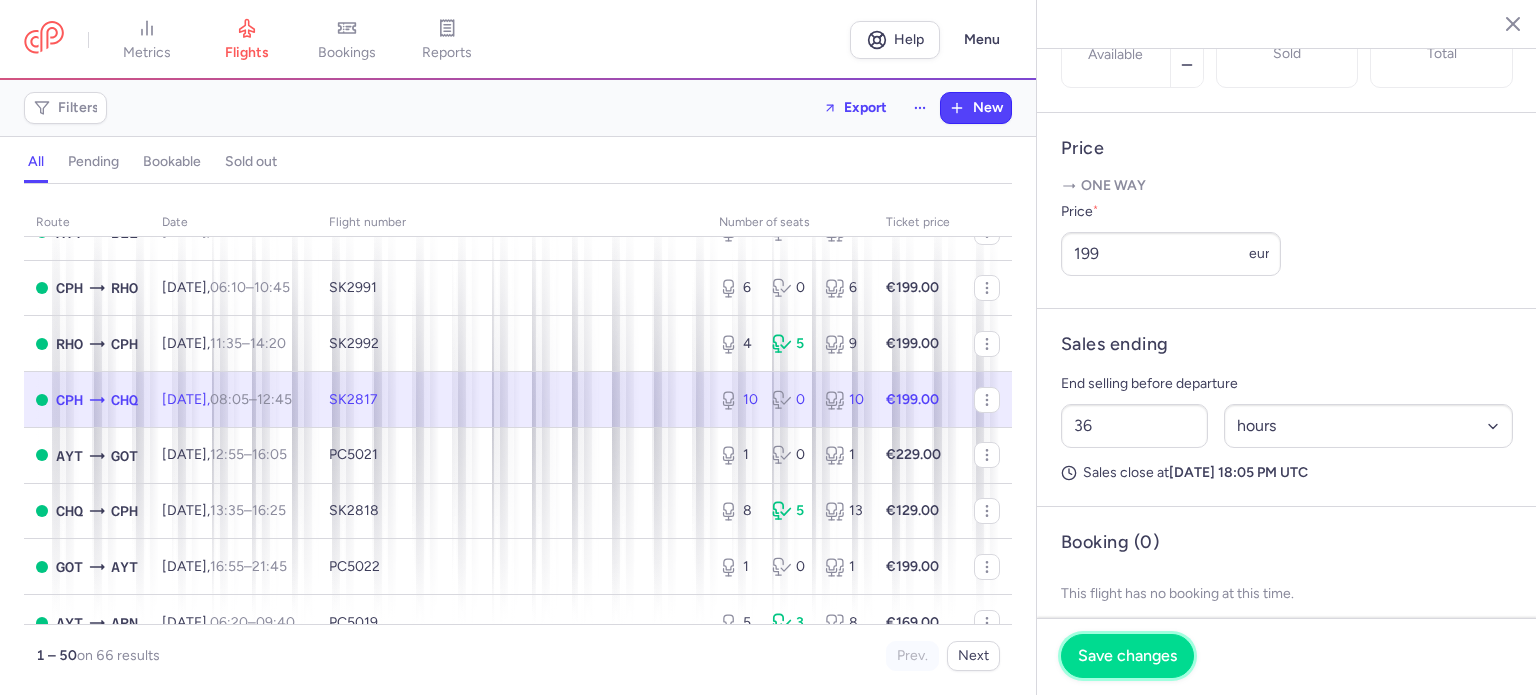 click on "Save changes" at bounding box center [1127, 656] 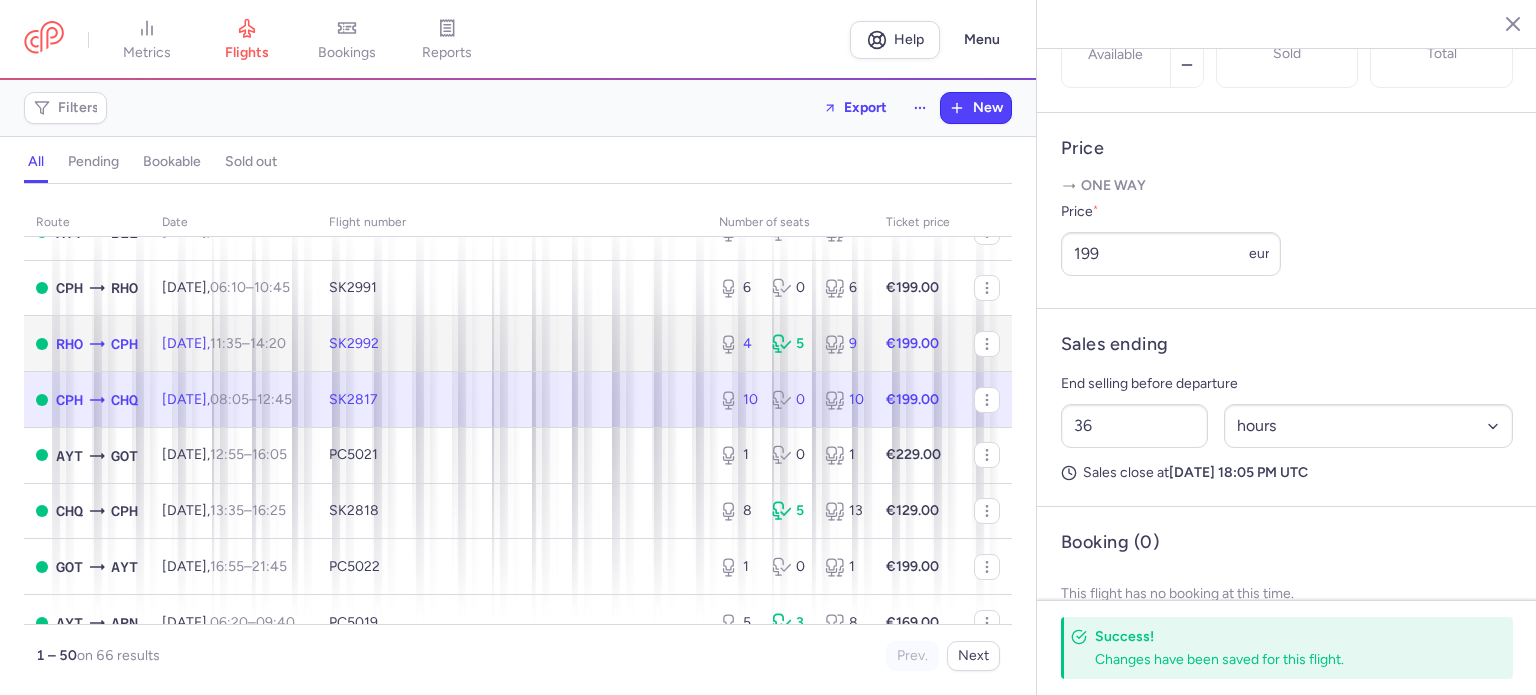 click on "SK2992" at bounding box center (512, 344) 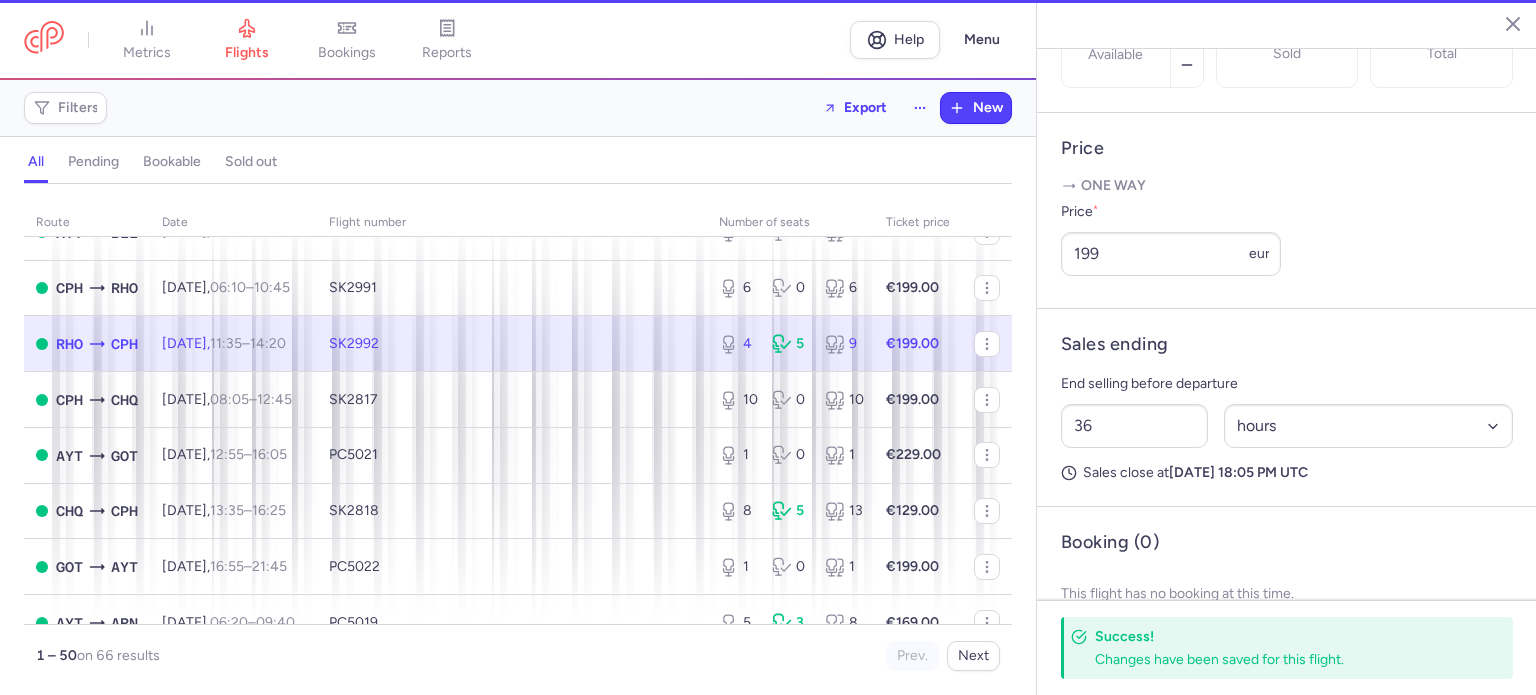 type on "4" 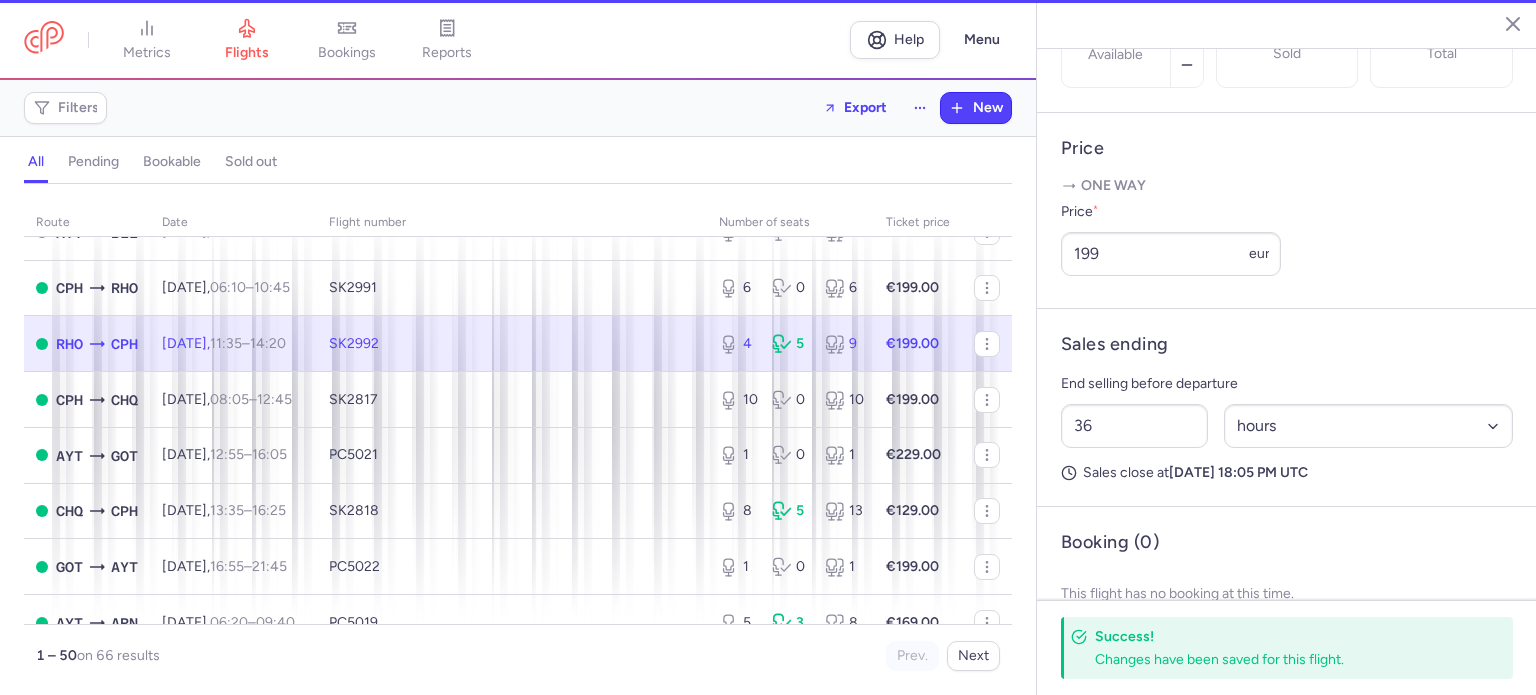 type on "2" 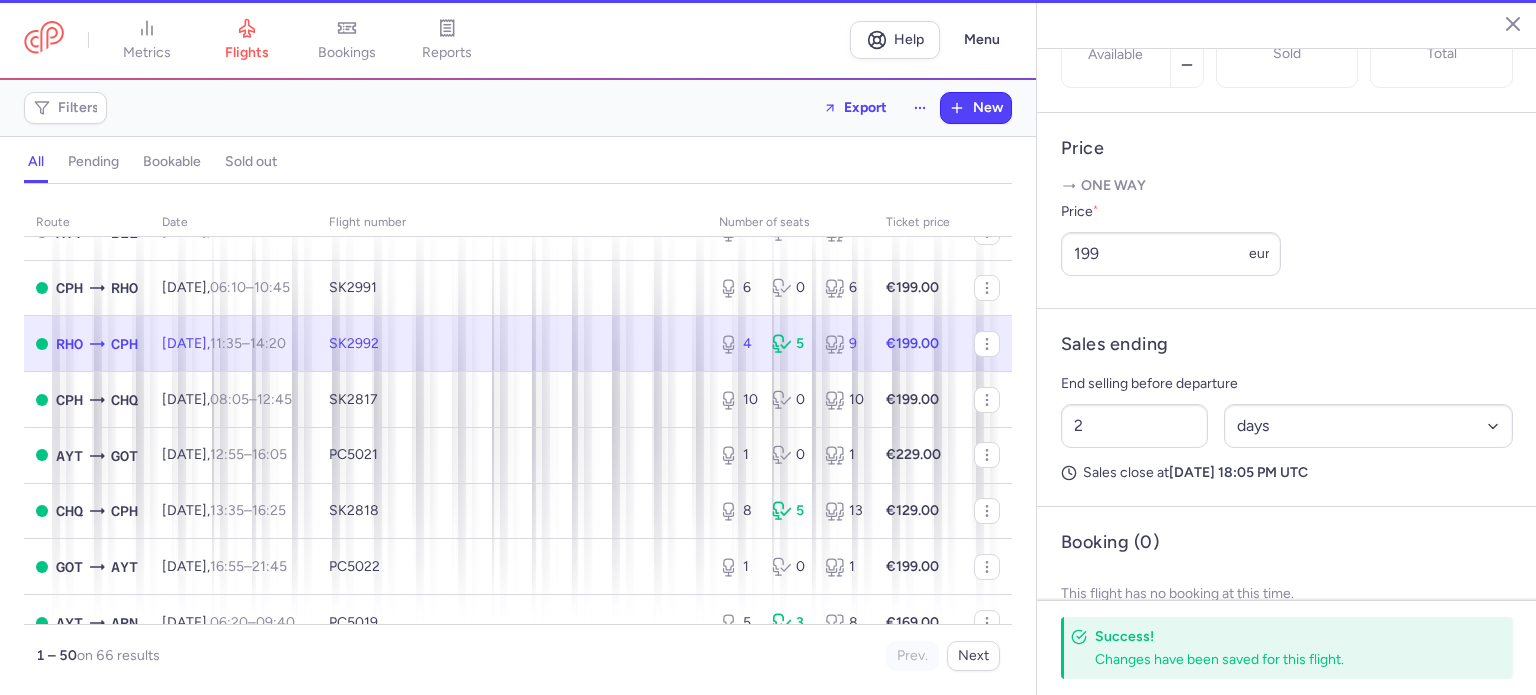 scroll, scrollTop: 699, scrollLeft: 0, axis: vertical 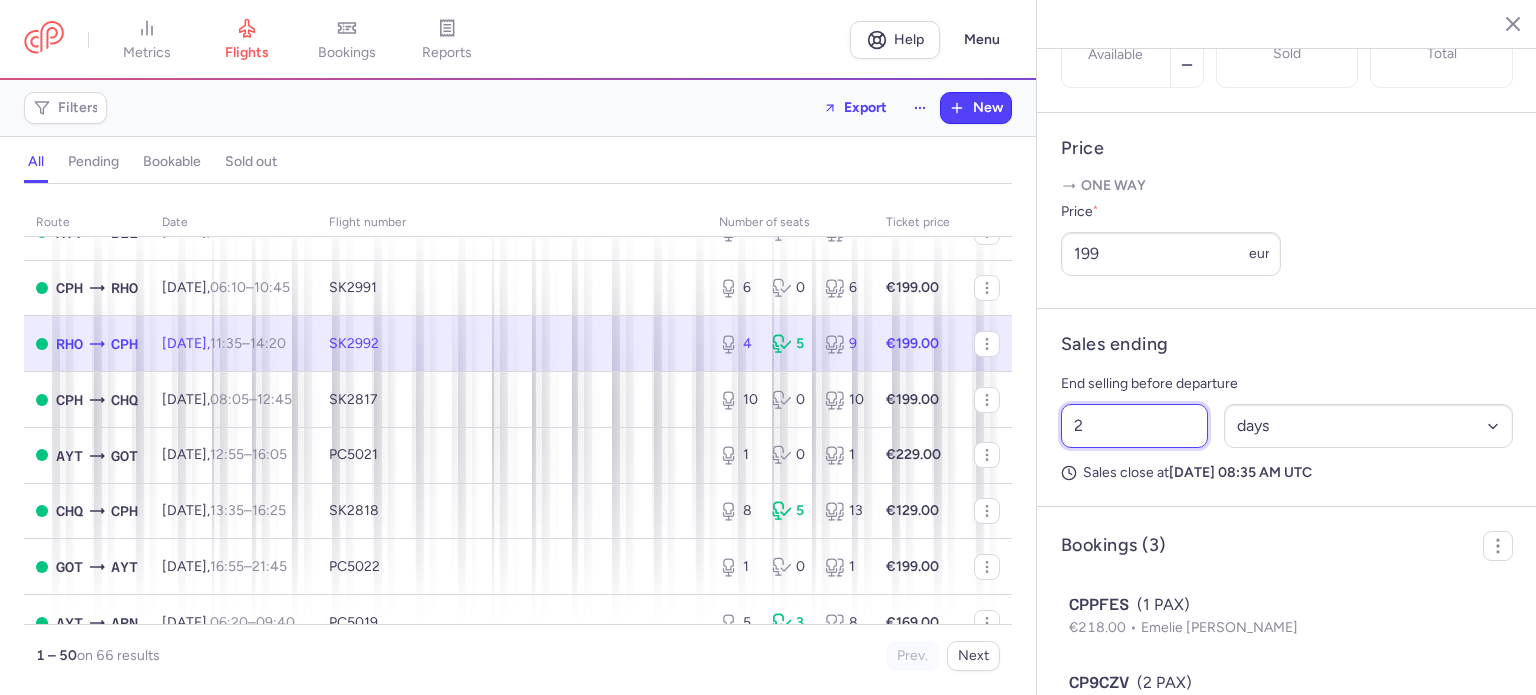 click on "2" at bounding box center [1134, 426] 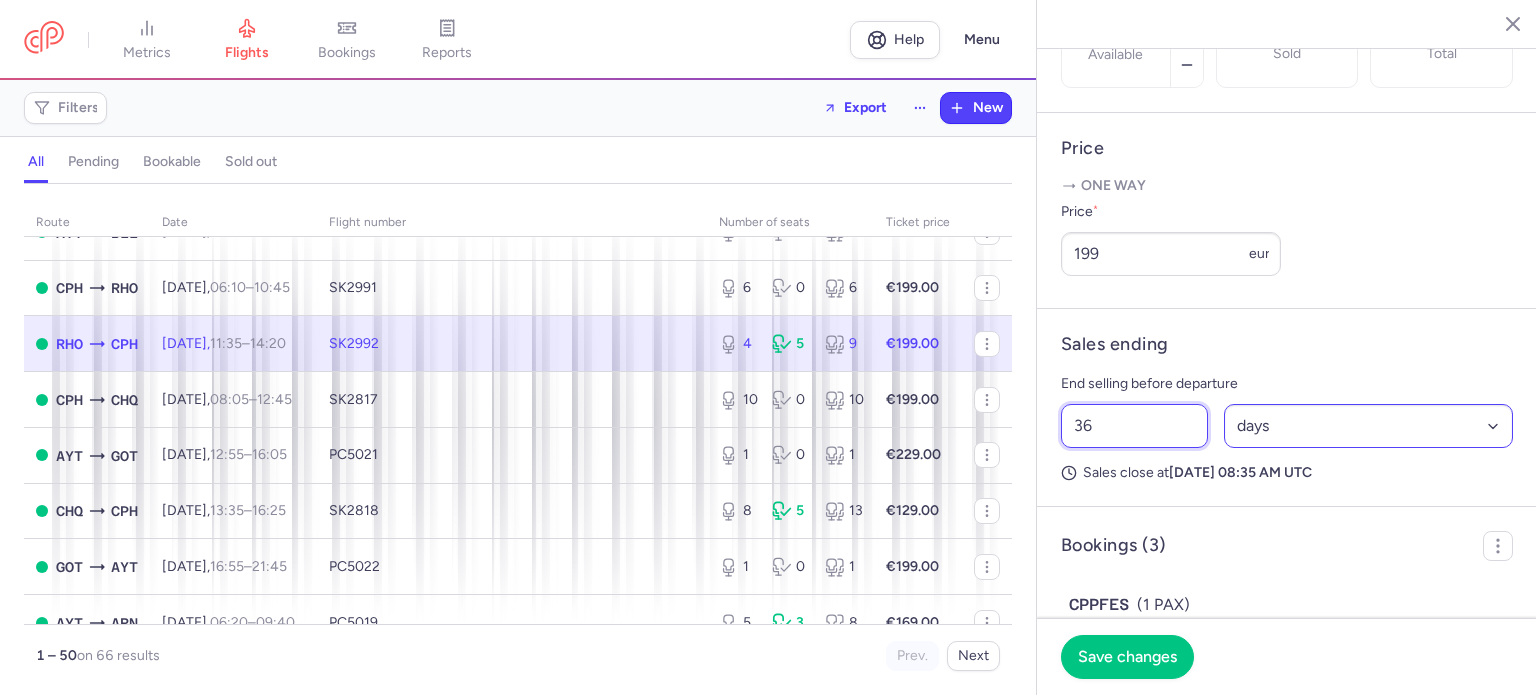 type on "36" 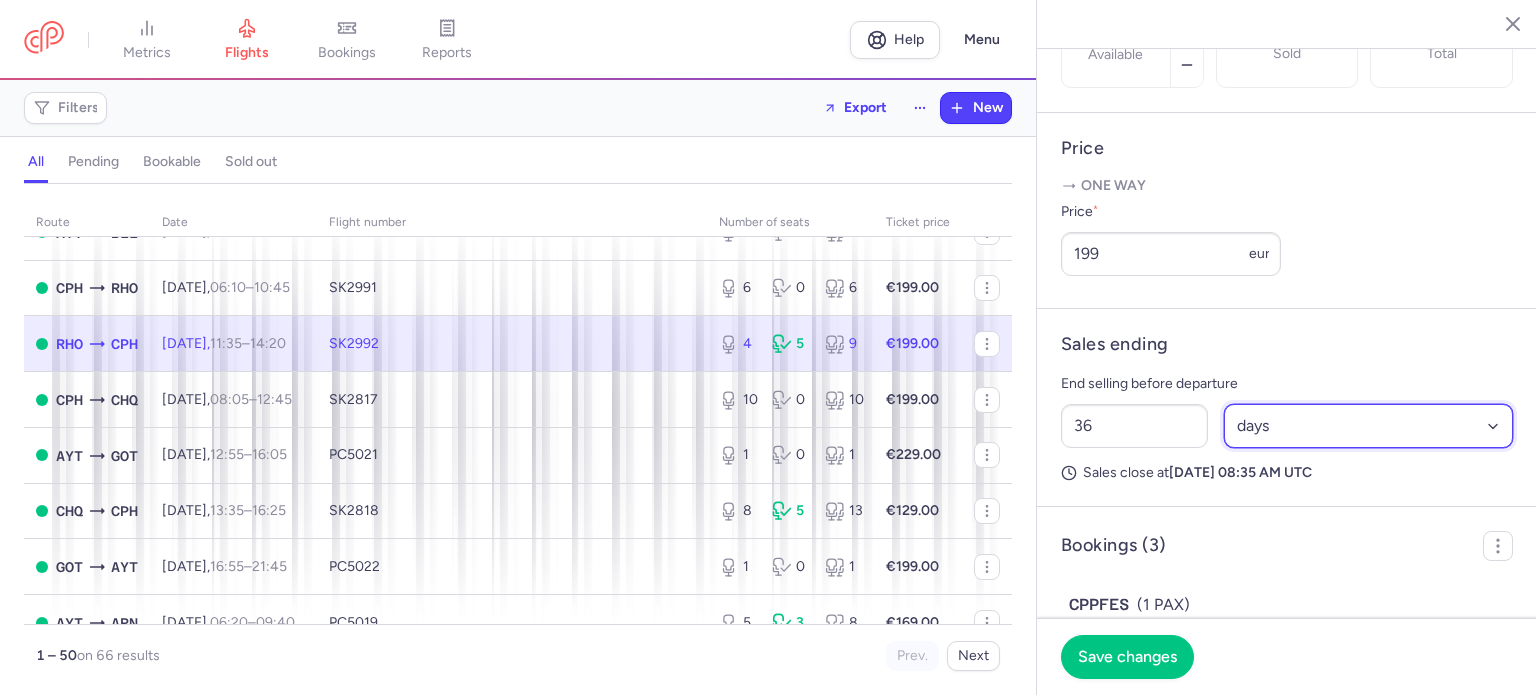 click on "Select an option hours days" at bounding box center [1369, 426] 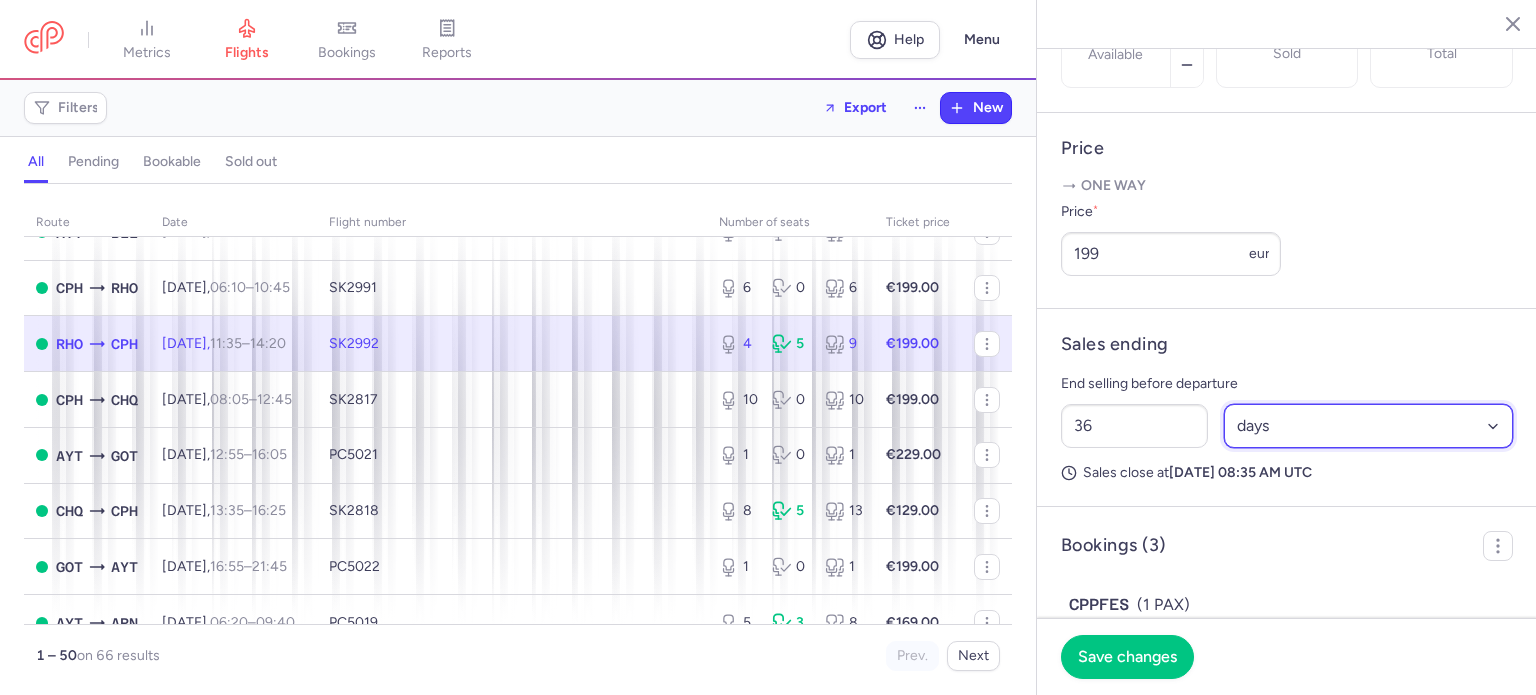 select on "hours" 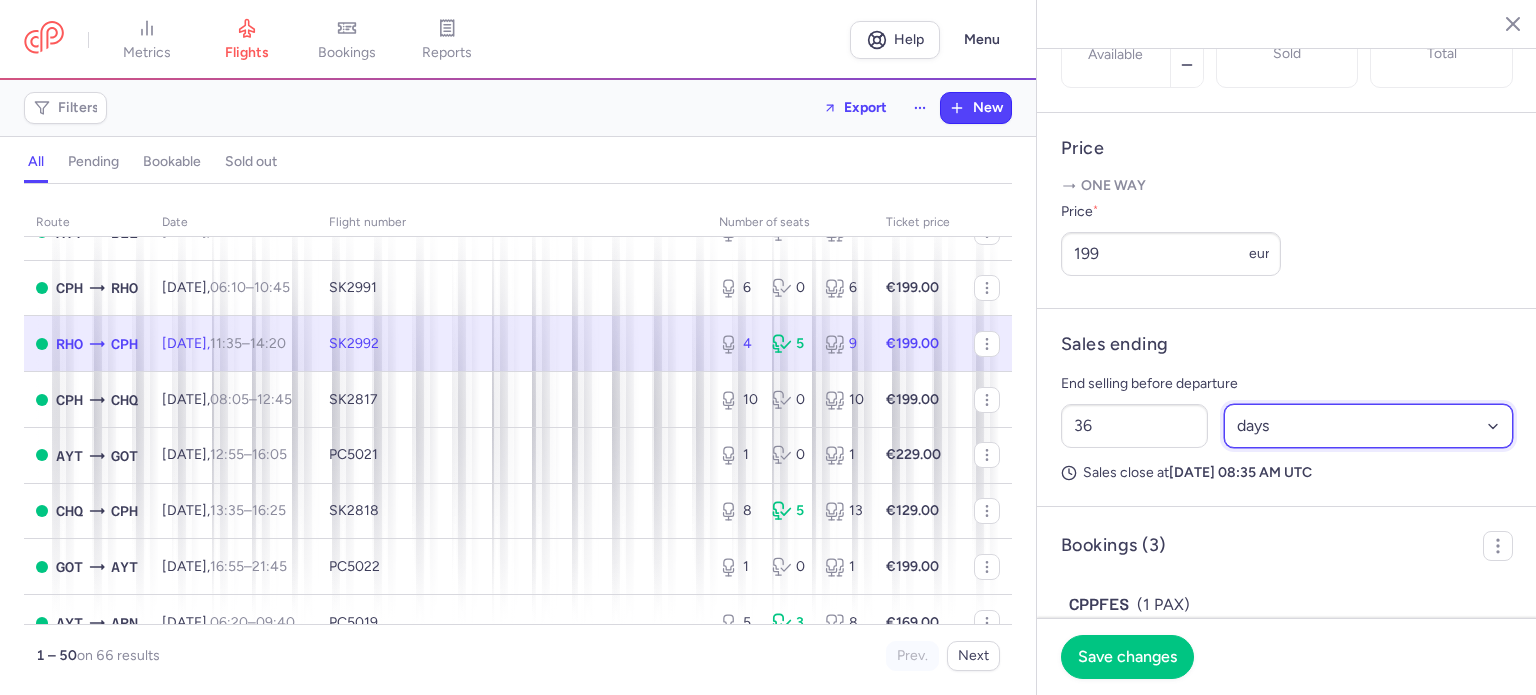 click on "Select an option hours days" at bounding box center [1369, 426] 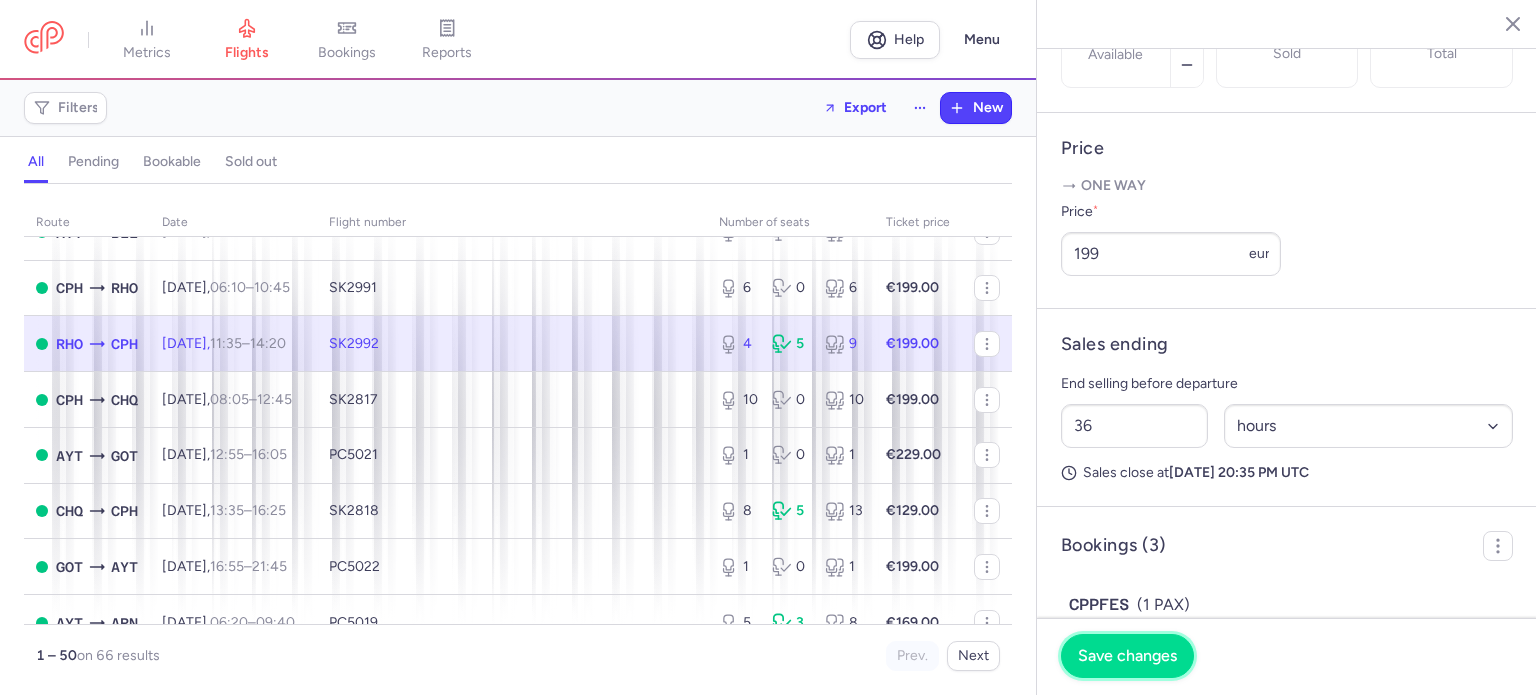 click on "Save changes" at bounding box center [1127, 656] 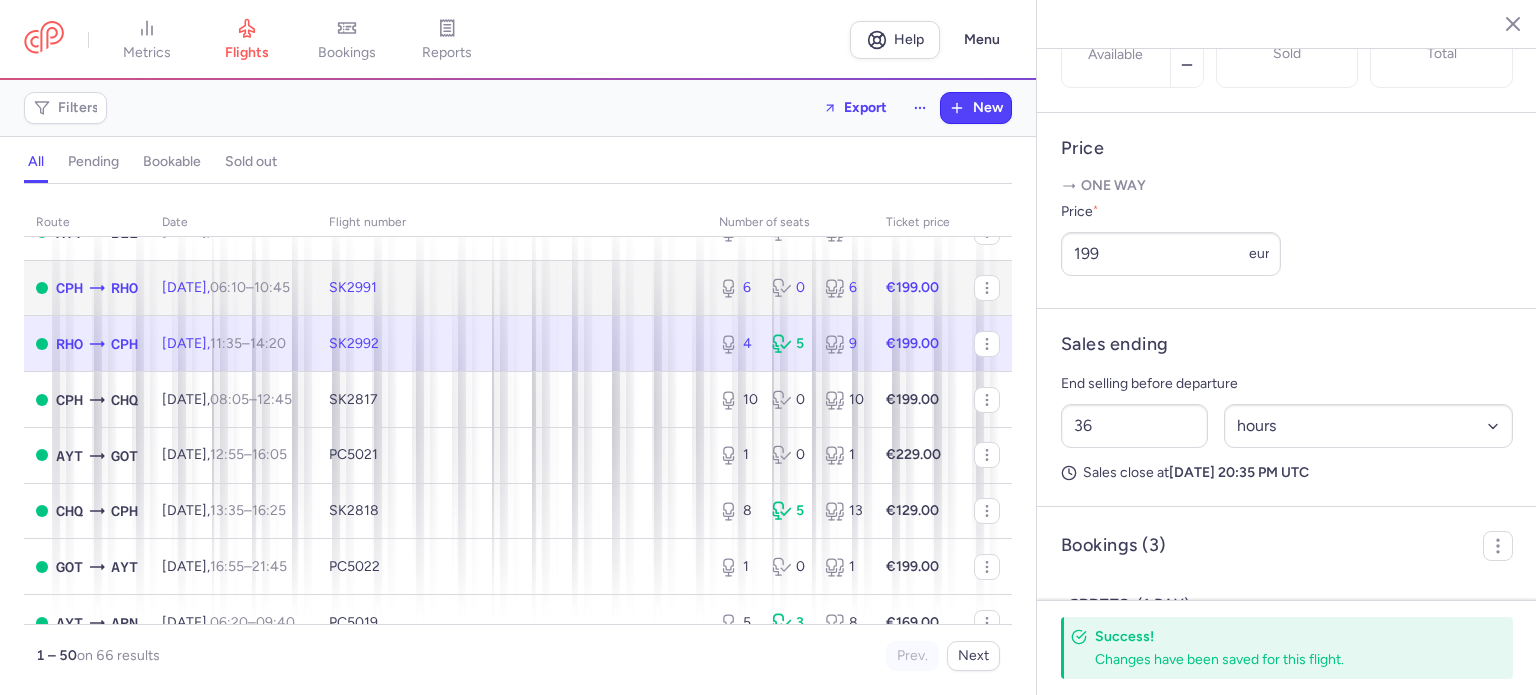 click on "SK2991" at bounding box center (512, 288) 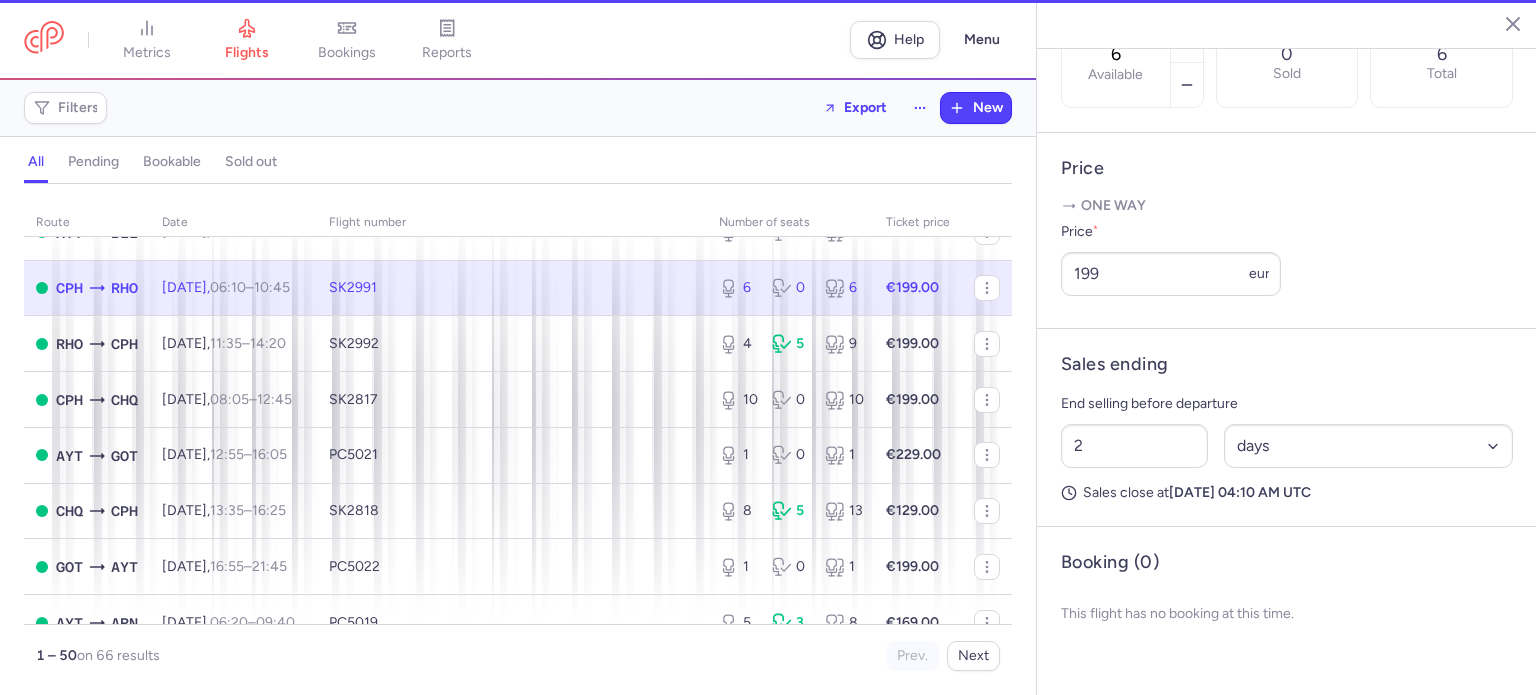 scroll, scrollTop: 683, scrollLeft: 0, axis: vertical 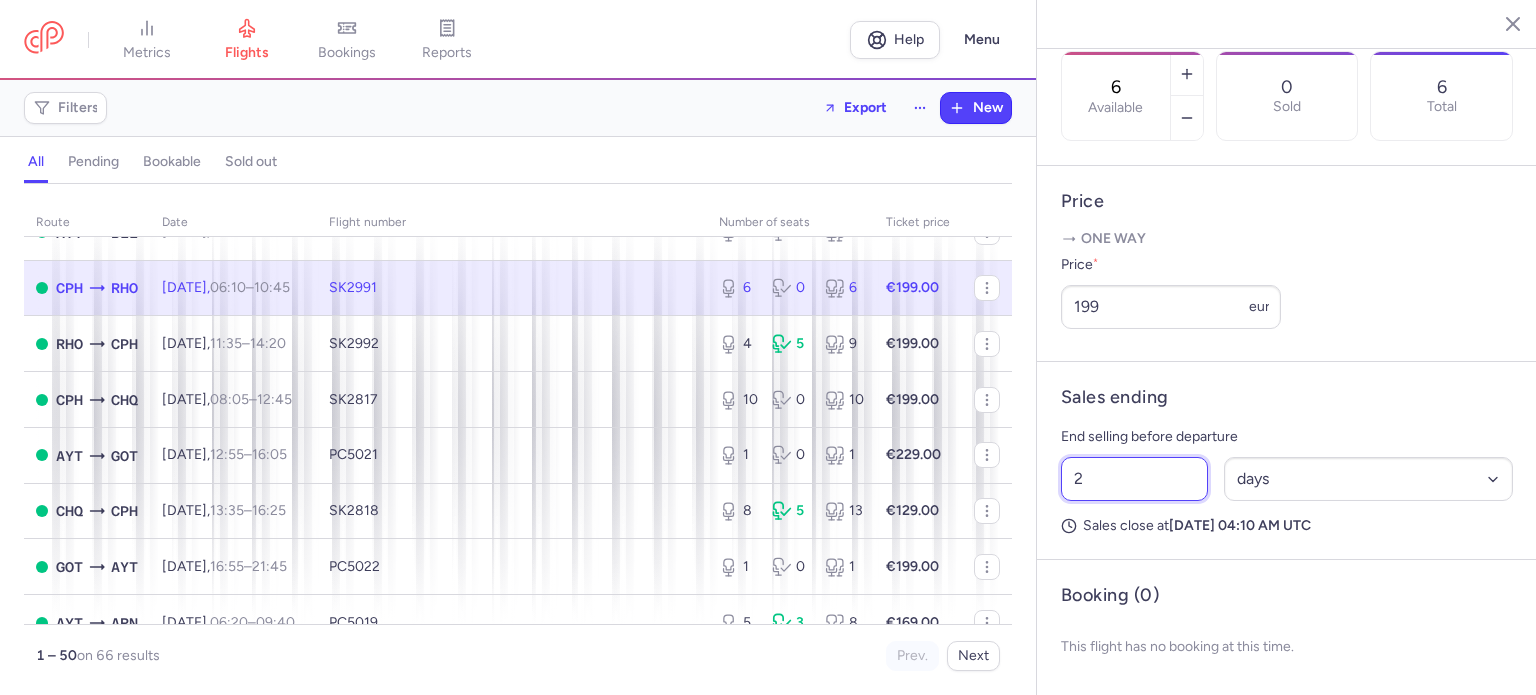 click on "2" at bounding box center (1134, 479) 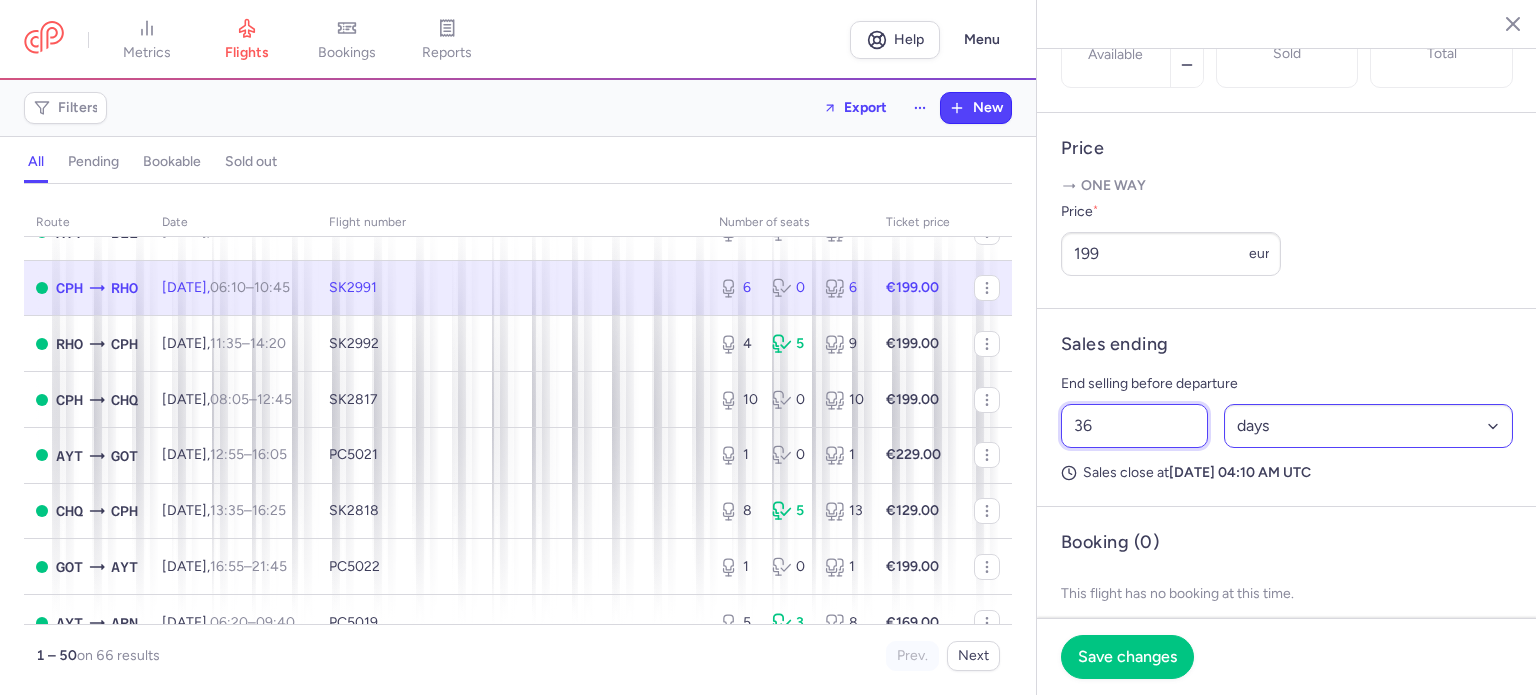 type on "36" 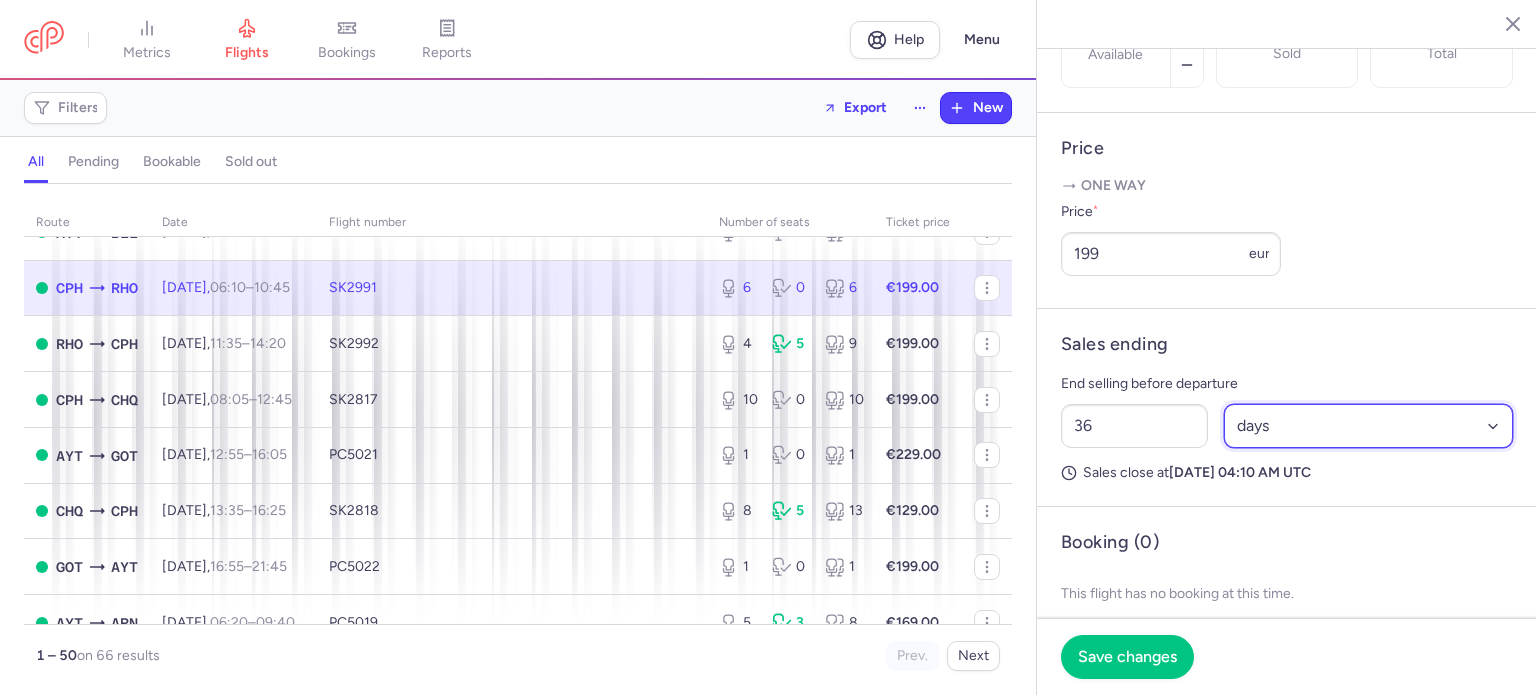 click on "Select an option hours days" at bounding box center [1369, 426] 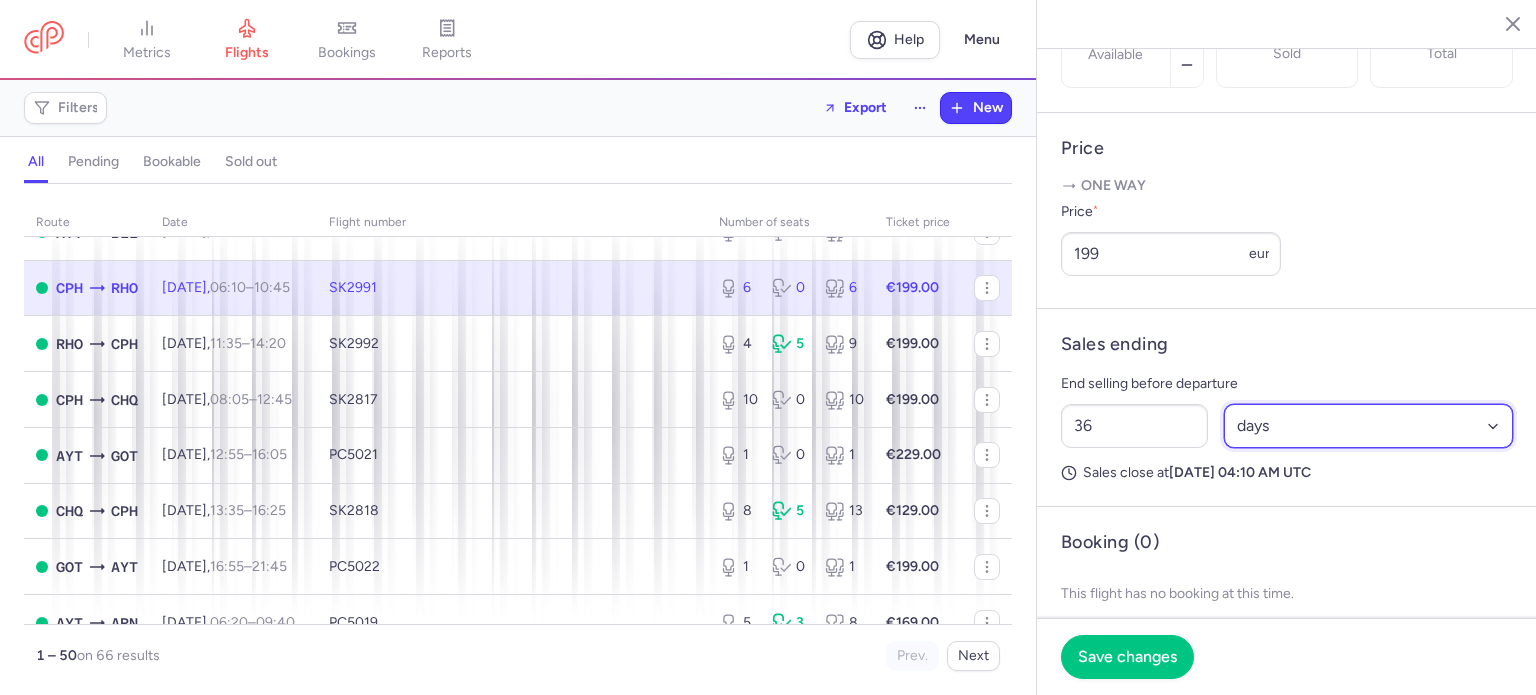click on "Select an option hours days" at bounding box center [1369, 426] 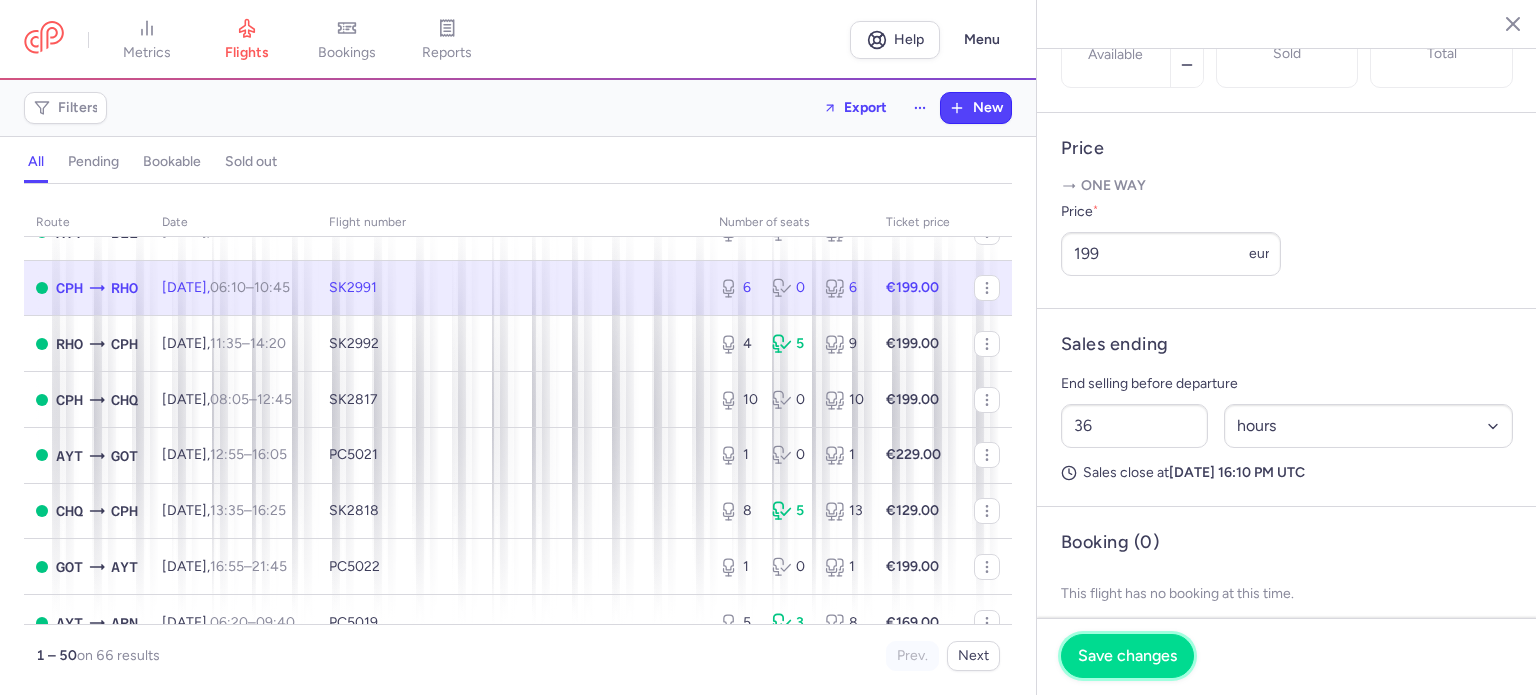 click on "Save changes" at bounding box center [1127, 656] 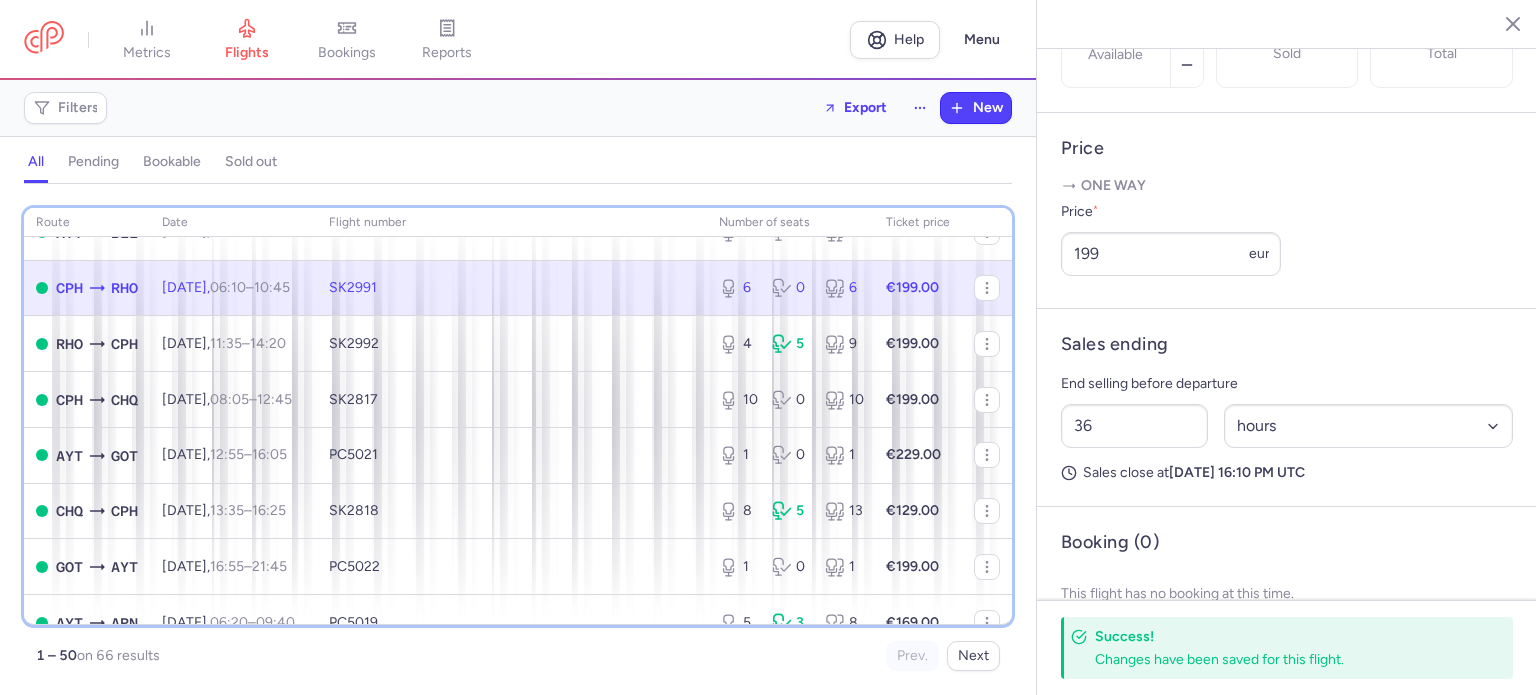 scroll, scrollTop: 806, scrollLeft: 0, axis: vertical 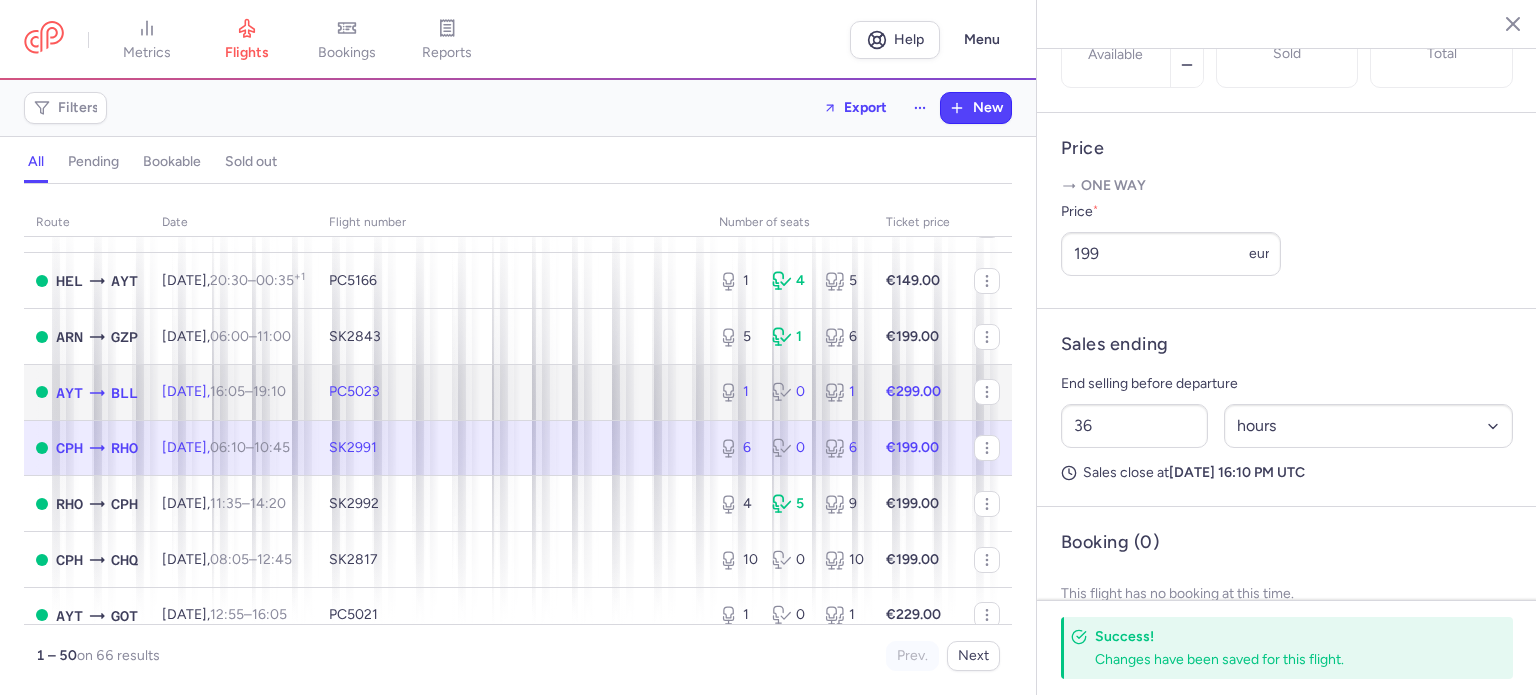 click on "1 0 1" at bounding box center (790, 392) 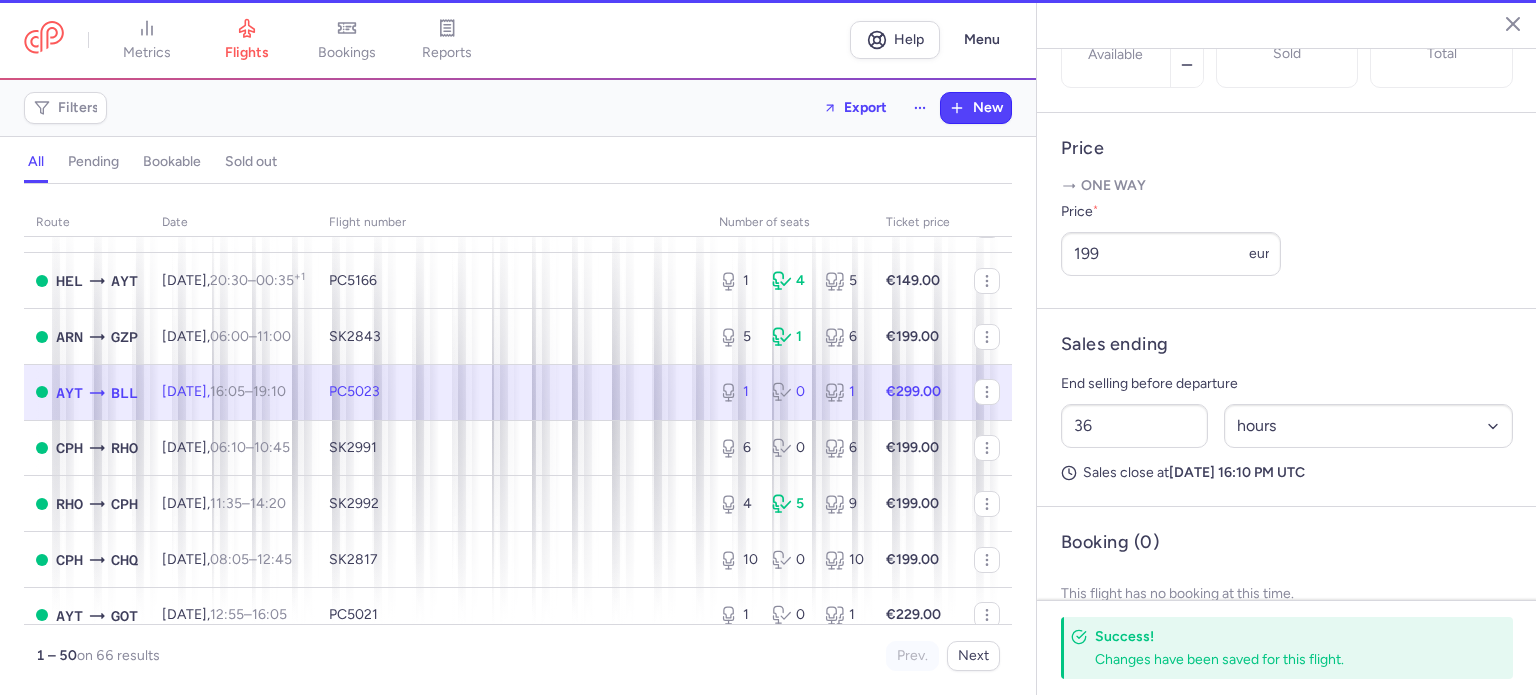 type on "1" 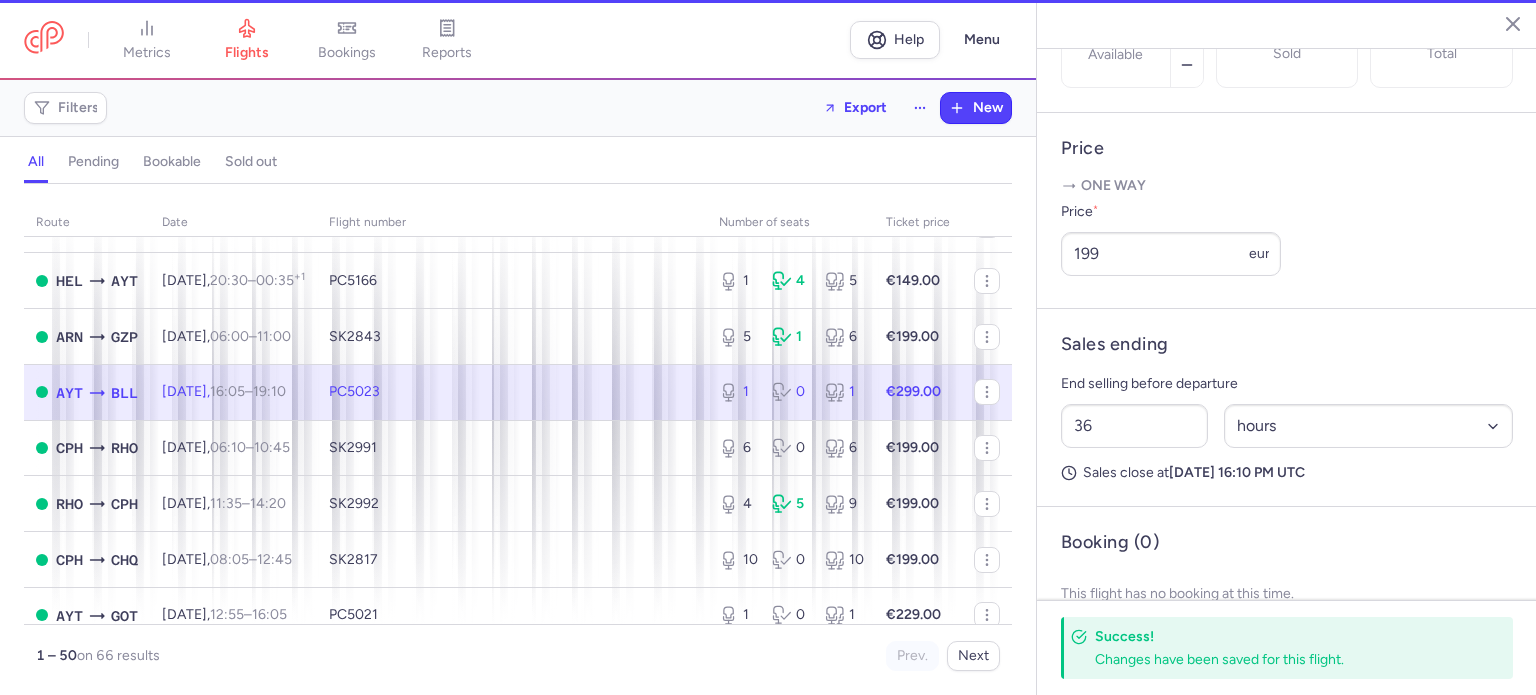 type on "2" 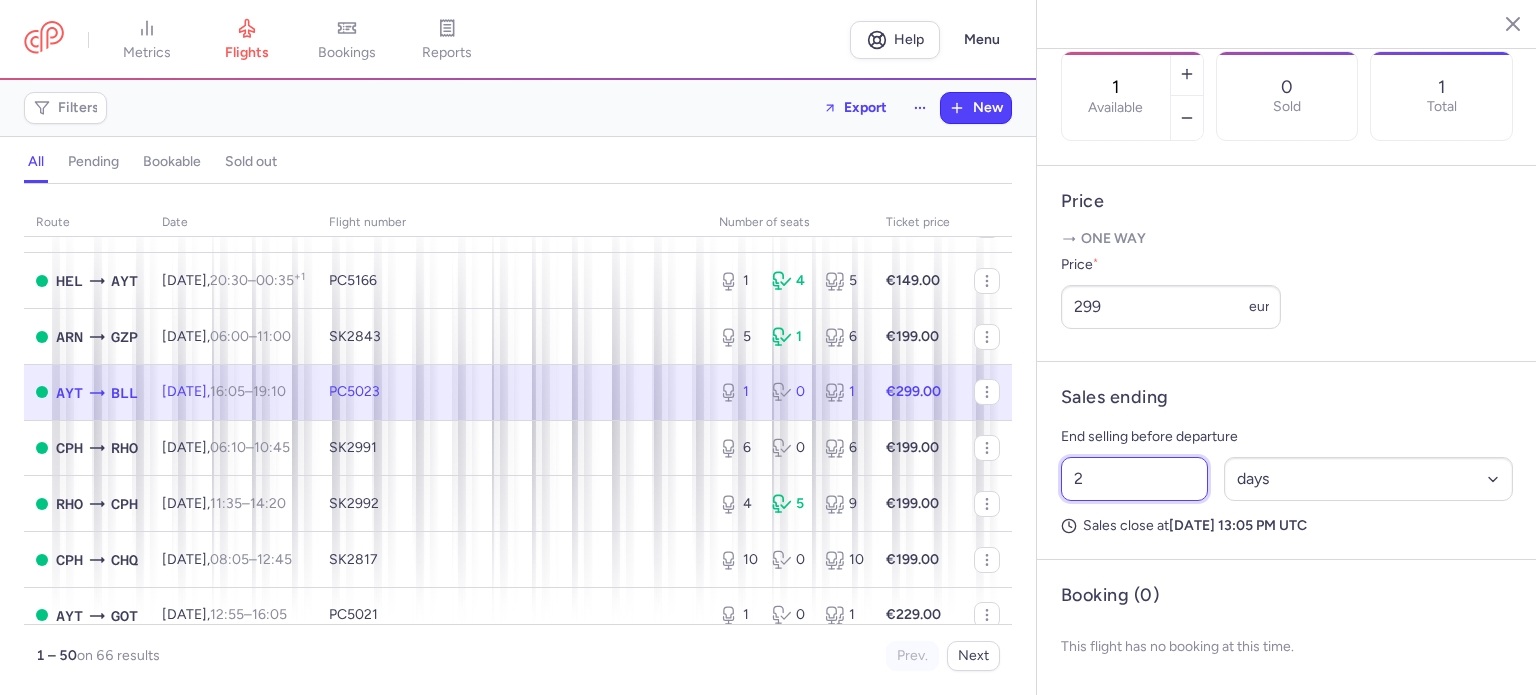 click on "2" at bounding box center [1134, 479] 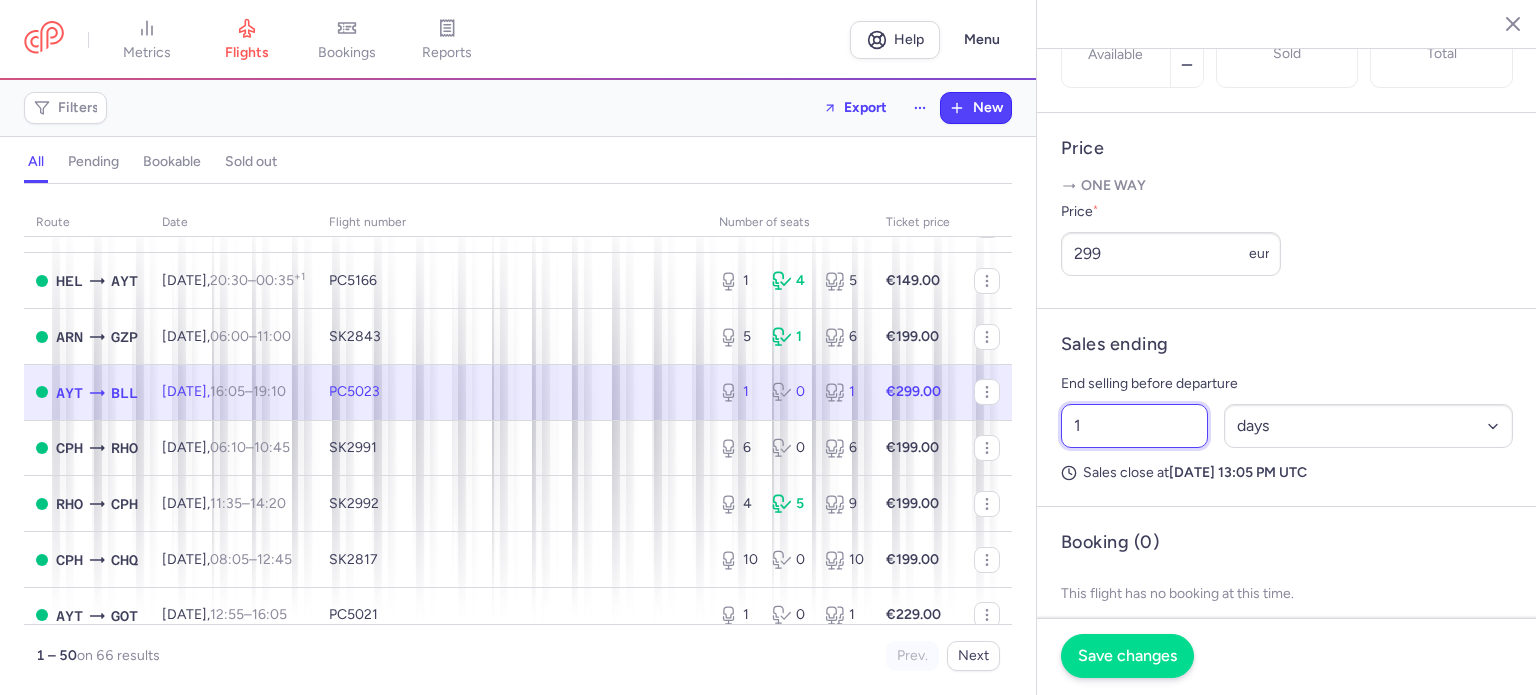type on "1" 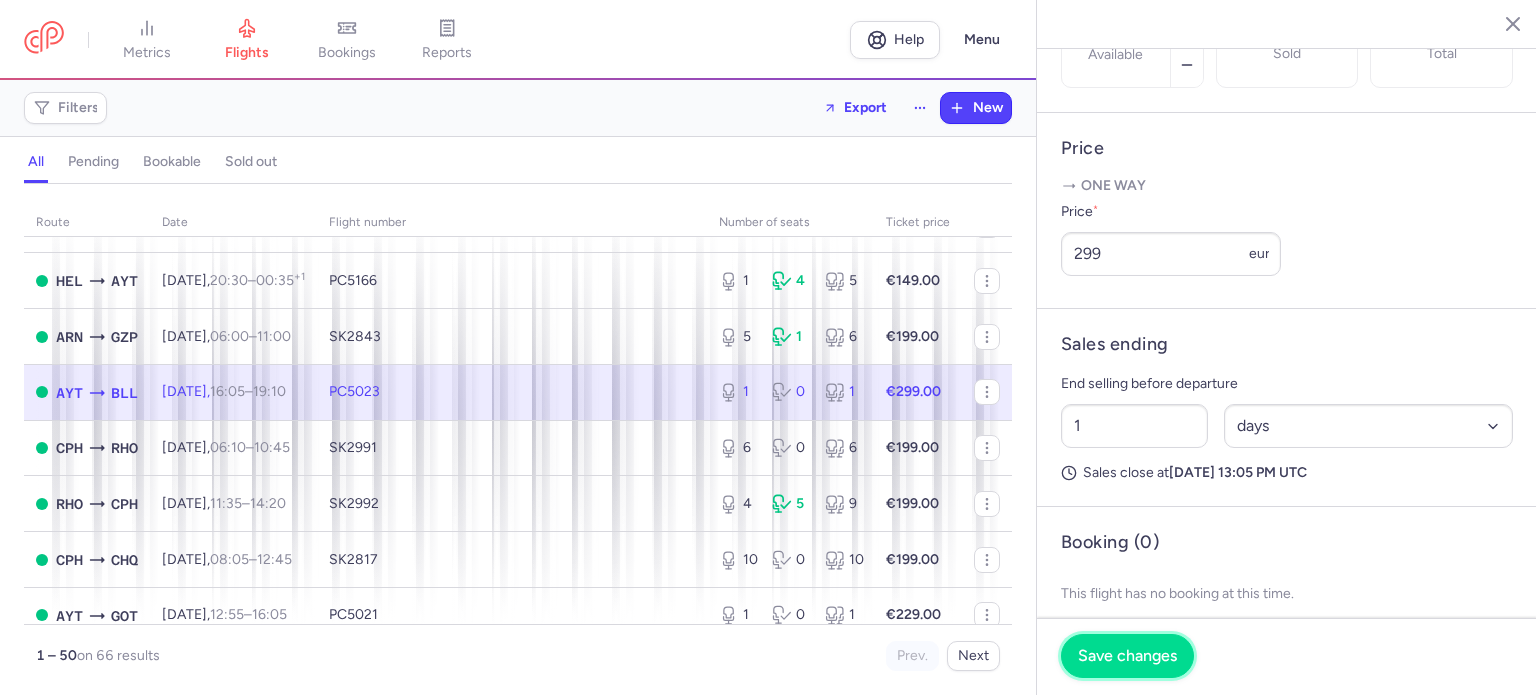 click on "Save changes" at bounding box center (1127, 656) 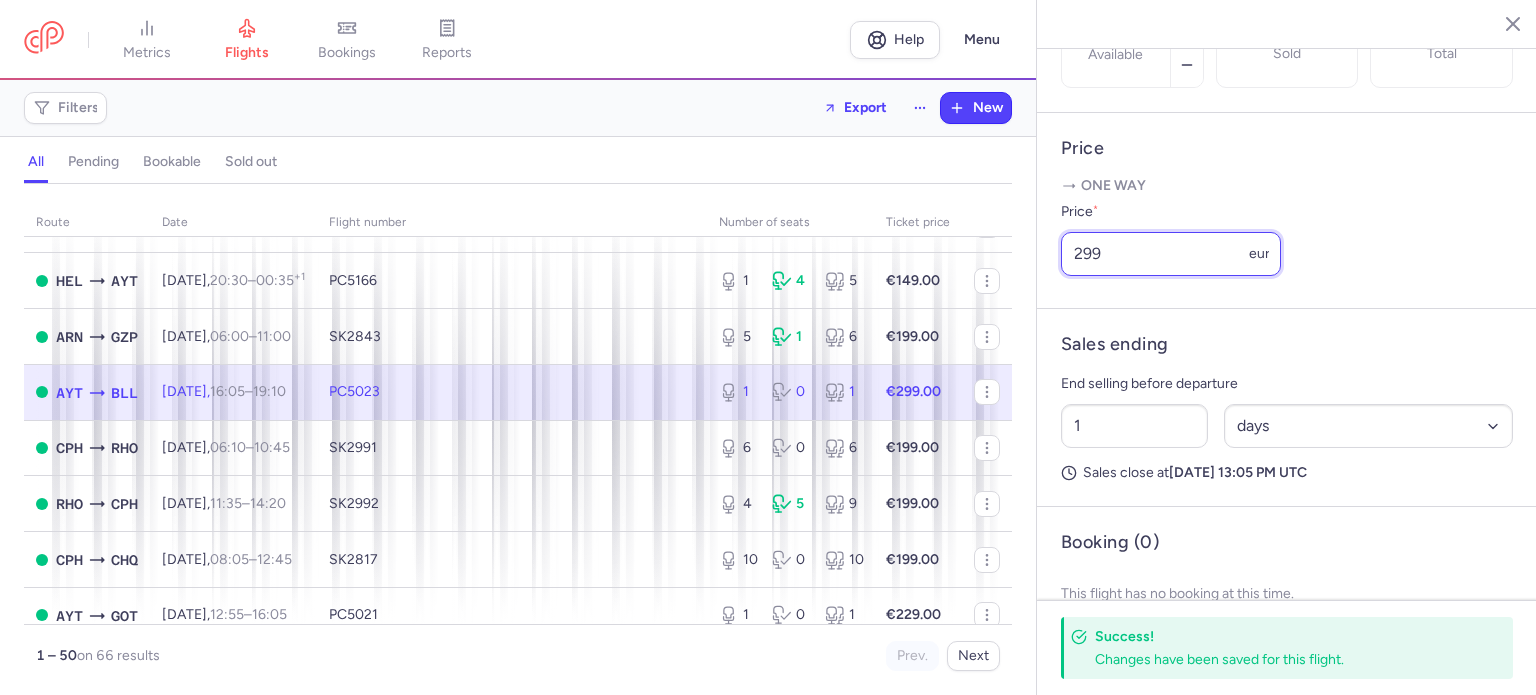 click on "299" at bounding box center (1171, 254) 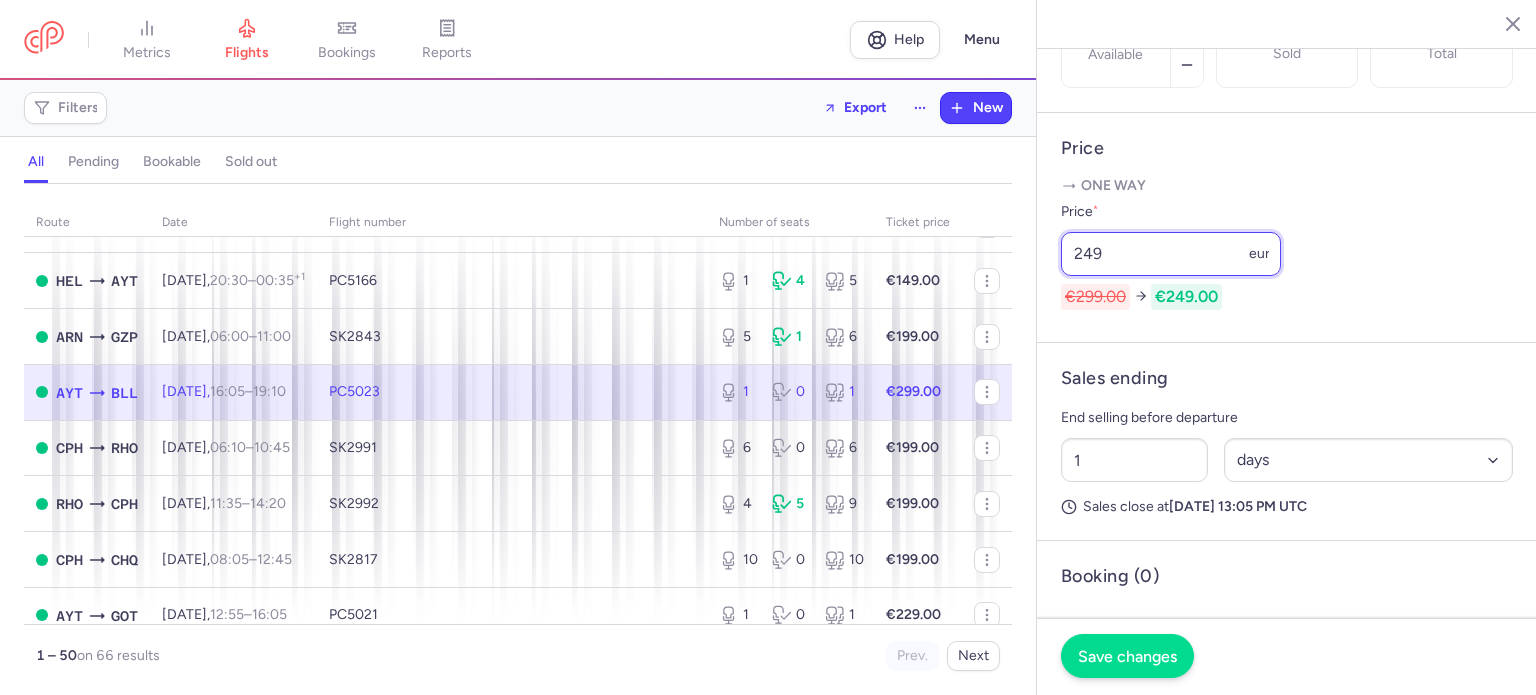 type on "249" 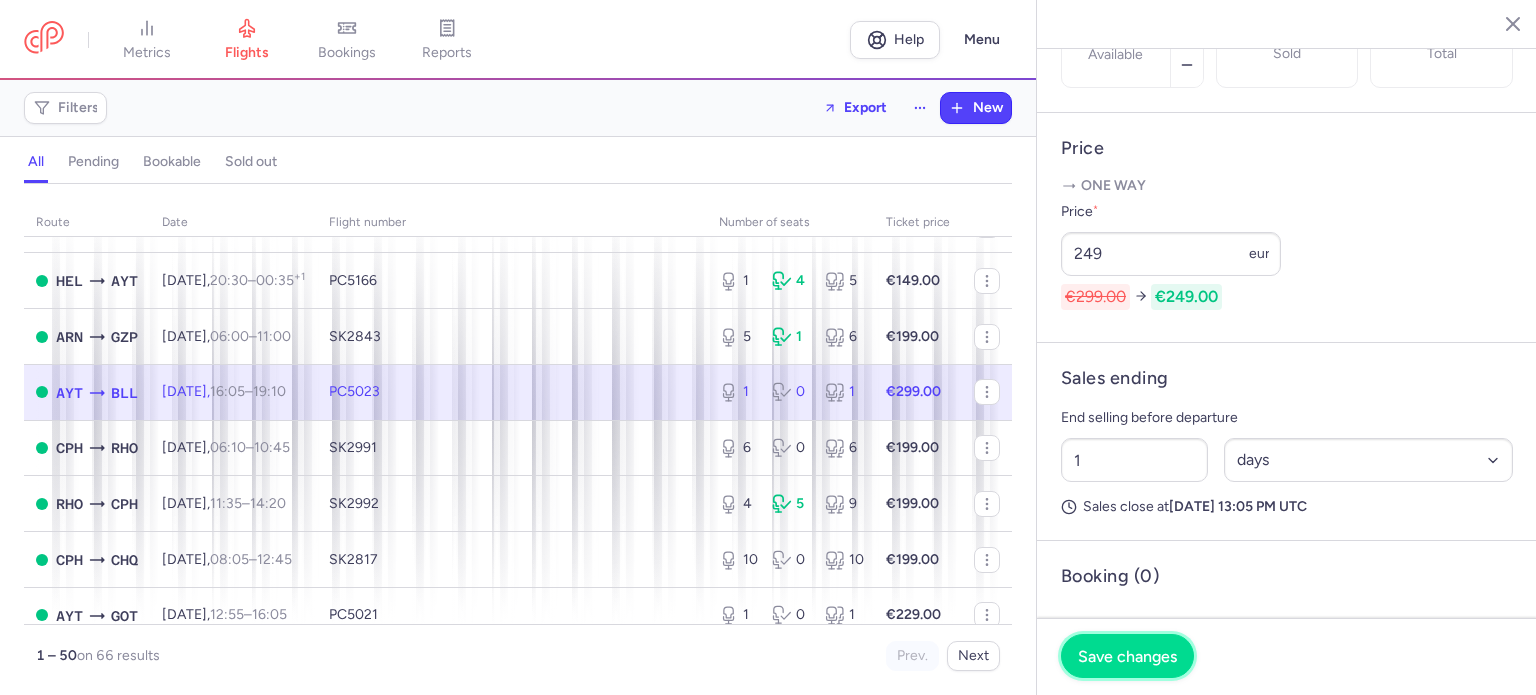 click on "Save changes" at bounding box center [1127, 656] 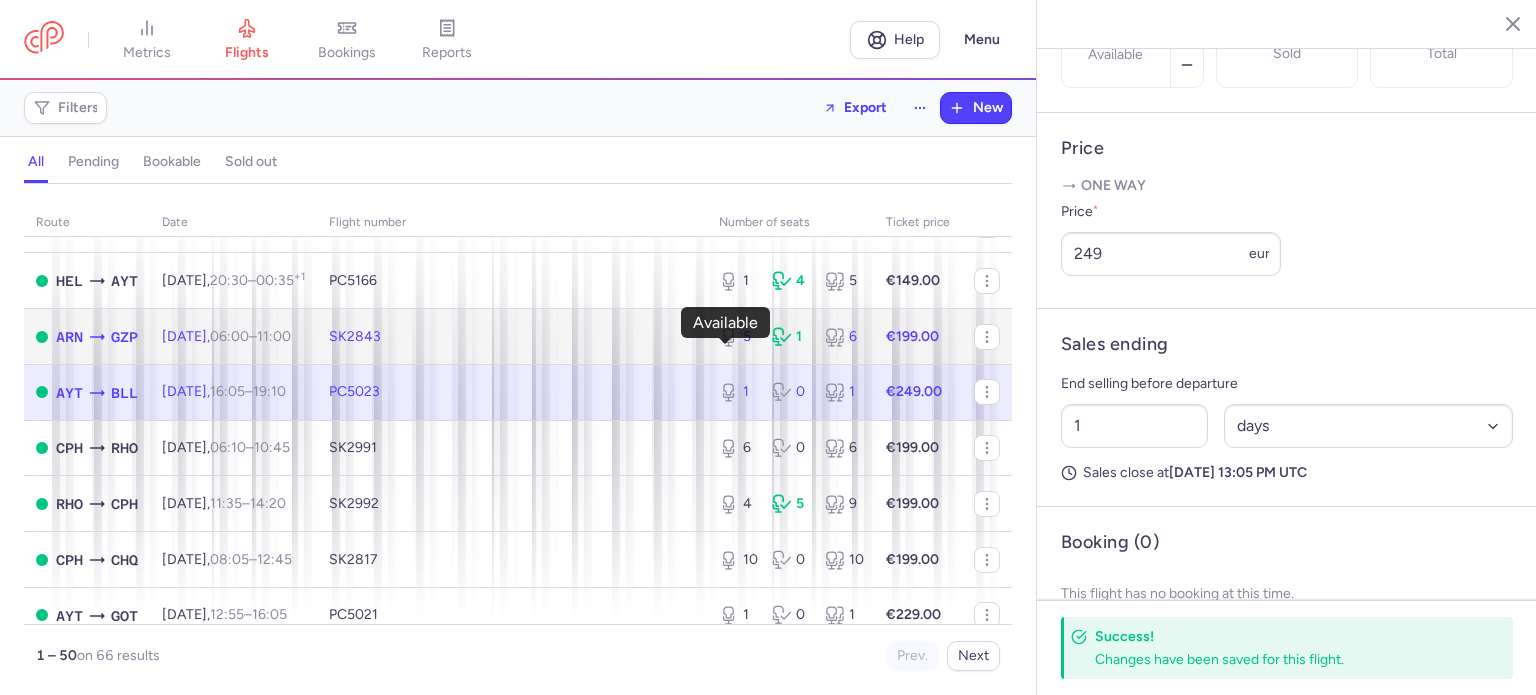 click on "metrics flights bookings reports  Help  Menu Filters  Export  New all pending bookable sold out route date Flight number number of seats Ticket price [DATE]  CPH  CHQ [DATE]  08:05  –  12:45  +0  SK2817  0 21 21 €99.00  AYT  GOT [DATE]  12:55  –  16:05  +0  PC5021  2 3 5 €129.00  CHQ  CPH [DATE]  13:35  –  16:25  +0  SK2818  8 5 13 €120.00  GOT  AYT [DATE]  16:55  –  21:45  +0  PC5022  0 0 0 €299.00  AYT  ARN [DATE]  06:20  –  09:40  +0  PC5019  7 0 7 €119.00  CPH  GZP [DATE]  06:05  –  10:35  +0  SK2821  4 4 8 €99.00  GZP  CPH [DATE]  11:25  –  14:20  +0  SK2822  16 2 18 €139.00  ARN  AYT [DATE]  10:30  –  15:35  +0  PC5020  0 0 0 €229.00  AYT  CPH [DATE]  16:05  –  19:00  +0  PC5025  1 2 3 €129.00  CPH  AYT [DATE]  19:50  –  00:25  +1  PC5026  0 6 6 €199.00  AAL  AYT [DATE]  12:15  –  17:15  +0  PC5078  0 2 2 €269.00  AYT  HEL [DATE]  15:20  –  19:40  +0  PC5165  4 2 6 €199.00  HEL  AYT 1" at bounding box center [768, 0] 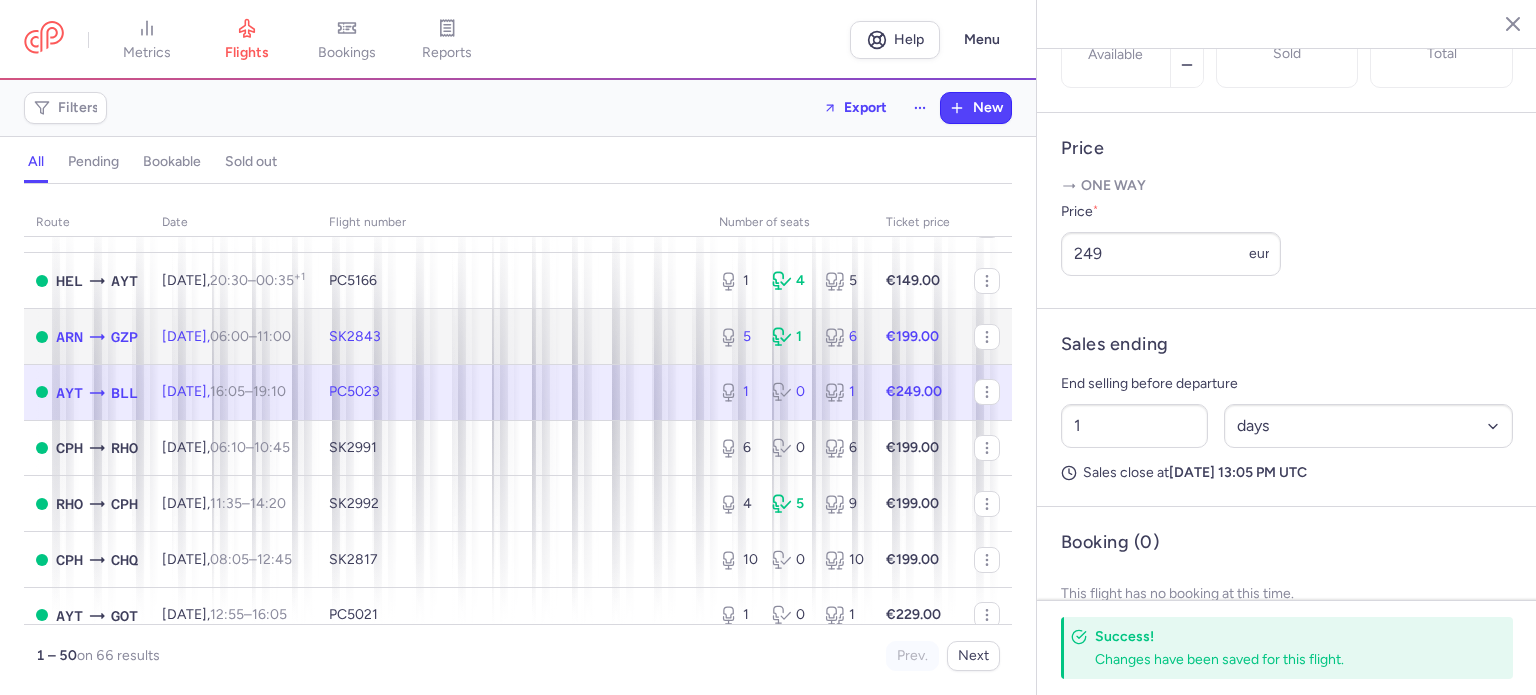 click on "SK2843" at bounding box center (512, 337) 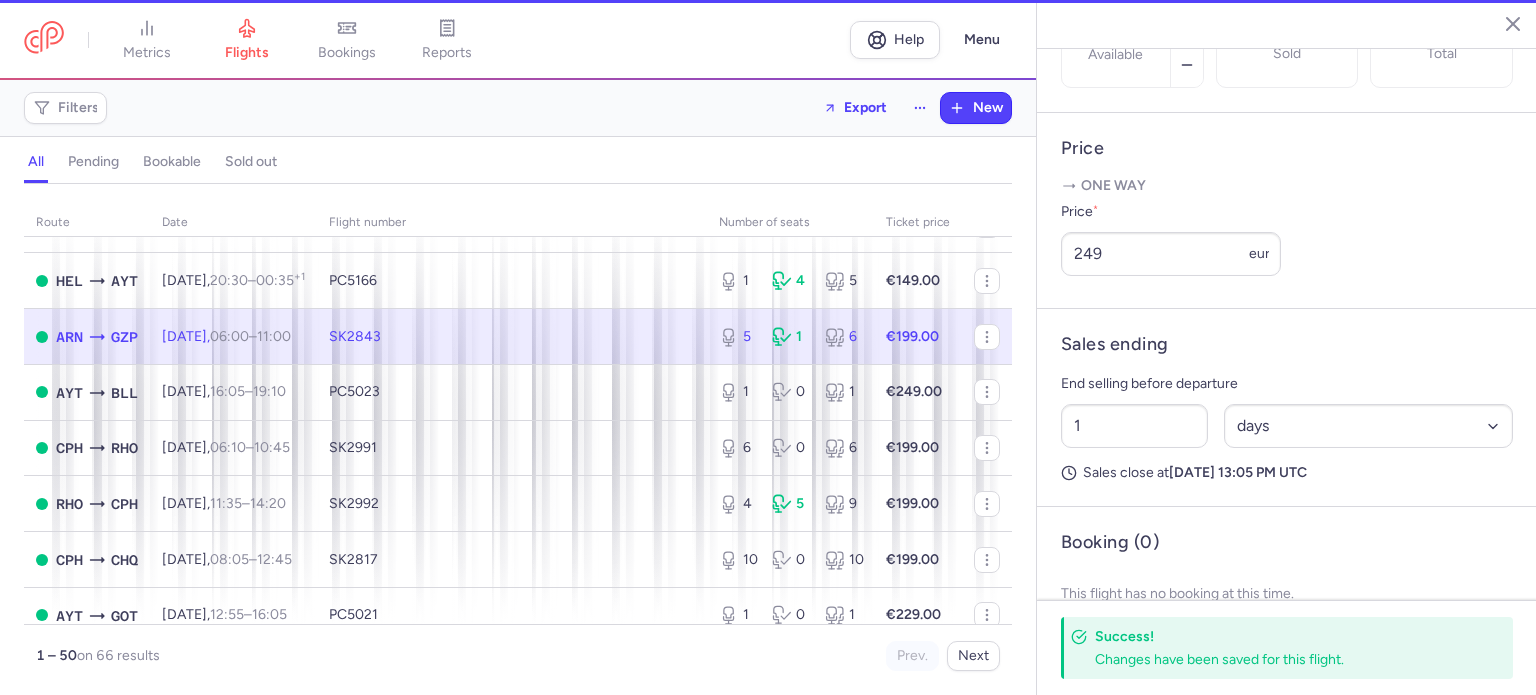 type on "5" 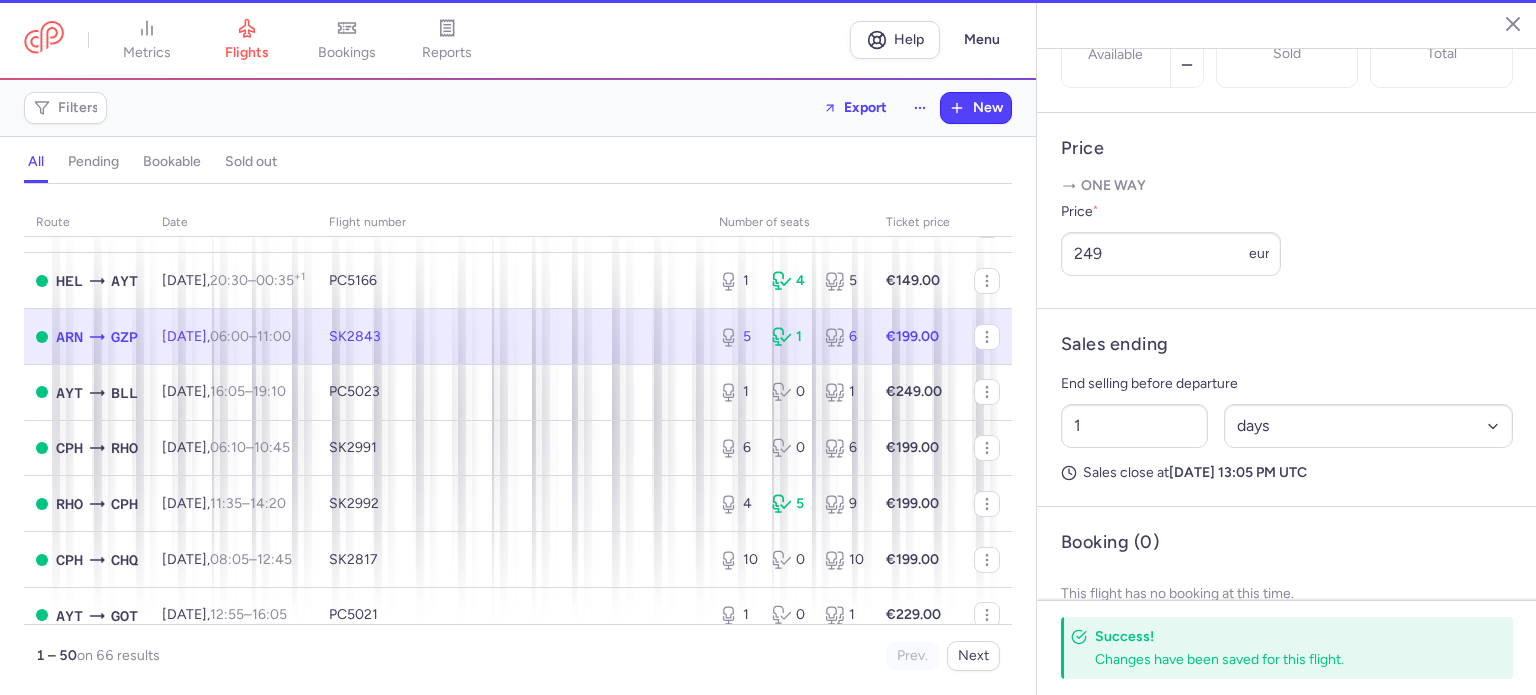 type on "2" 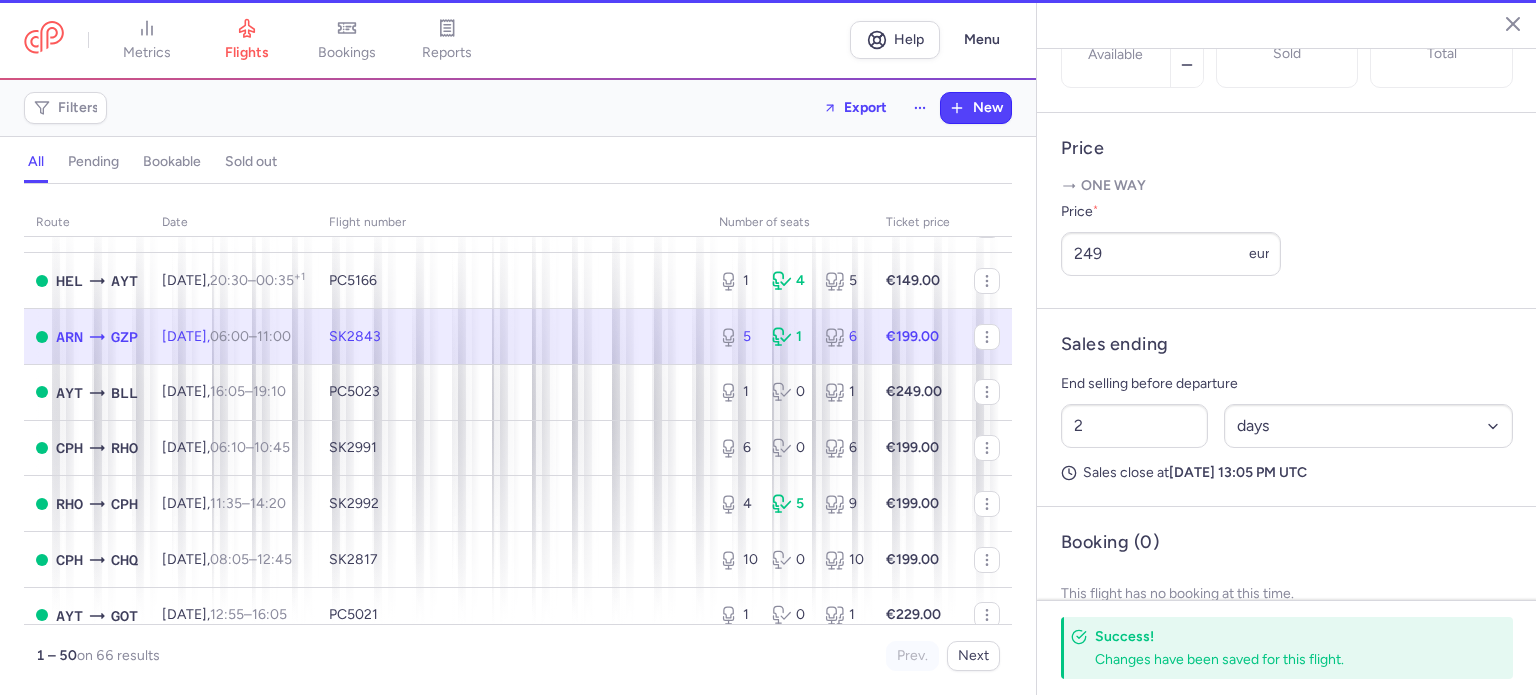 scroll, scrollTop: 699, scrollLeft: 0, axis: vertical 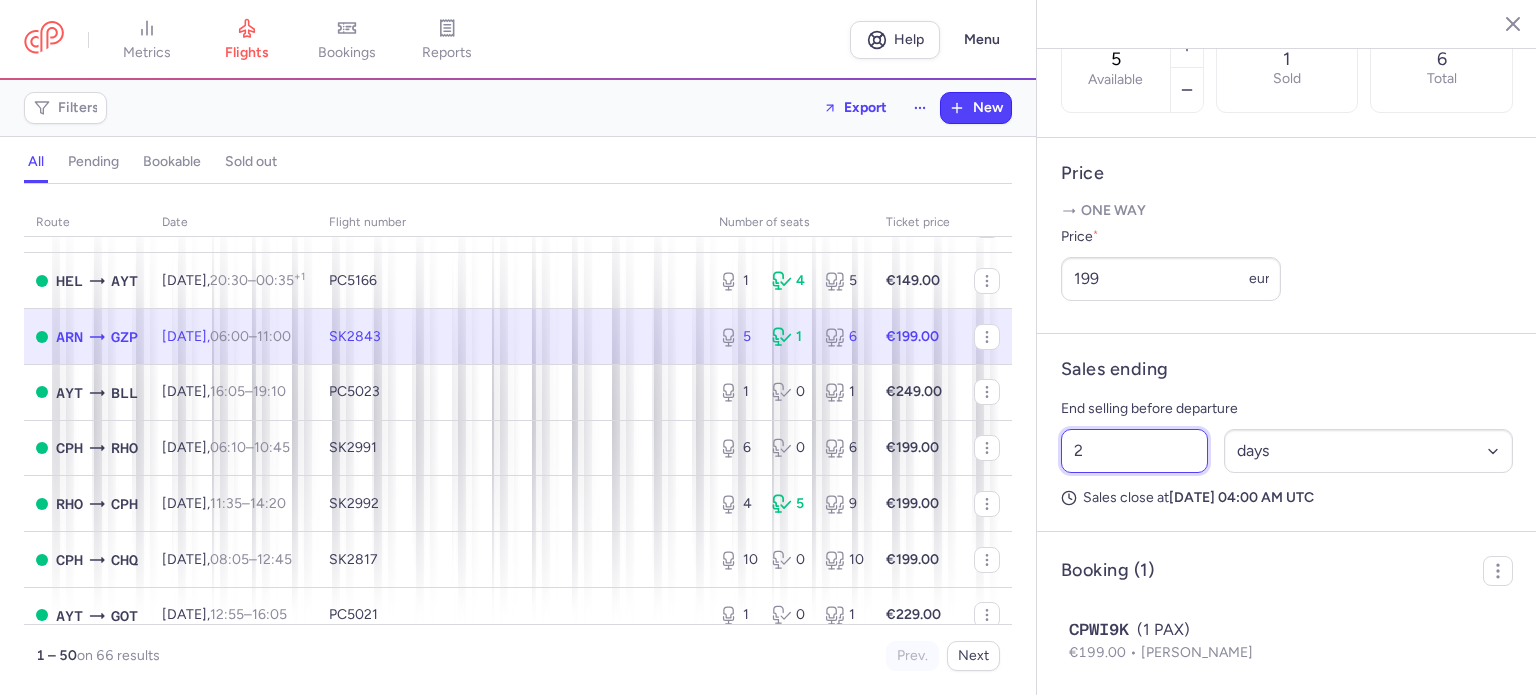 click on "2" at bounding box center (1134, 451) 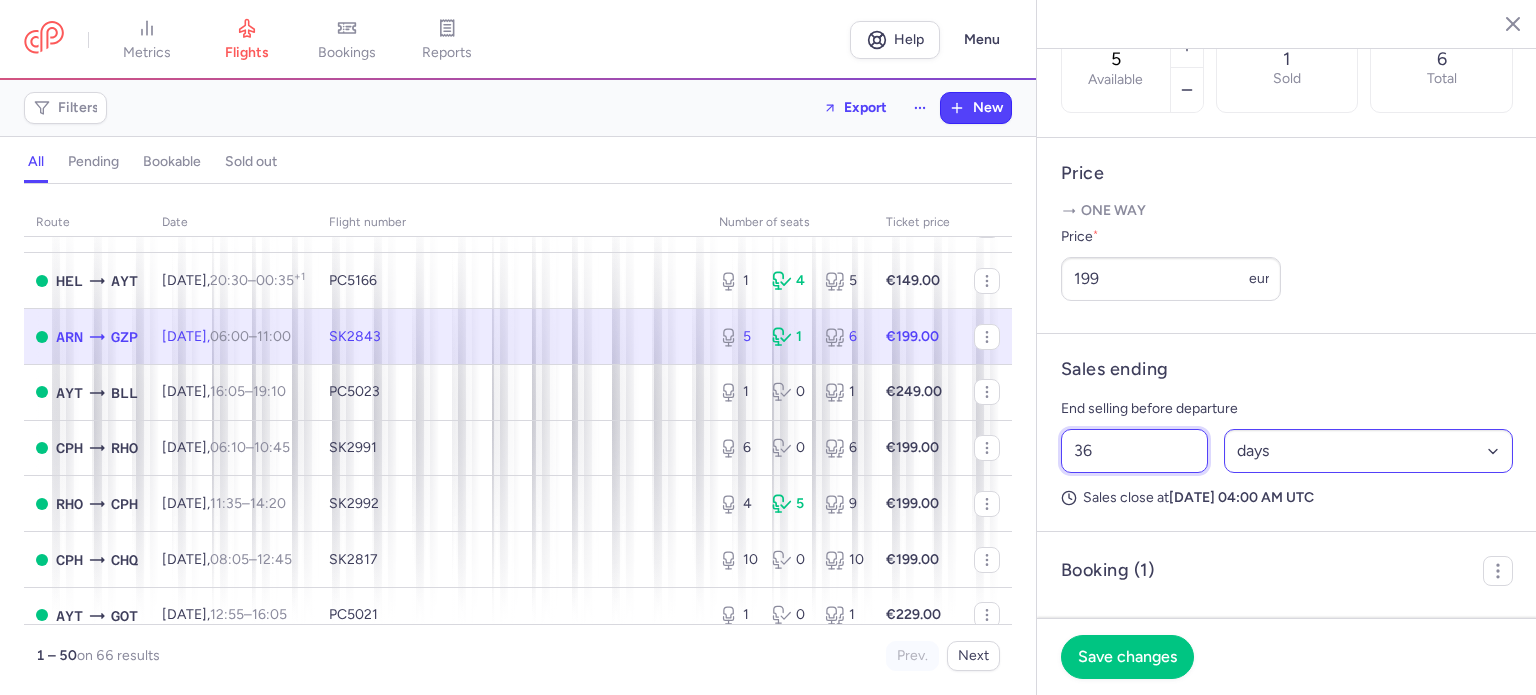 type on "36" 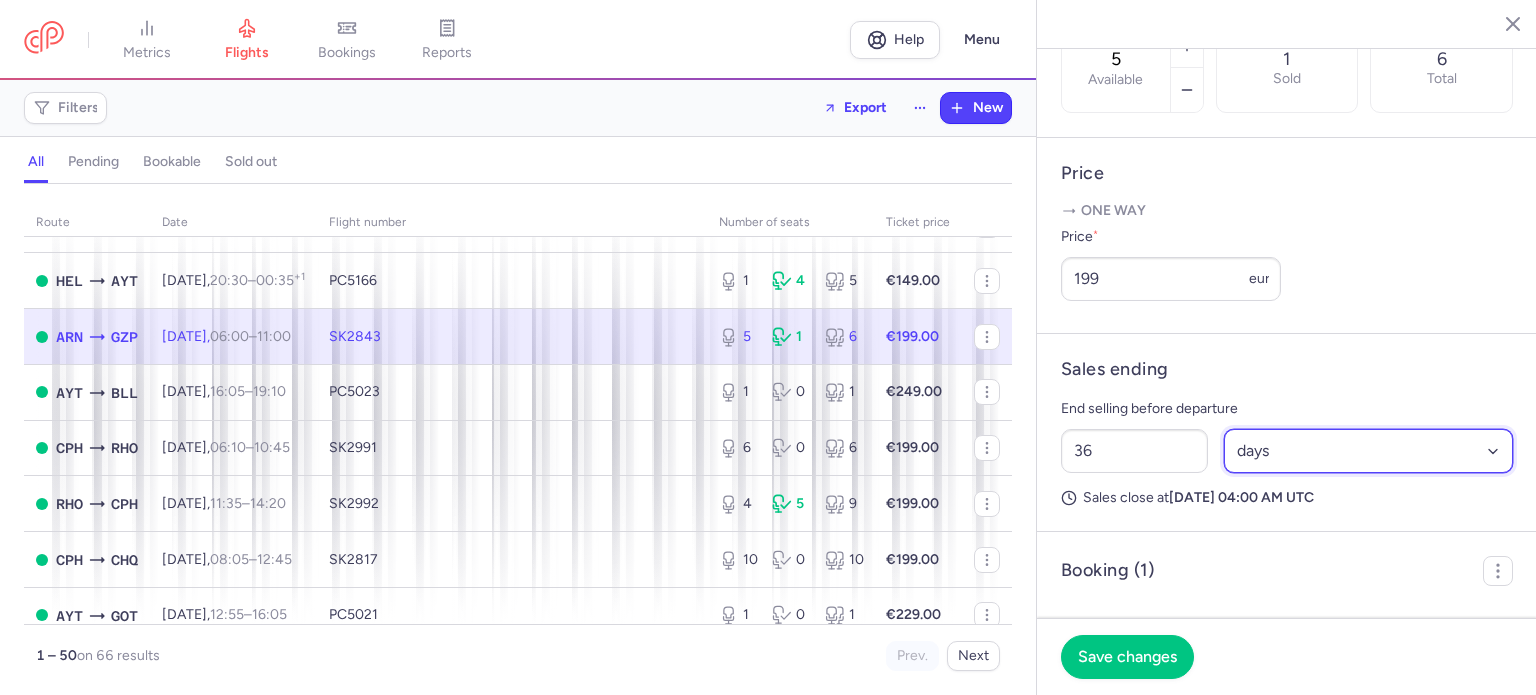 click on "Select an option hours days" at bounding box center [1369, 451] 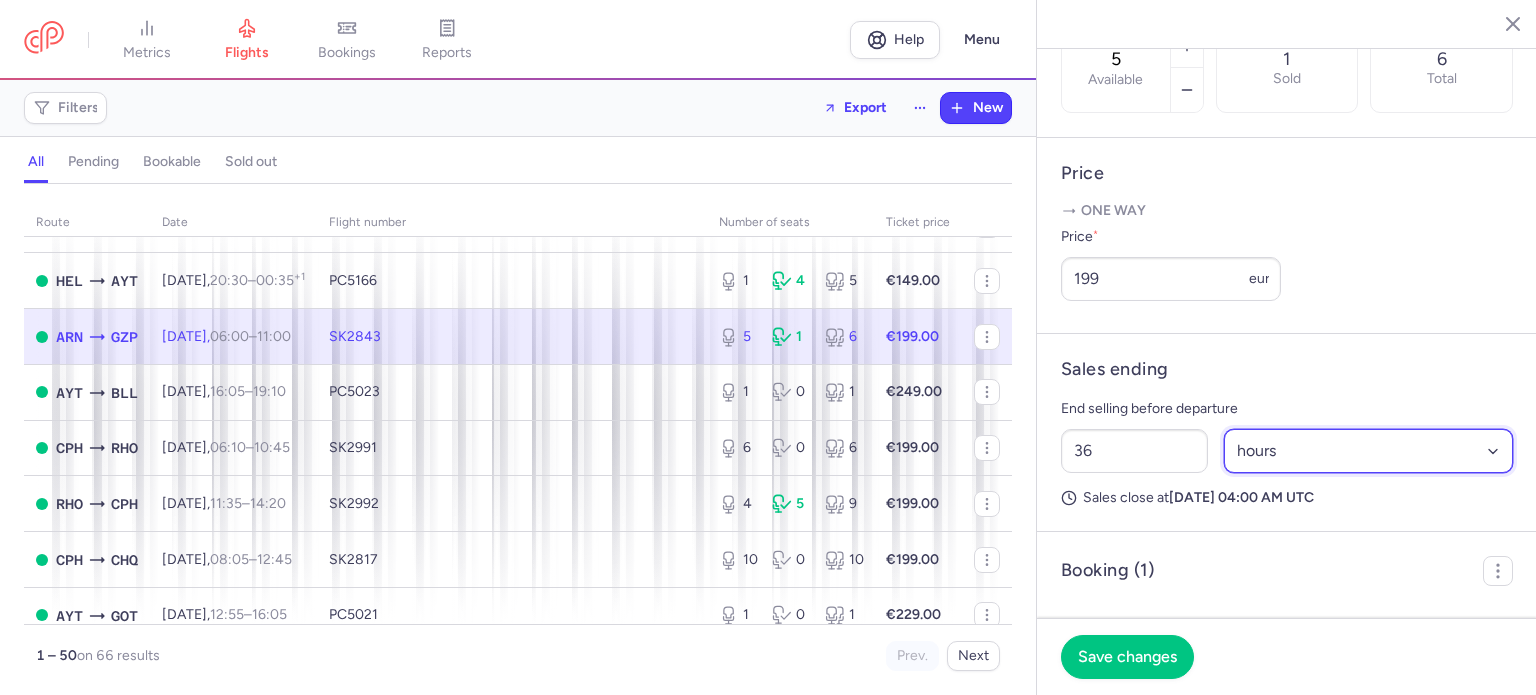 click on "Select an option hours days" at bounding box center (1369, 451) 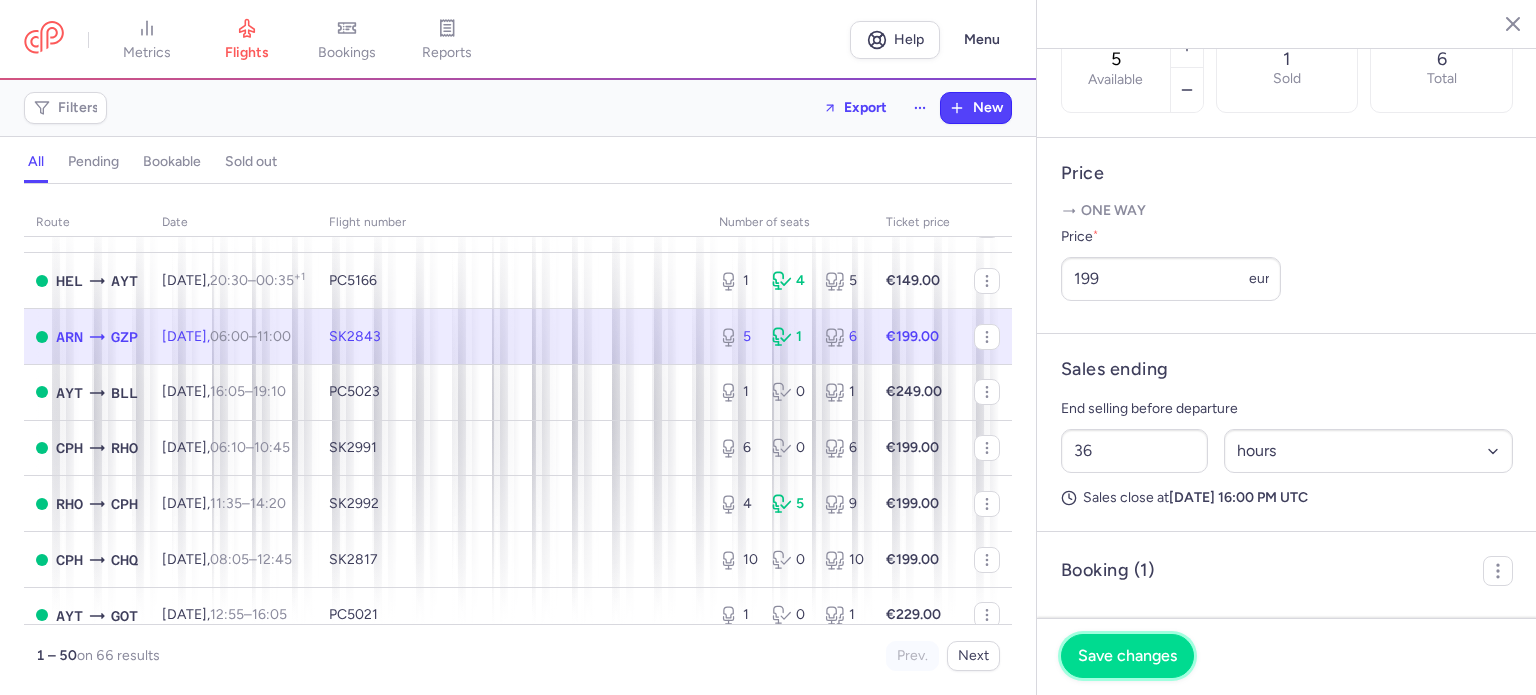 click on "Save changes" at bounding box center [1127, 656] 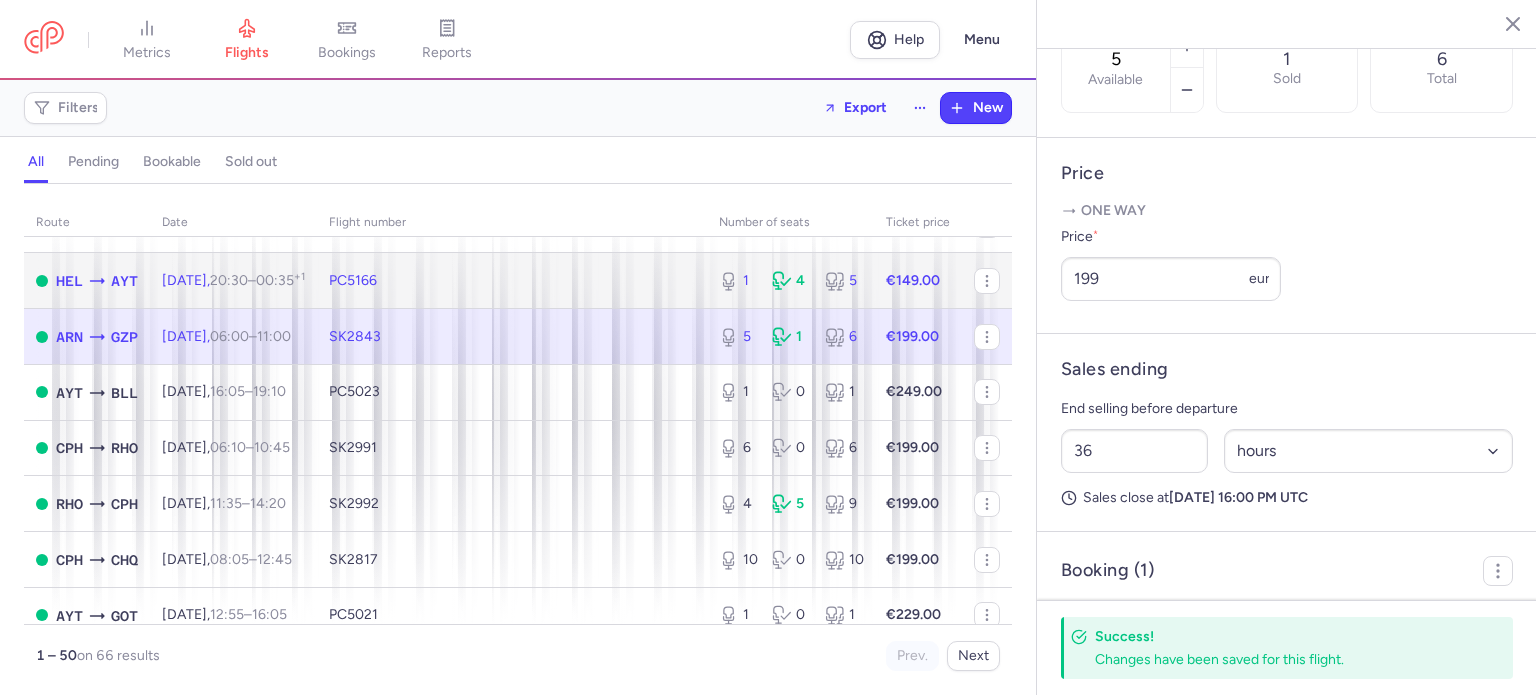 click on "PC5166" at bounding box center [512, 281] 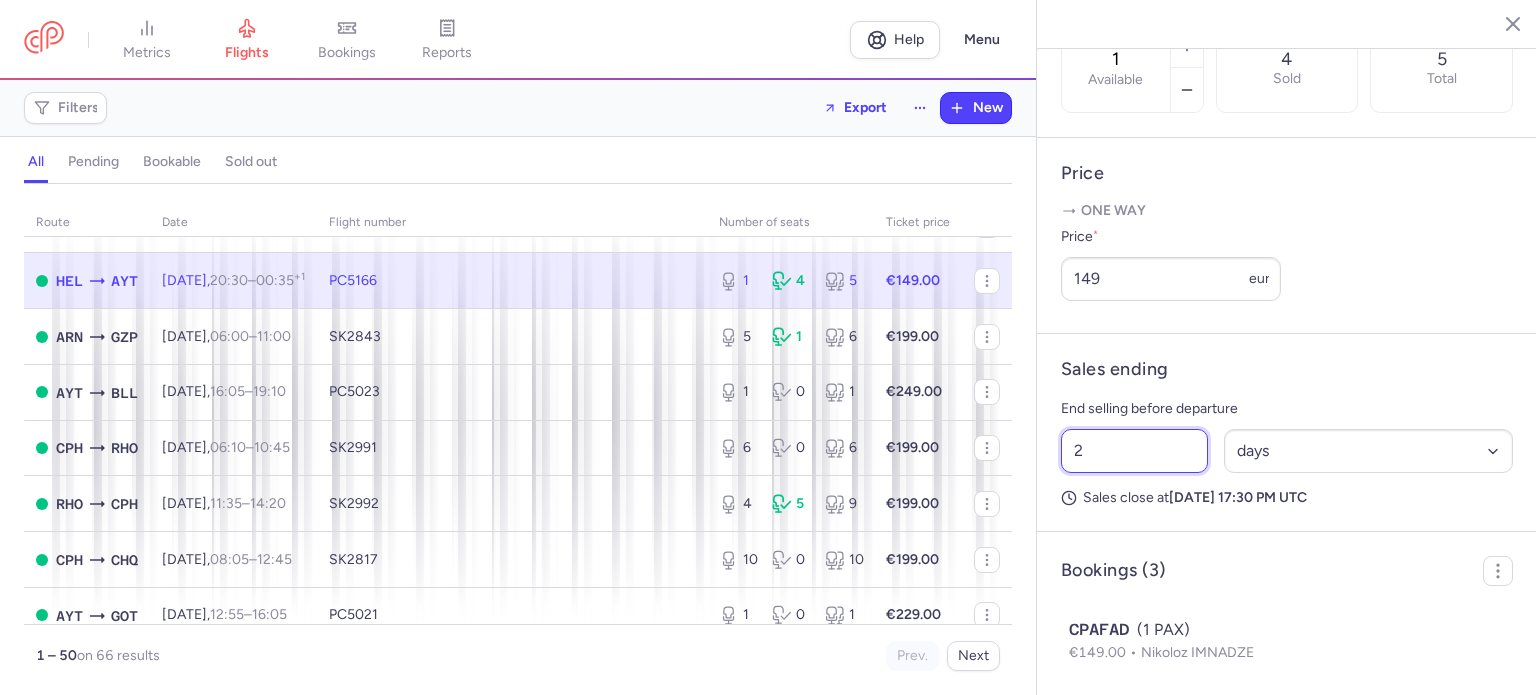 click on "2" at bounding box center [1134, 451] 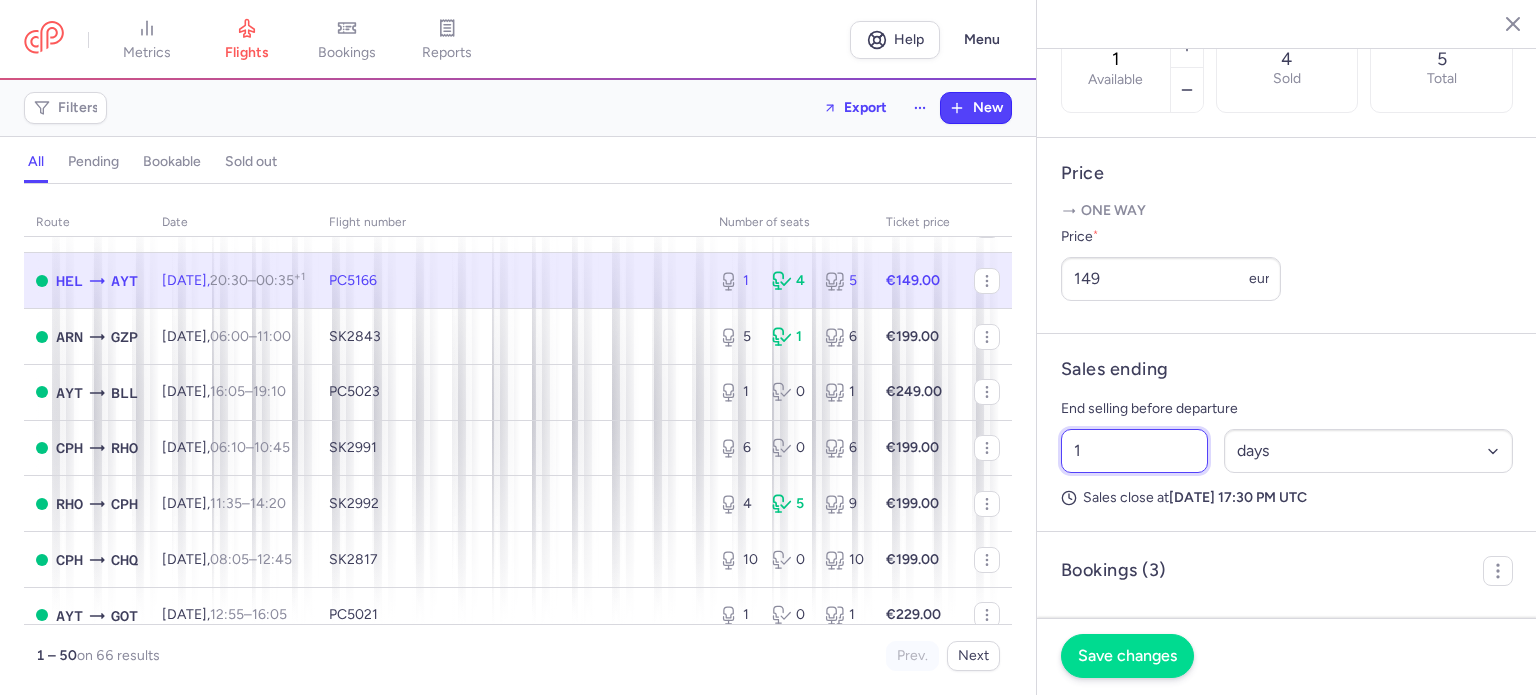 type on "1" 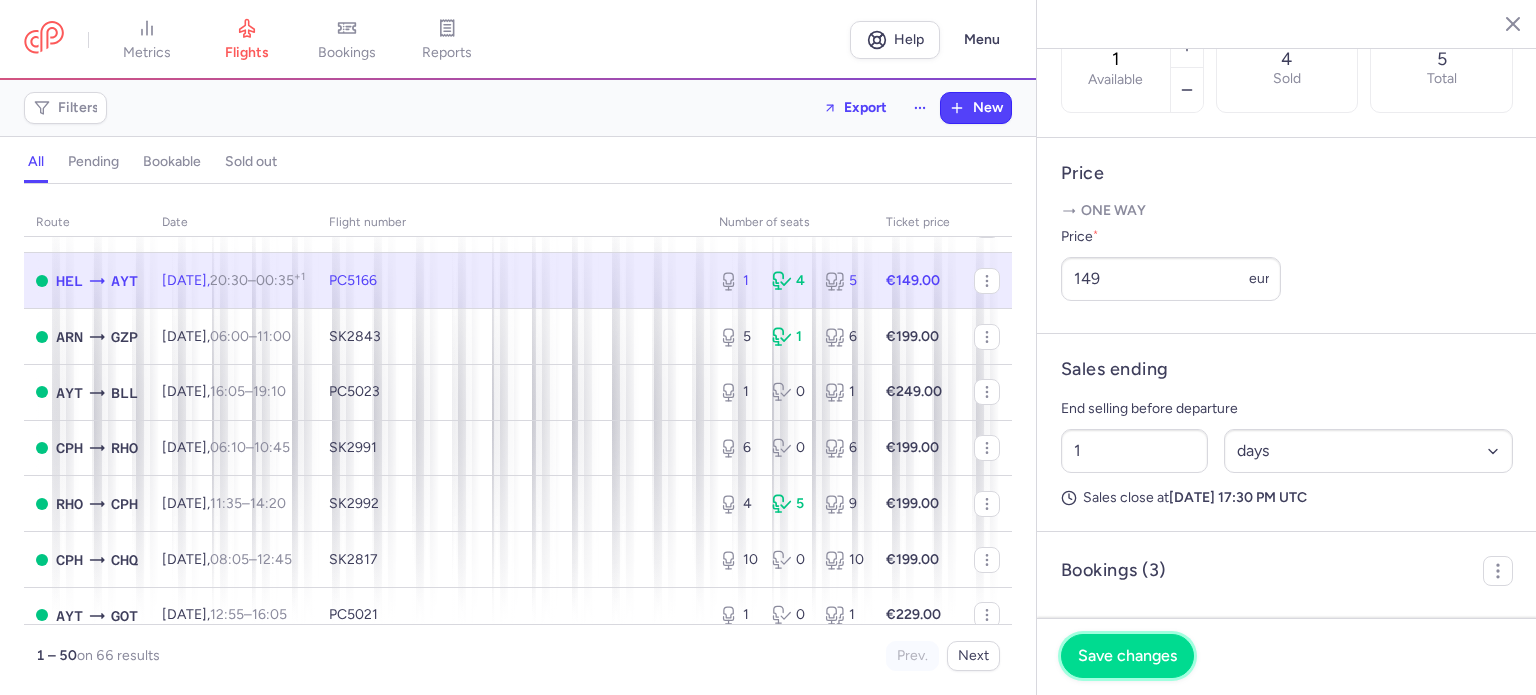 click on "Save changes" at bounding box center [1127, 656] 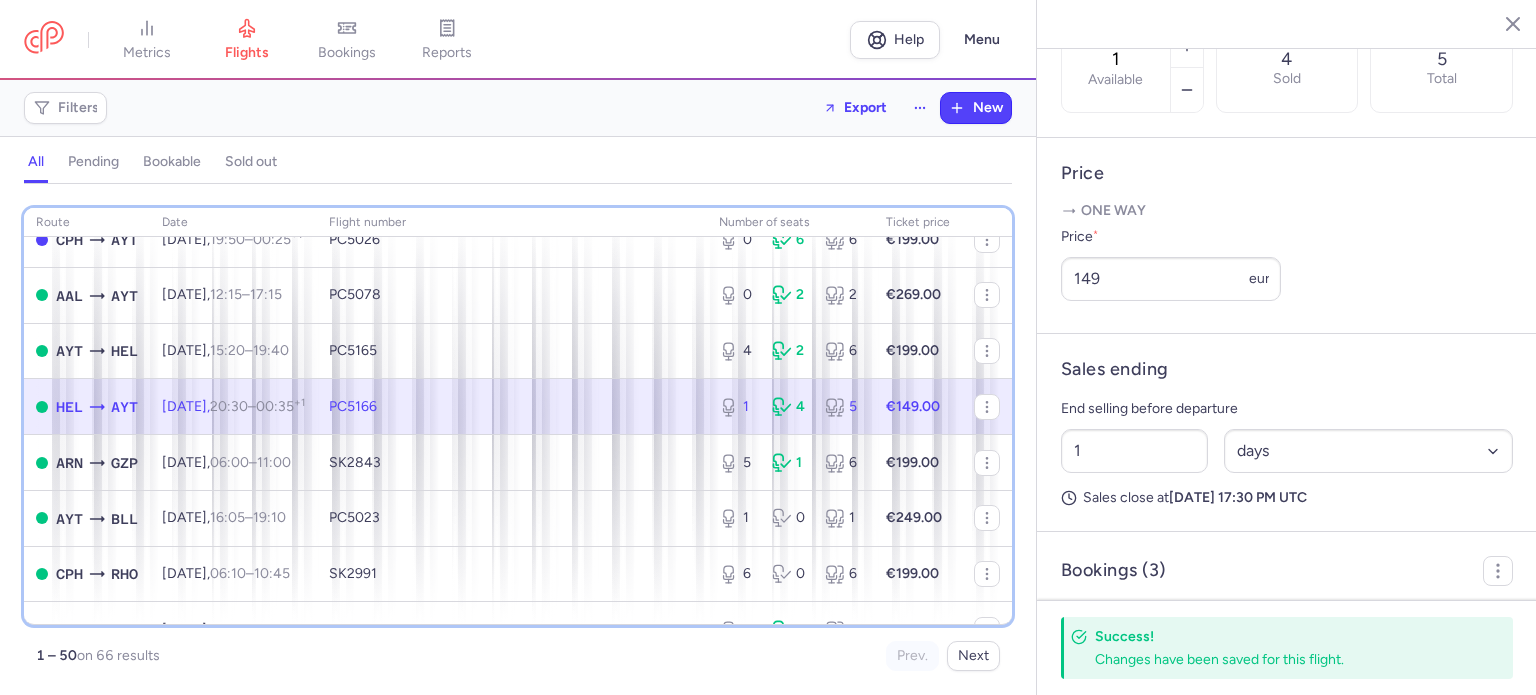 scroll, scrollTop: 526, scrollLeft: 0, axis: vertical 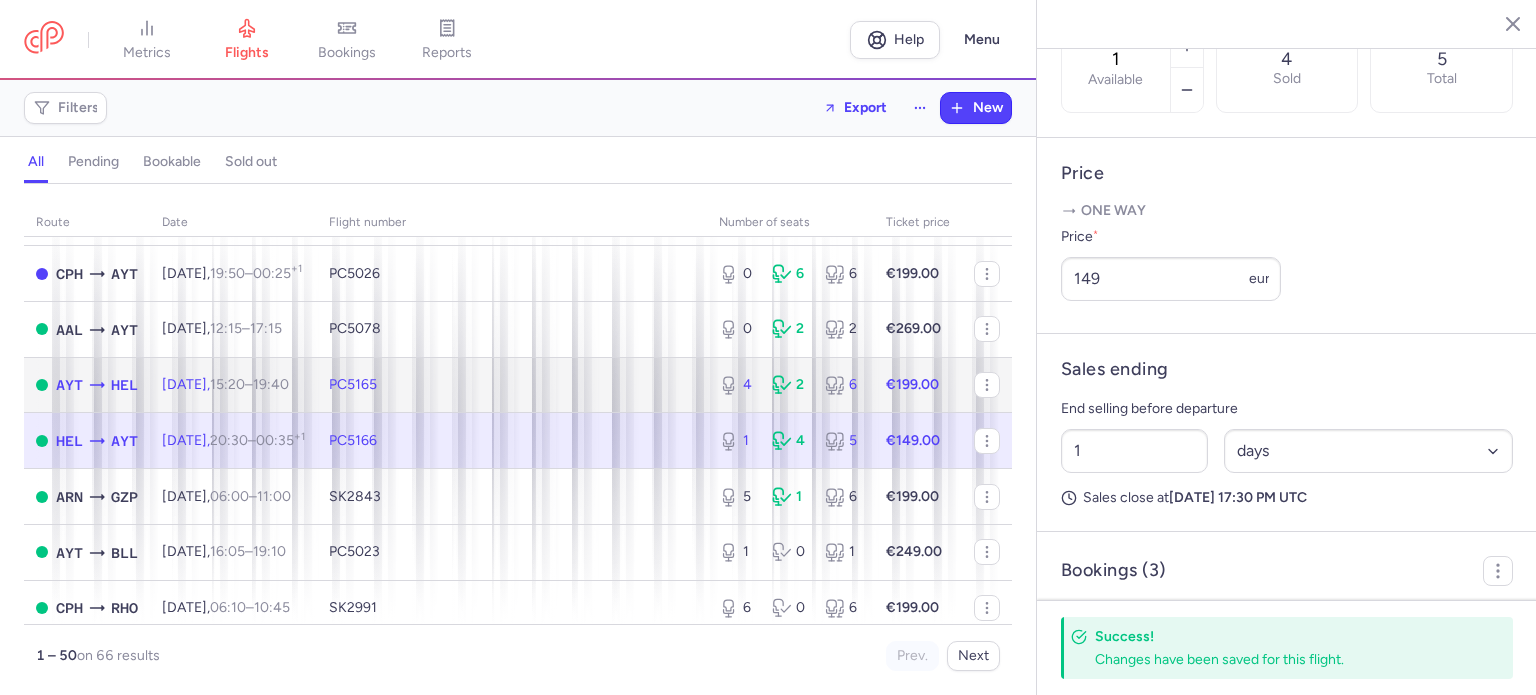 click on "[DATE]  15:20  –  19:40  +0" at bounding box center [233, 385] 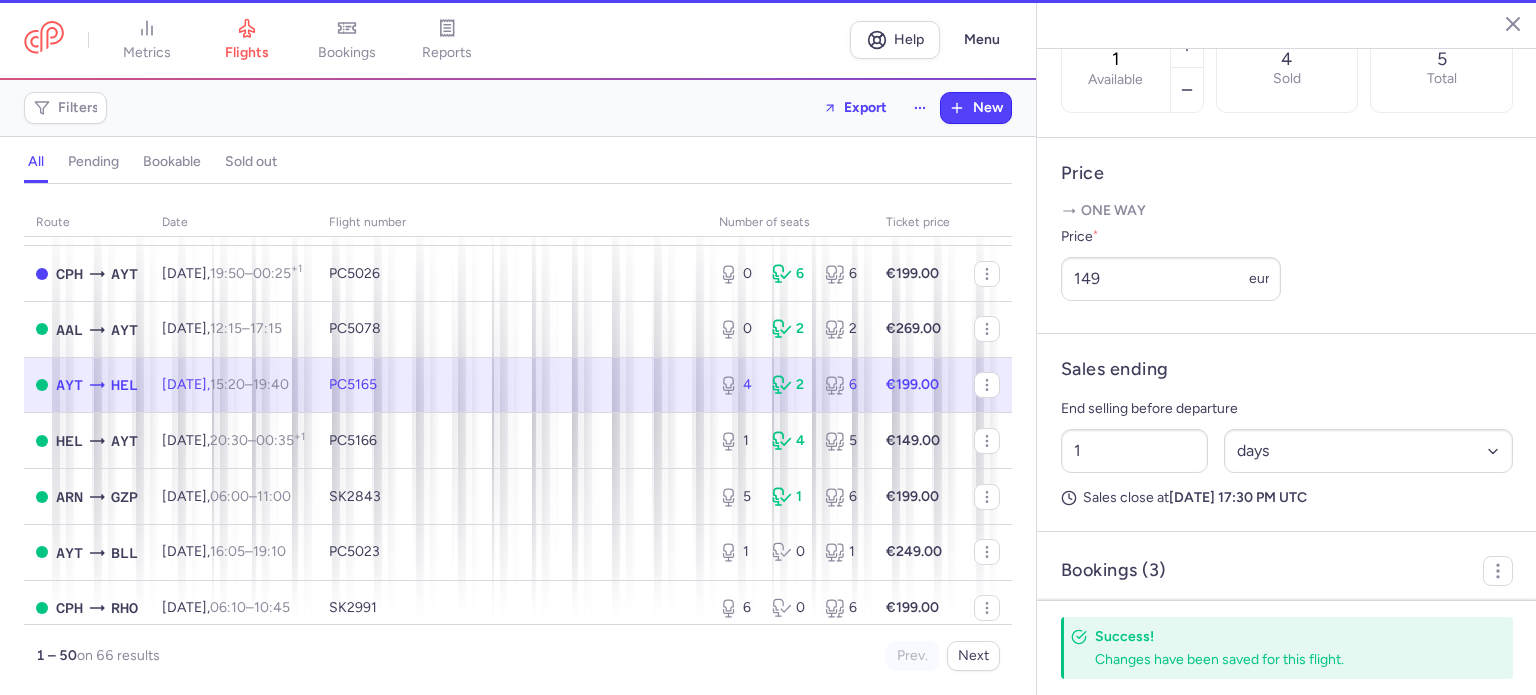 type on "4" 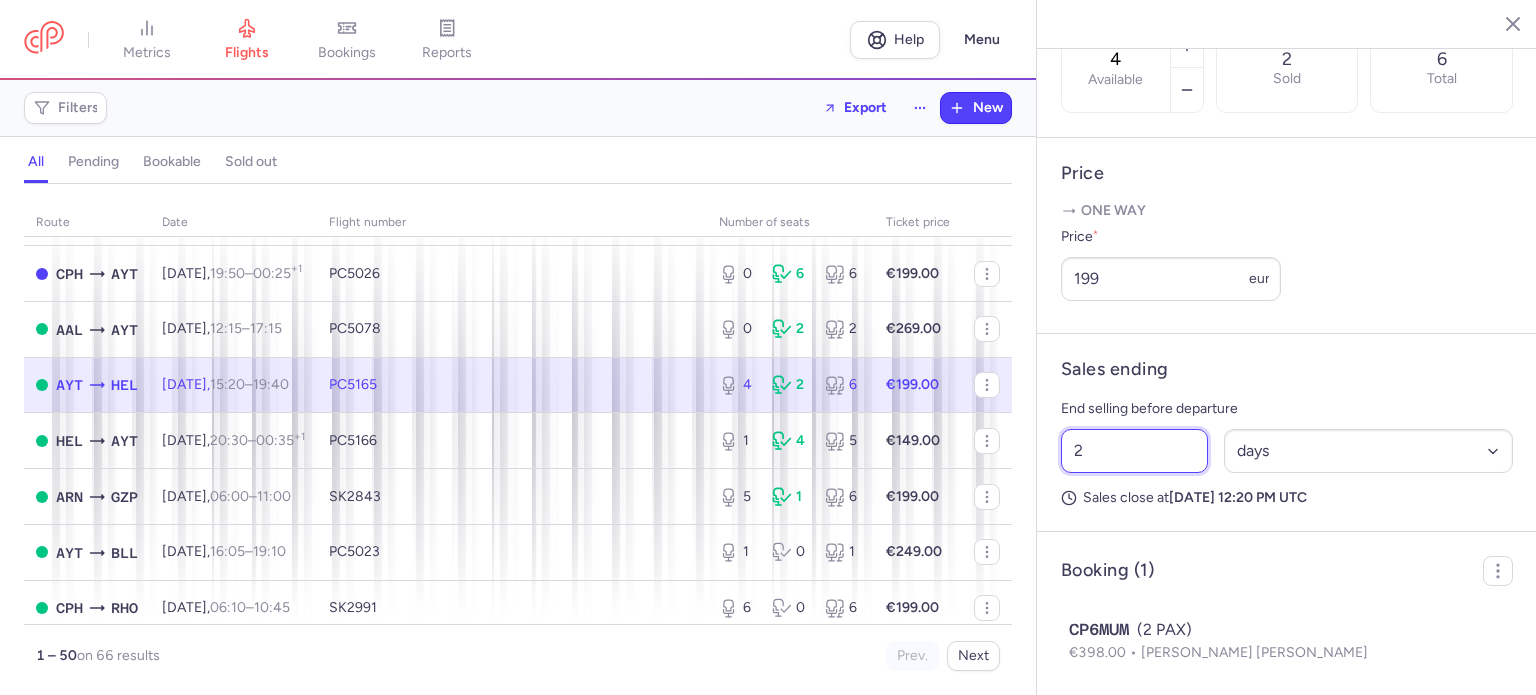 click on "2" at bounding box center [1134, 451] 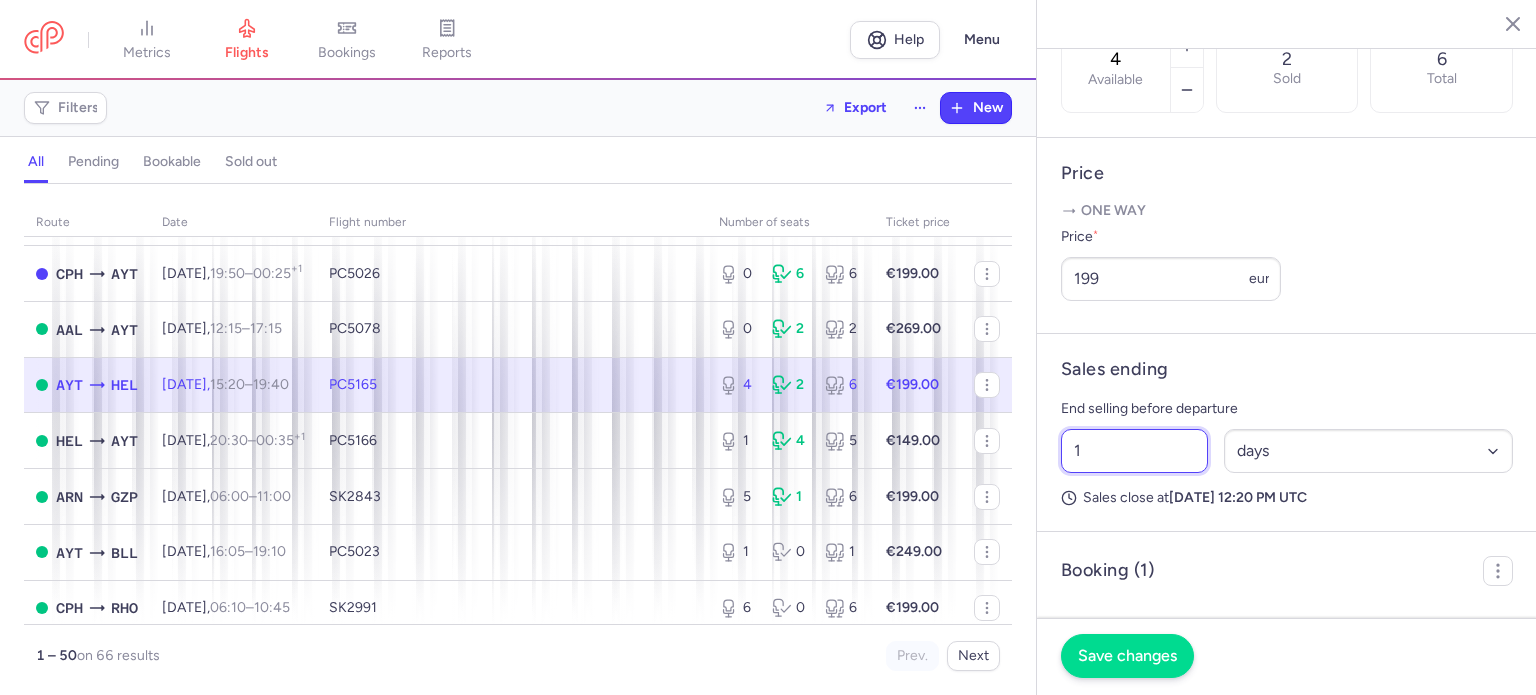 type on "1" 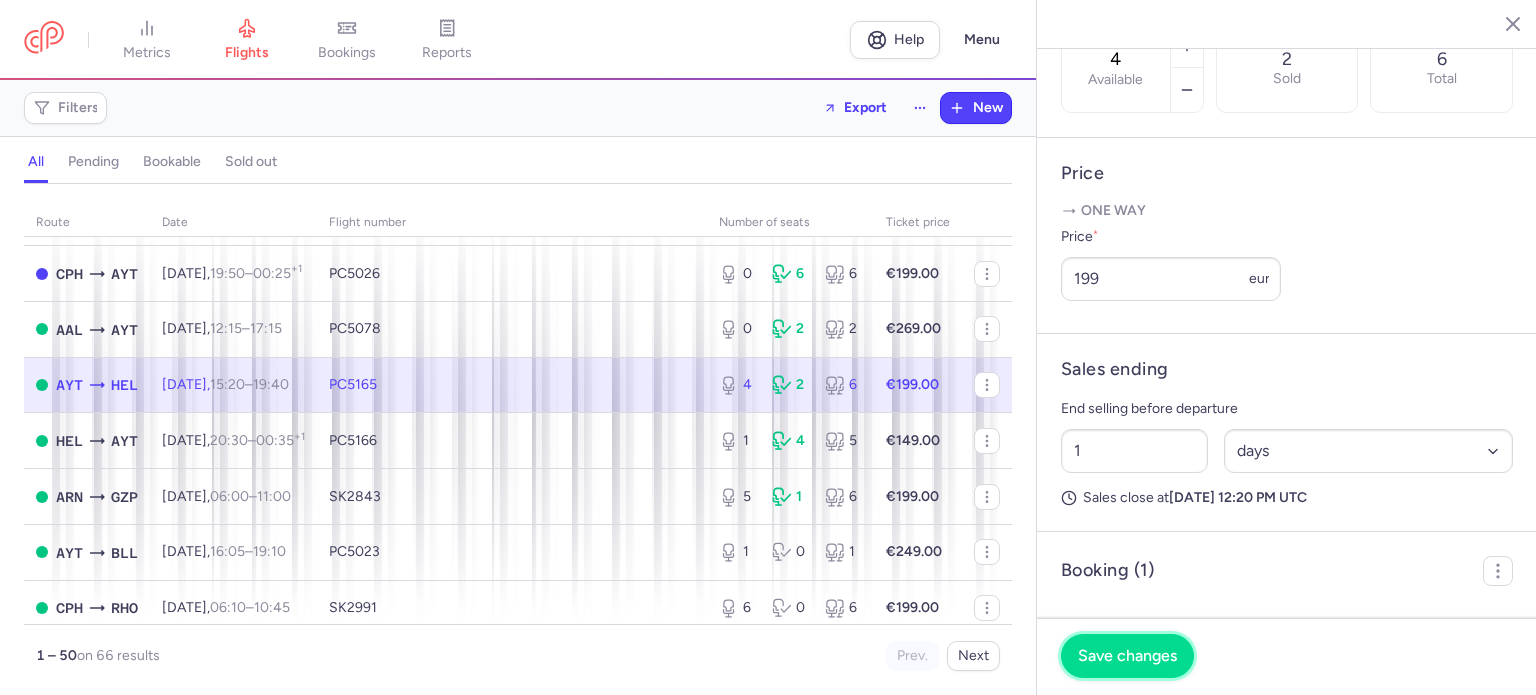 click on "Save changes" at bounding box center (1127, 656) 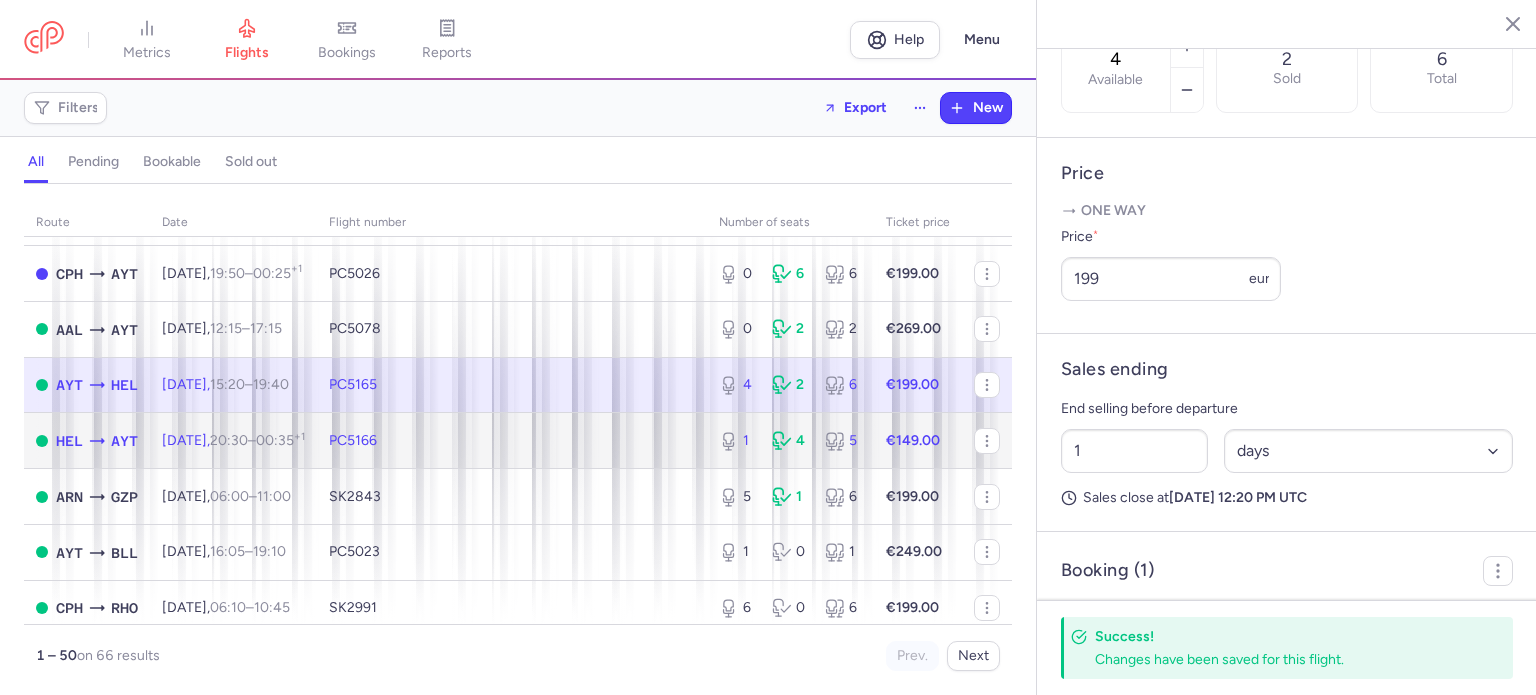click on "1 4 5" at bounding box center [790, 441] 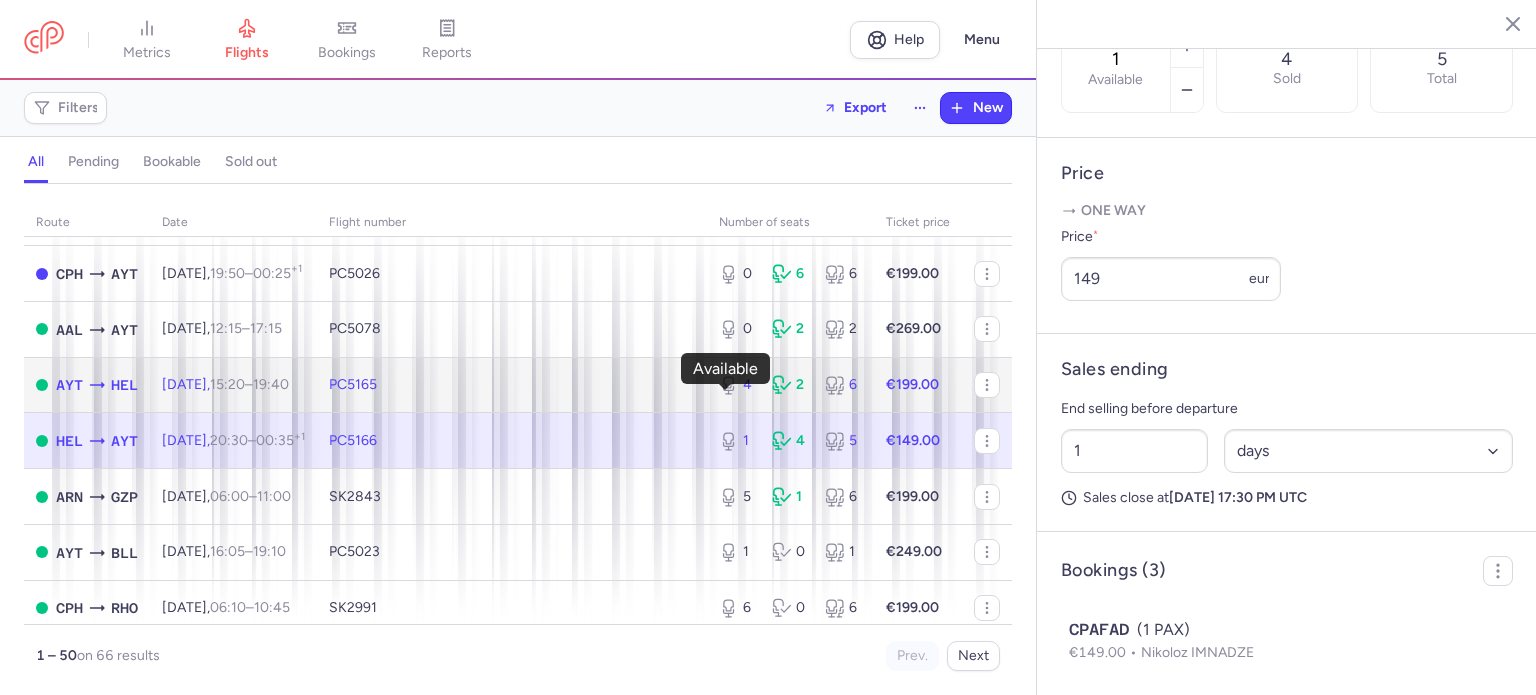 click 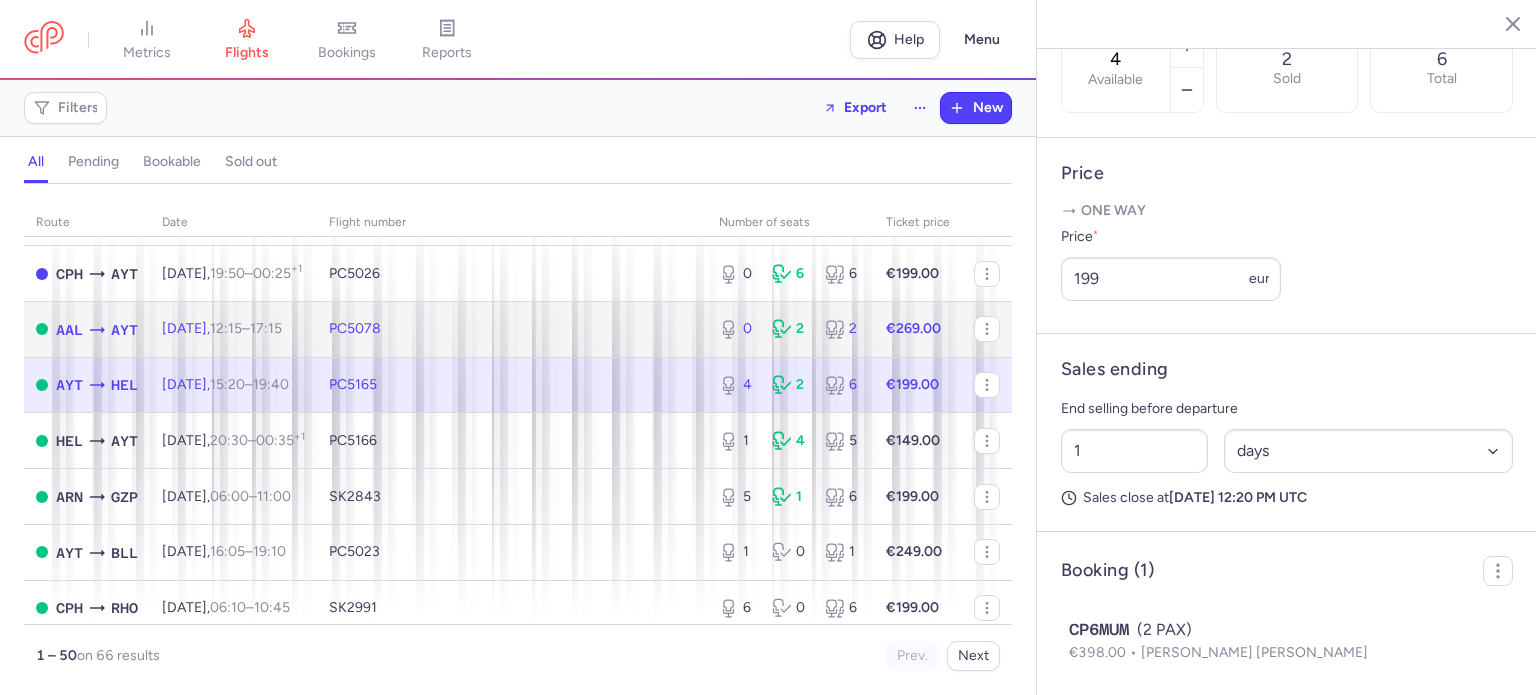 click on "PC5078" at bounding box center [512, 329] 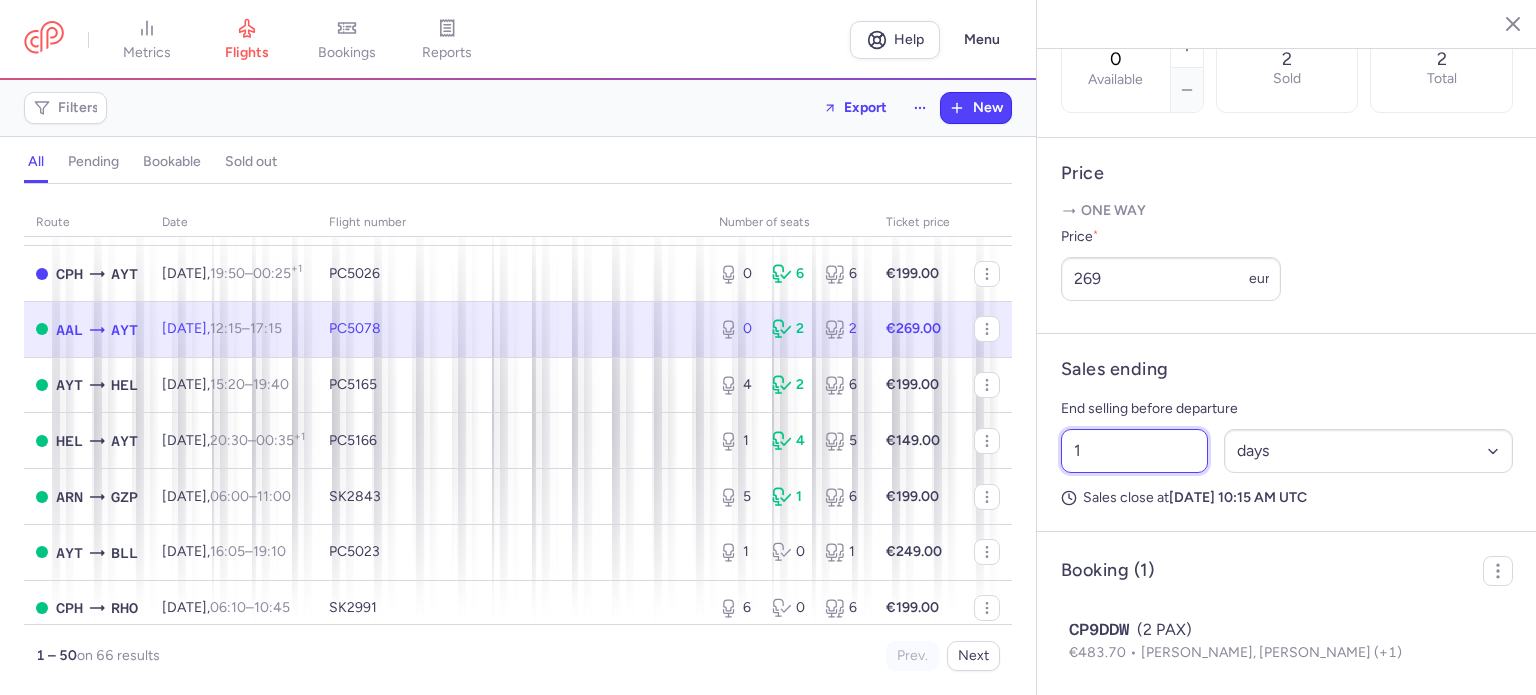 click on "1" at bounding box center (1134, 451) 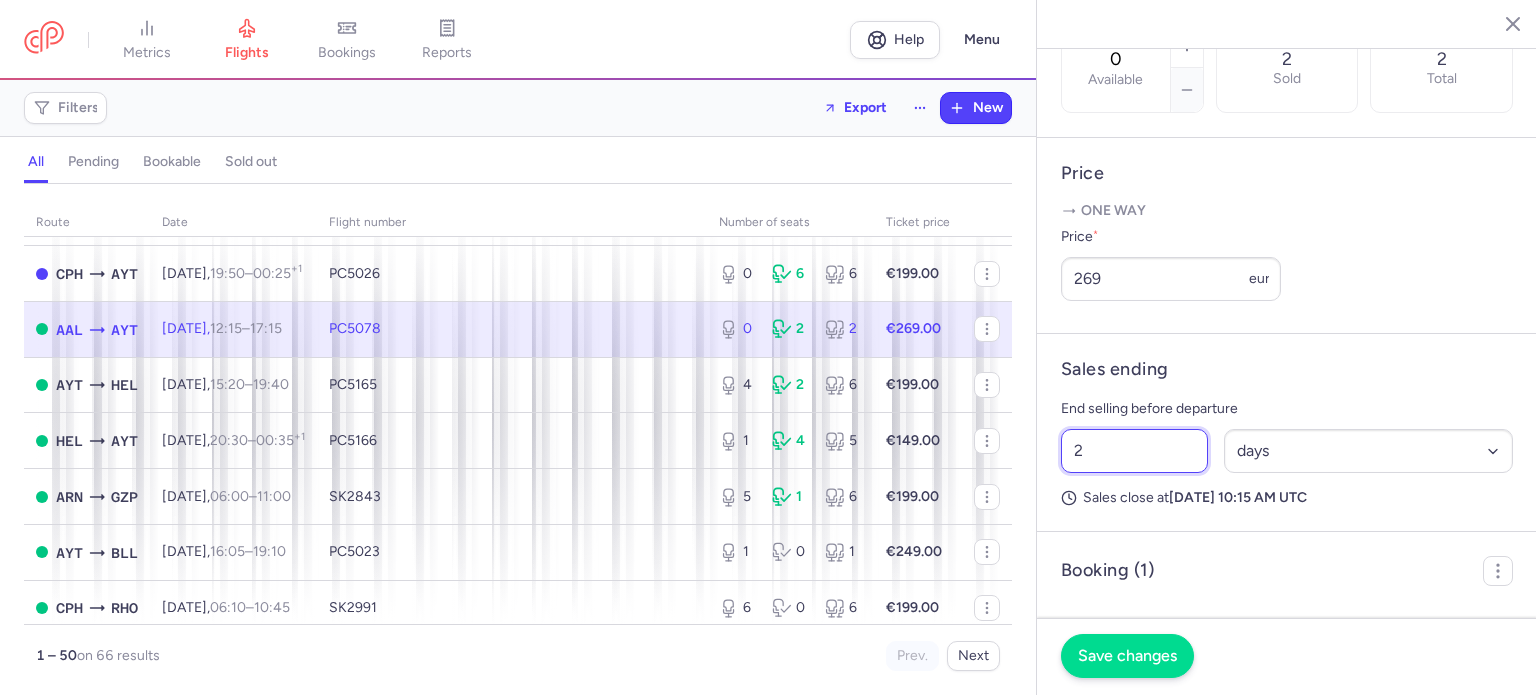 type on "2" 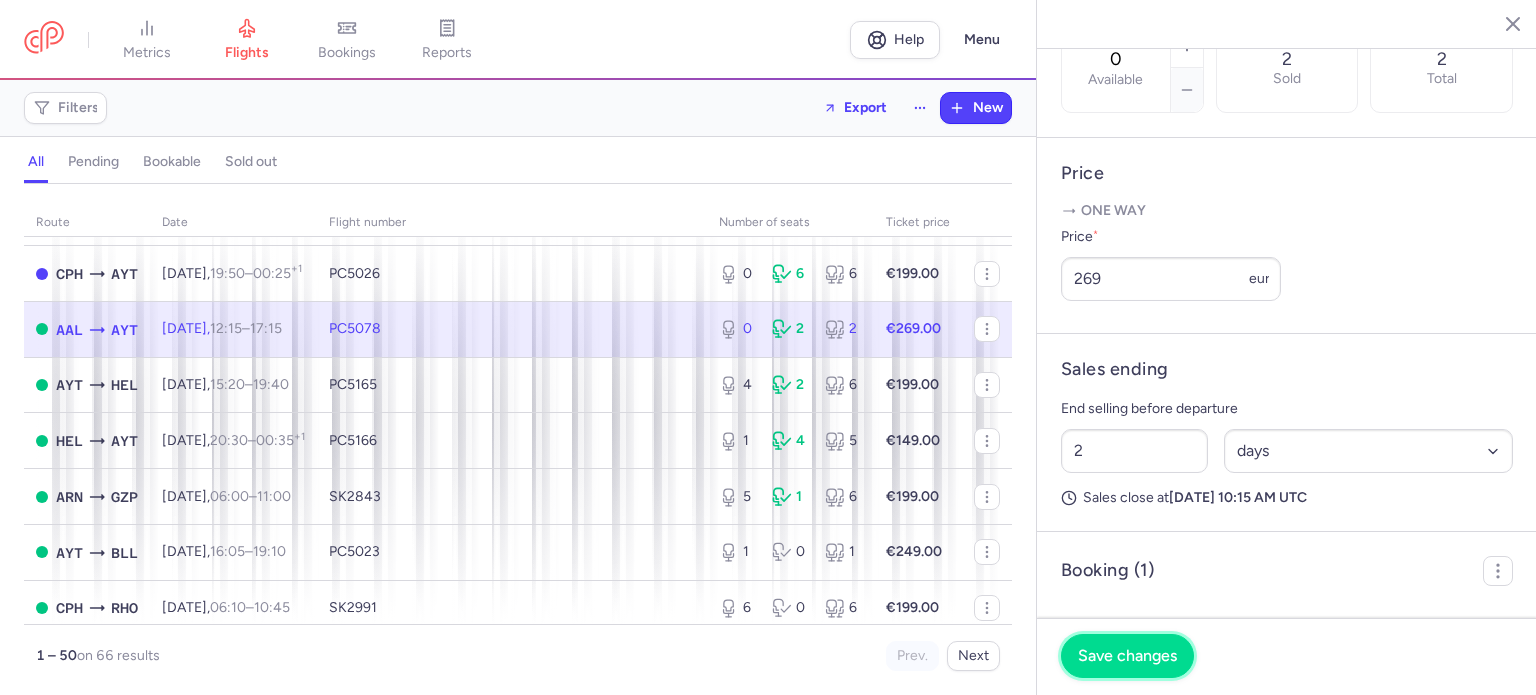 click on "Save changes" at bounding box center [1127, 656] 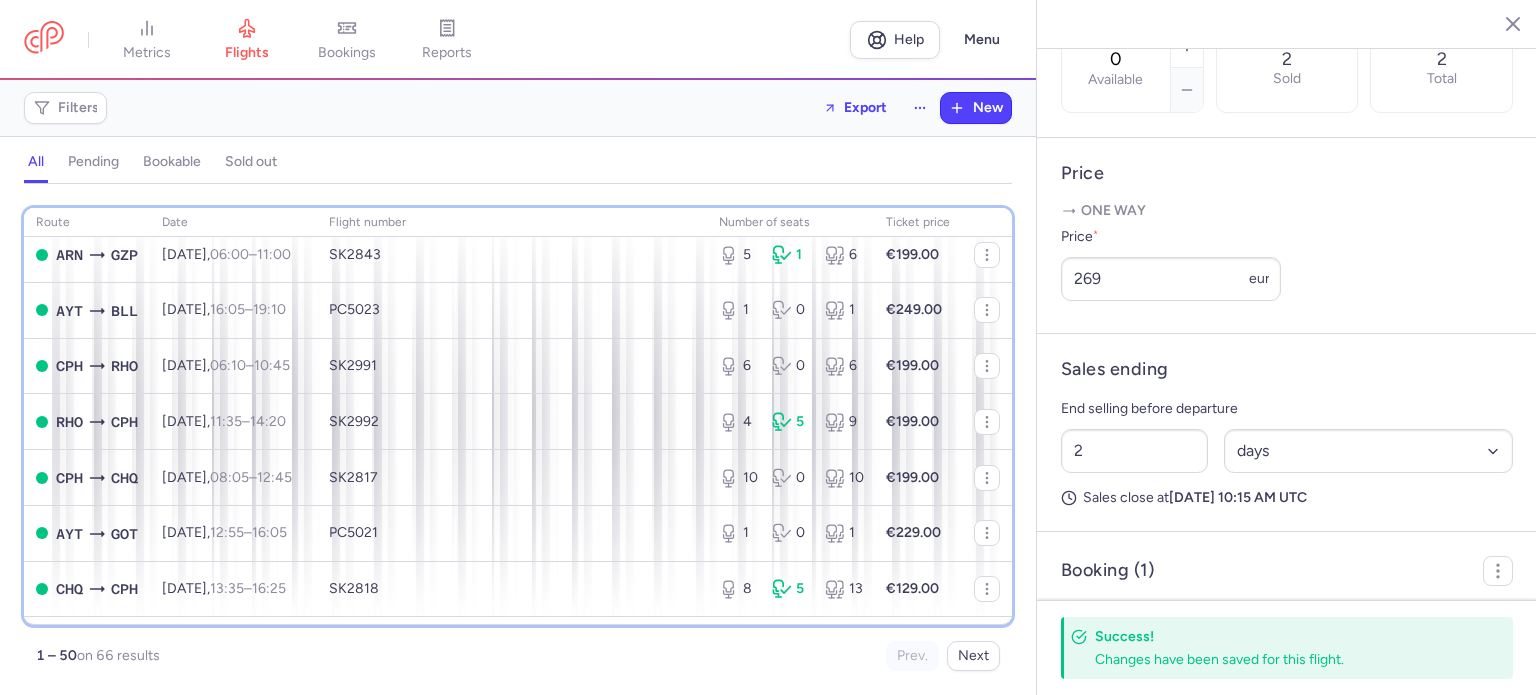 scroll, scrollTop: 806, scrollLeft: 0, axis: vertical 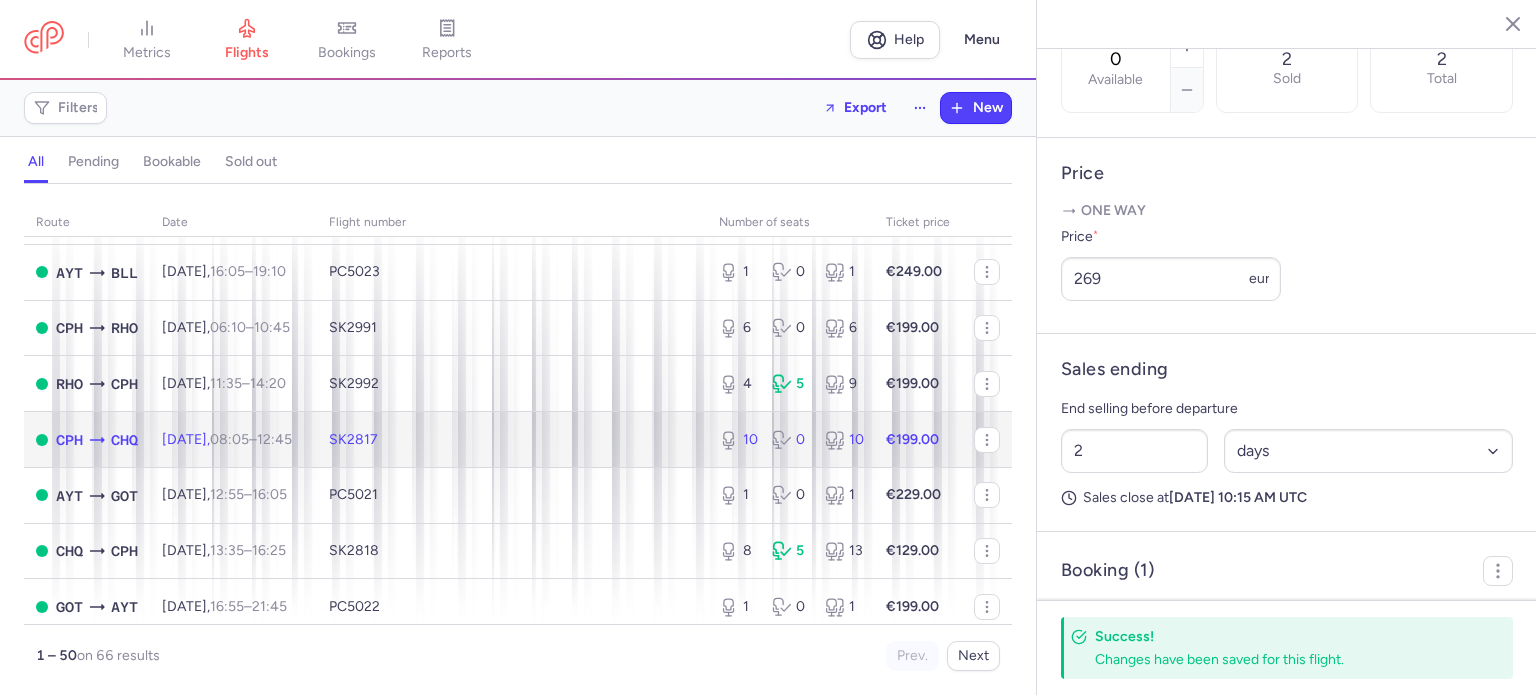click on "SK2817" at bounding box center (512, 440) 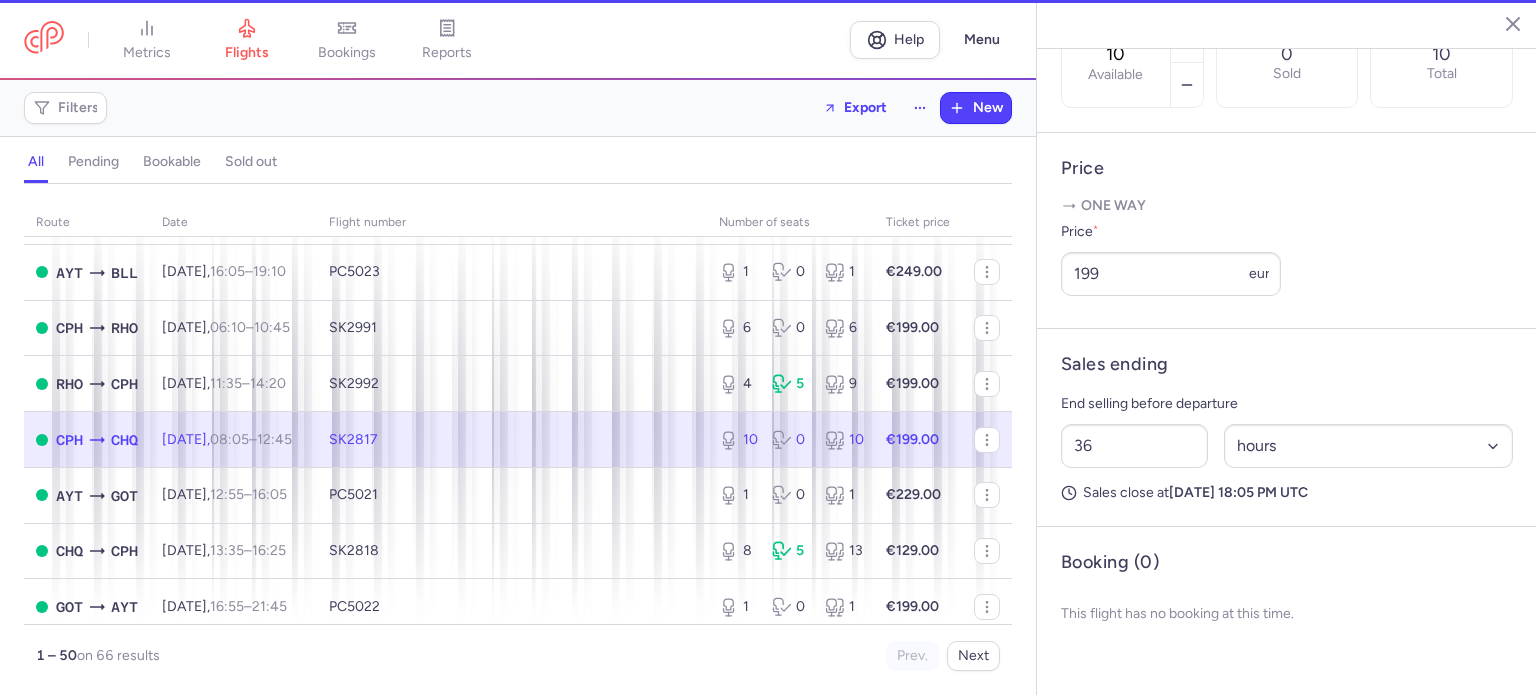 scroll, scrollTop: 683, scrollLeft: 0, axis: vertical 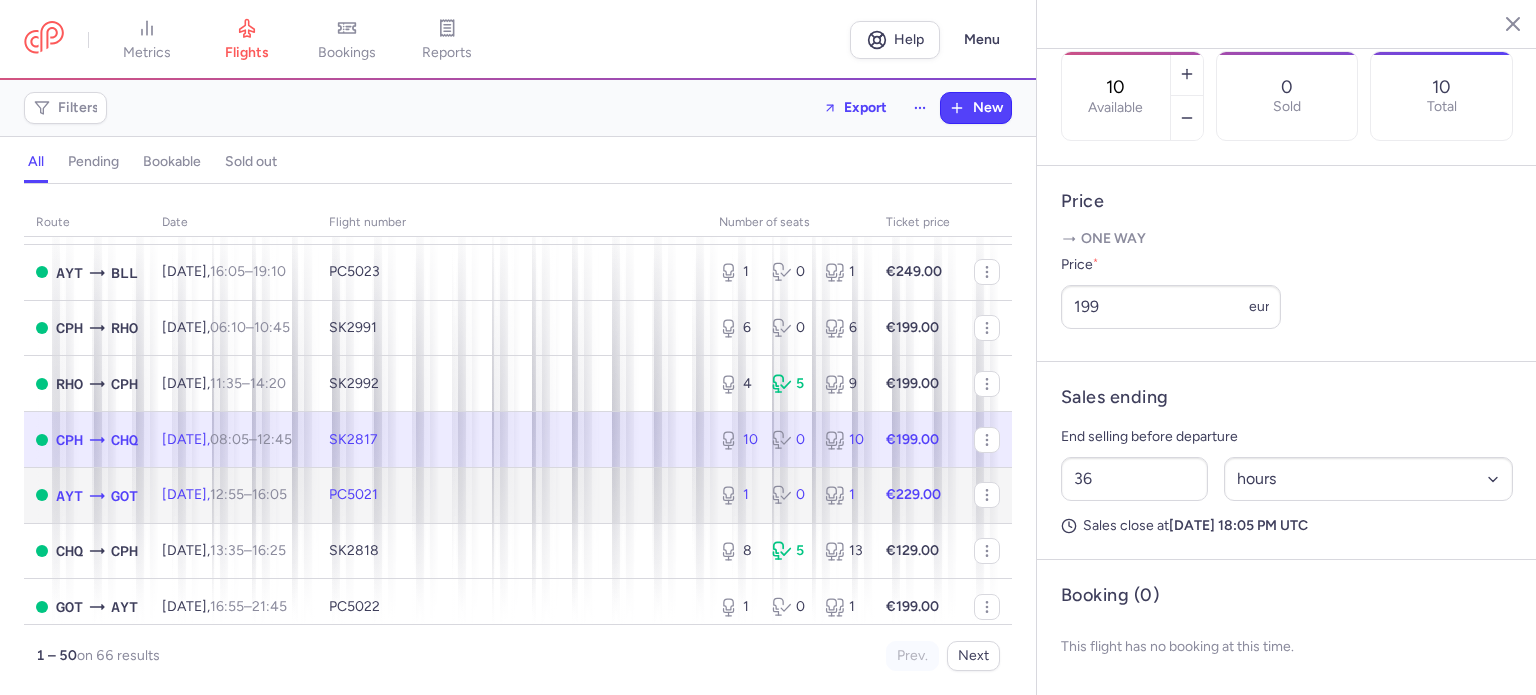 click on "PC5021" at bounding box center [512, 495] 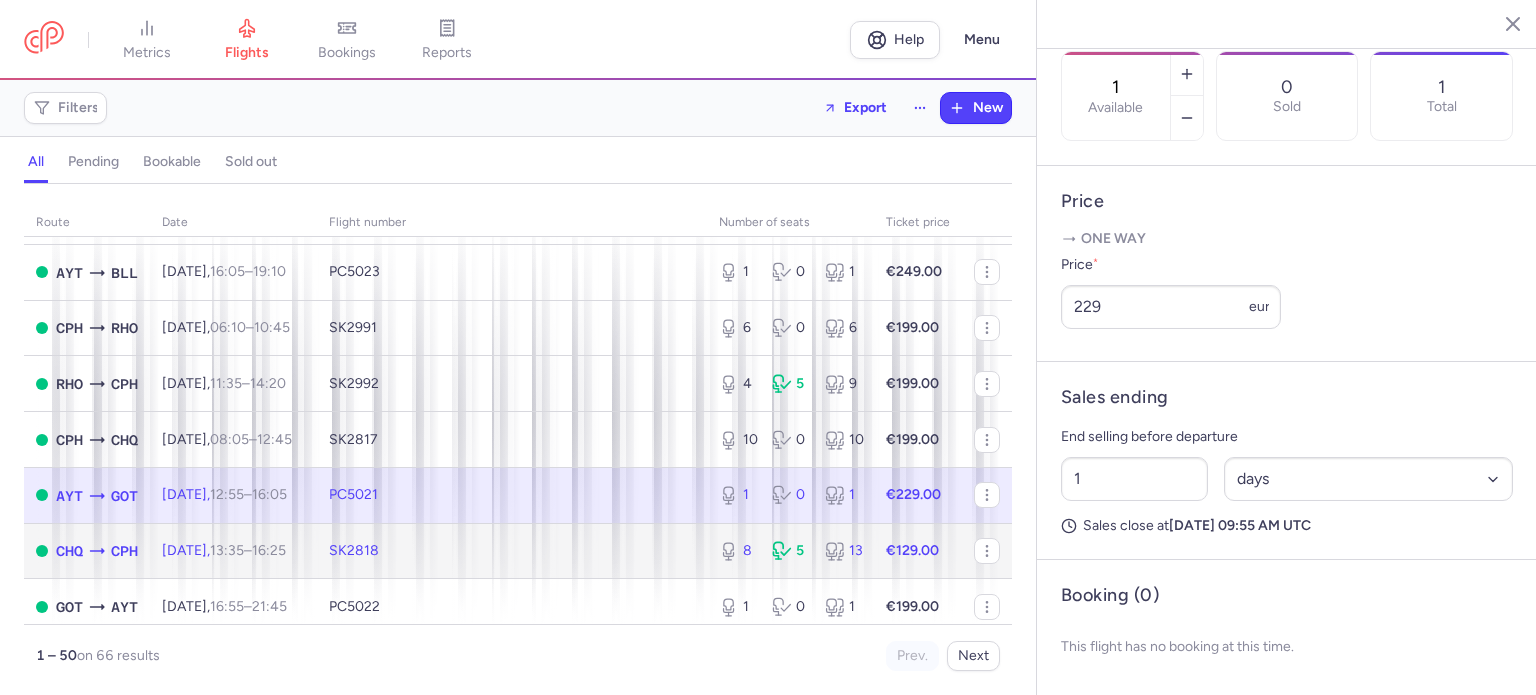 click on "SK2818" at bounding box center [512, 551] 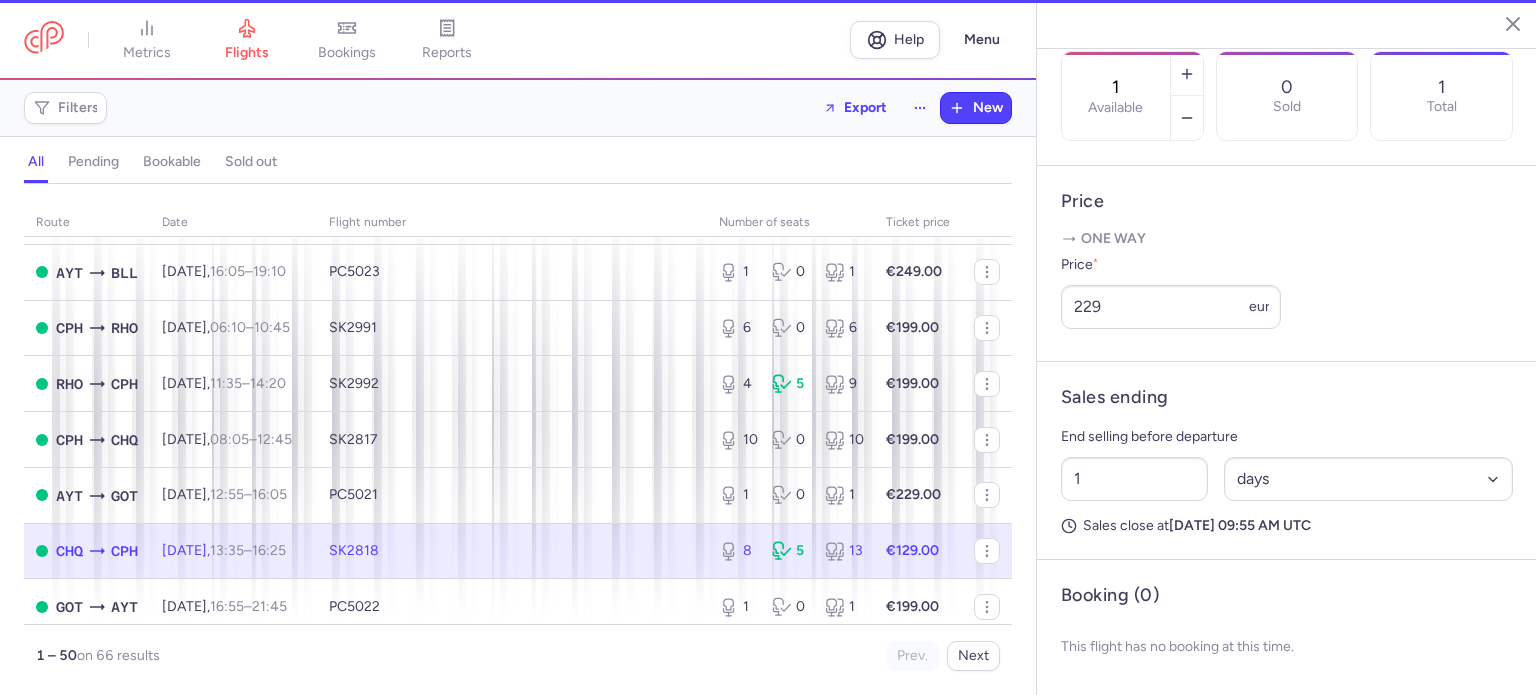 type on "8" 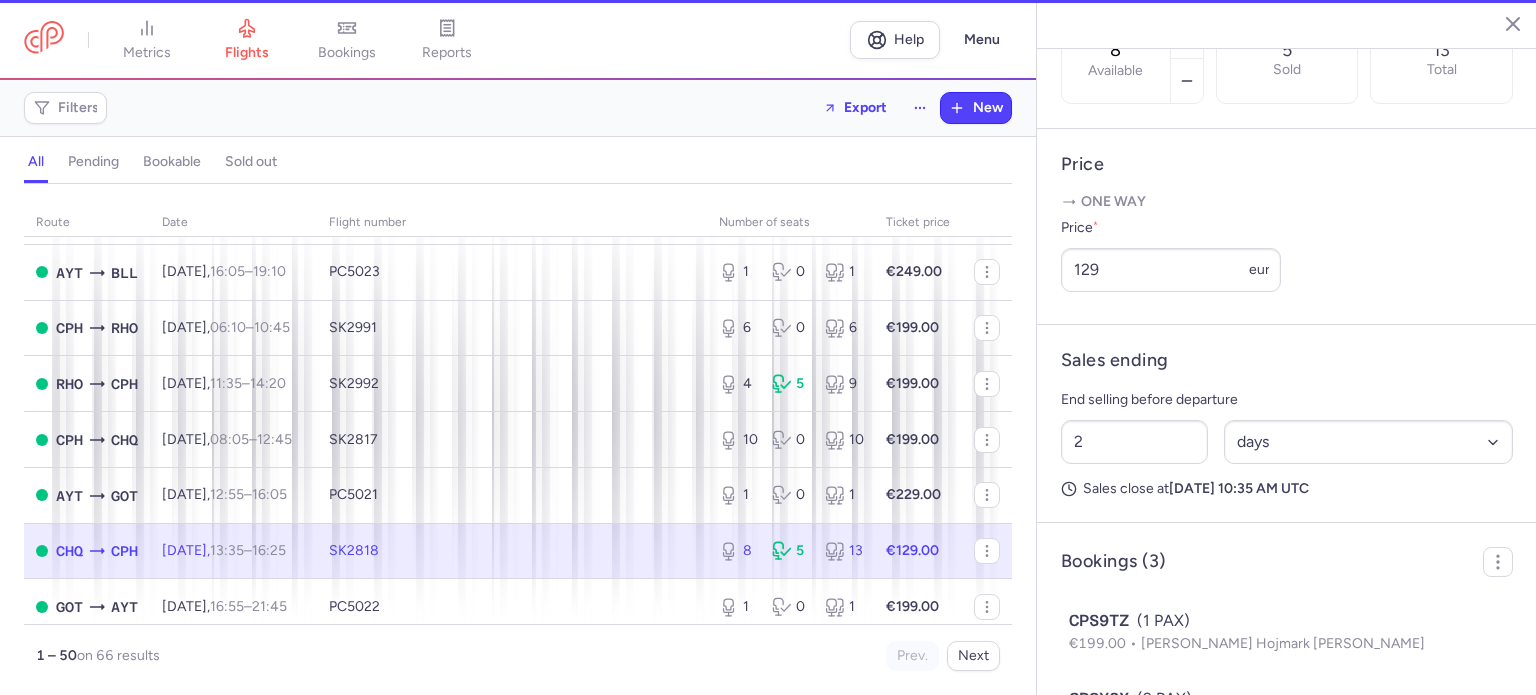 scroll, scrollTop: 699, scrollLeft: 0, axis: vertical 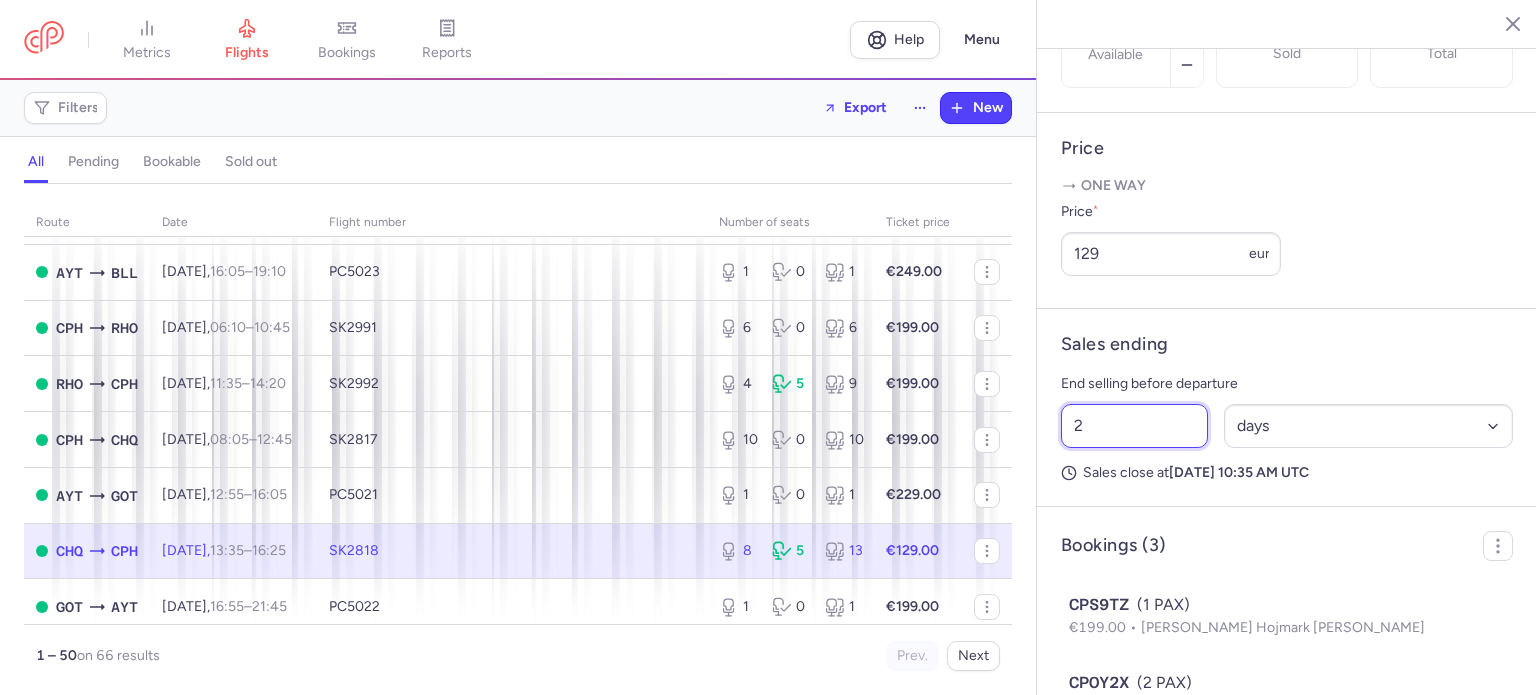 click on "2" at bounding box center (1134, 426) 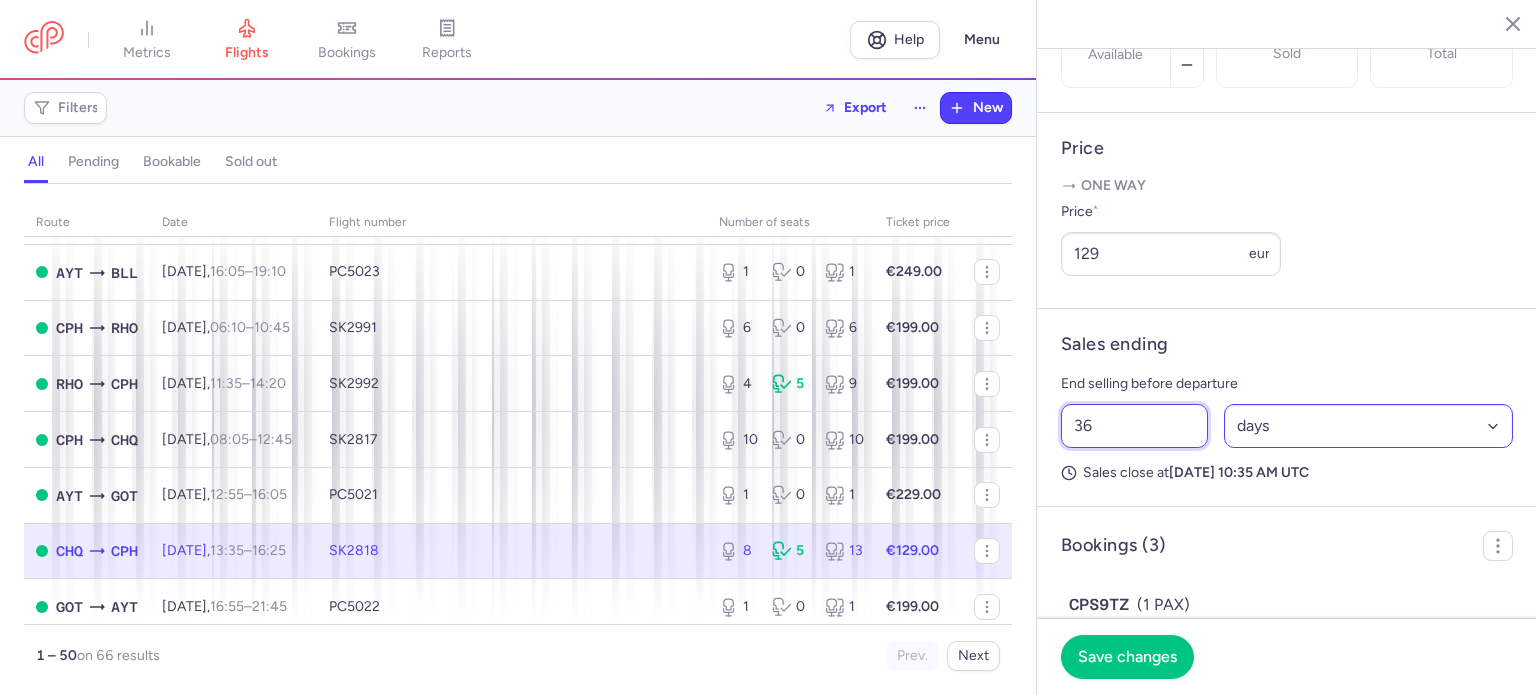 type on "36" 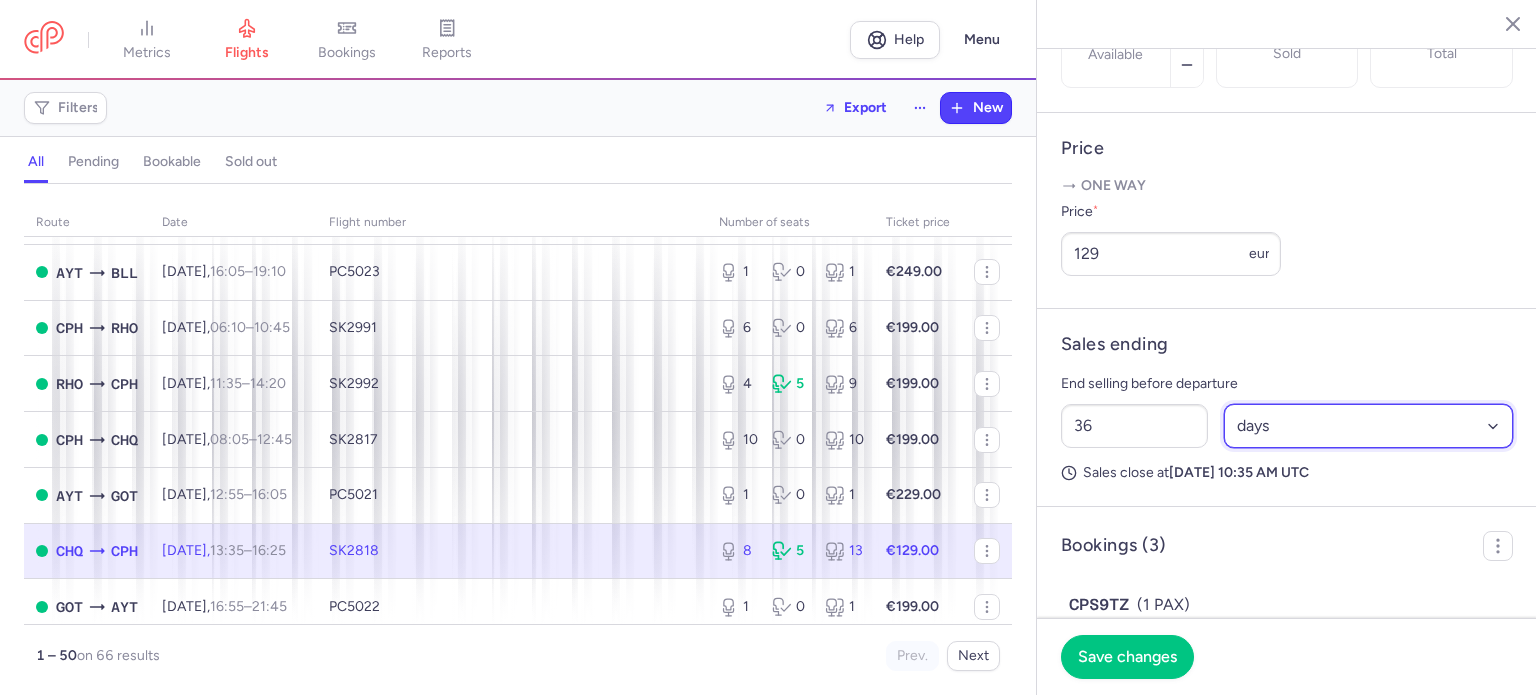 click on "Select an option hours days" at bounding box center (1369, 426) 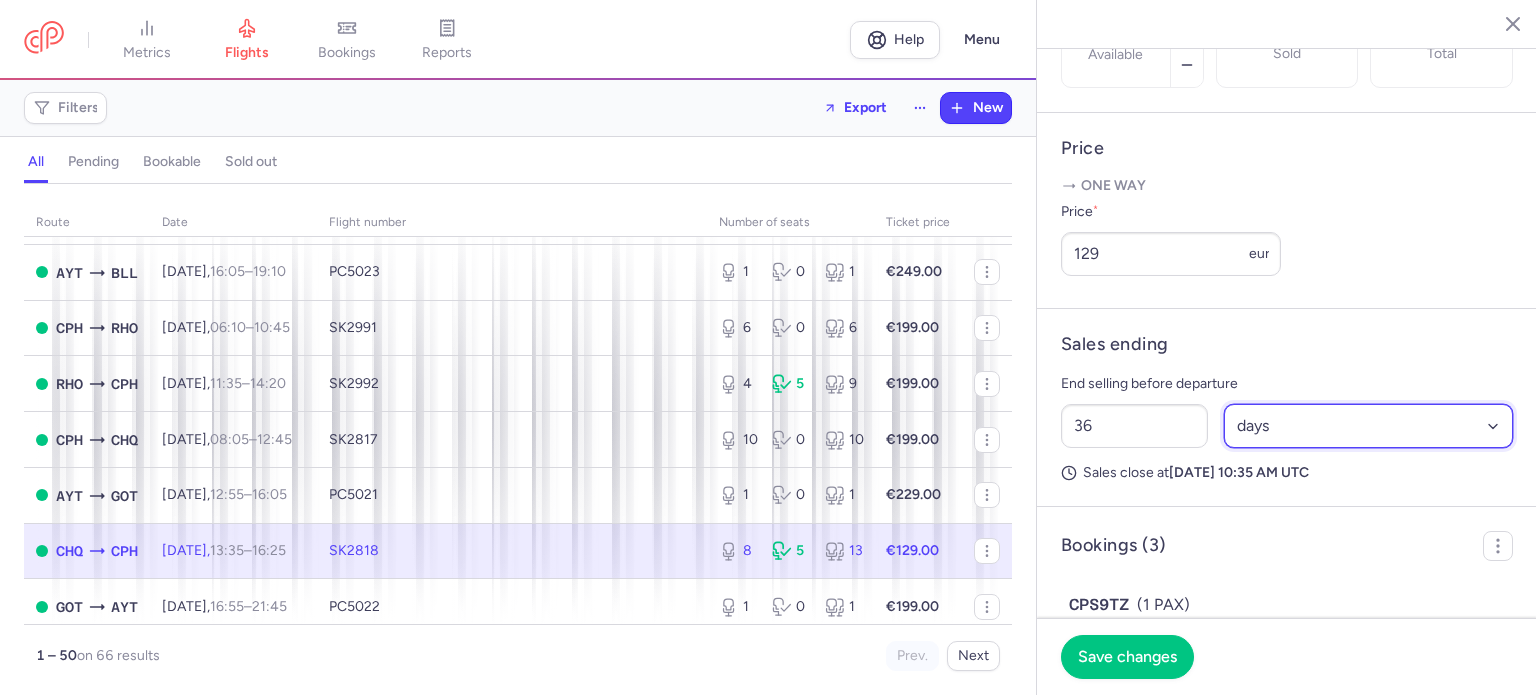 select on "hours" 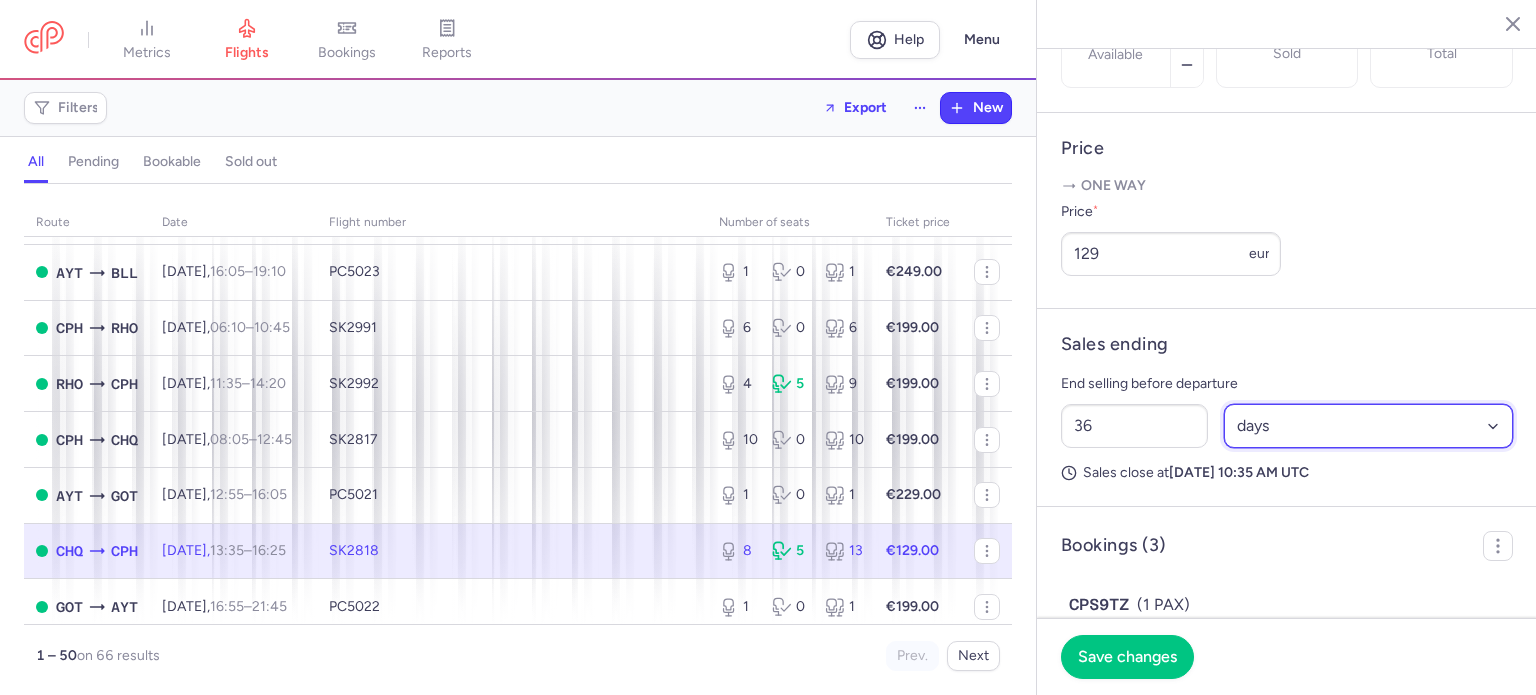 click on "Select an option hours days" at bounding box center [1369, 426] 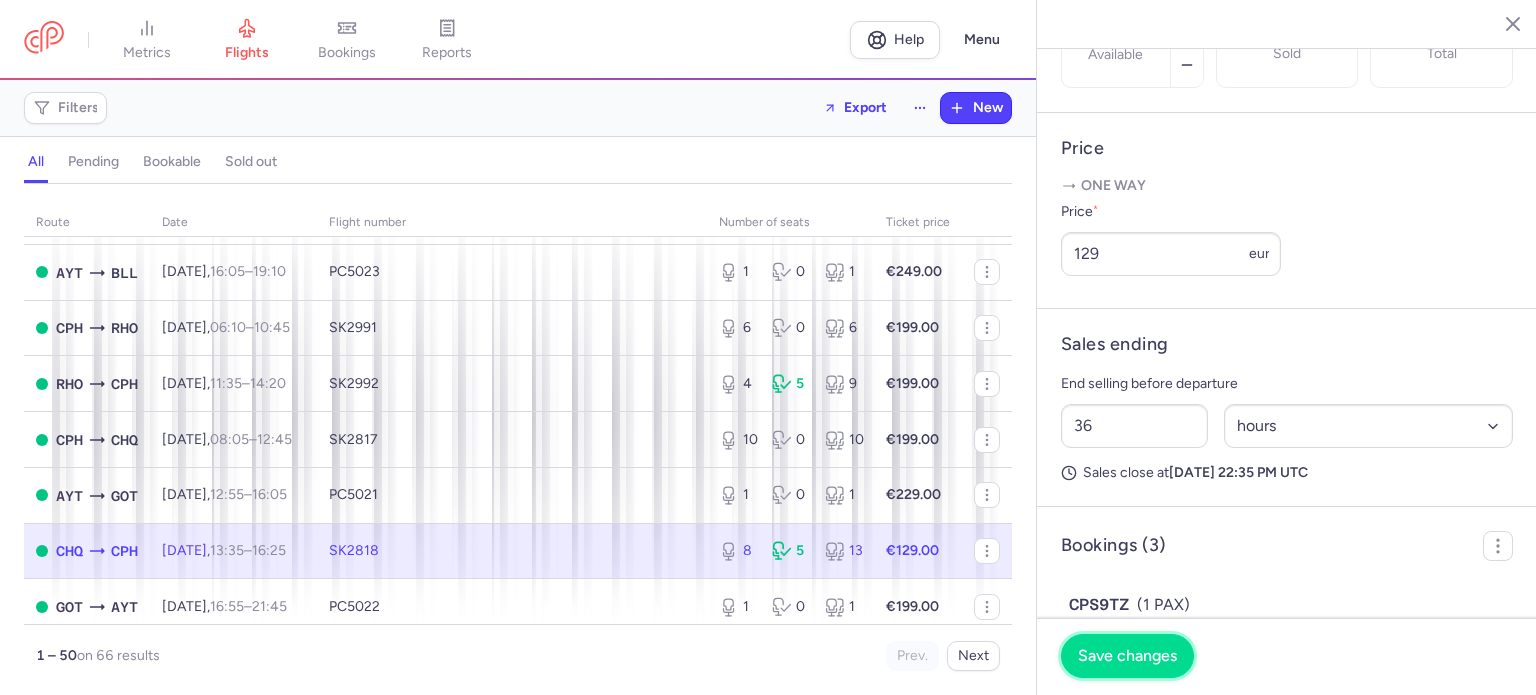 click on "Save changes" at bounding box center (1127, 656) 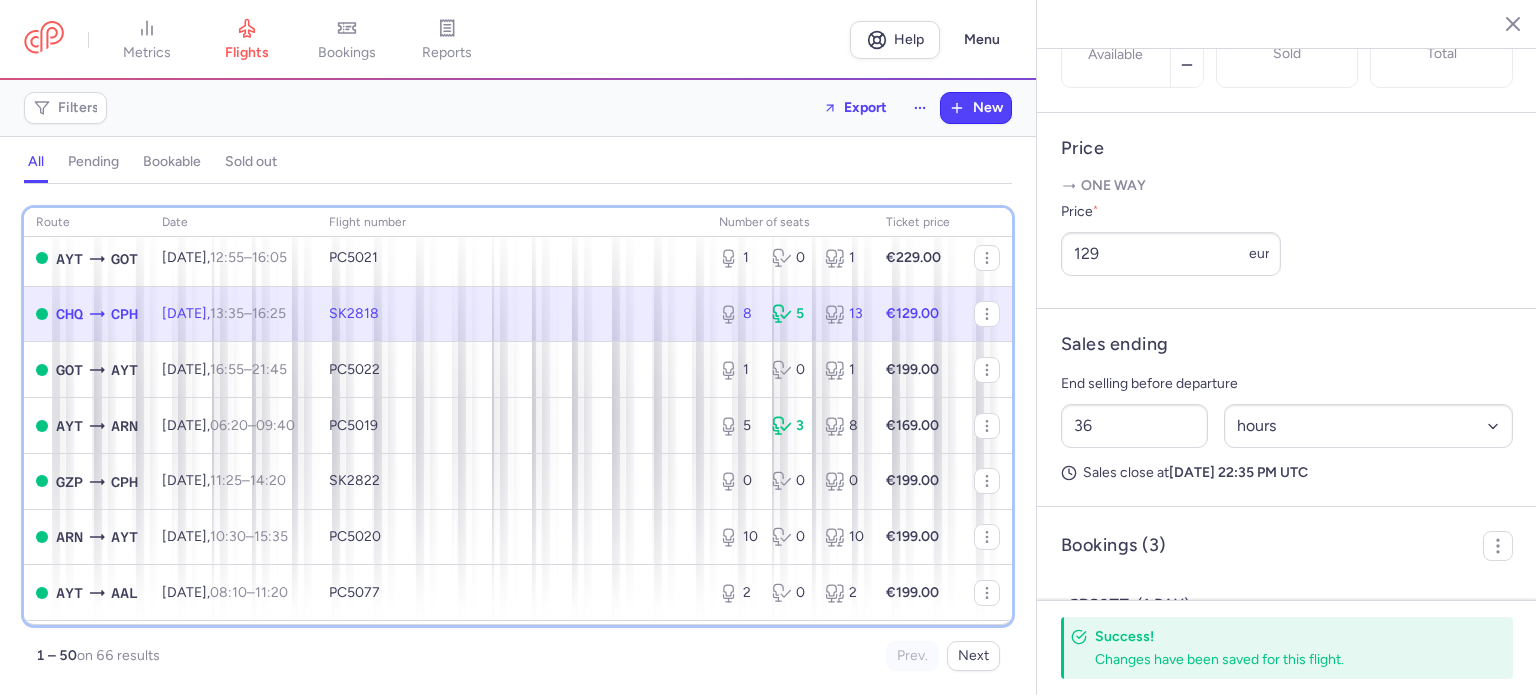 scroll, scrollTop: 1046, scrollLeft: 0, axis: vertical 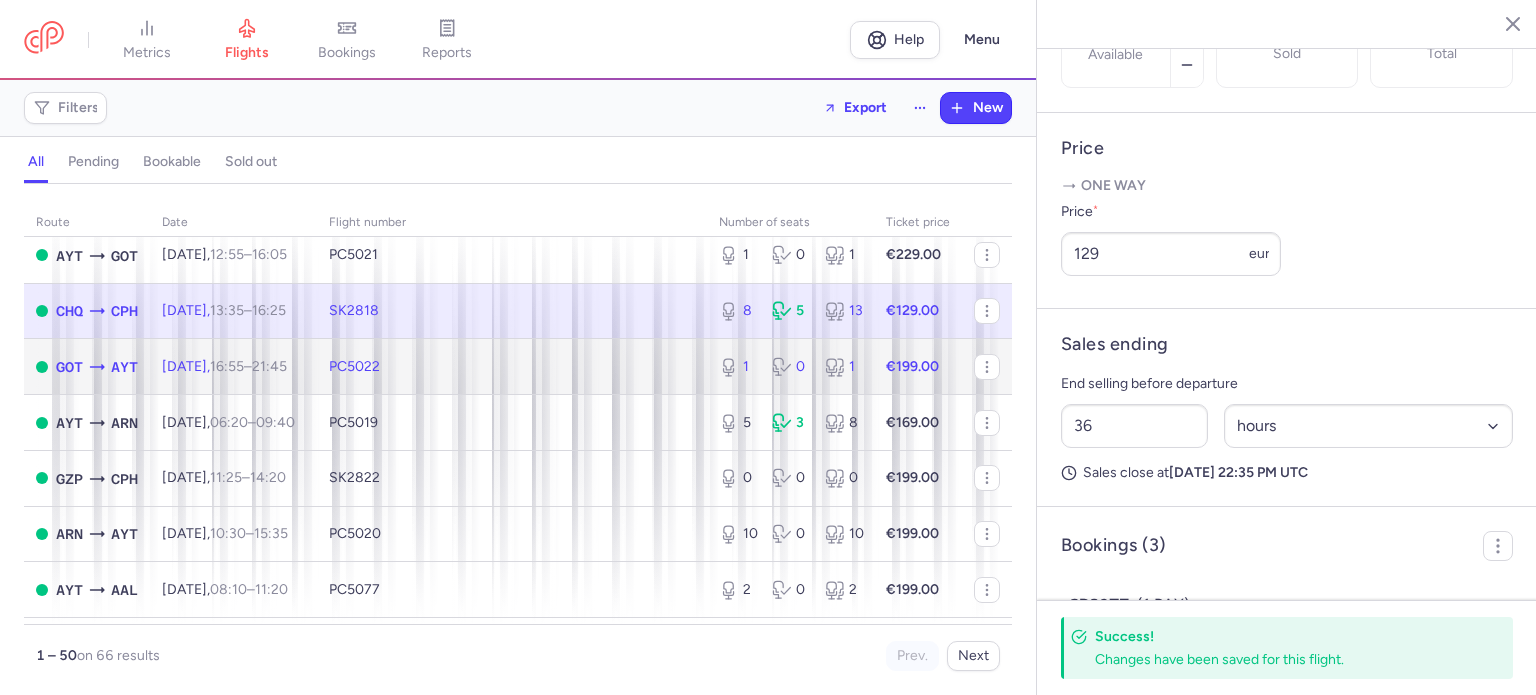 click on "[DATE]  16:55  –  21:45  +0" at bounding box center [233, 367] 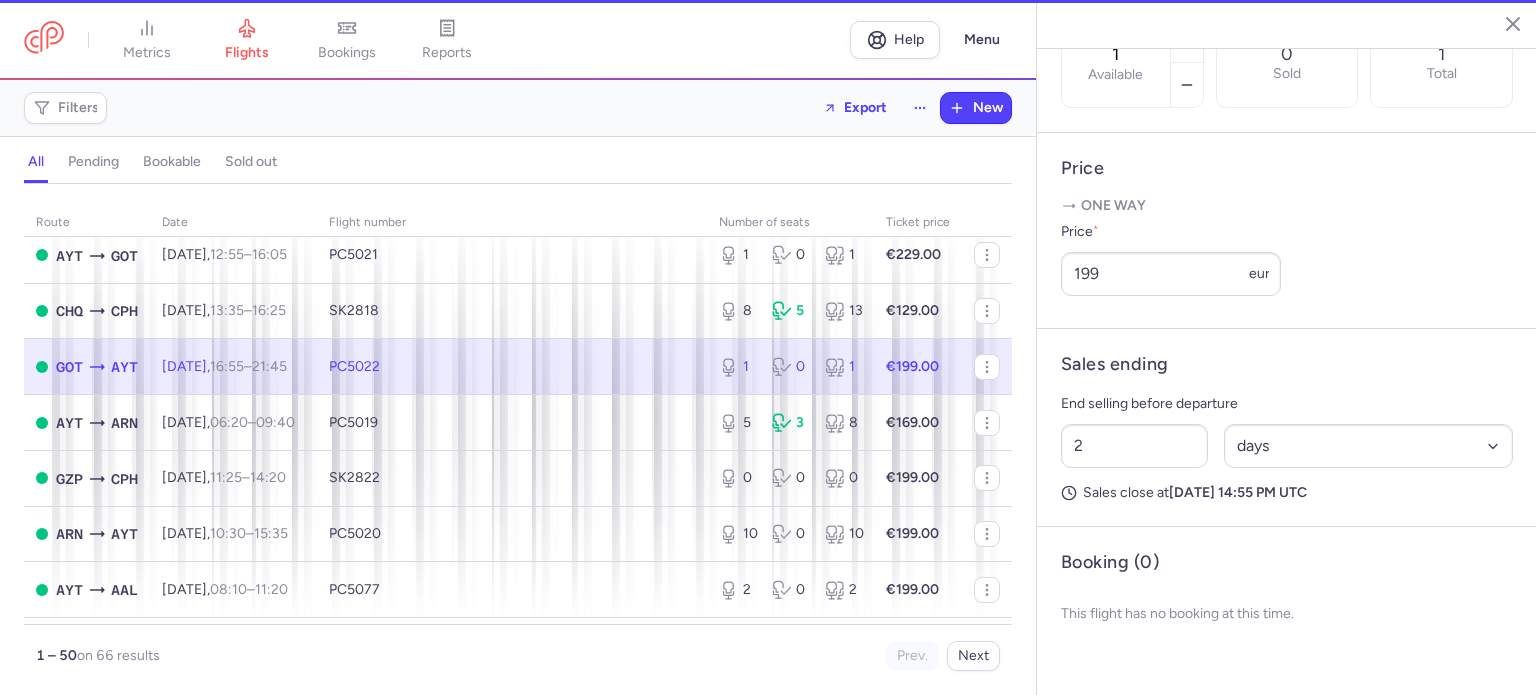 scroll, scrollTop: 683, scrollLeft: 0, axis: vertical 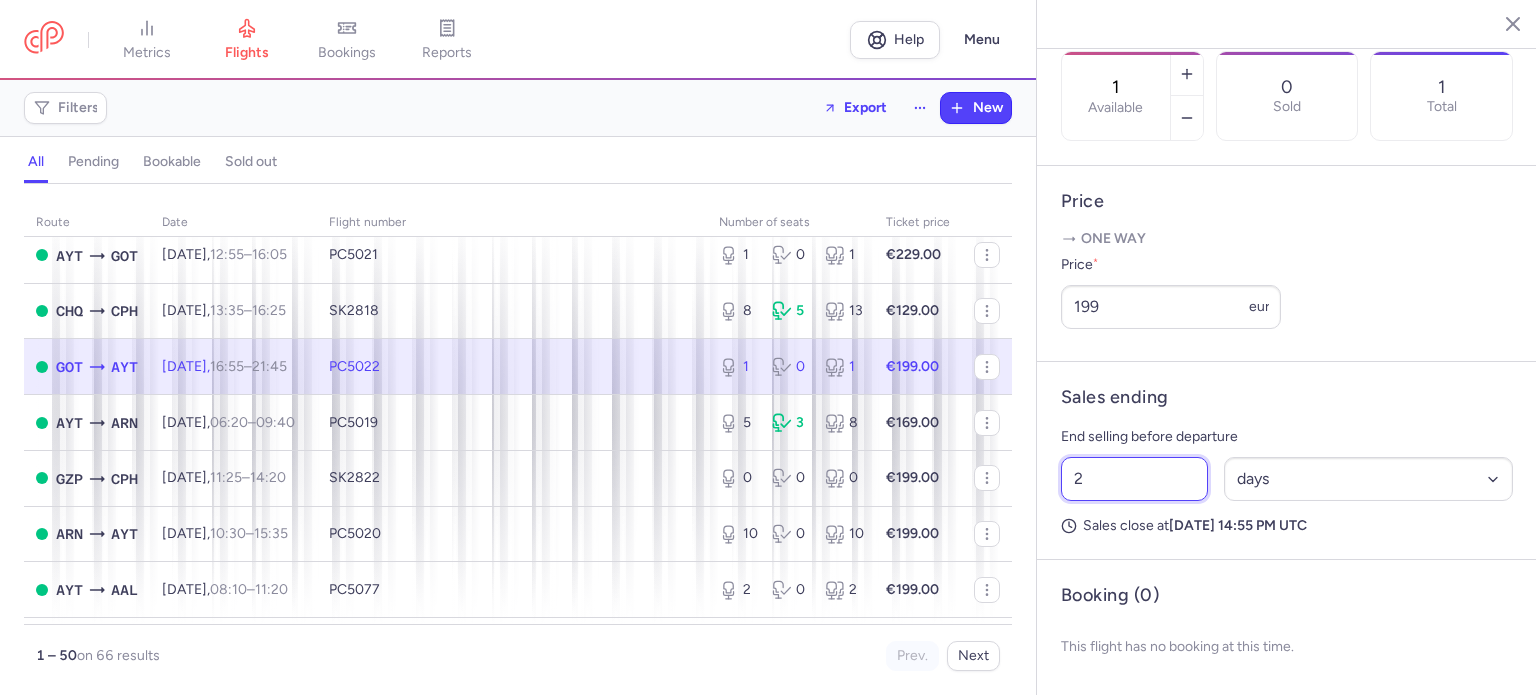 click on "2" at bounding box center [1134, 479] 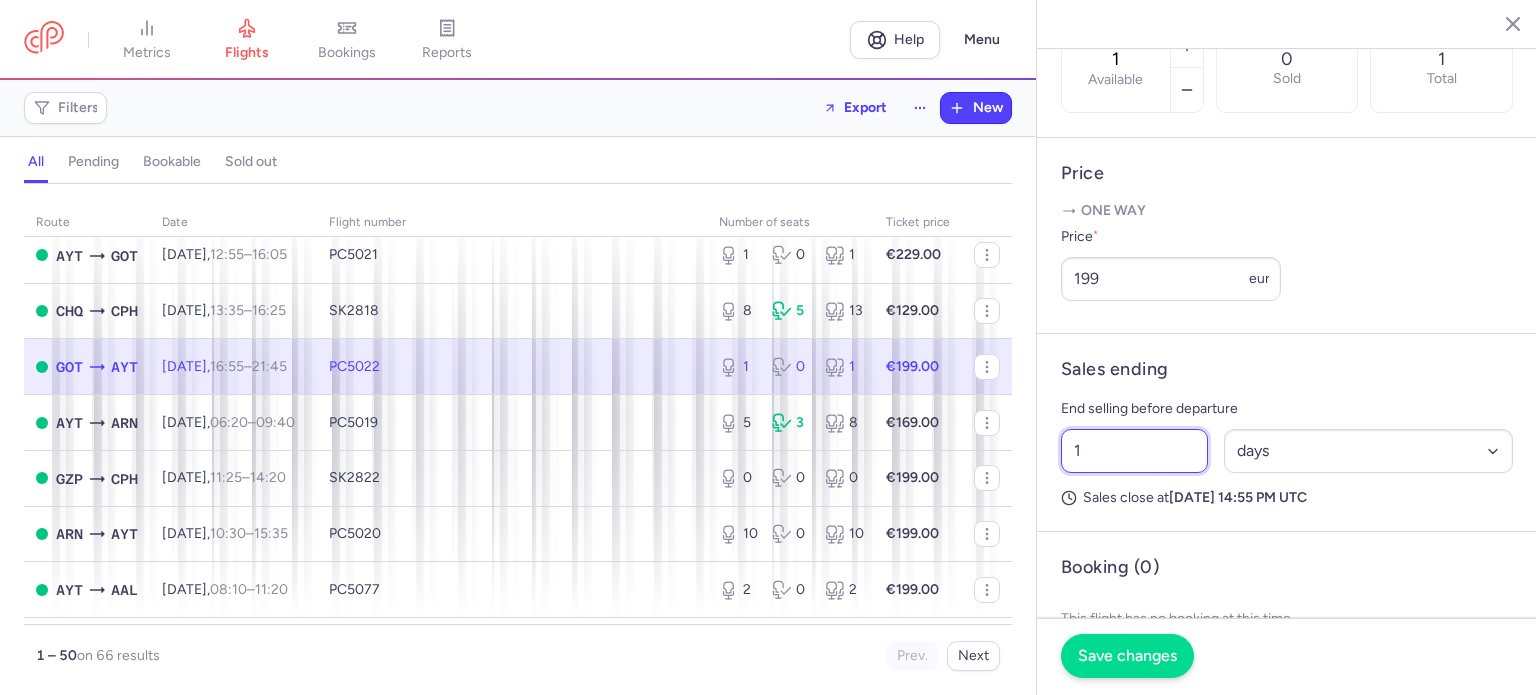 type on "1" 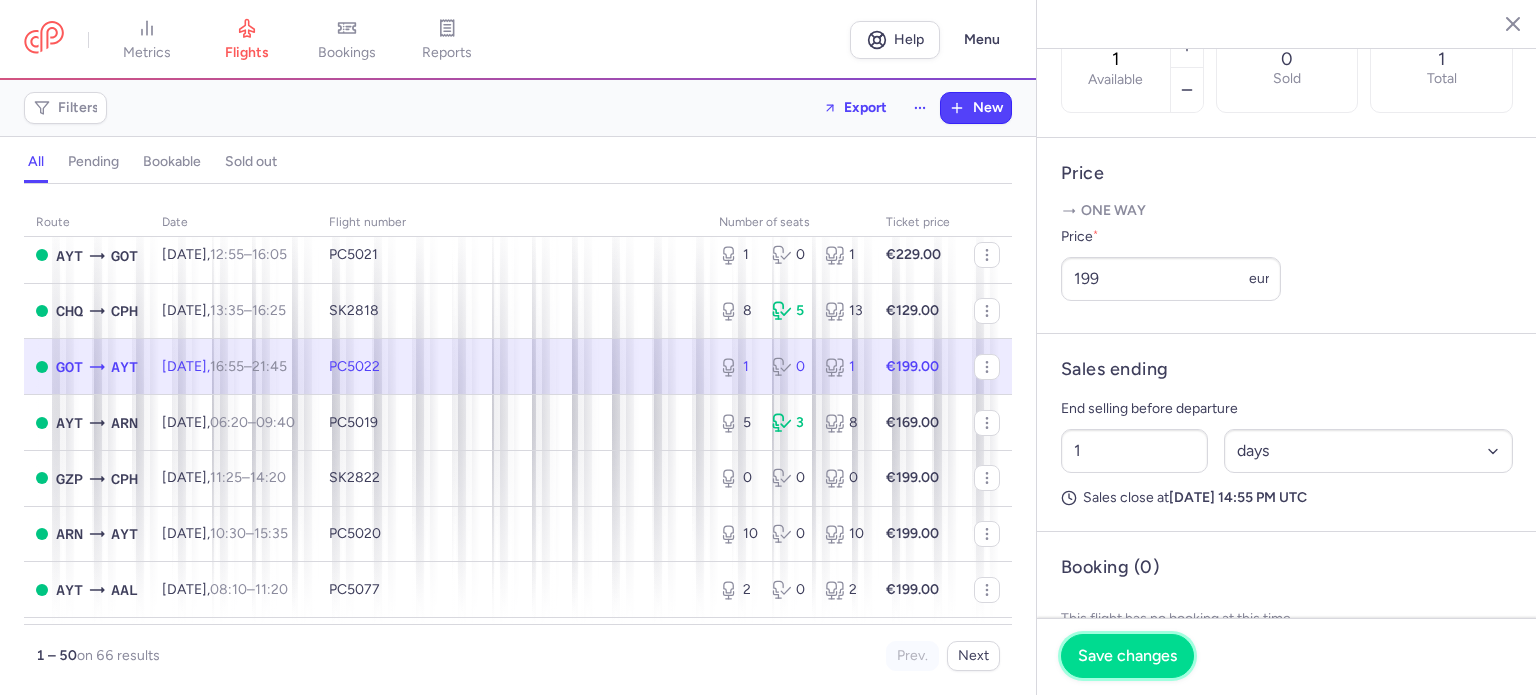 click on "Save changes" at bounding box center (1127, 656) 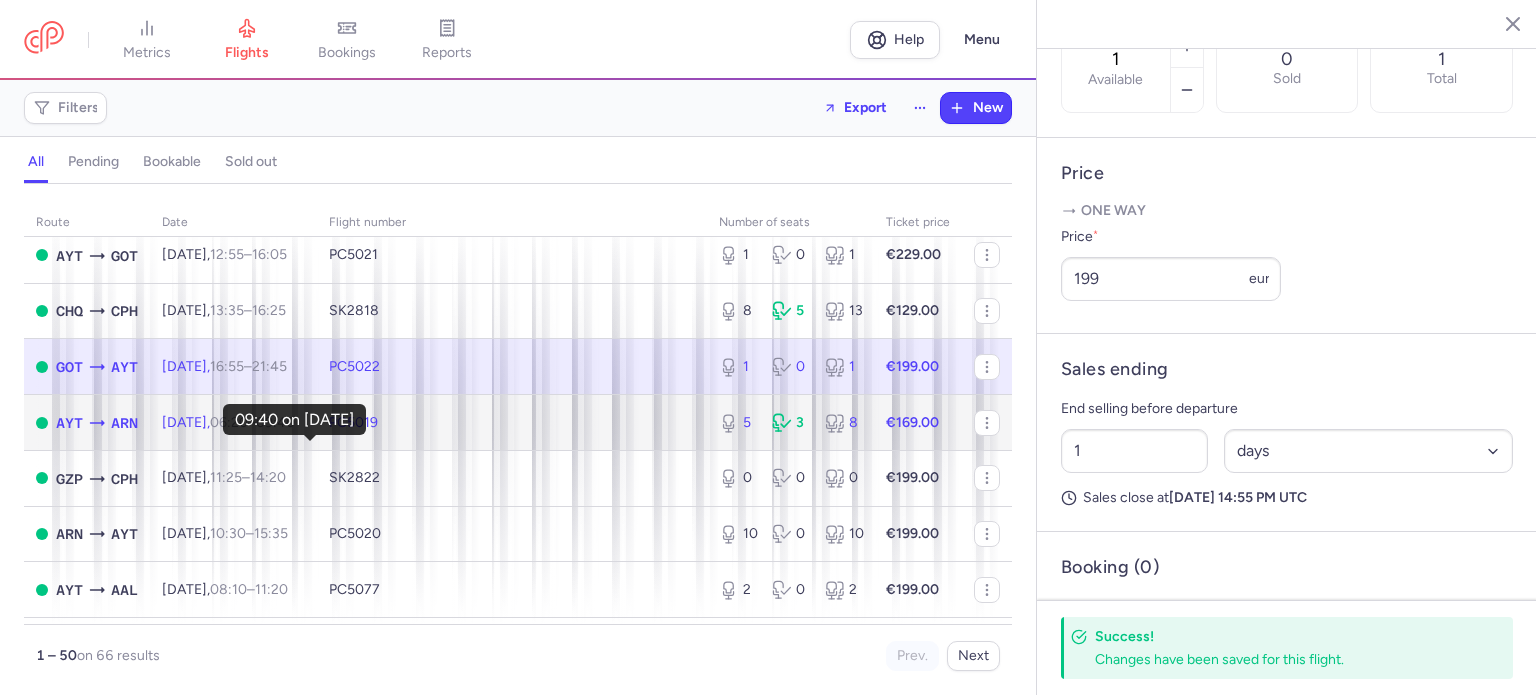 click on "09:40  +0" at bounding box center [275, 422] 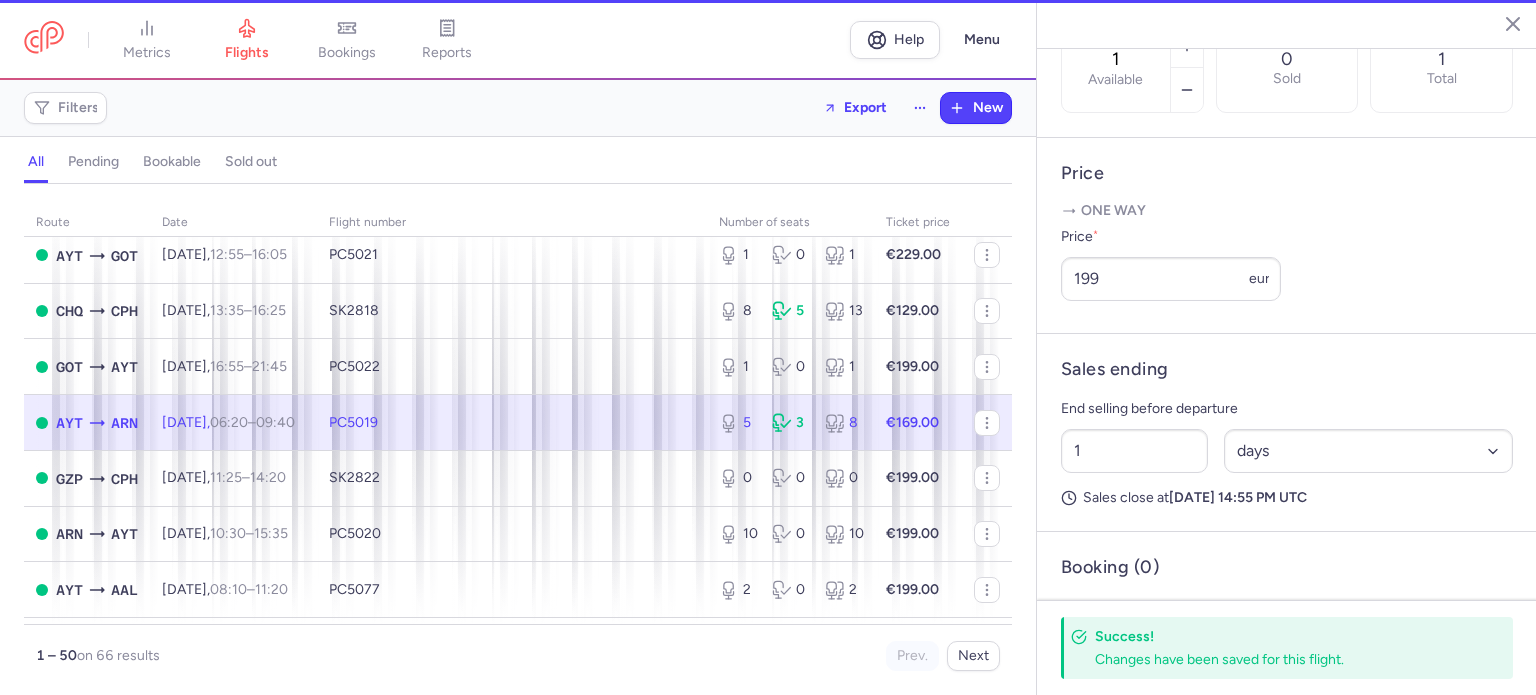 type on "5" 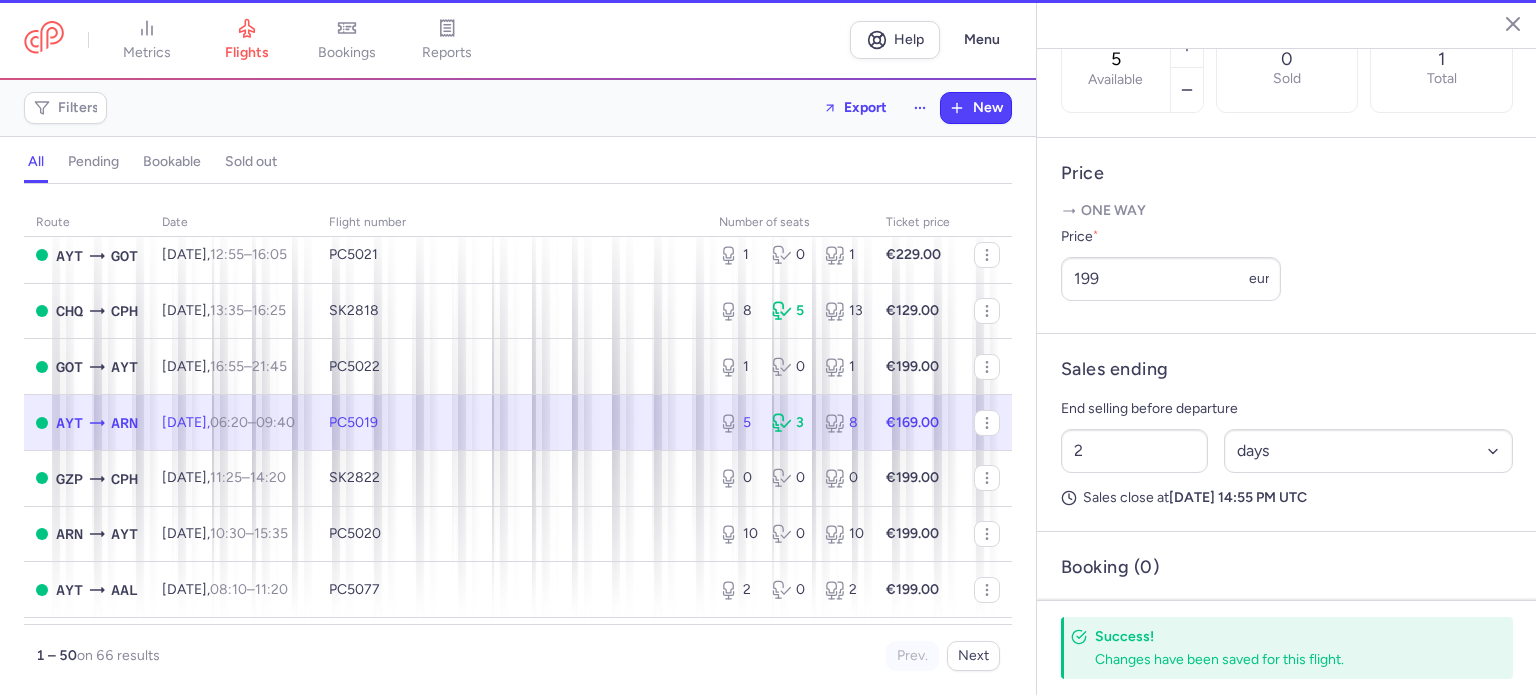 scroll, scrollTop: 699, scrollLeft: 0, axis: vertical 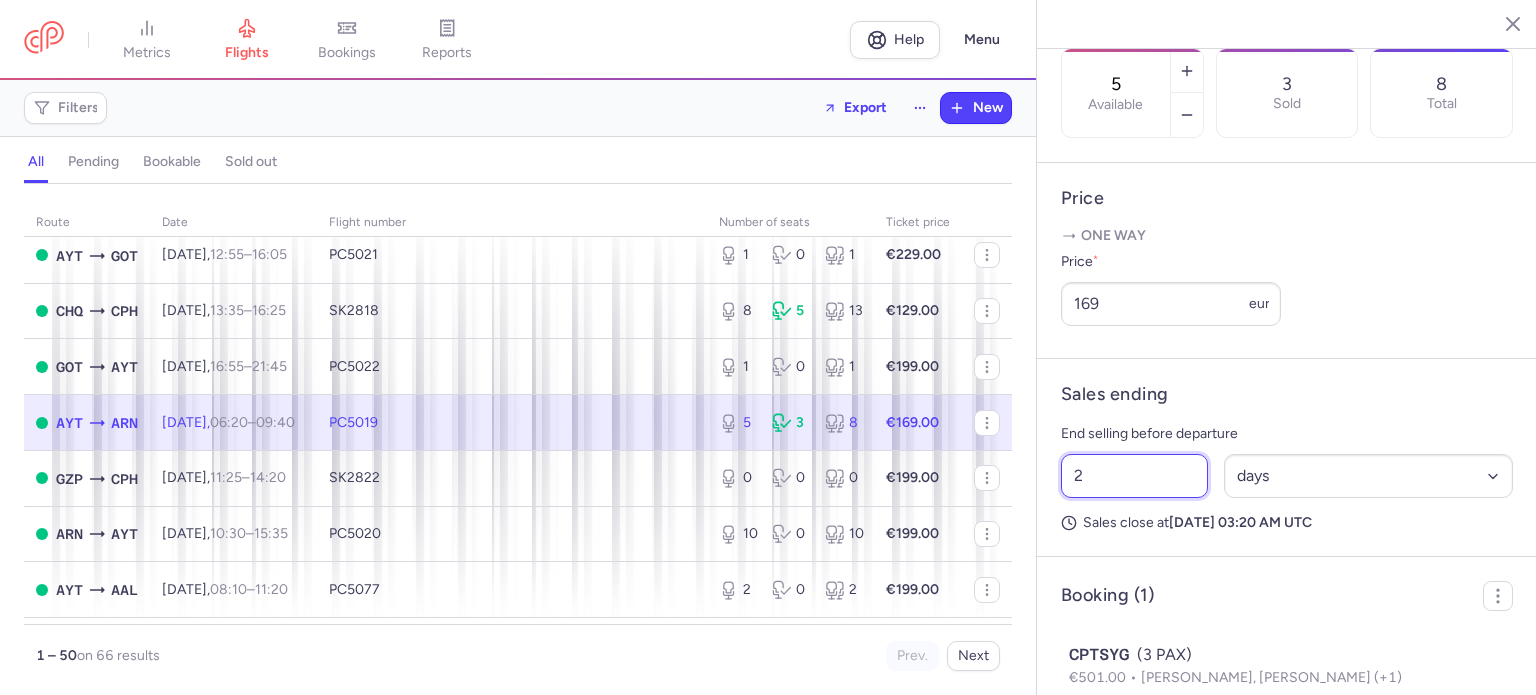 click on "2" at bounding box center [1134, 476] 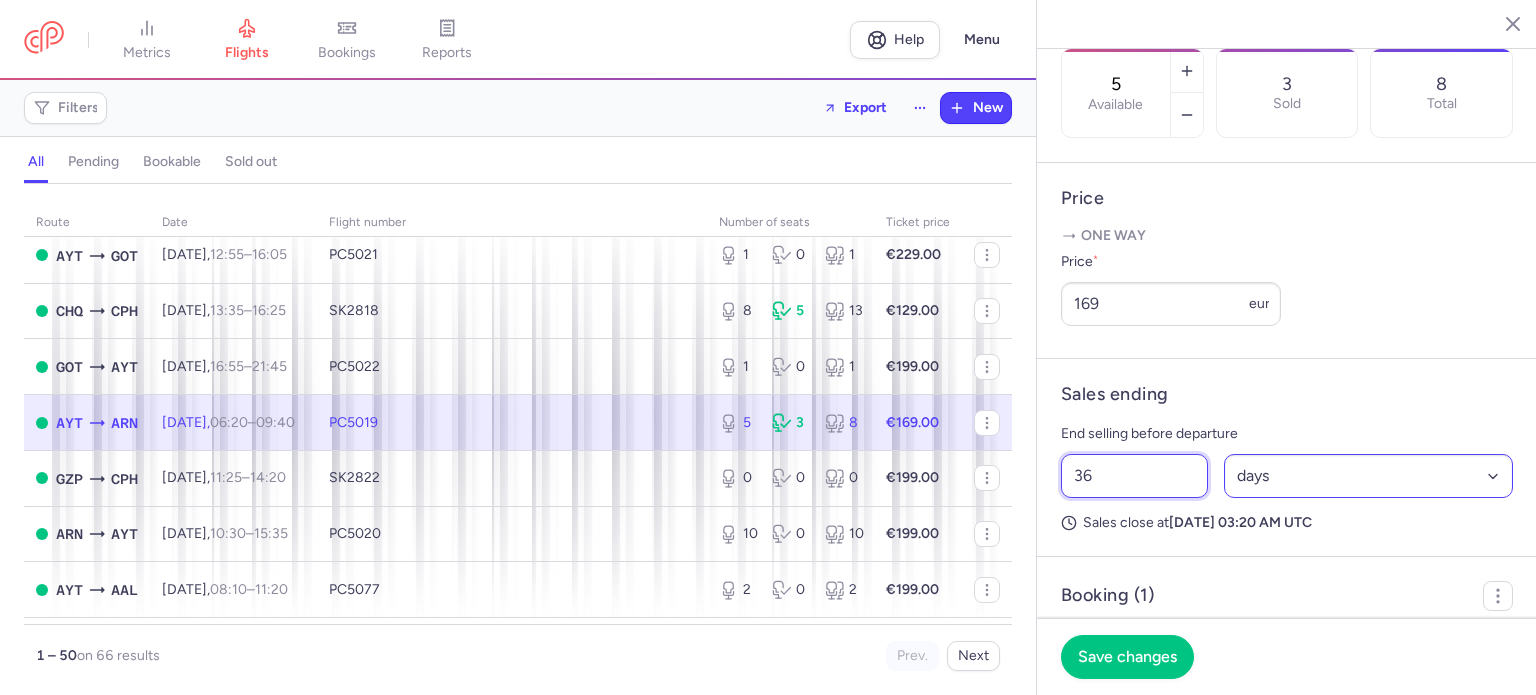type on "36" 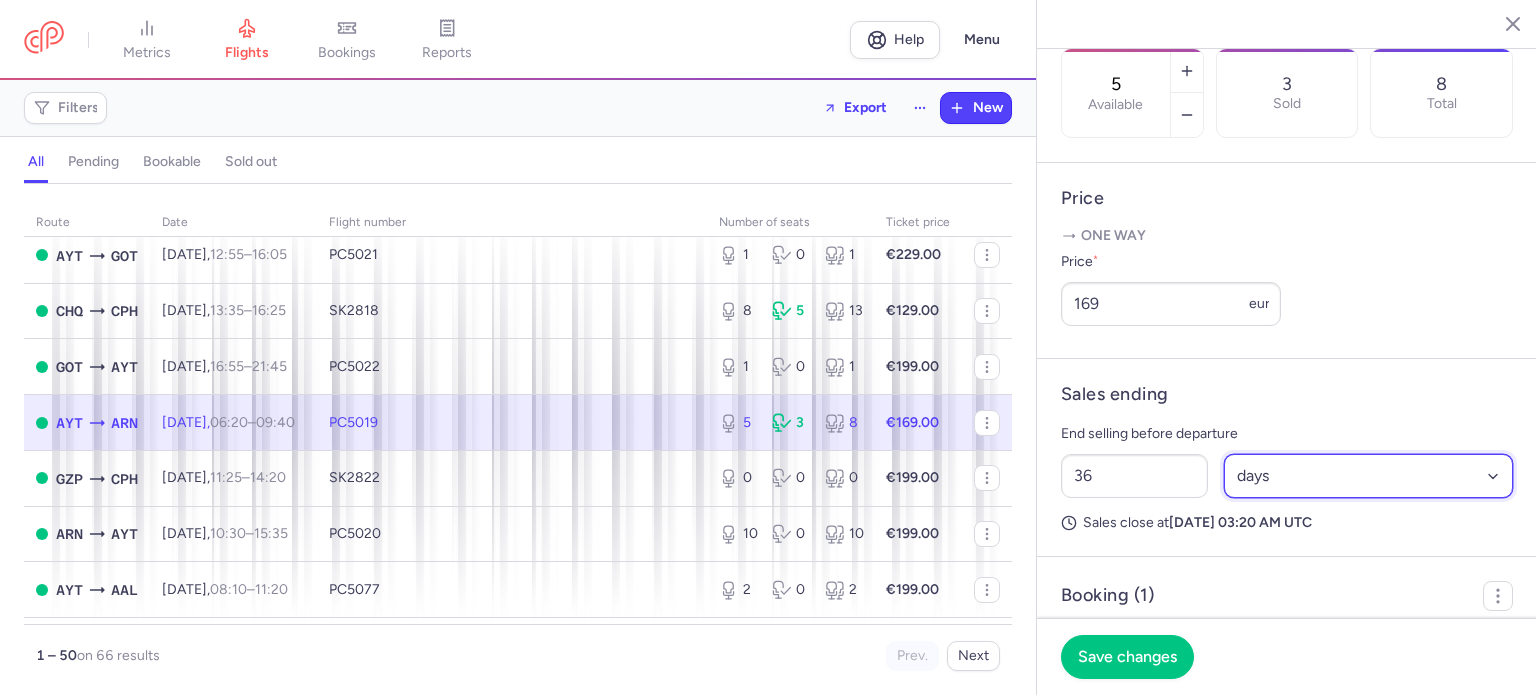 click on "Select an option hours days" at bounding box center (1369, 476) 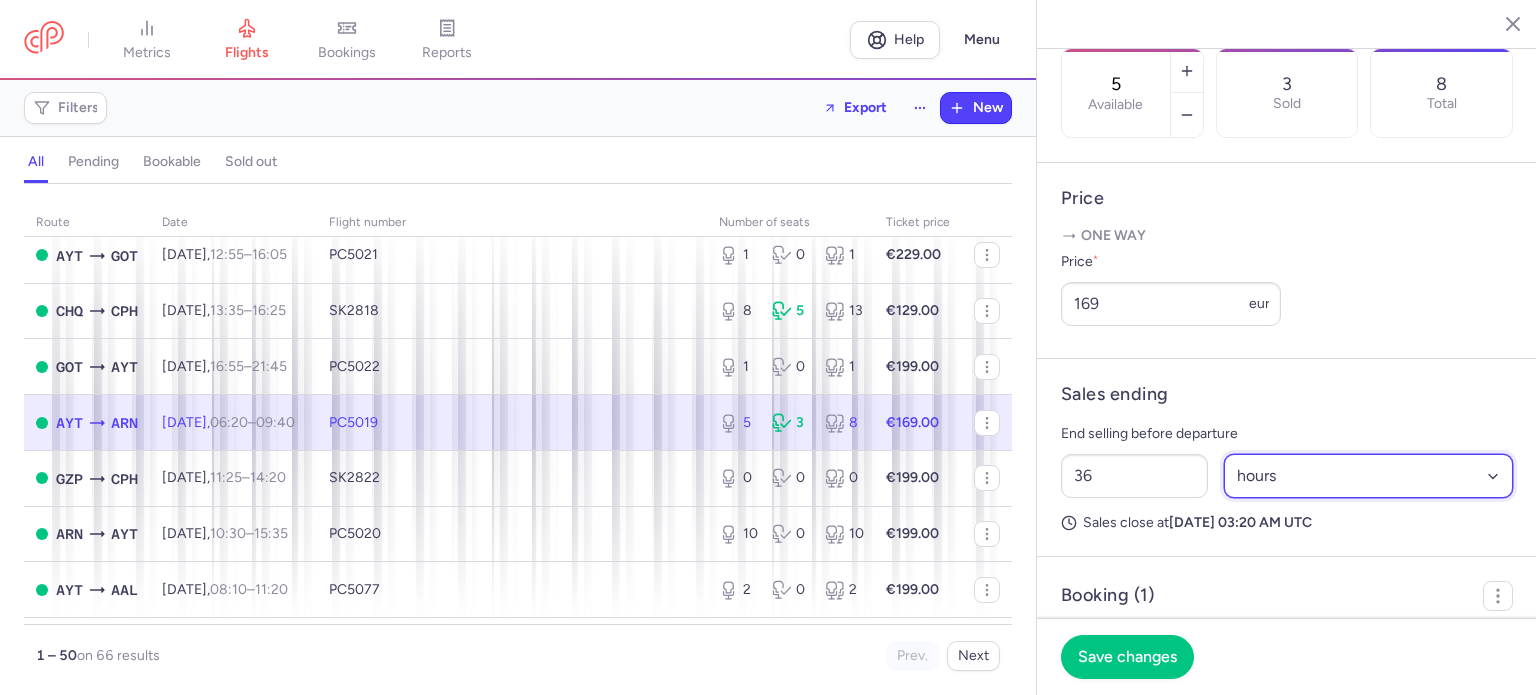 click on "Select an option hours days" at bounding box center (1369, 476) 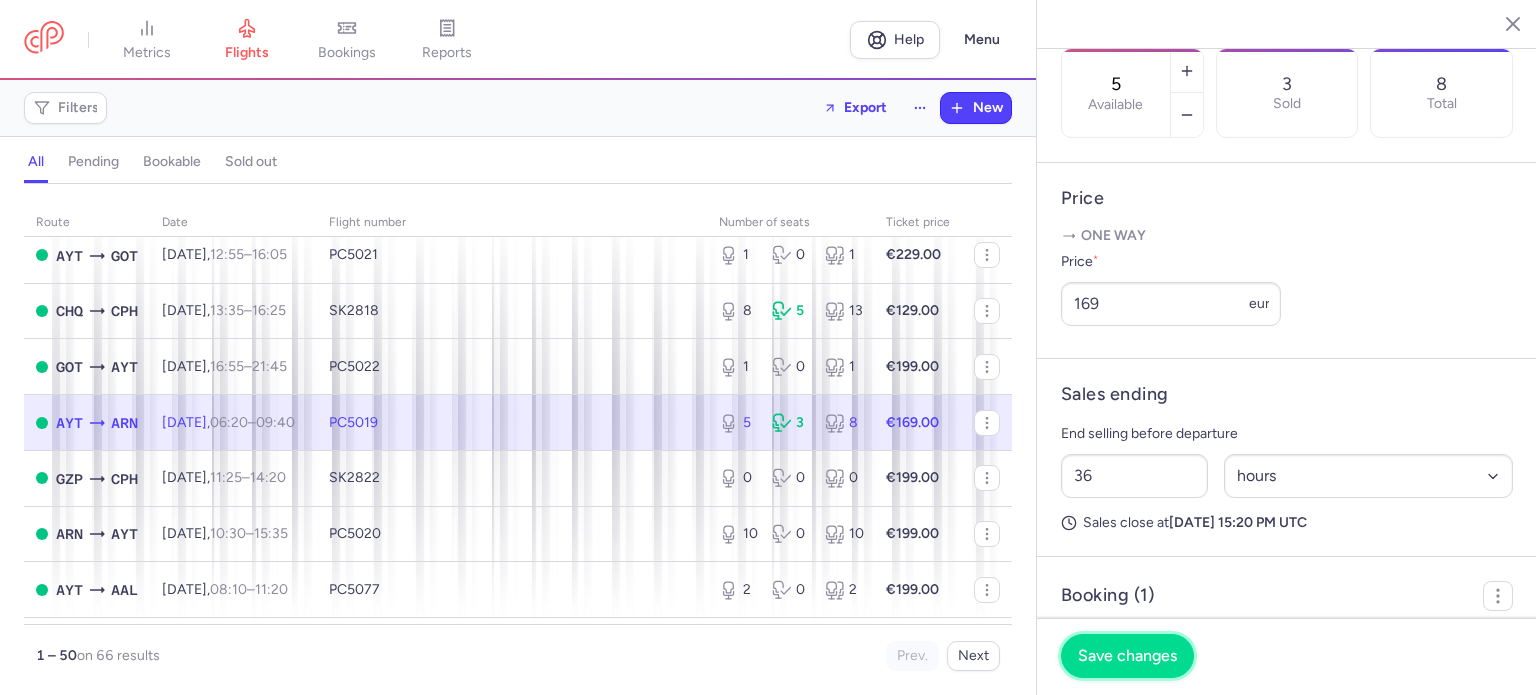 click on "Save changes" at bounding box center (1127, 656) 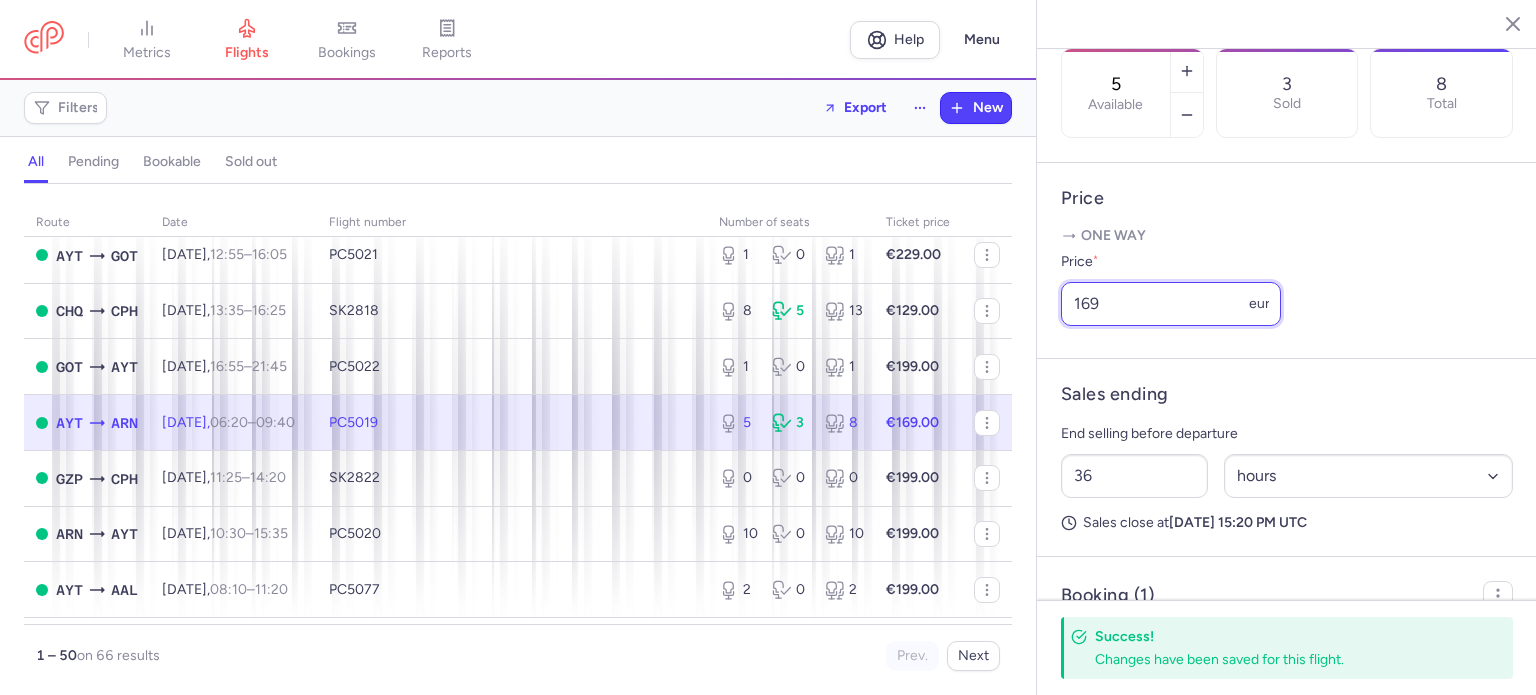 click on "169" at bounding box center (1171, 304) 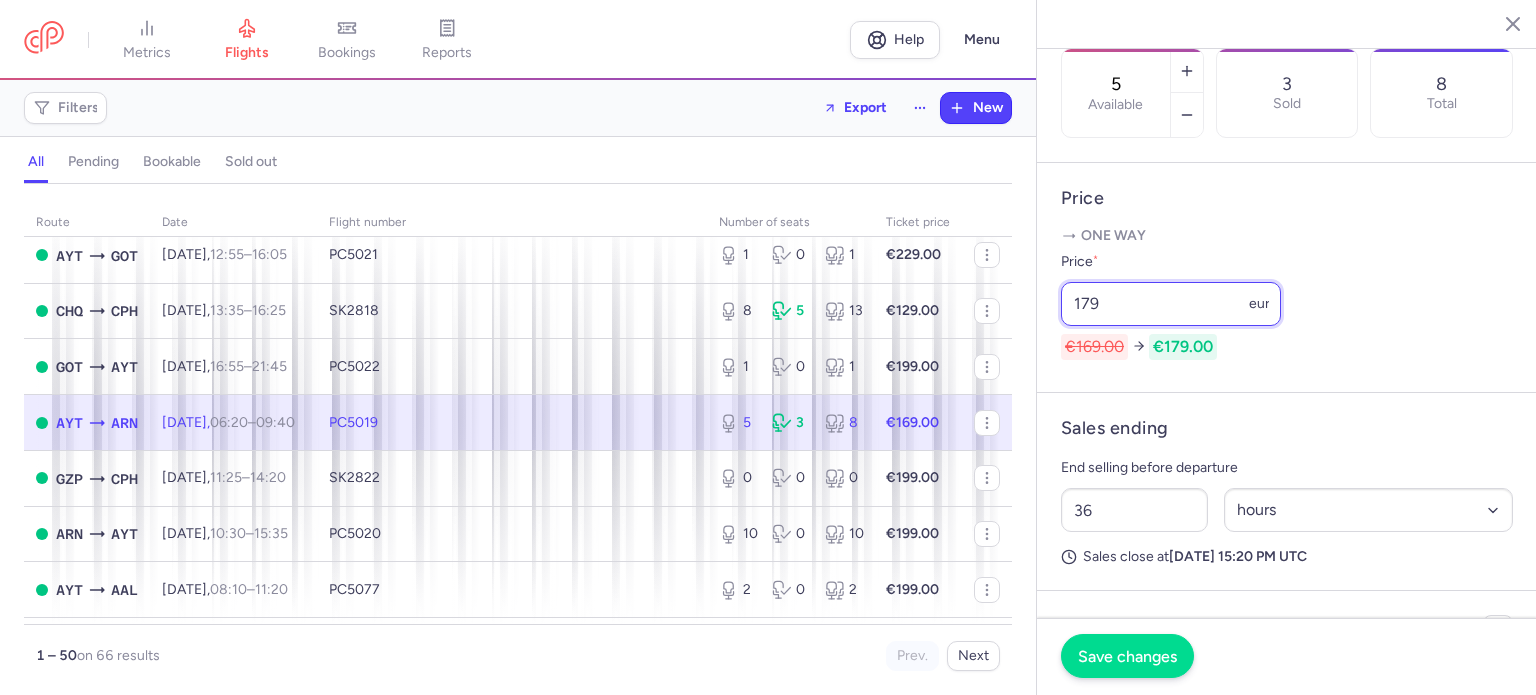 type on "179" 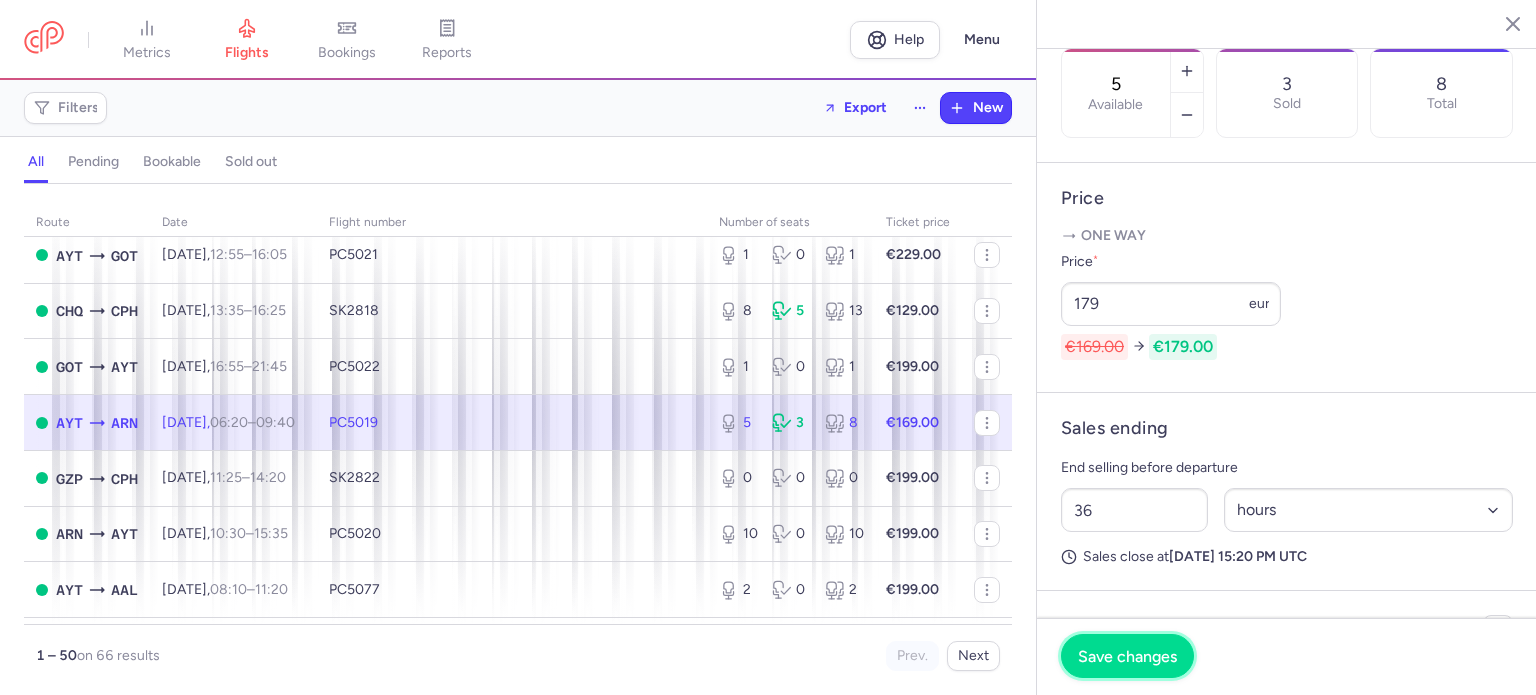 click on "Save changes" at bounding box center [1127, 656] 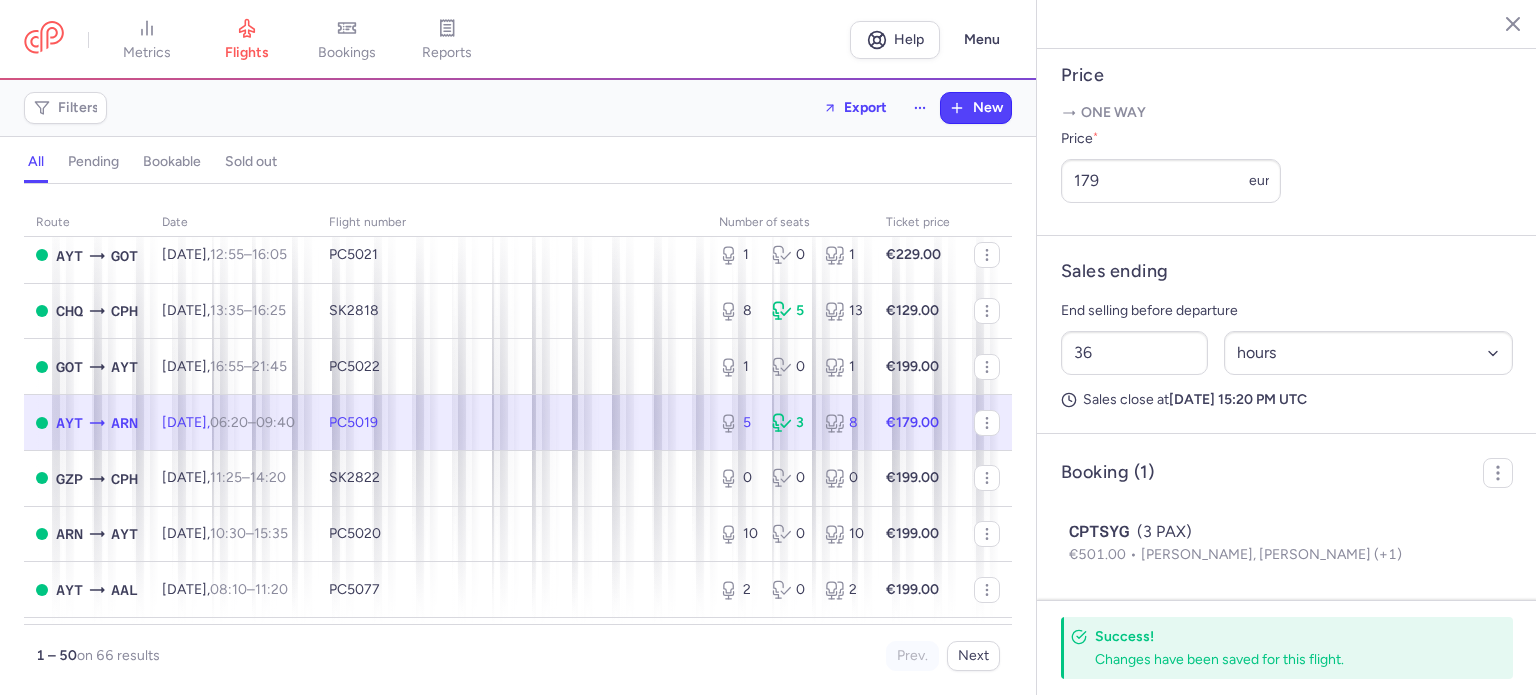 scroll, scrollTop: 830, scrollLeft: 0, axis: vertical 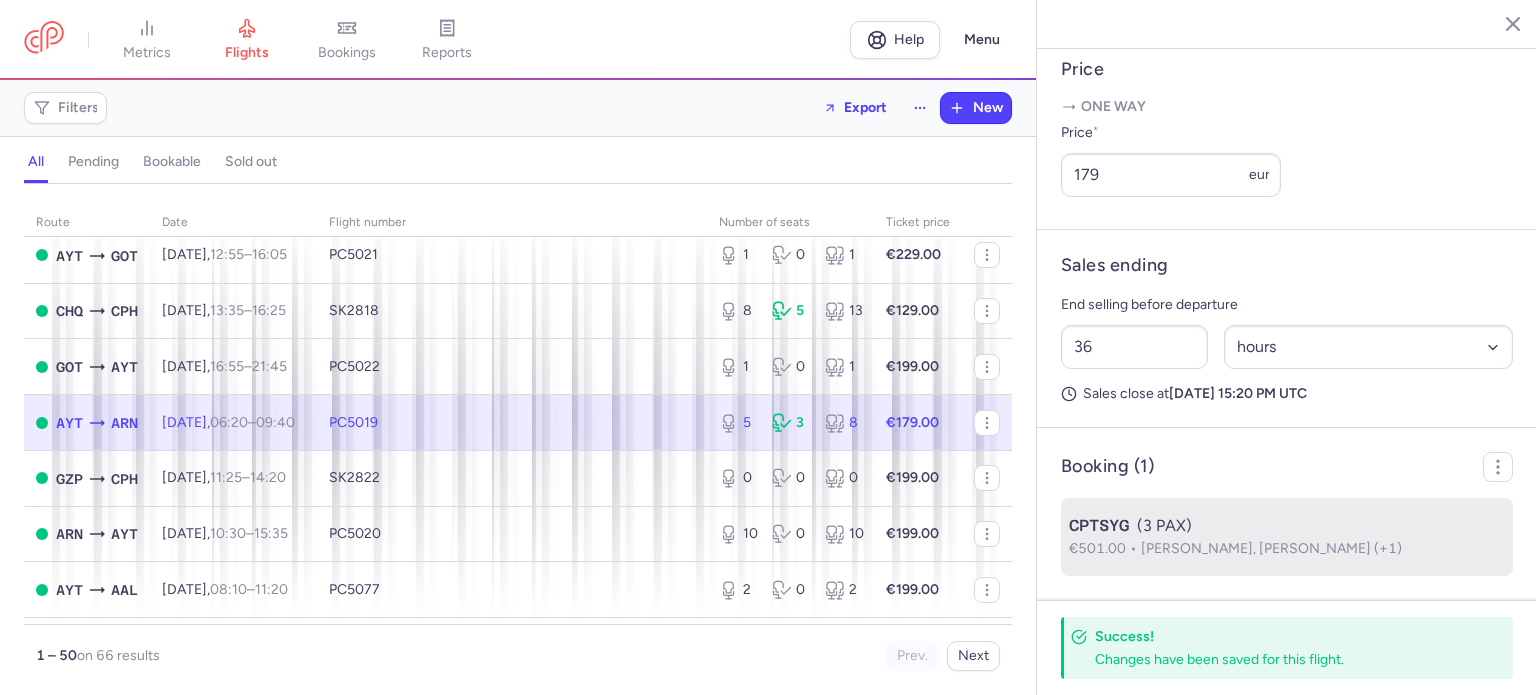 click on "[PERSON_NAME], [PERSON_NAME] (+1)" at bounding box center (1271, 548) 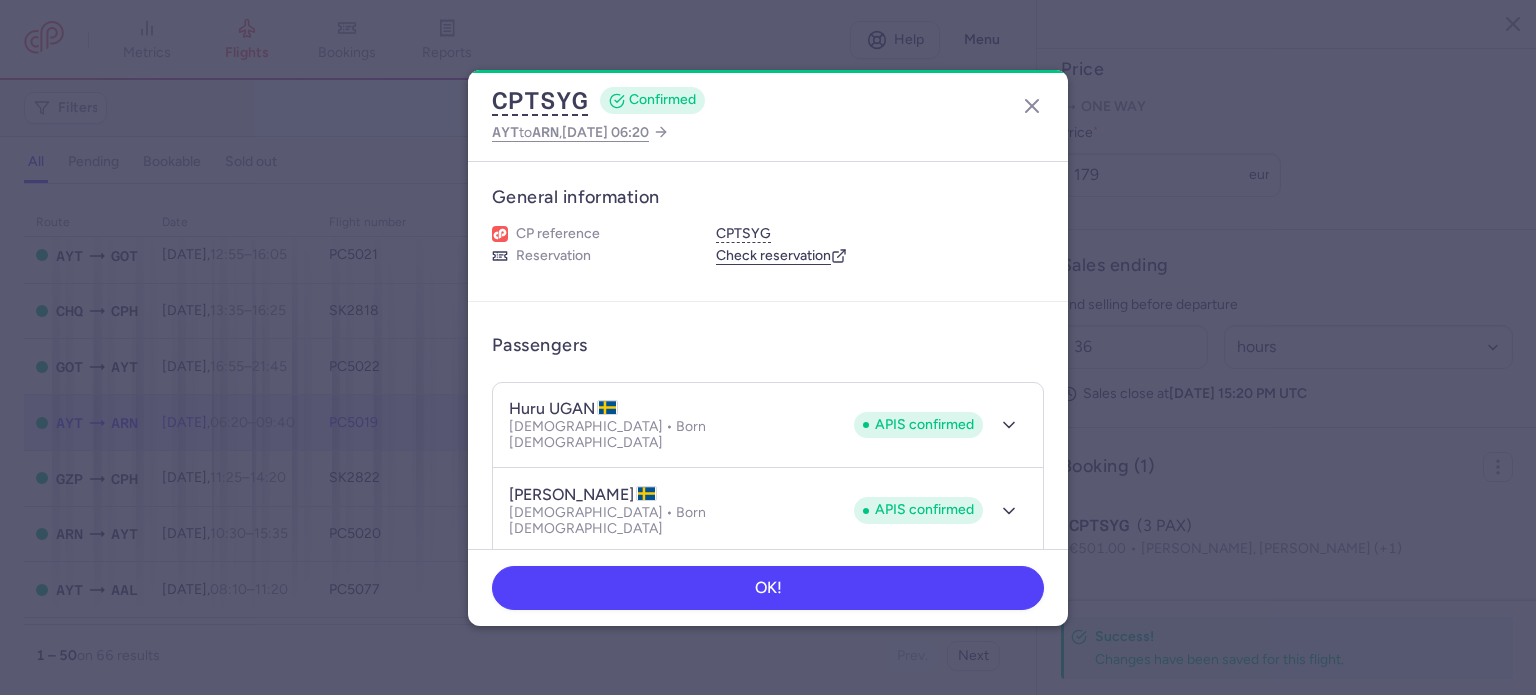 drag, startPoint x: 1048, startPoint y: 253, endPoint x: 1048, endPoint y: 302, distance: 49 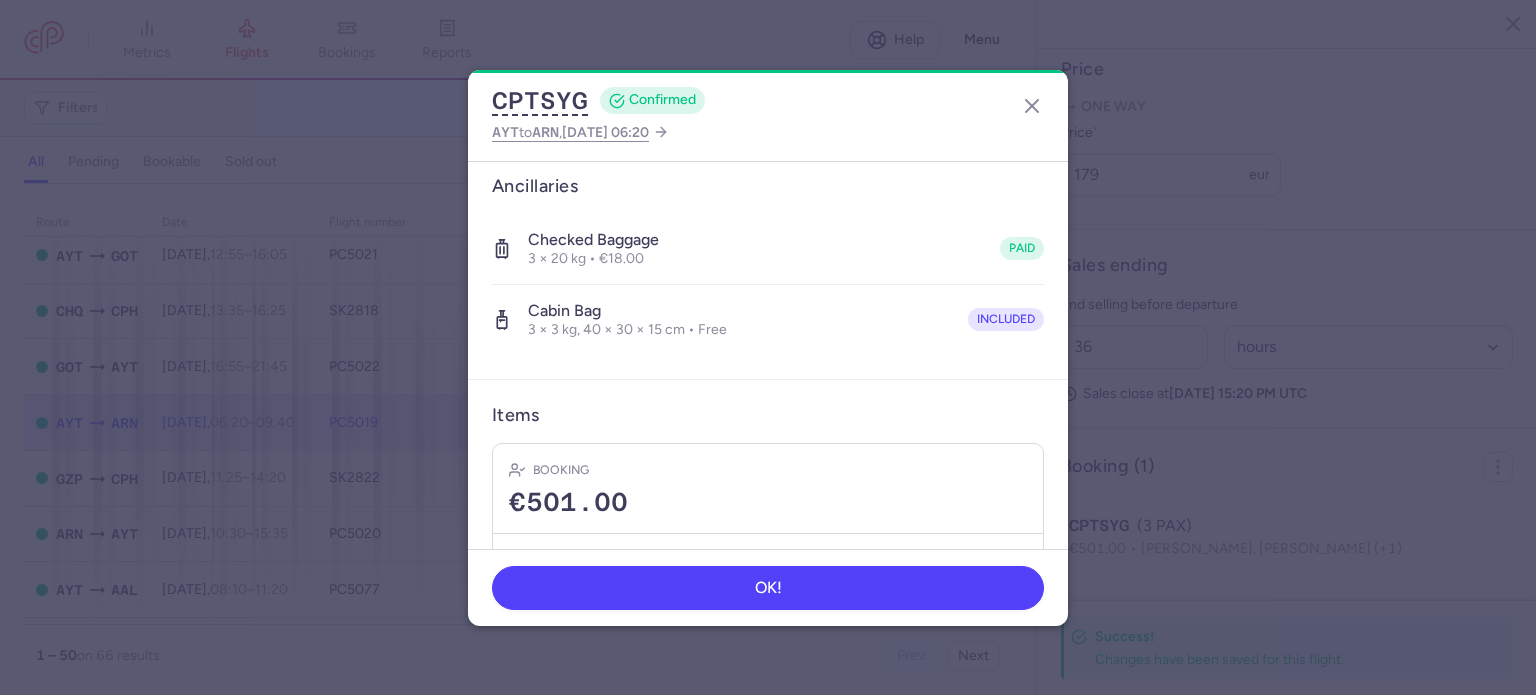 scroll, scrollTop: 561, scrollLeft: 0, axis: vertical 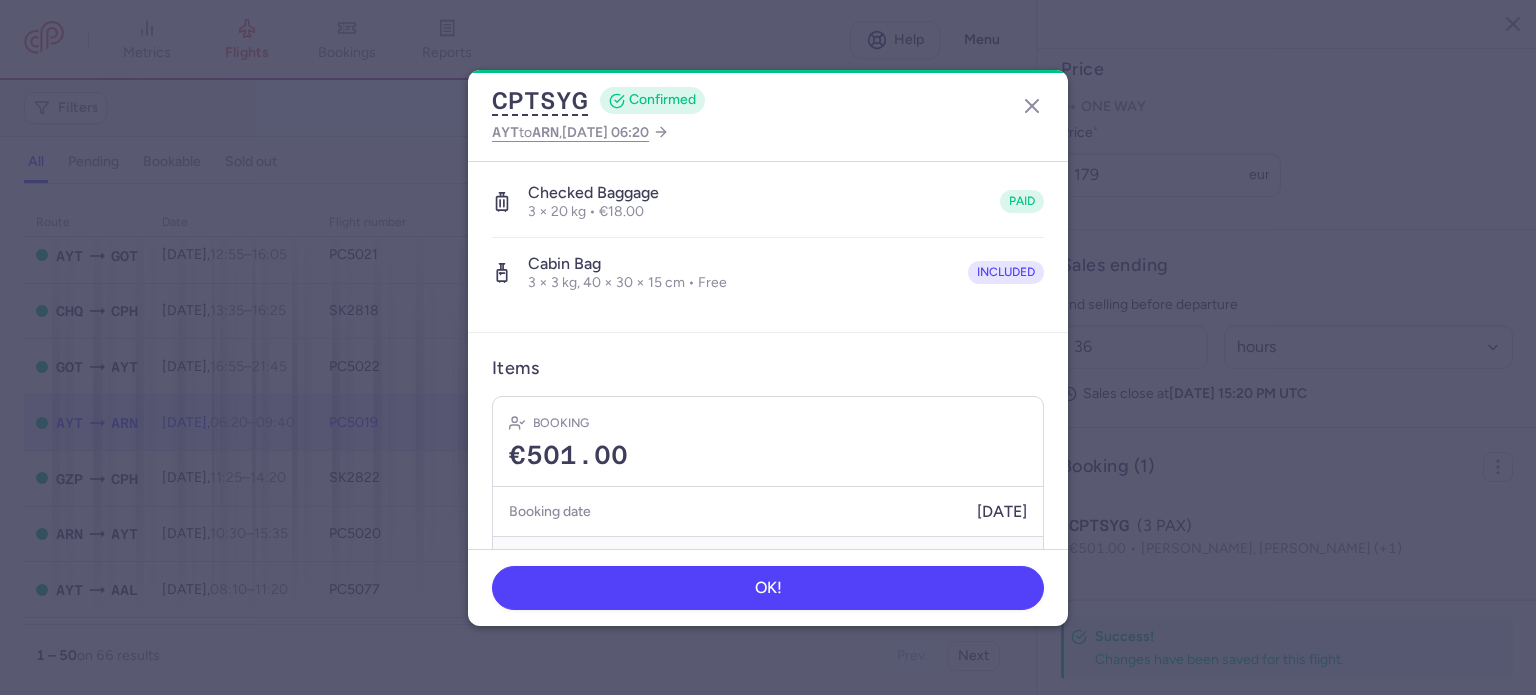 click on "Cabin bag 3 × 3 kg, 40 × 30 × 15 cm • Free included" at bounding box center [768, 273] 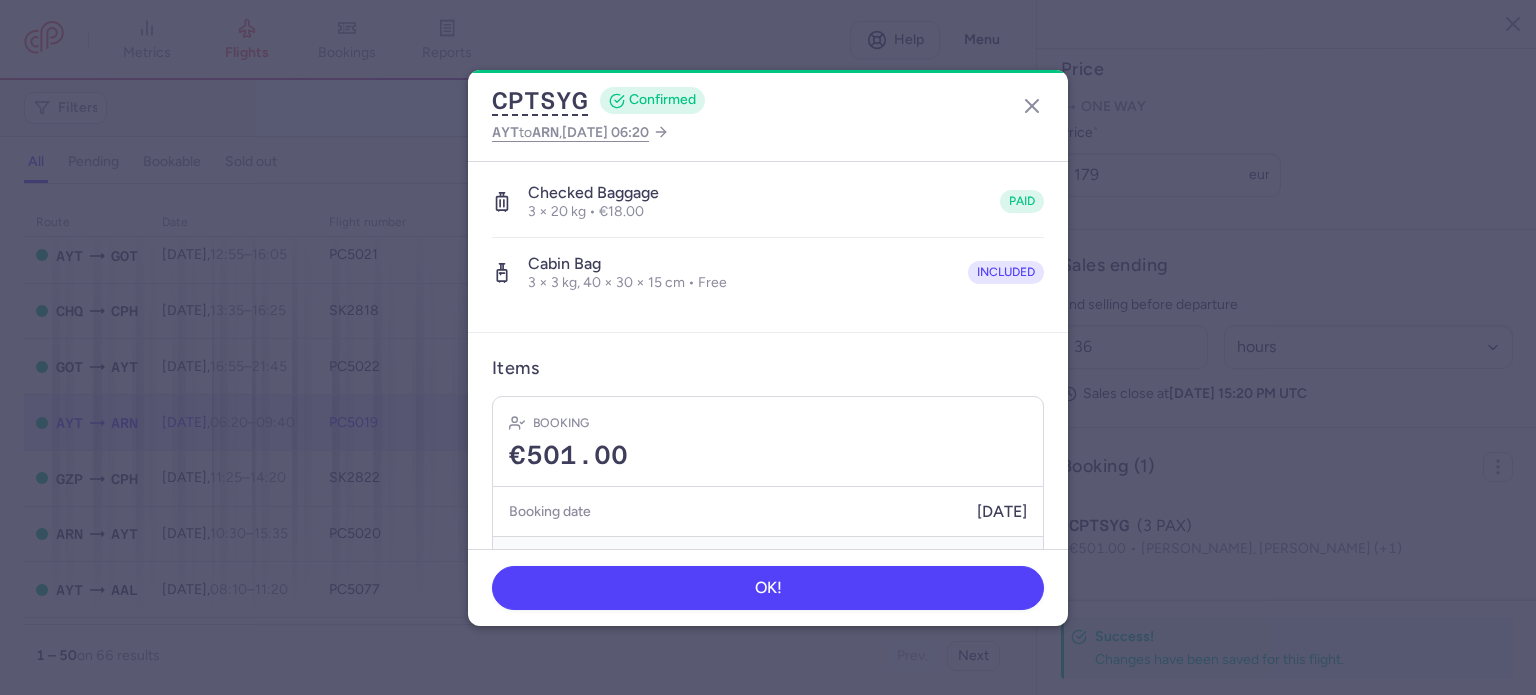 click on "Items Booking €501.00 Booking date  [DATE]  Show transactions" at bounding box center (768, 468) 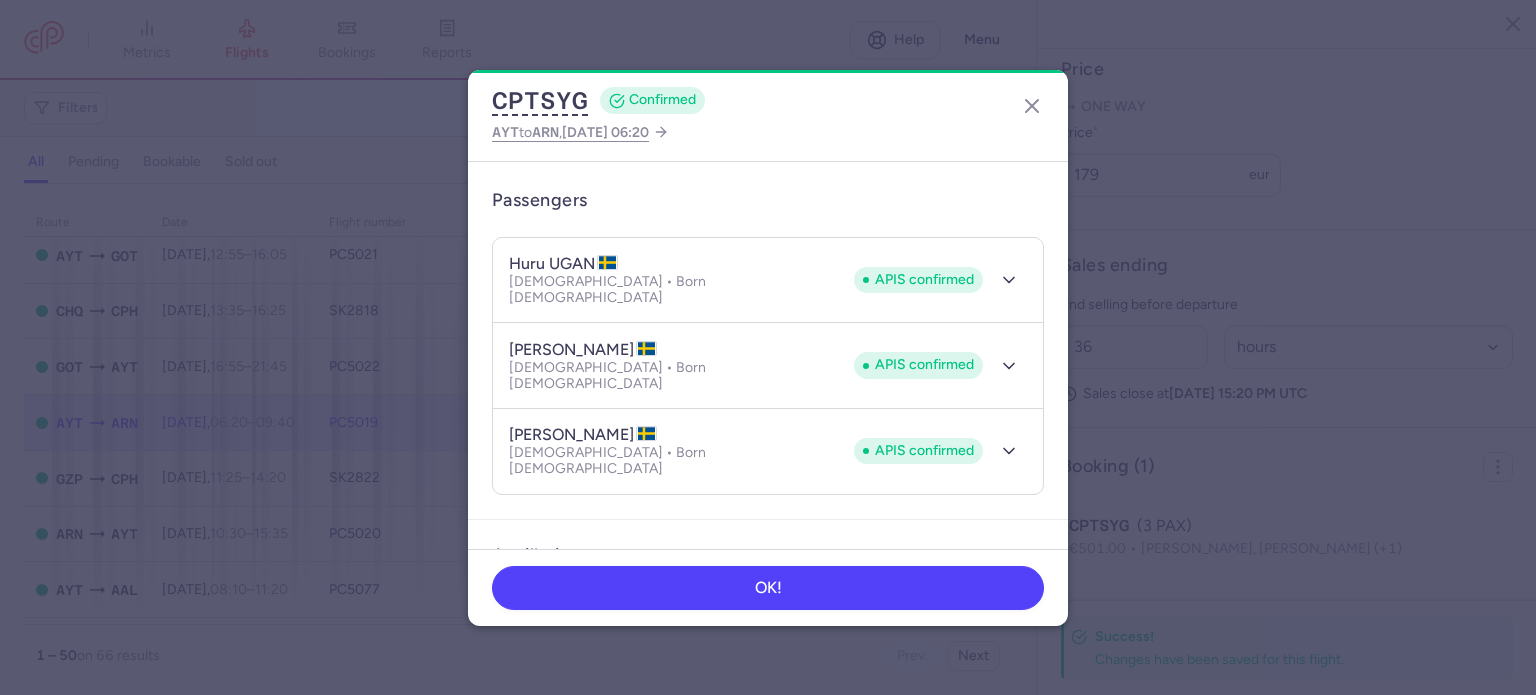 scroll, scrollTop: 0, scrollLeft: 0, axis: both 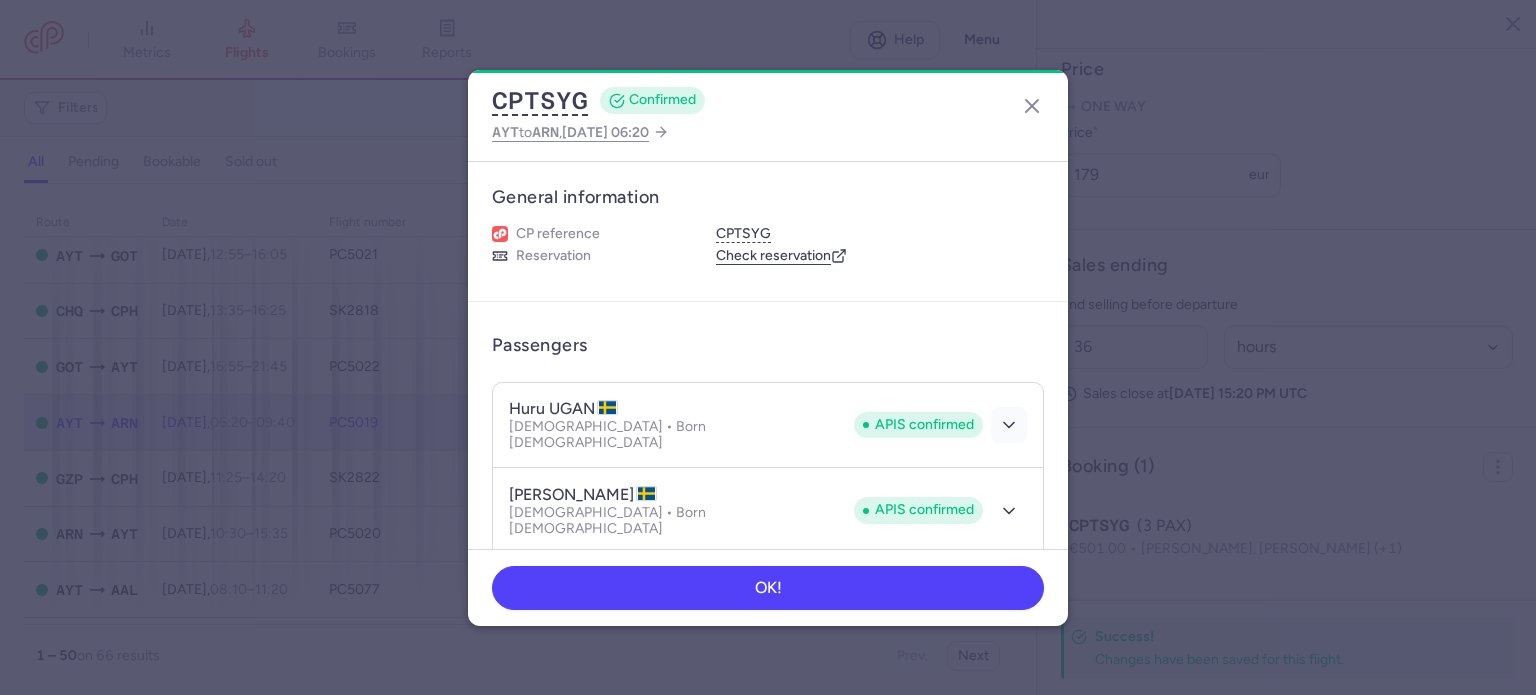 click 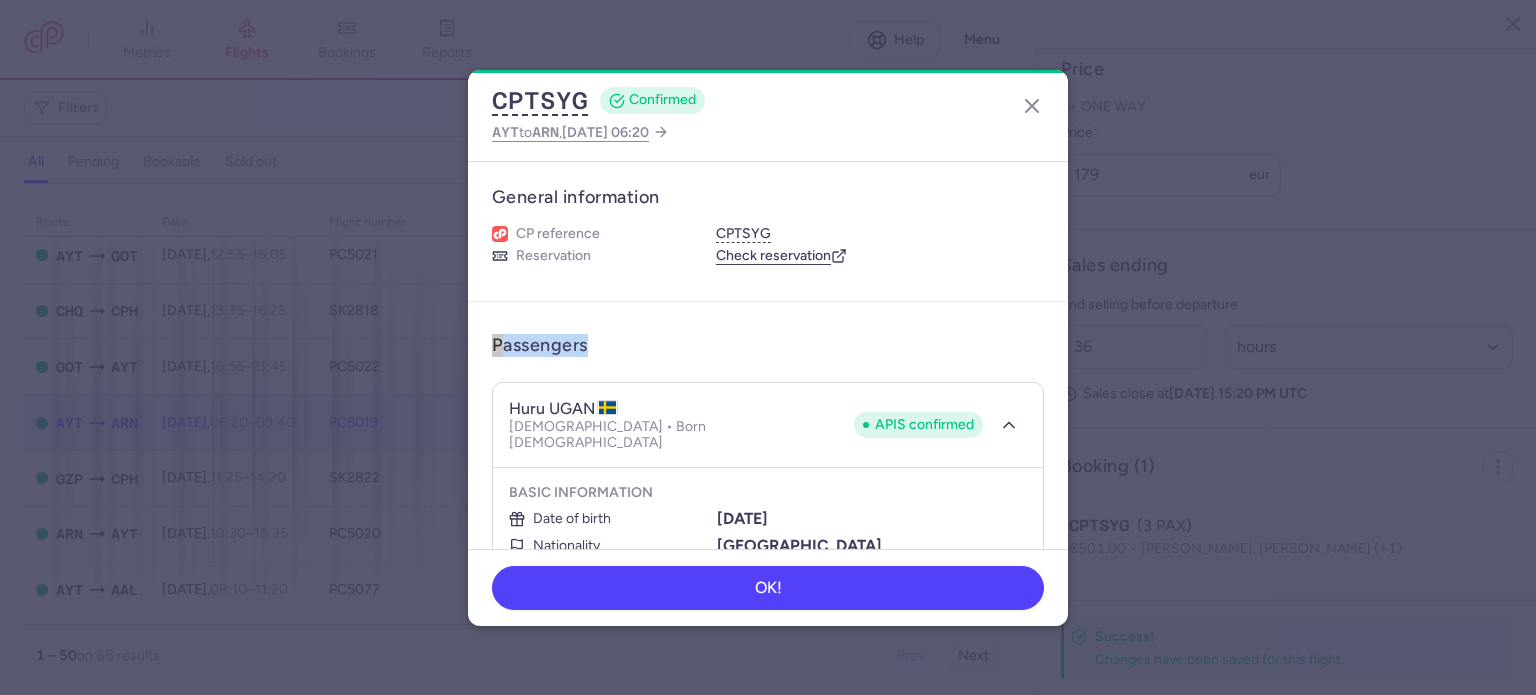 drag, startPoint x: 1052, startPoint y: 247, endPoint x: 1054, endPoint y: 339, distance: 92.021736 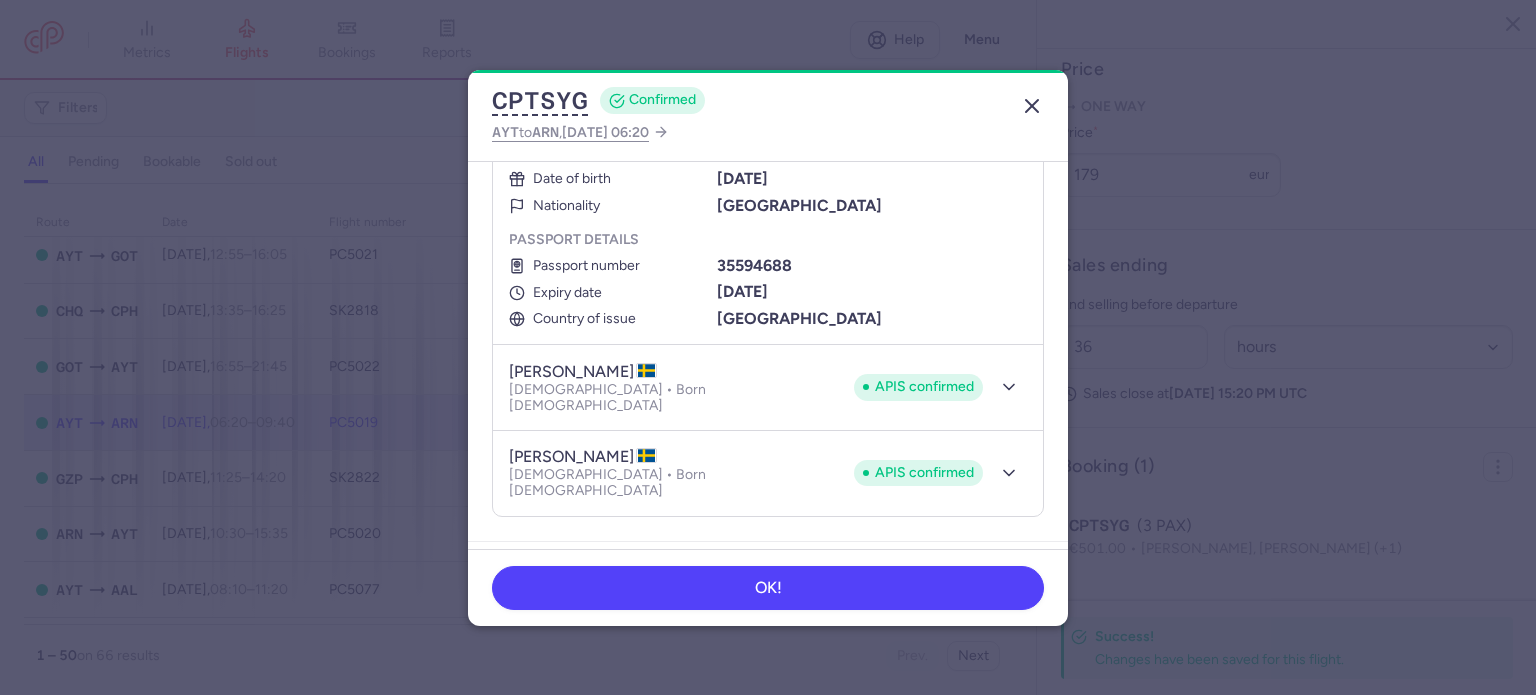 click 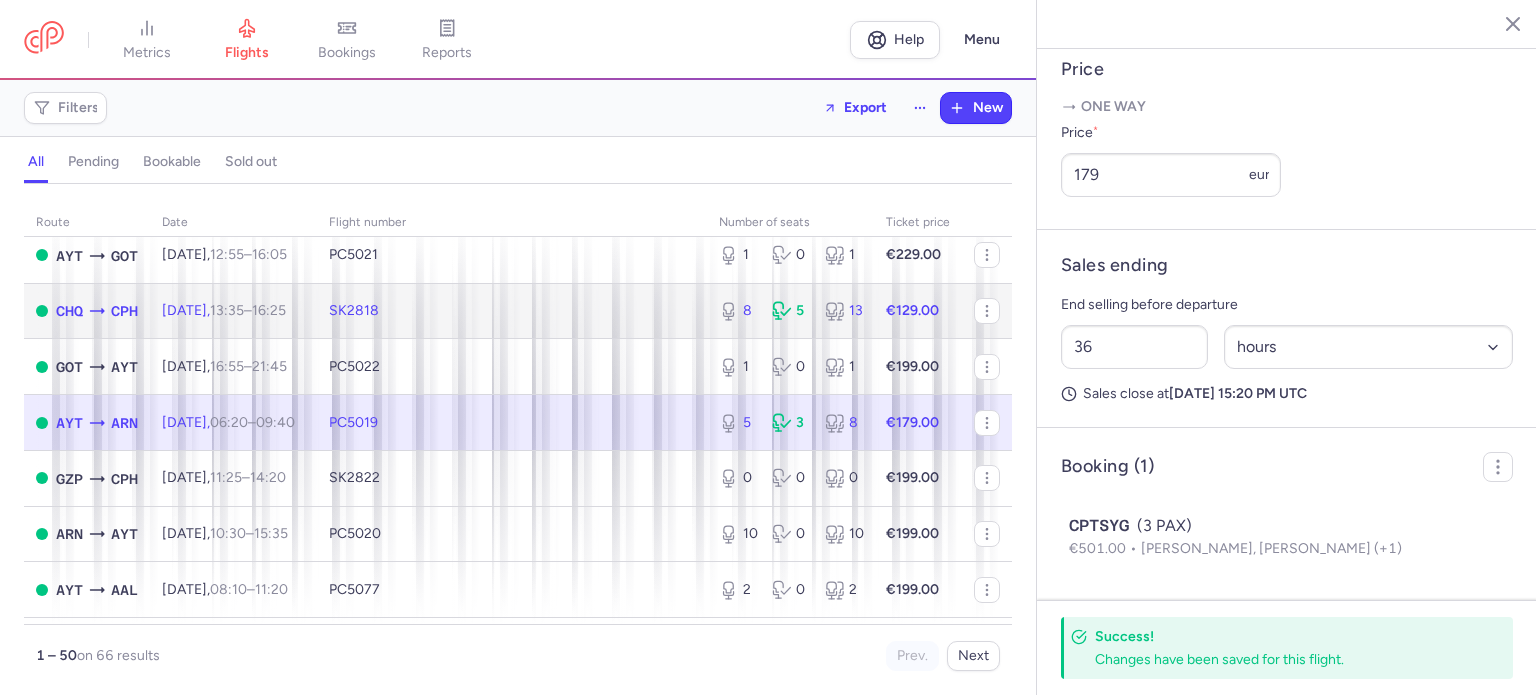 click on "SK2818" at bounding box center (512, 311) 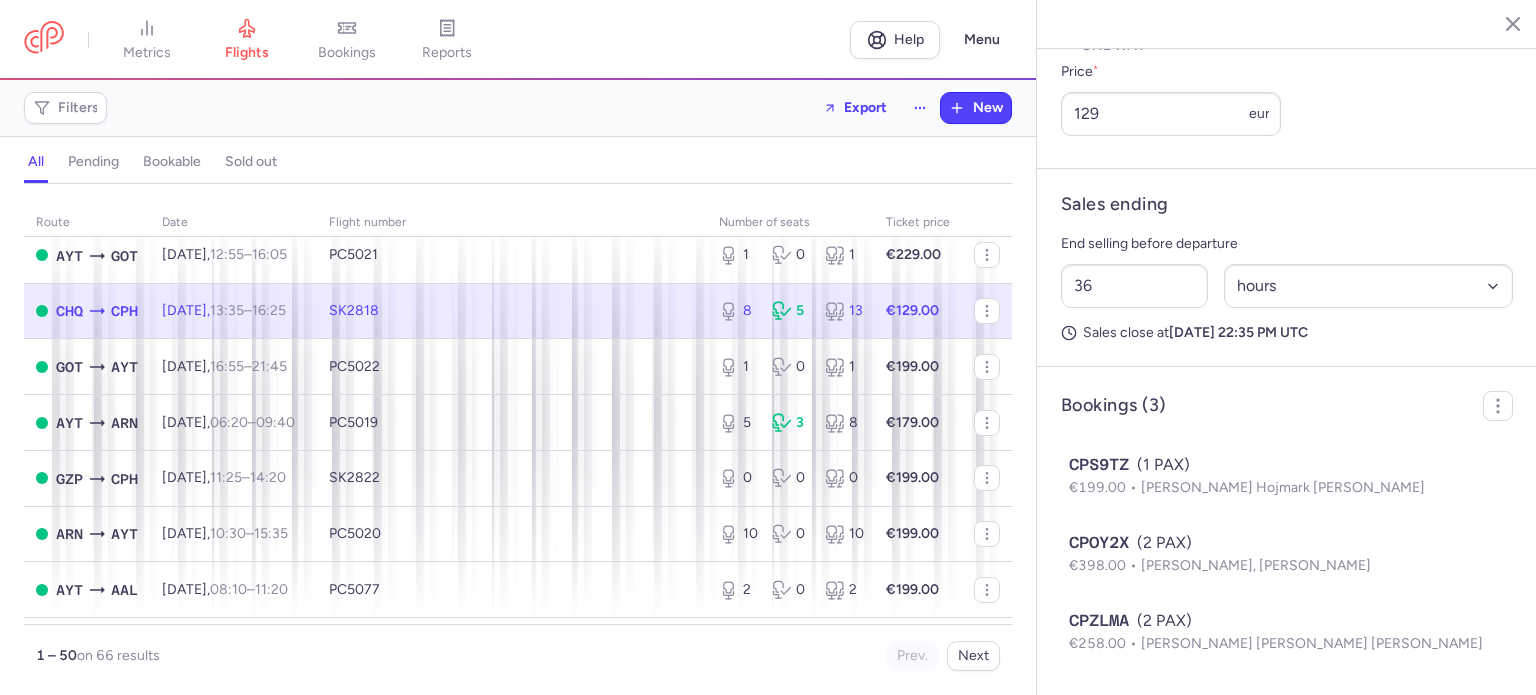 scroll, scrollTop: 891, scrollLeft: 0, axis: vertical 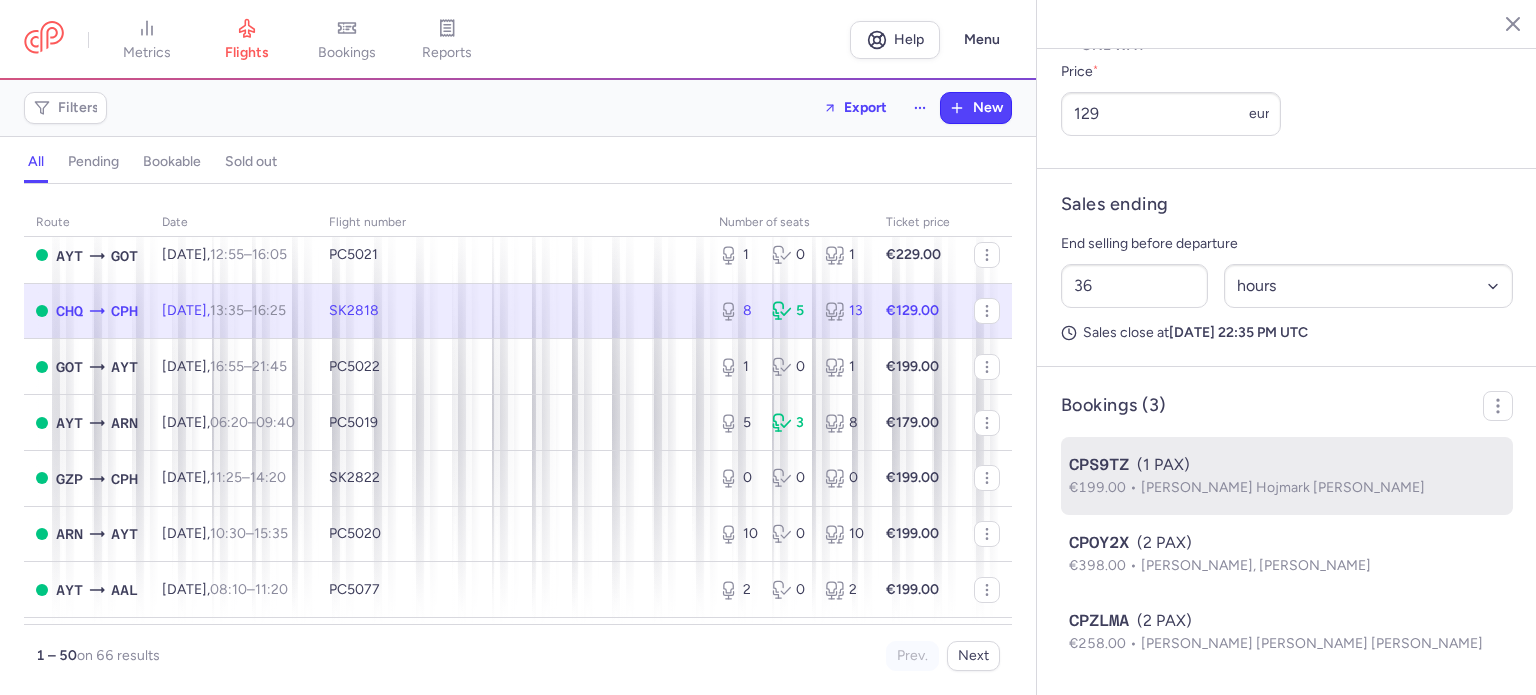 click on "€199.00" at bounding box center (1105, 487) 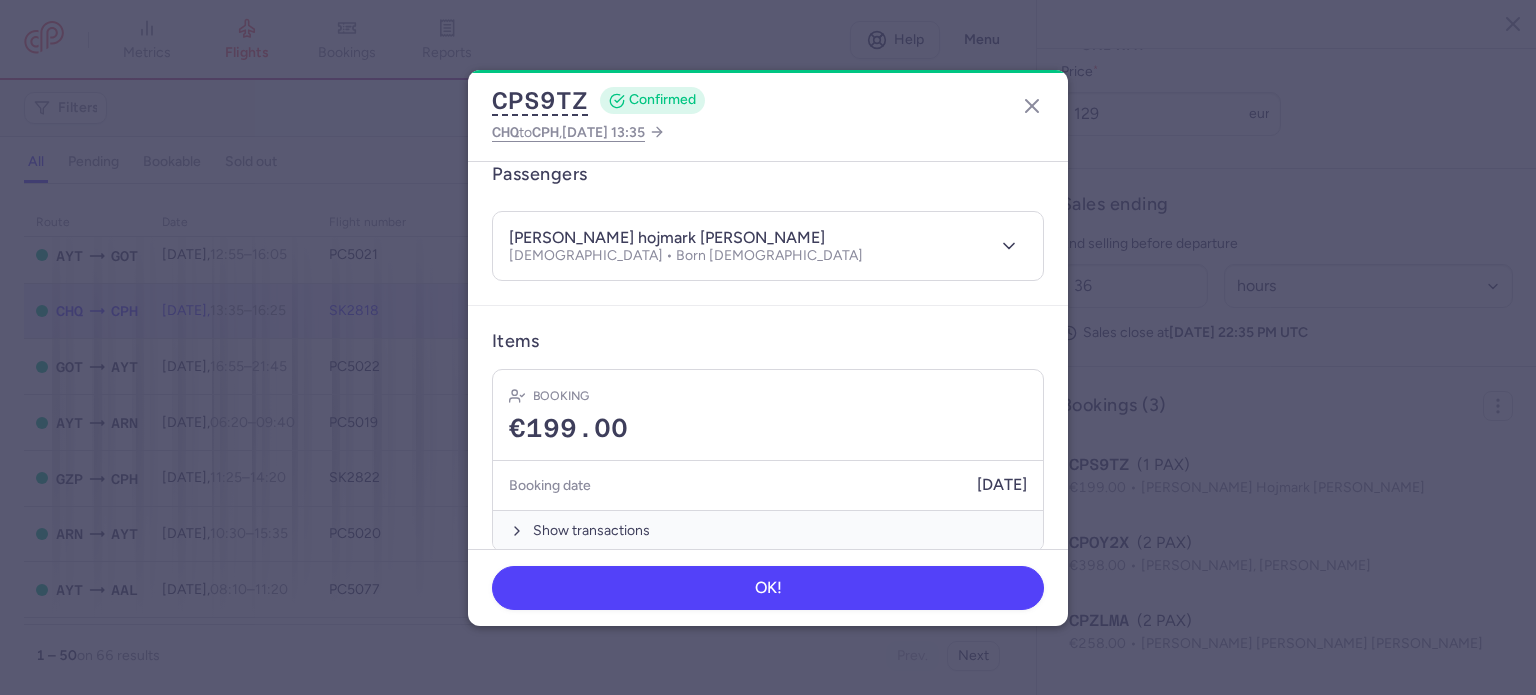scroll, scrollTop: 195, scrollLeft: 0, axis: vertical 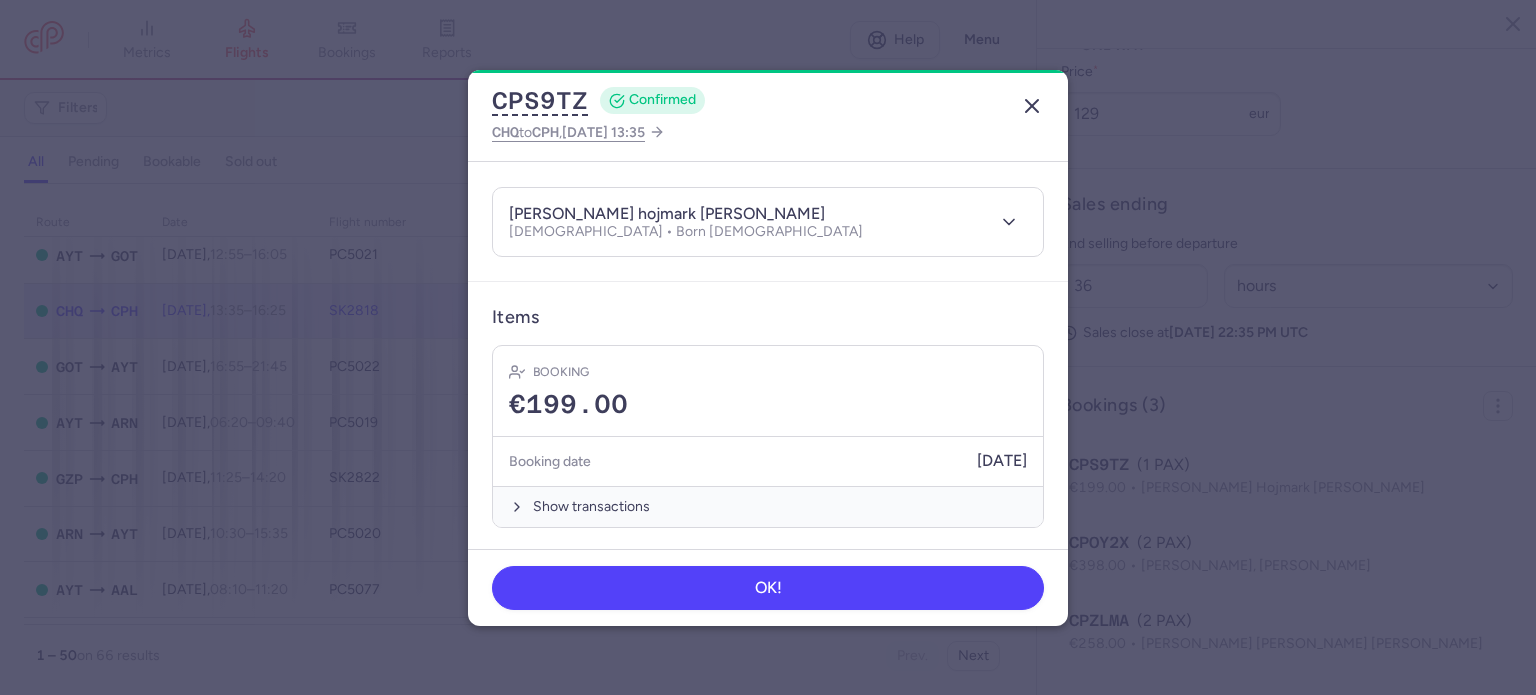 click 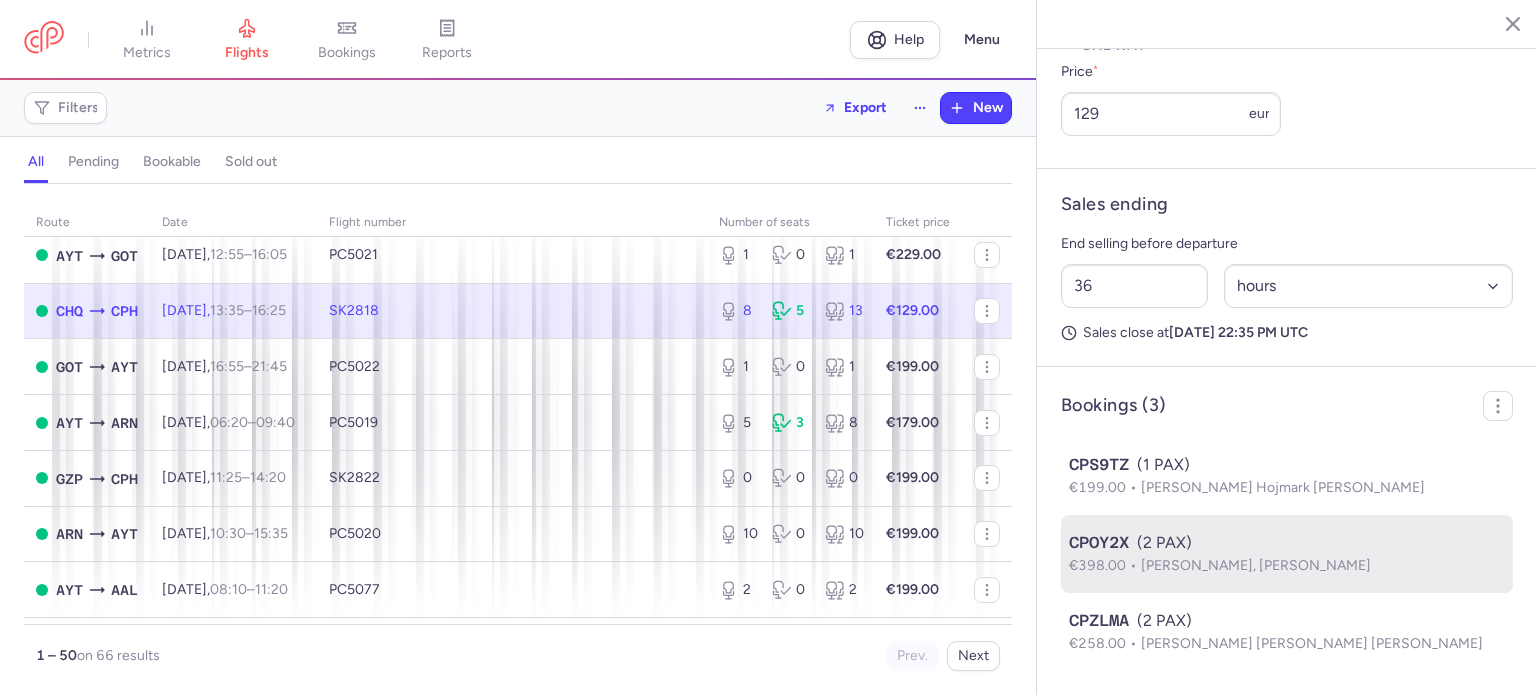 click on "CPOY2X" at bounding box center (1099, 543) 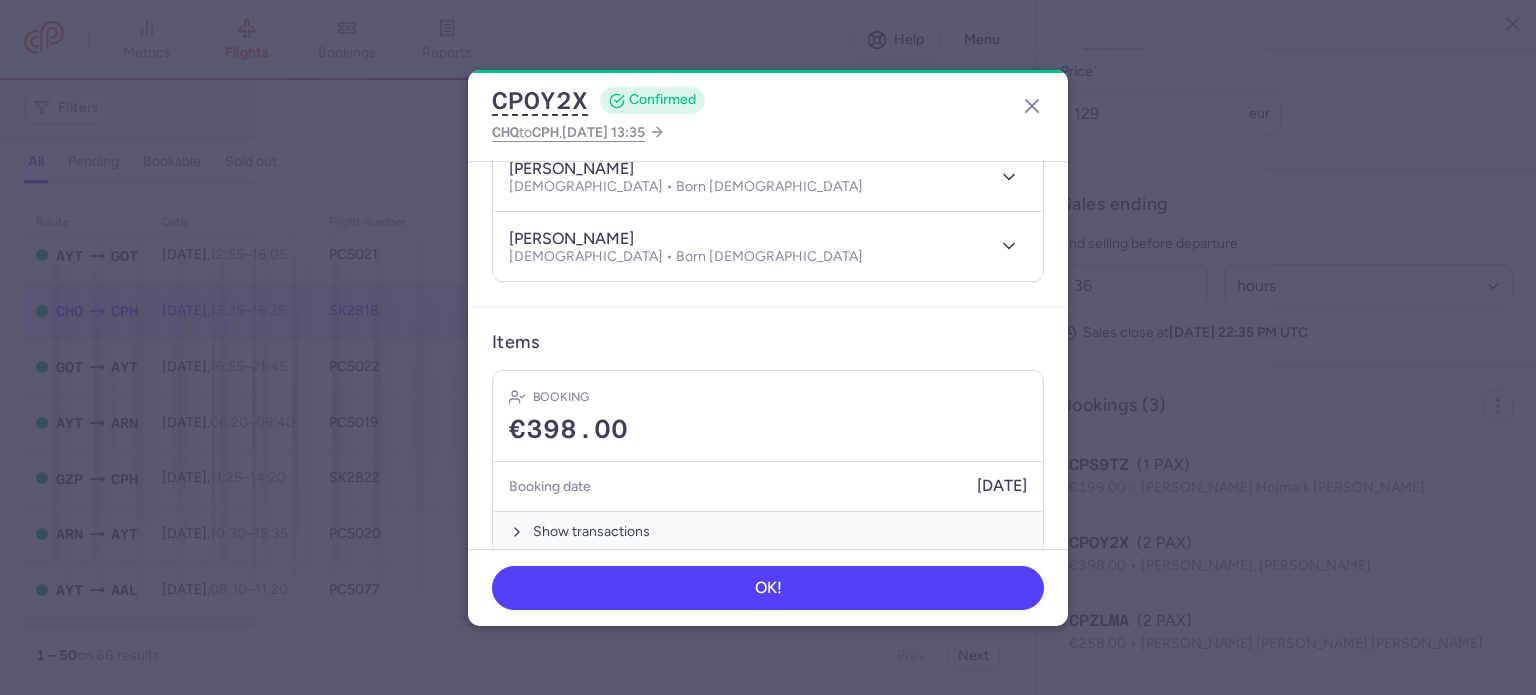 scroll, scrollTop: 264, scrollLeft: 0, axis: vertical 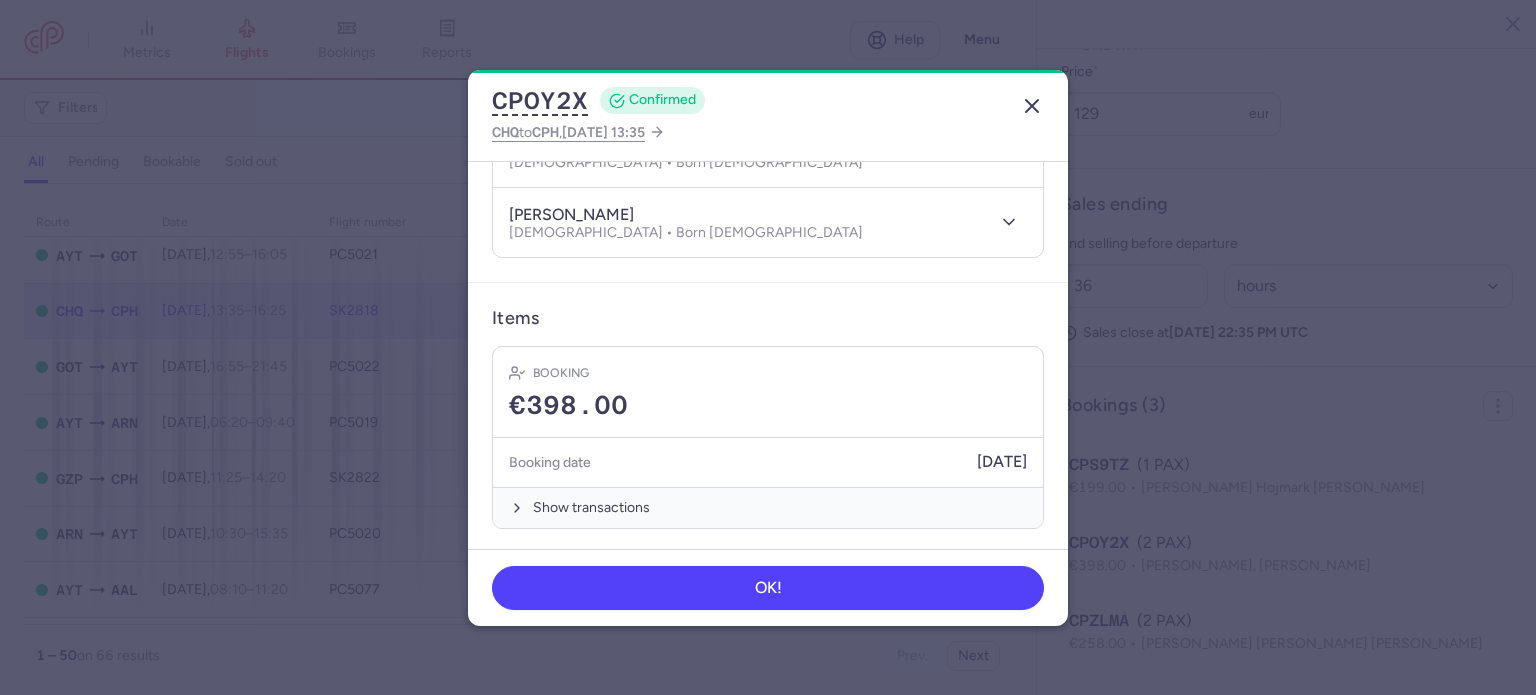 click 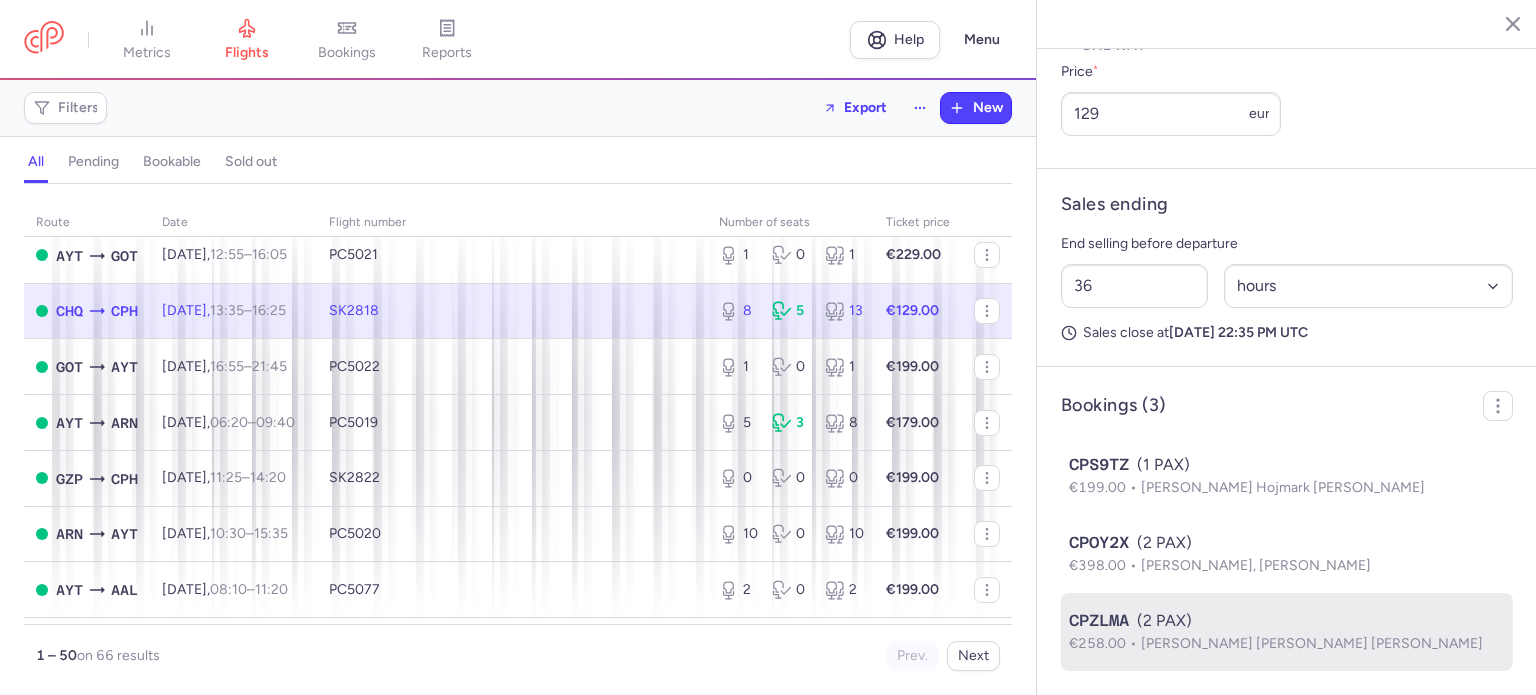 click on "CPZLMA" at bounding box center (1099, 621) 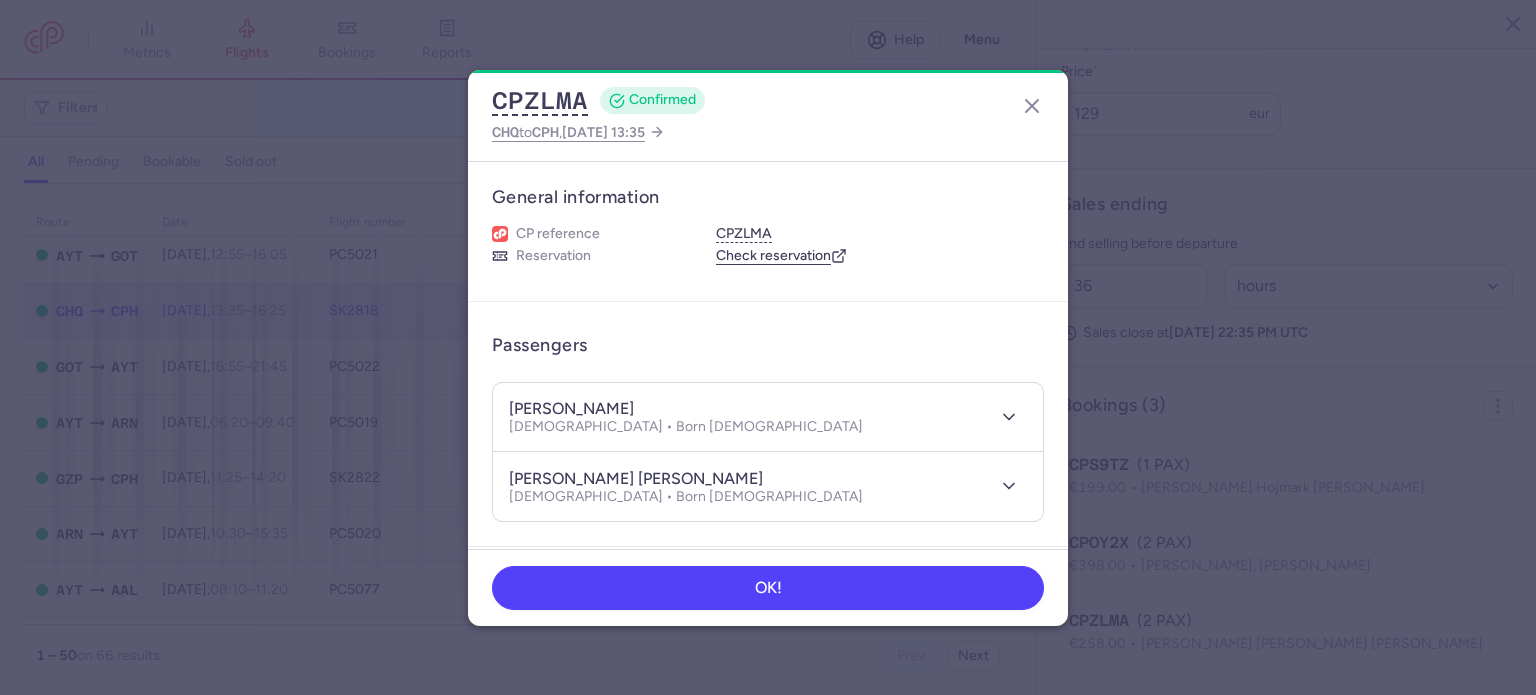 scroll, scrollTop: 264, scrollLeft: 0, axis: vertical 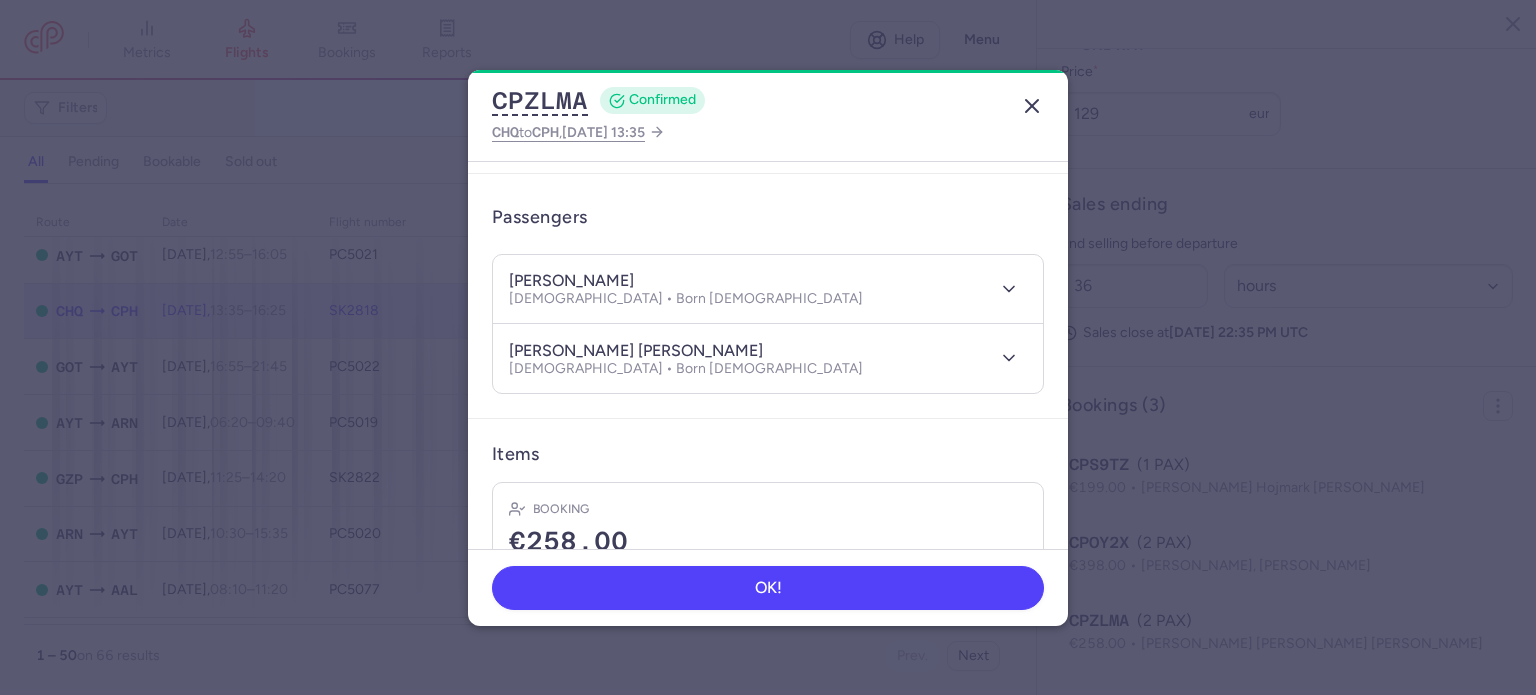 click 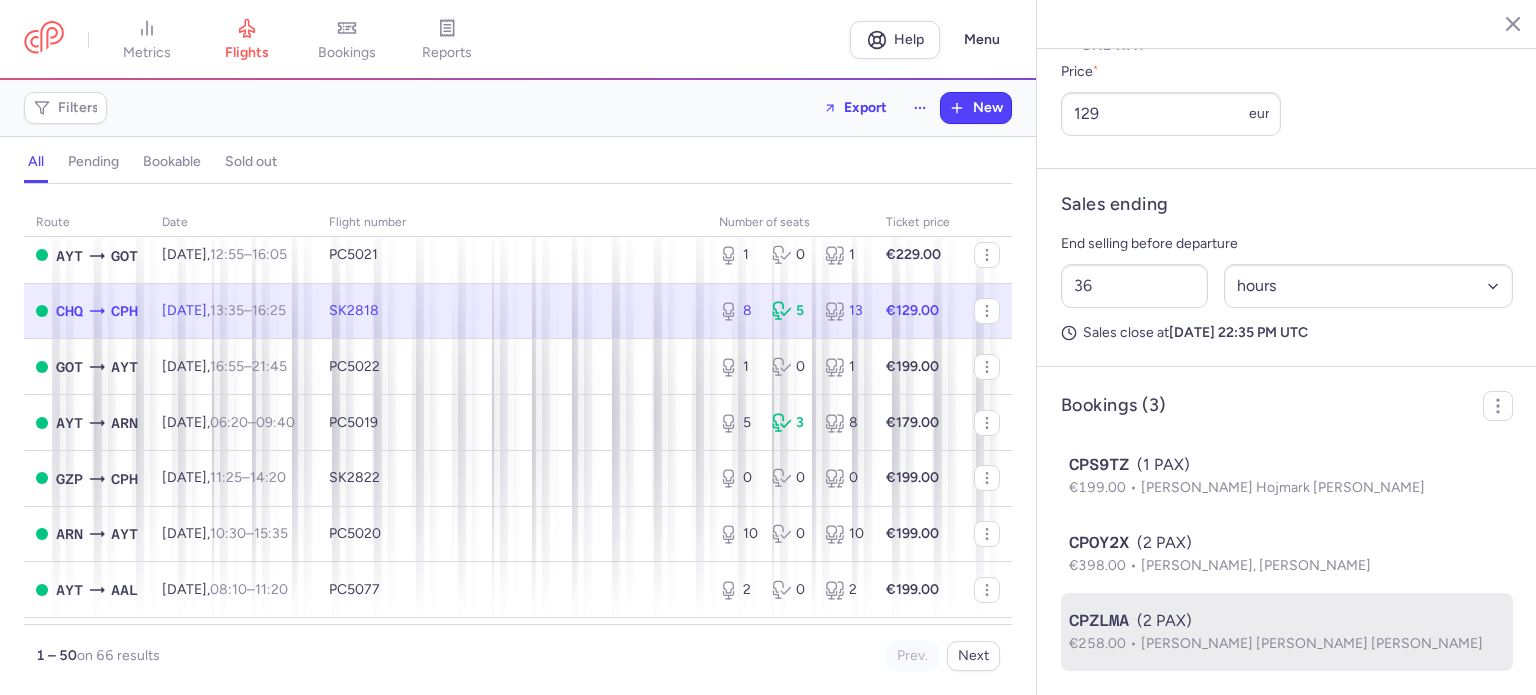 click on "€258.00  [PERSON_NAME] [PERSON_NAME] [PERSON_NAME]" at bounding box center [1287, 644] 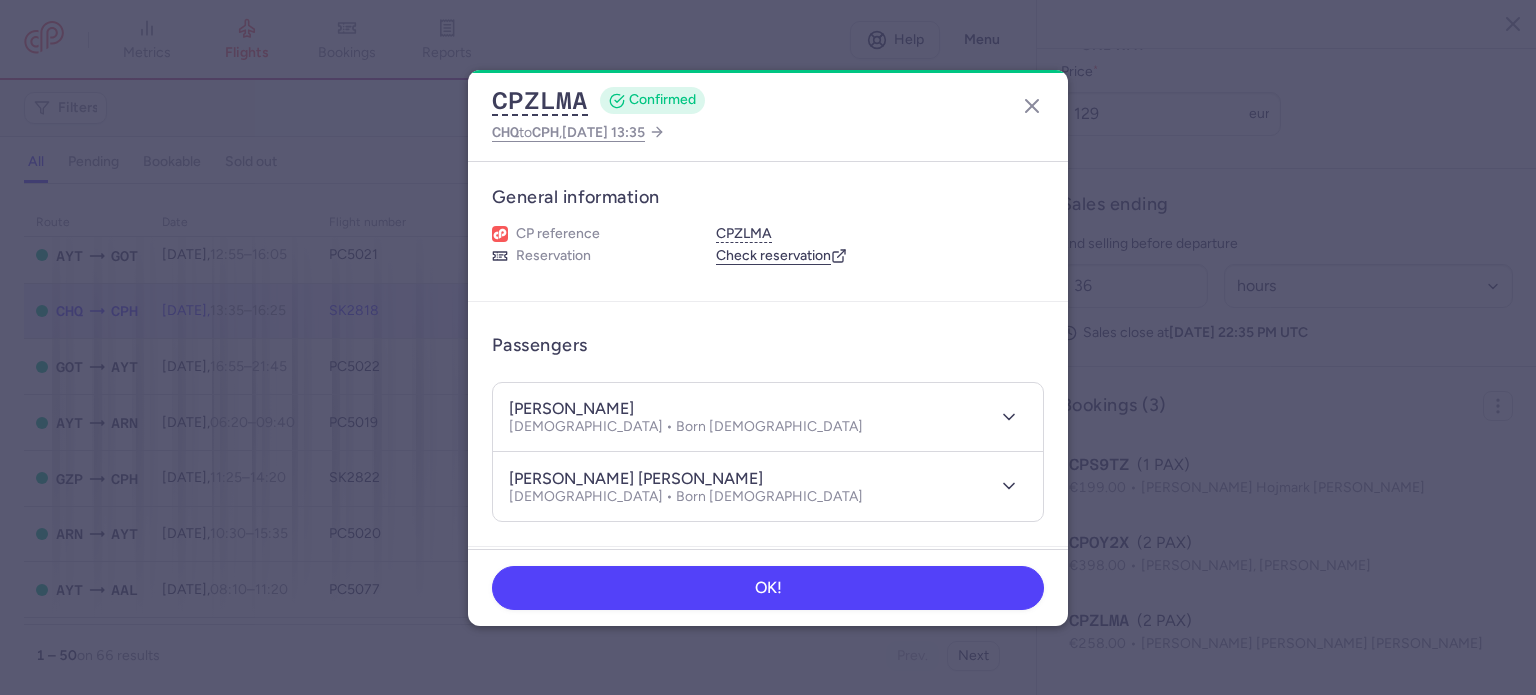scroll, scrollTop: 264, scrollLeft: 0, axis: vertical 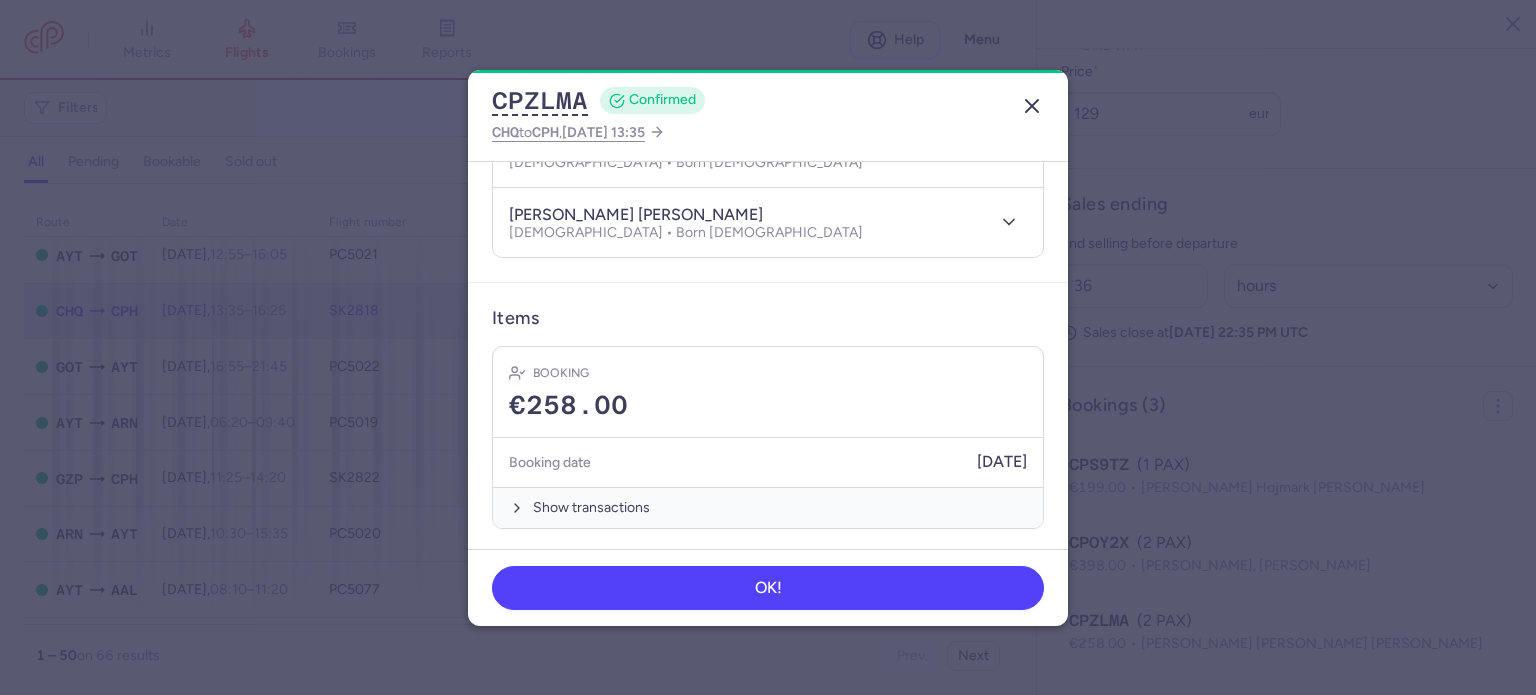 click 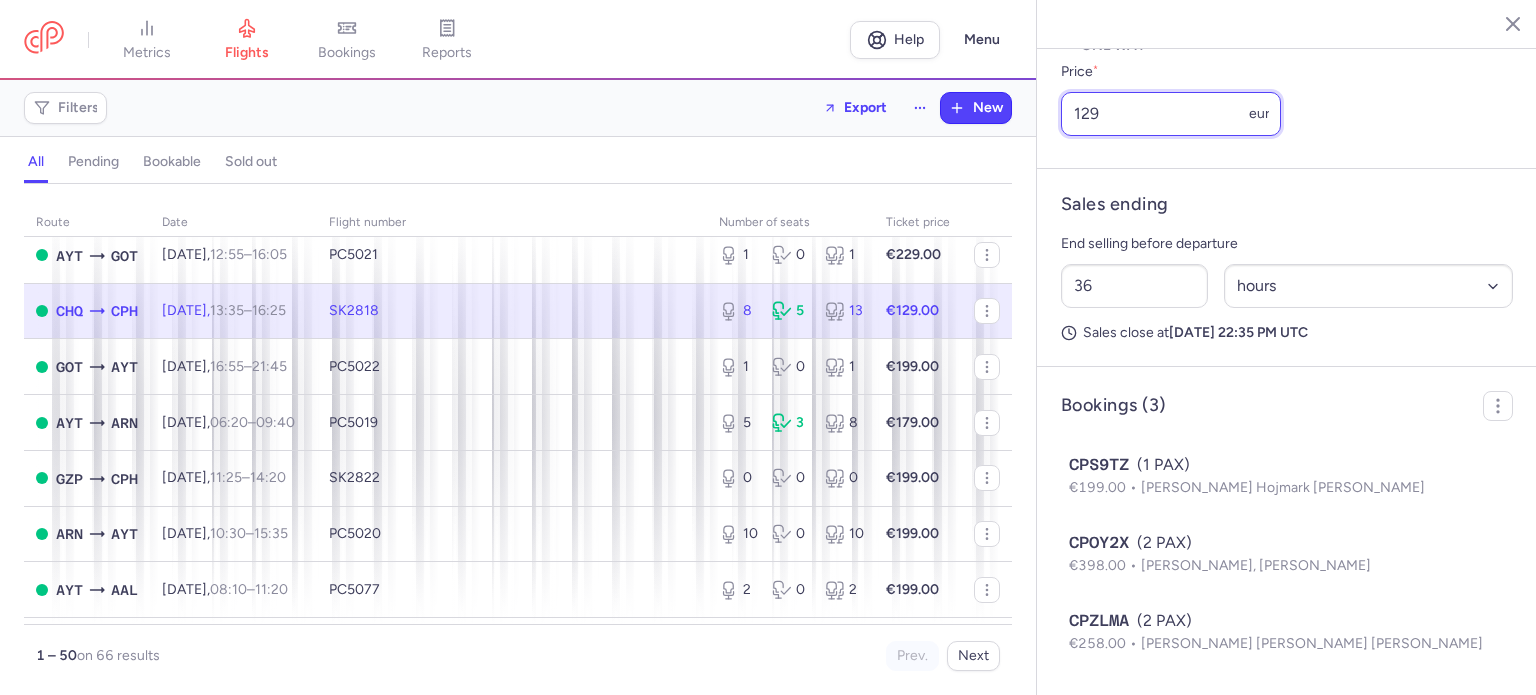 click on "129" at bounding box center [1171, 114] 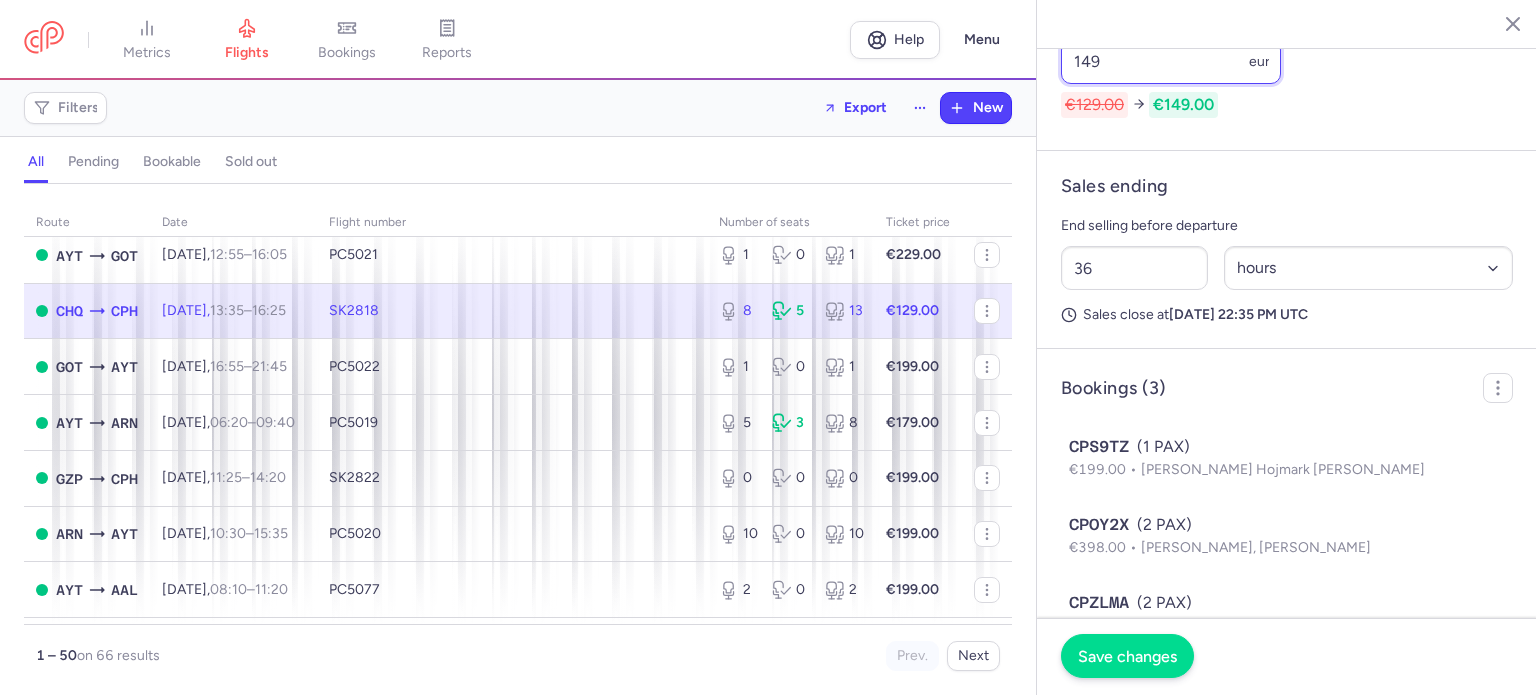 type on "149" 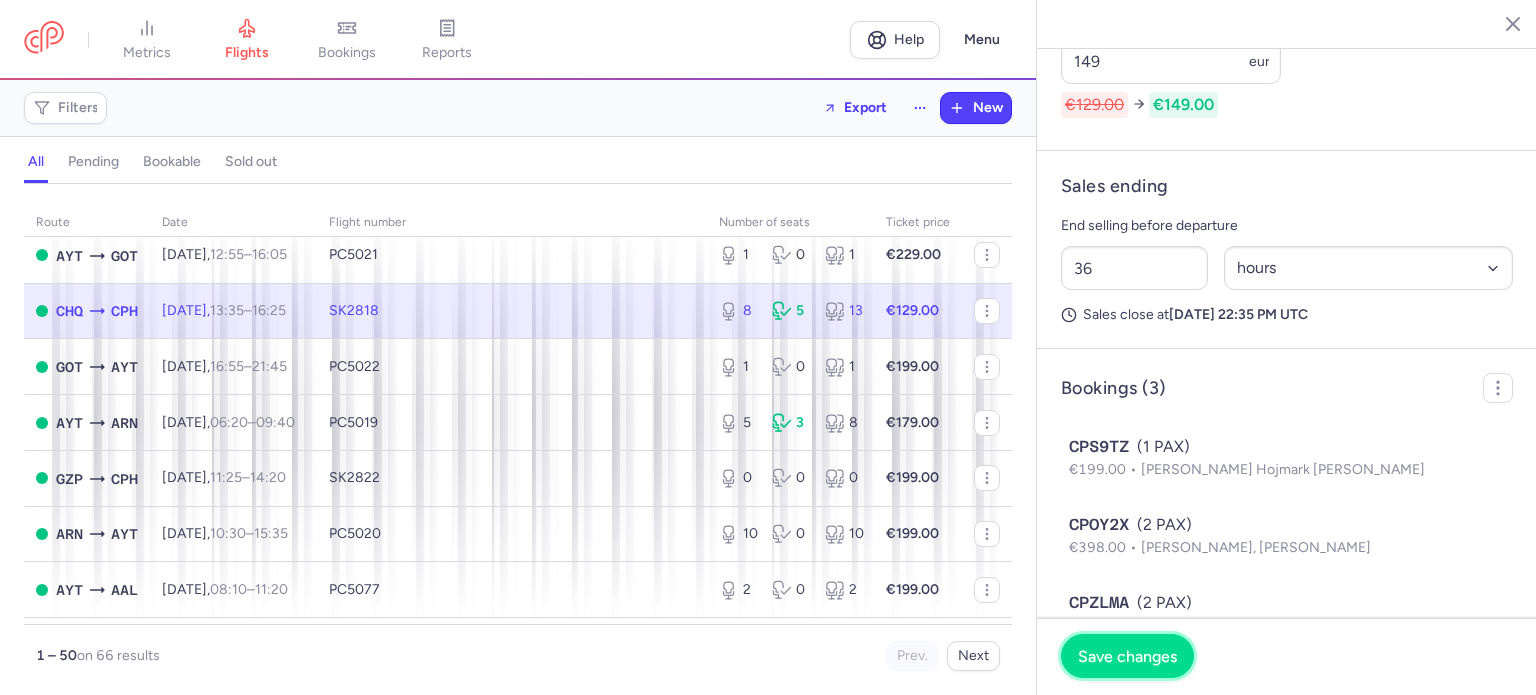 click on "Save changes" at bounding box center (1127, 656) 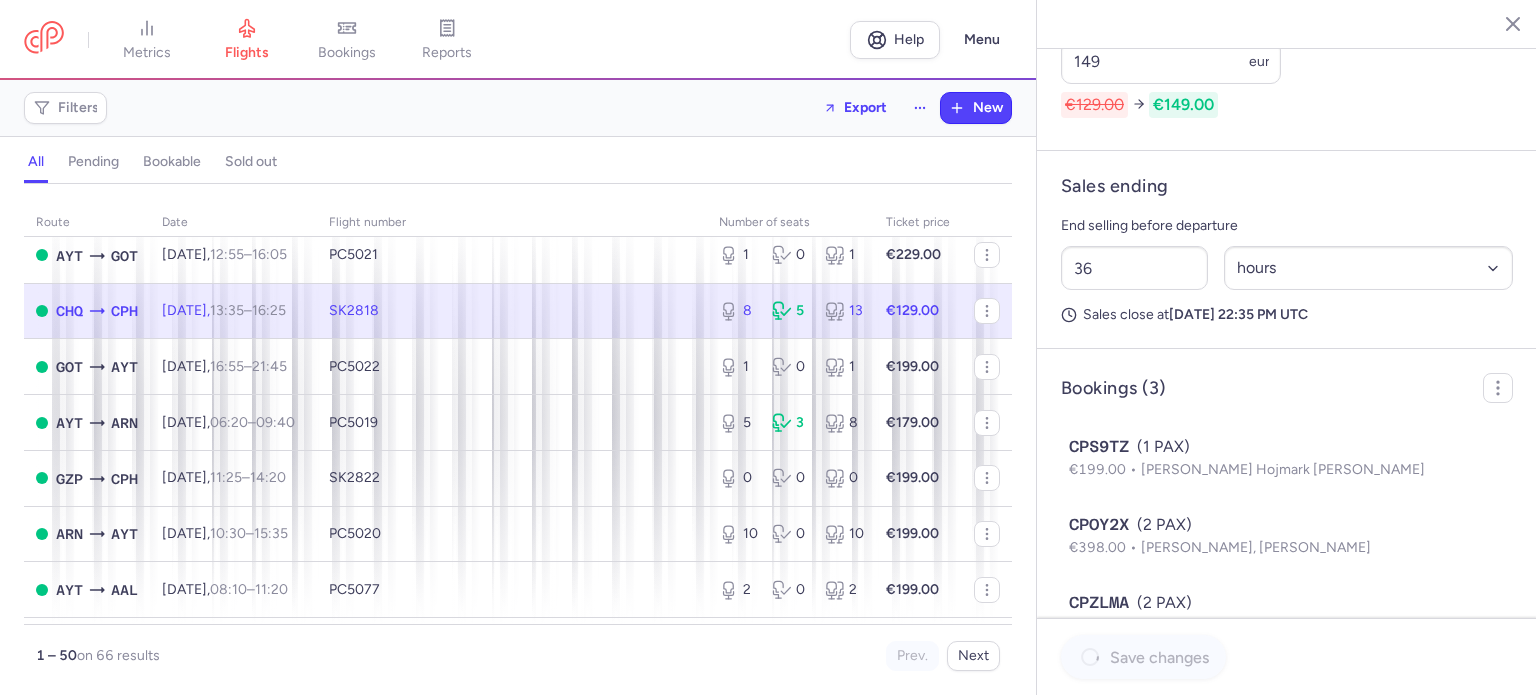scroll, scrollTop: 856, scrollLeft: 0, axis: vertical 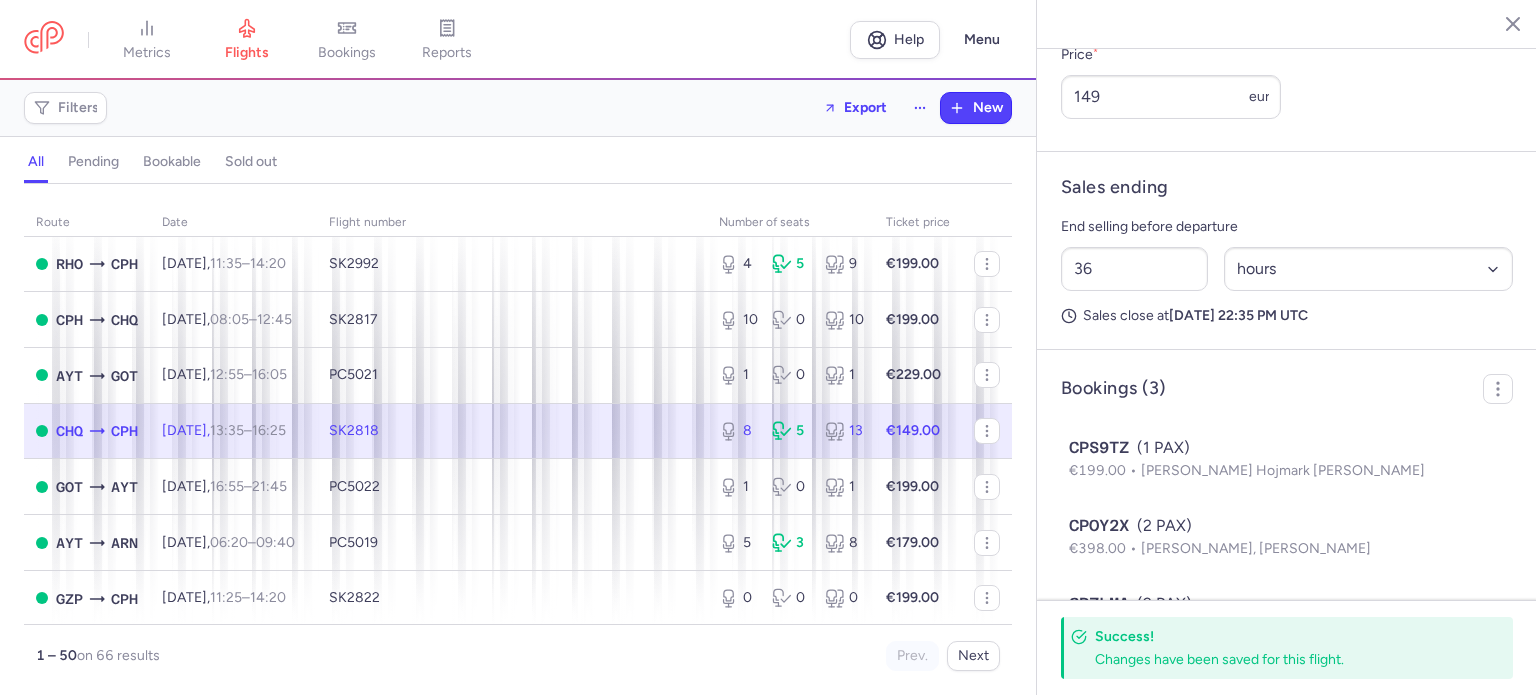 drag, startPoint x: 1528, startPoint y: 399, endPoint x: 1035, endPoint y: 354, distance: 495.0495 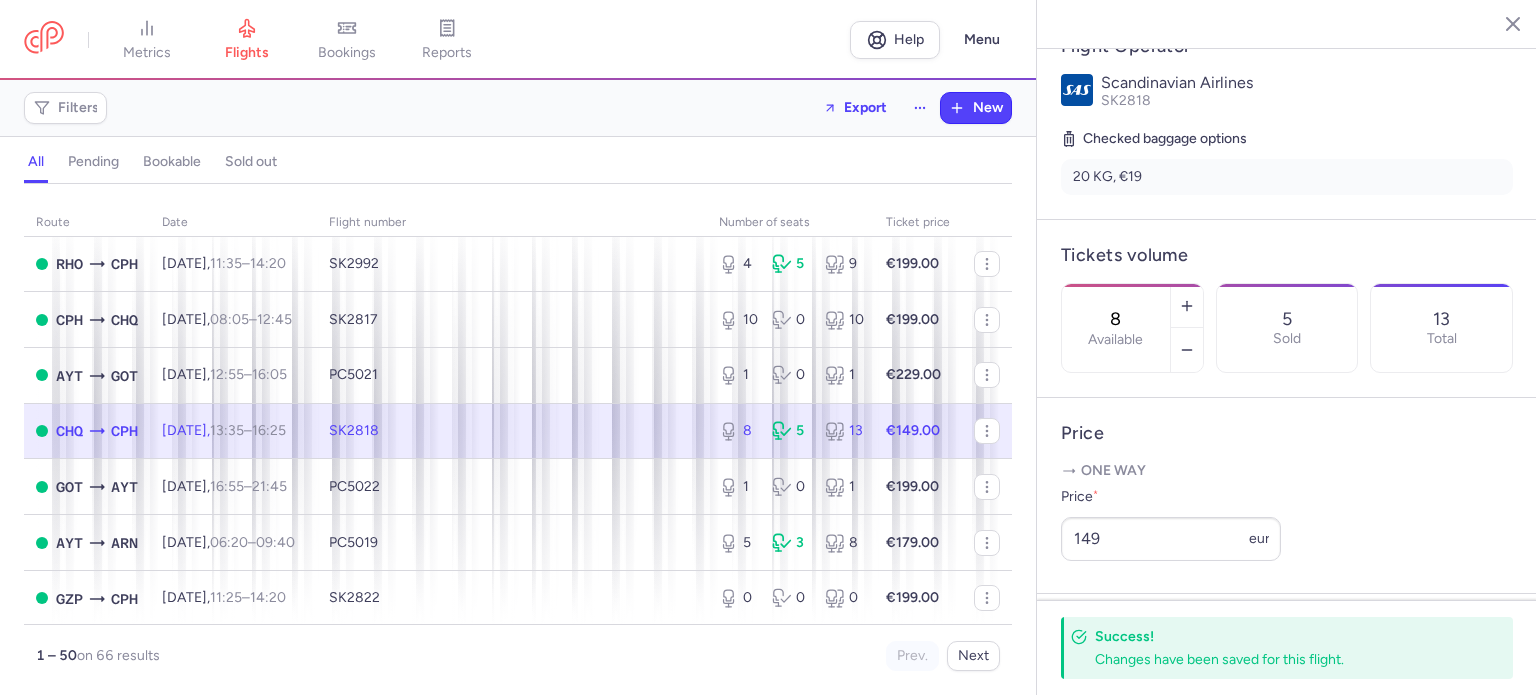 scroll, scrollTop: 397, scrollLeft: 0, axis: vertical 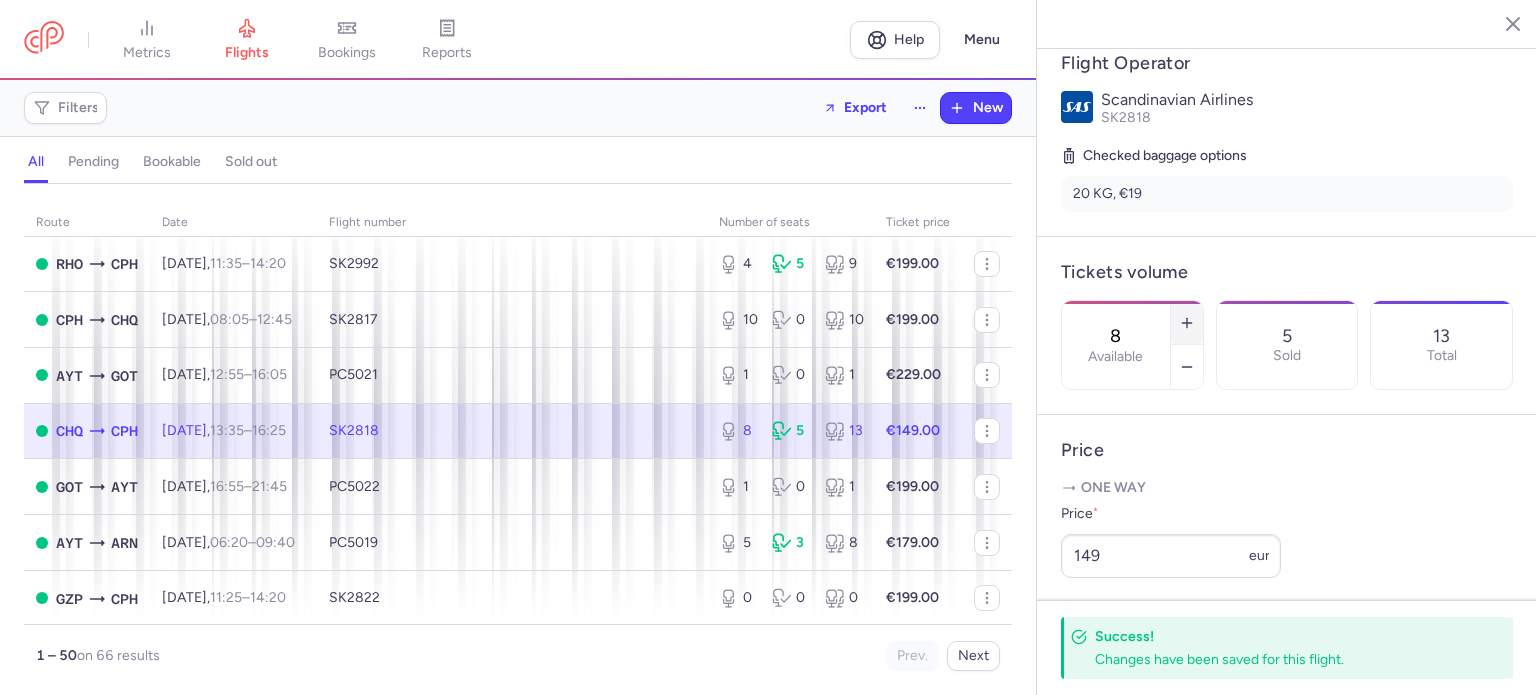 click 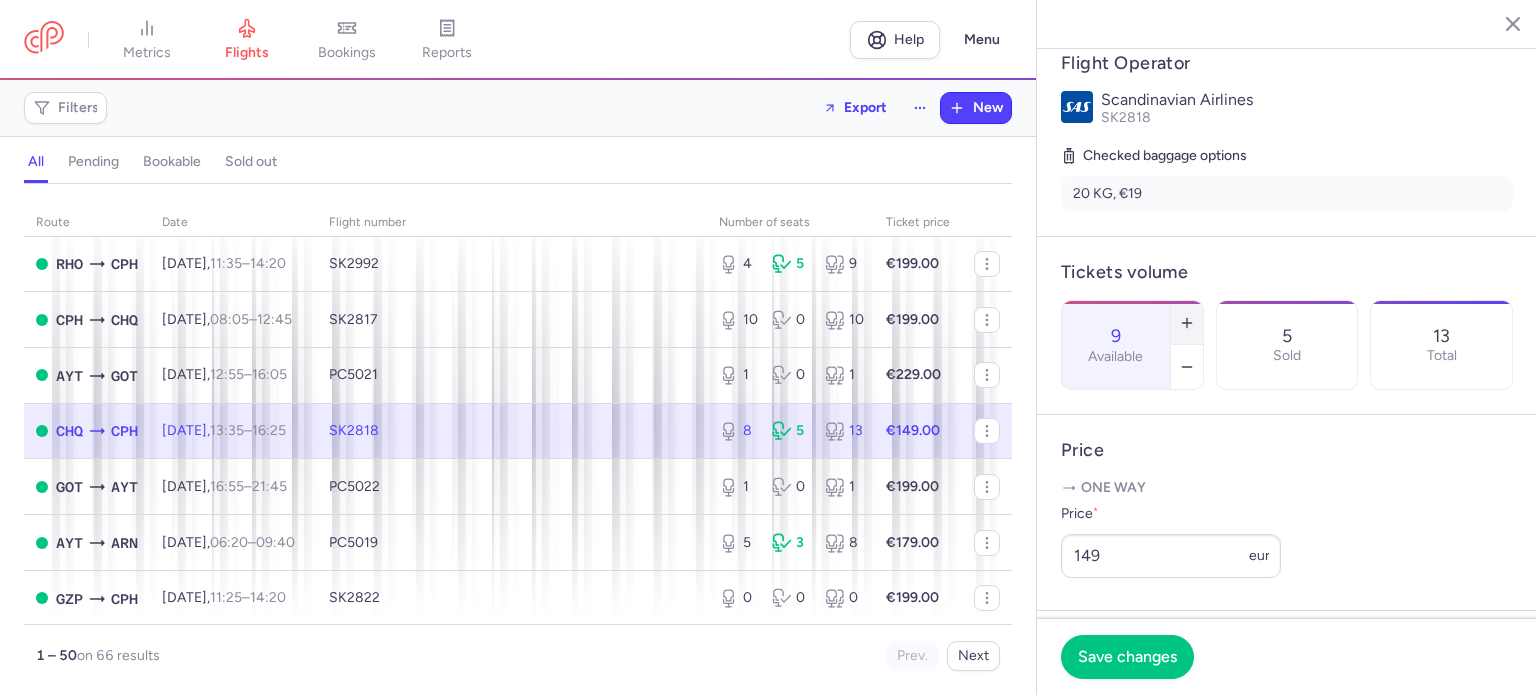 click 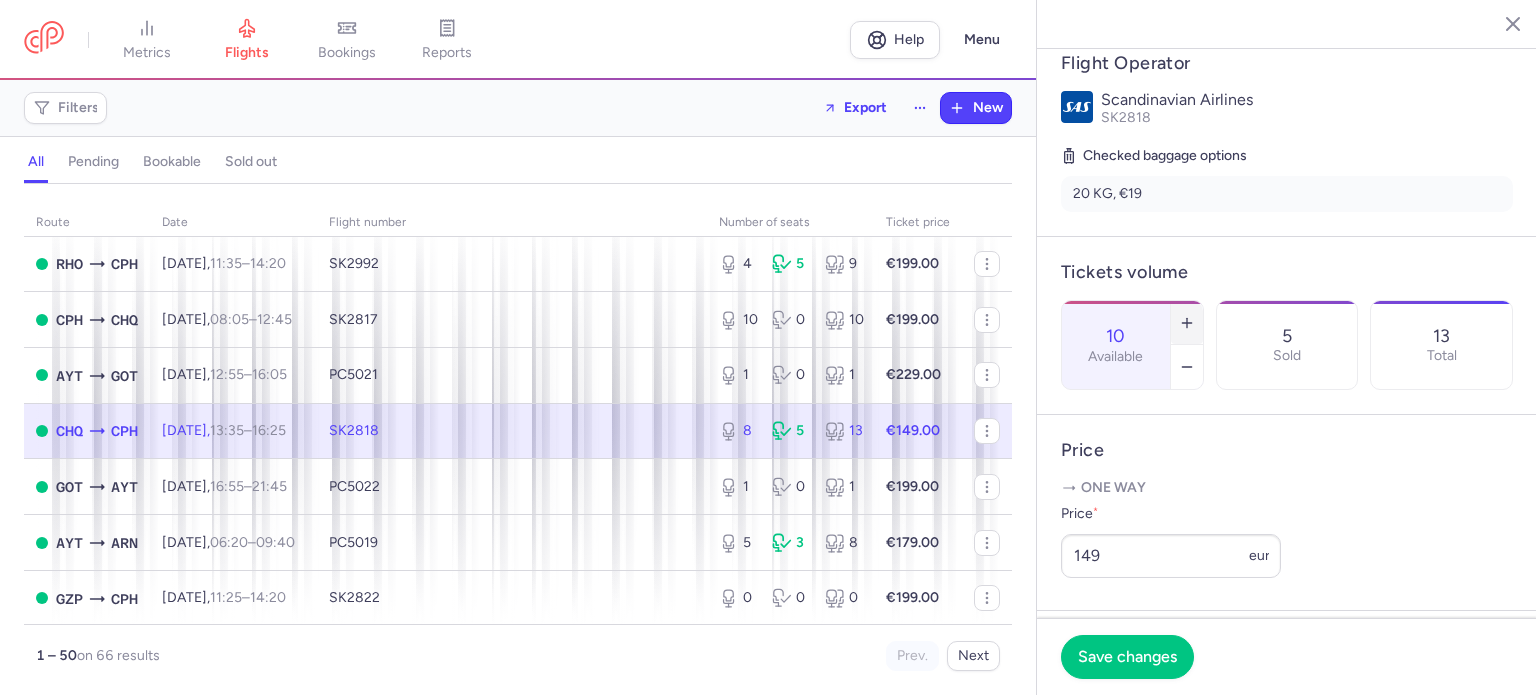 click 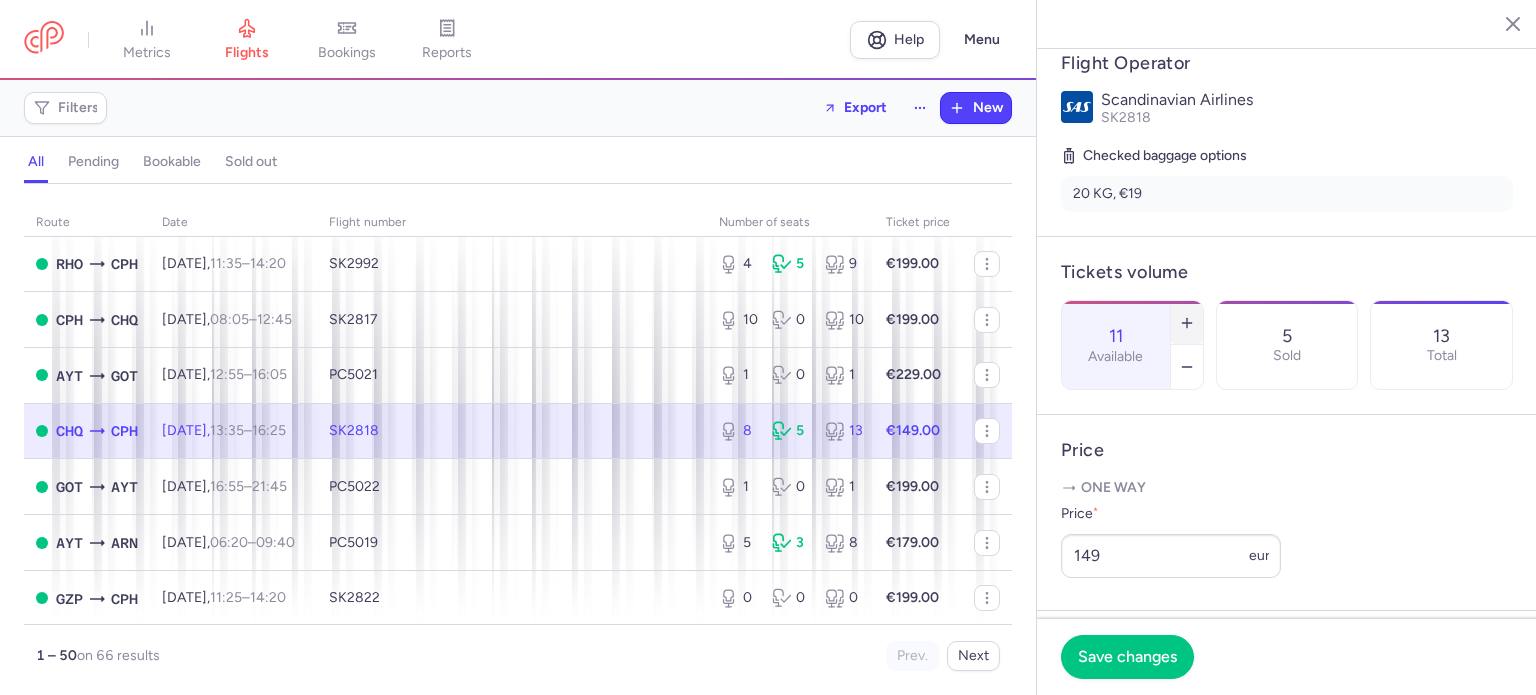 click 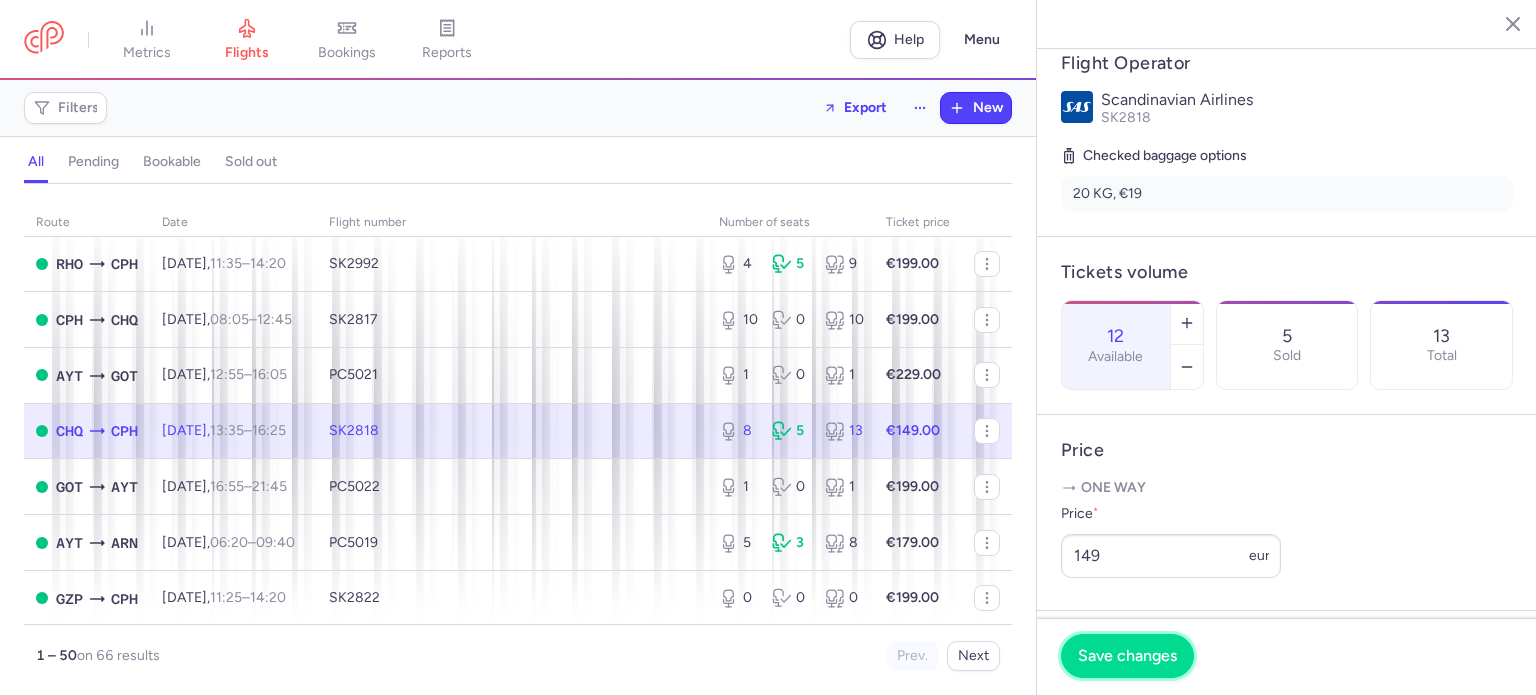 click on "Save changes" at bounding box center (1127, 656) 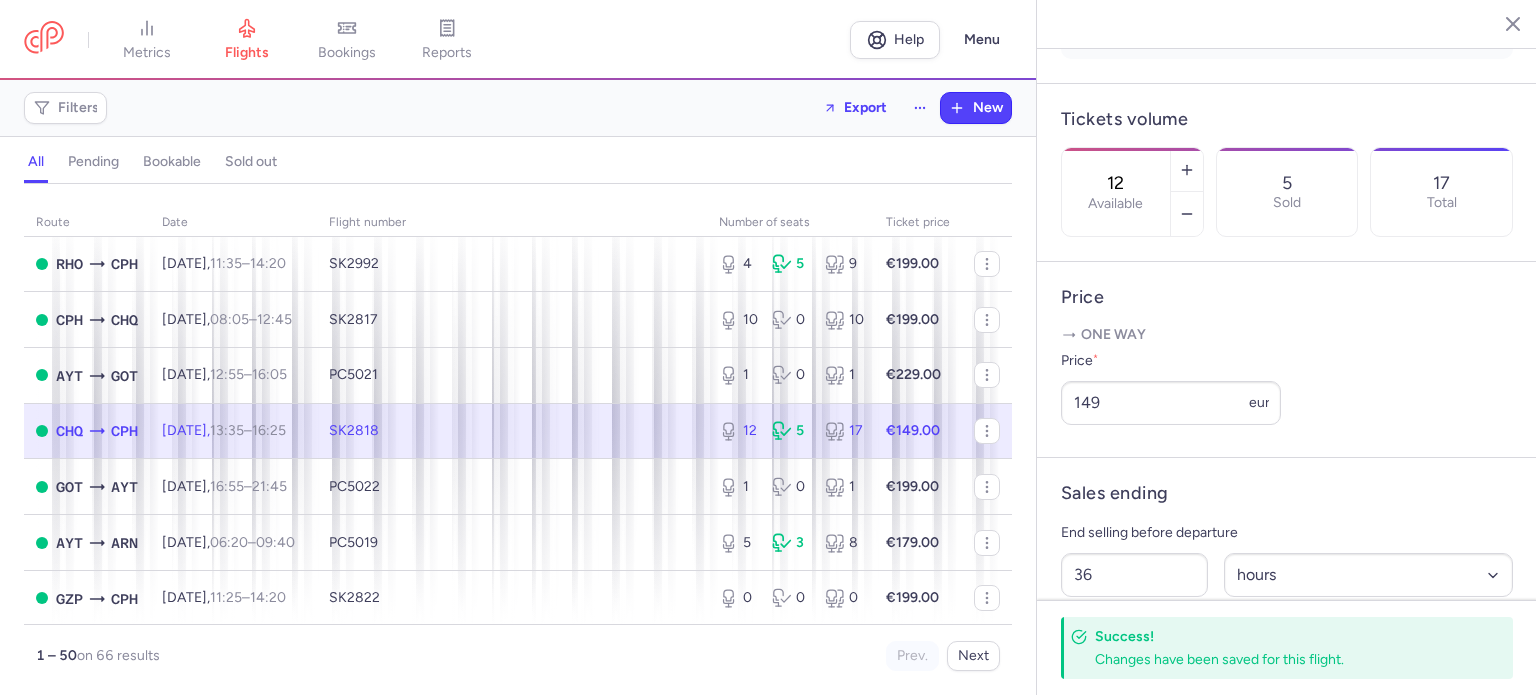 scroll, scrollTop: 557, scrollLeft: 0, axis: vertical 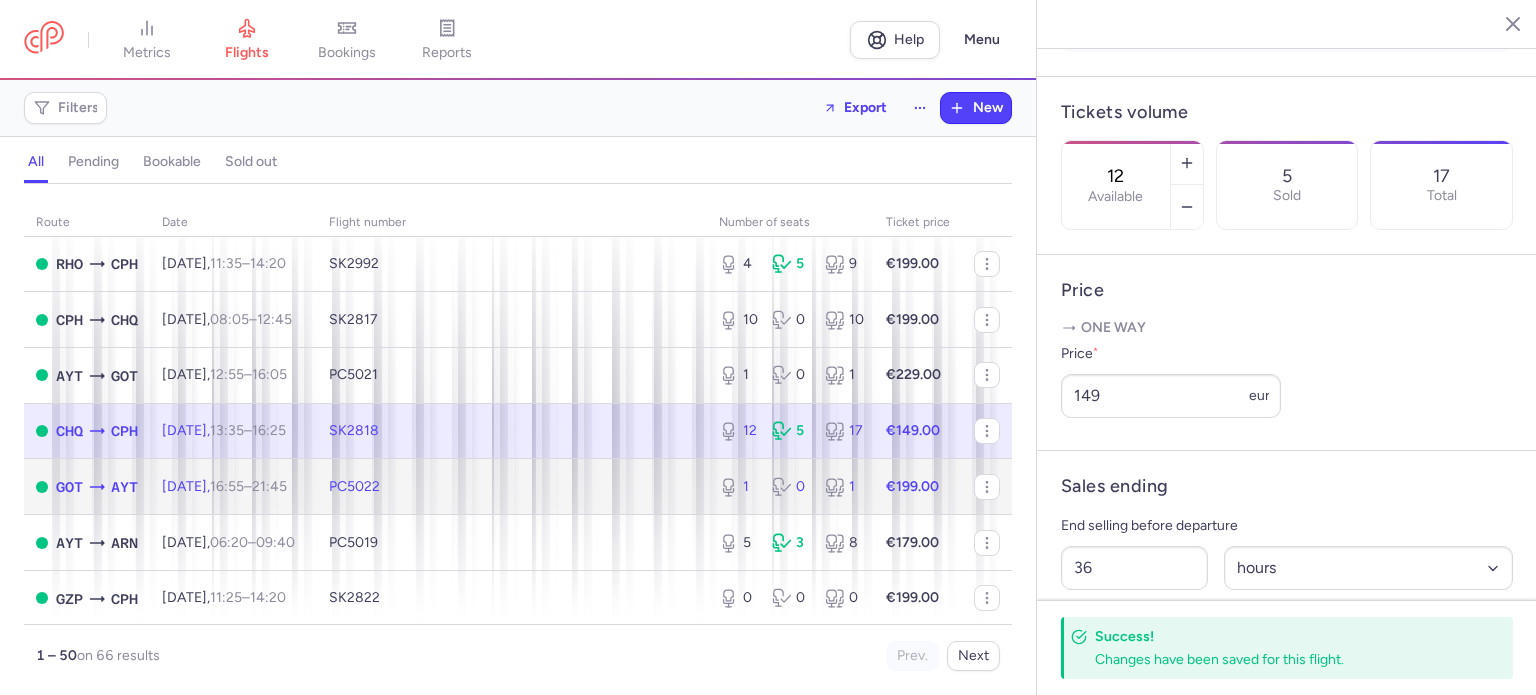 click on "PC5022" at bounding box center [512, 487] 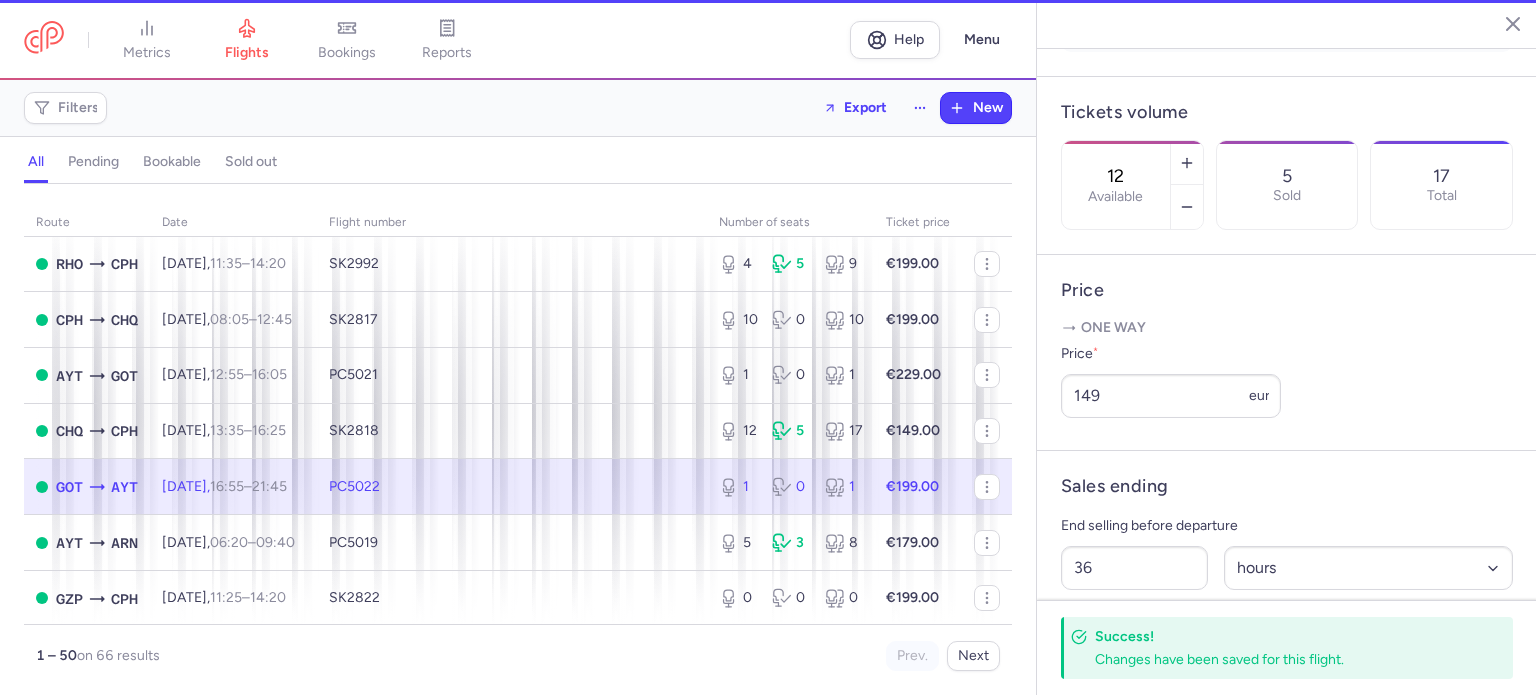 type on "1" 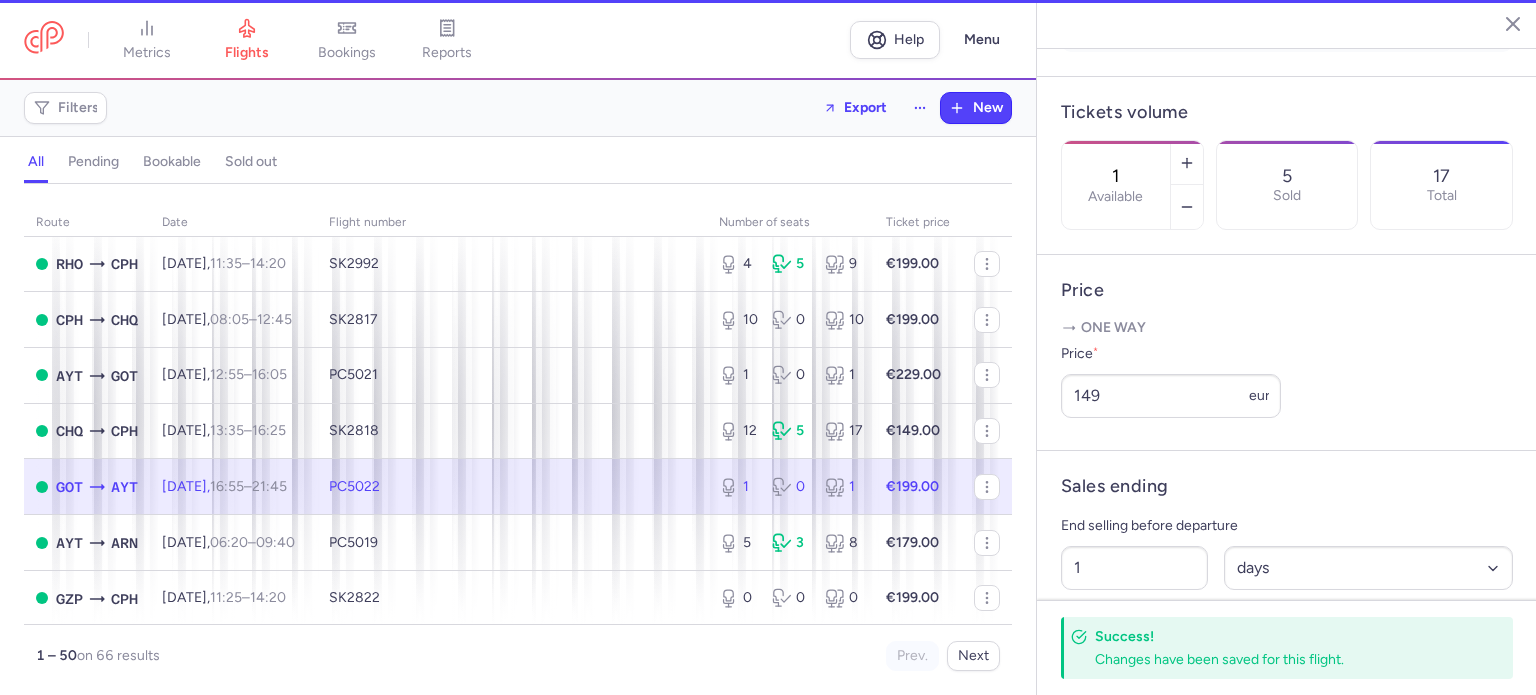 scroll, scrollTop: 541, scrollLeft: 0, axis: vertical 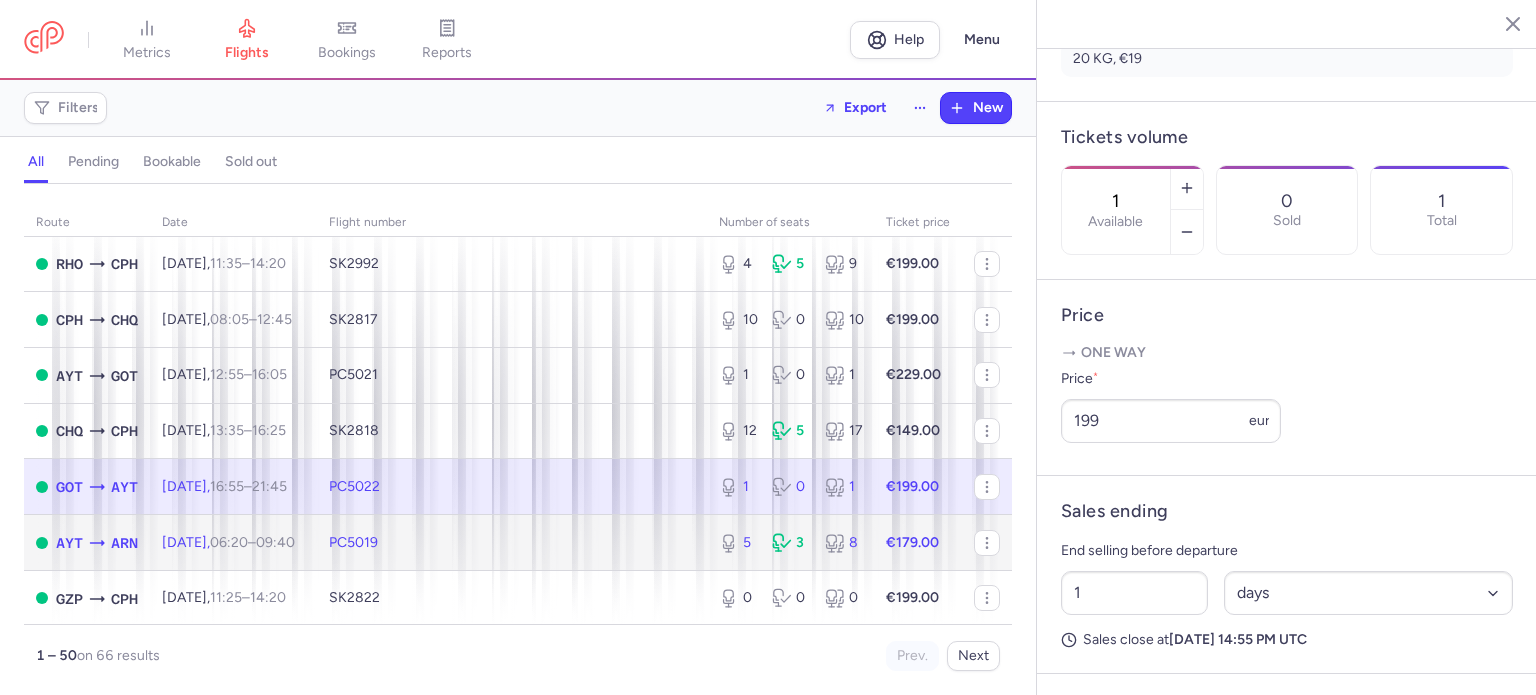 click on "PC5019" at bounding box center (512, 543) 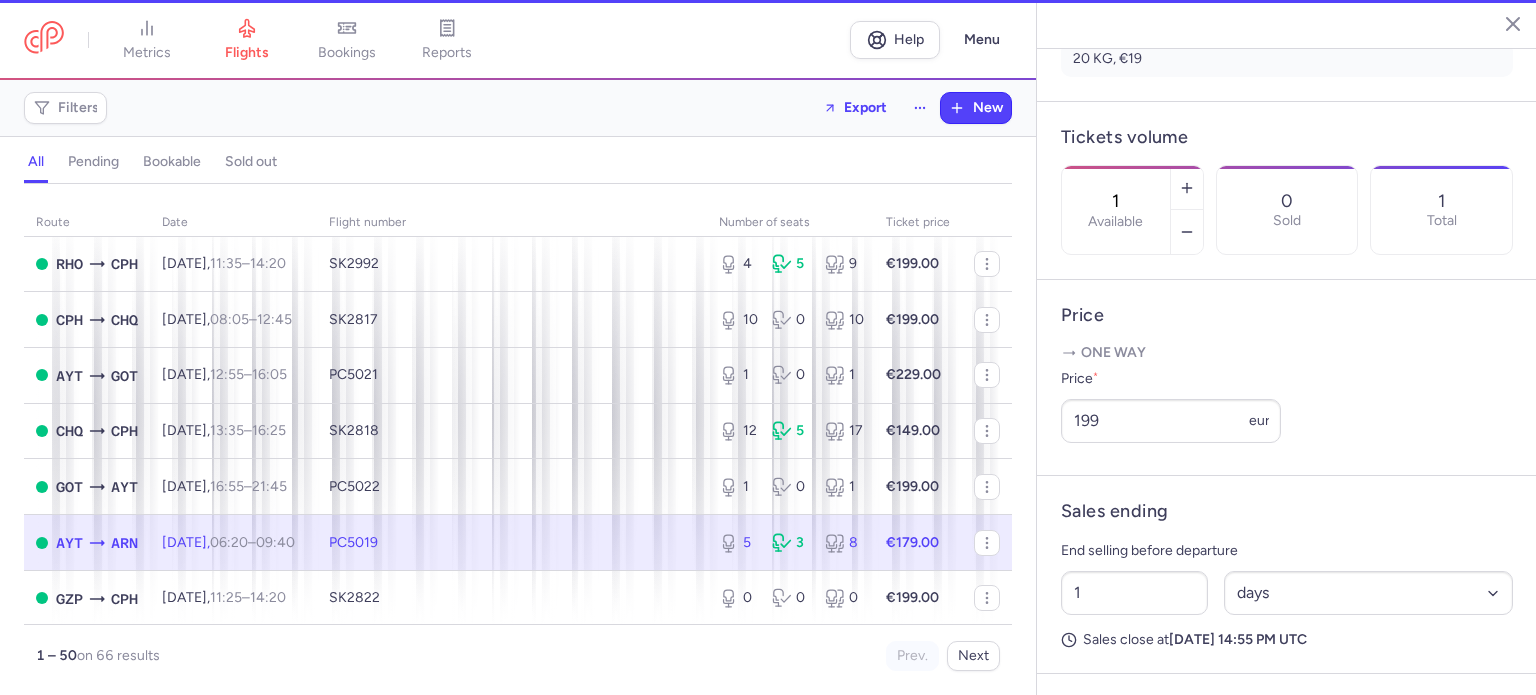 type on "5" 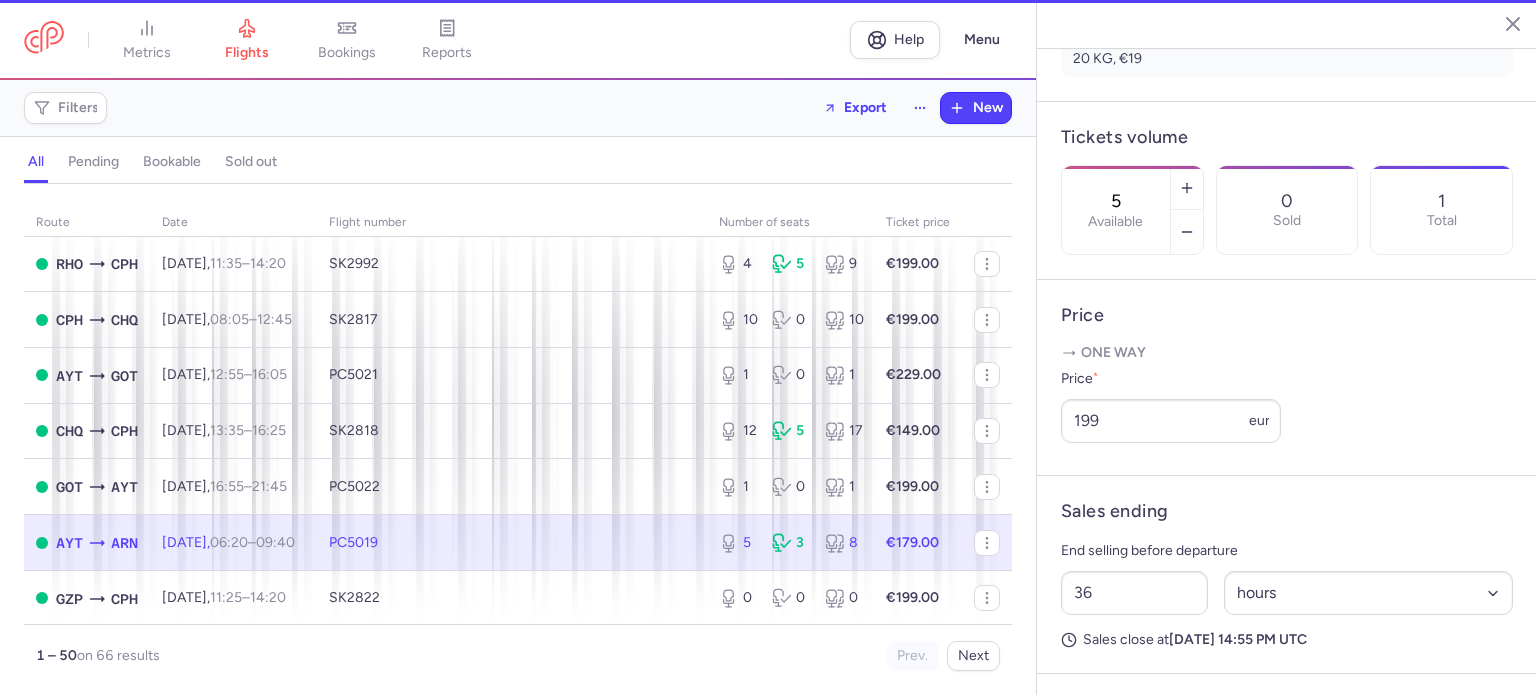 scroll, scrollTop: 557, scrollLeft: 0, axis: vertical 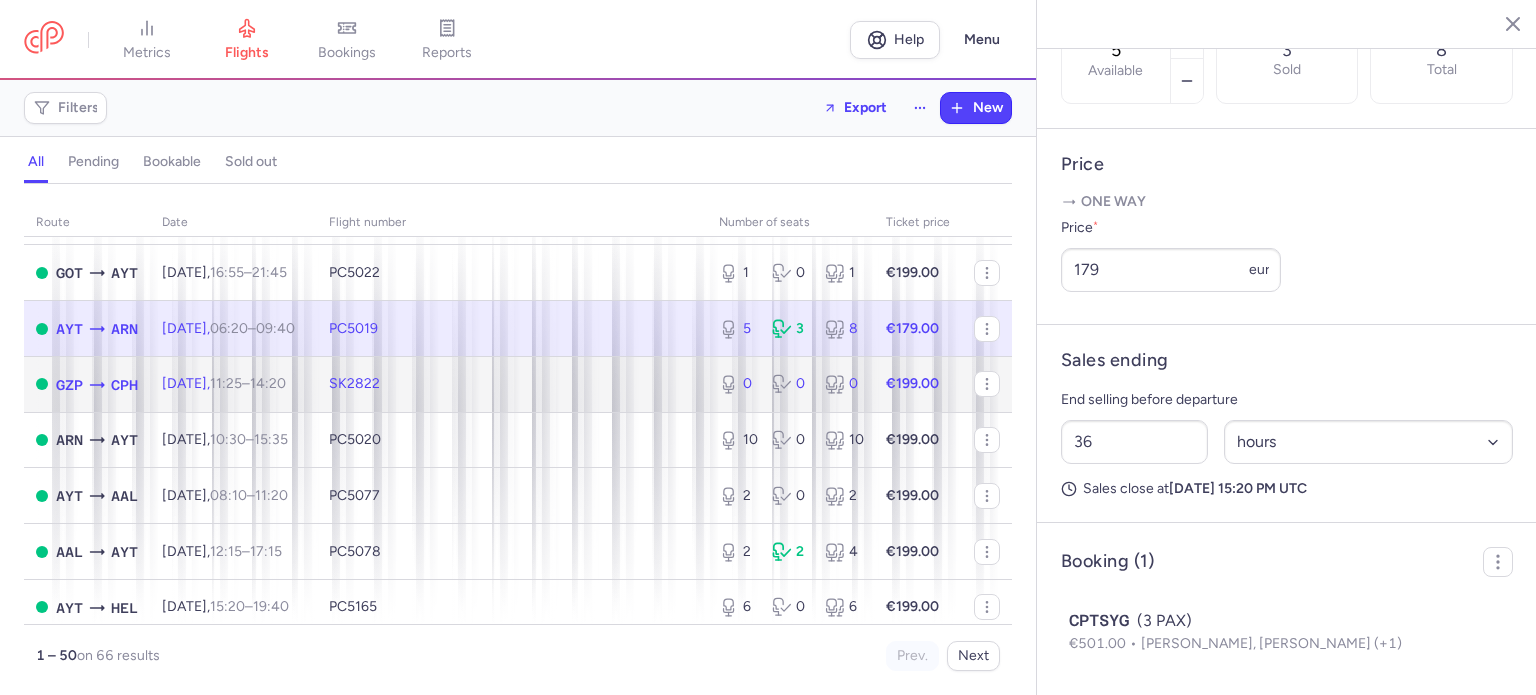 click on "0 0 0" at bounding box center (790, 384) 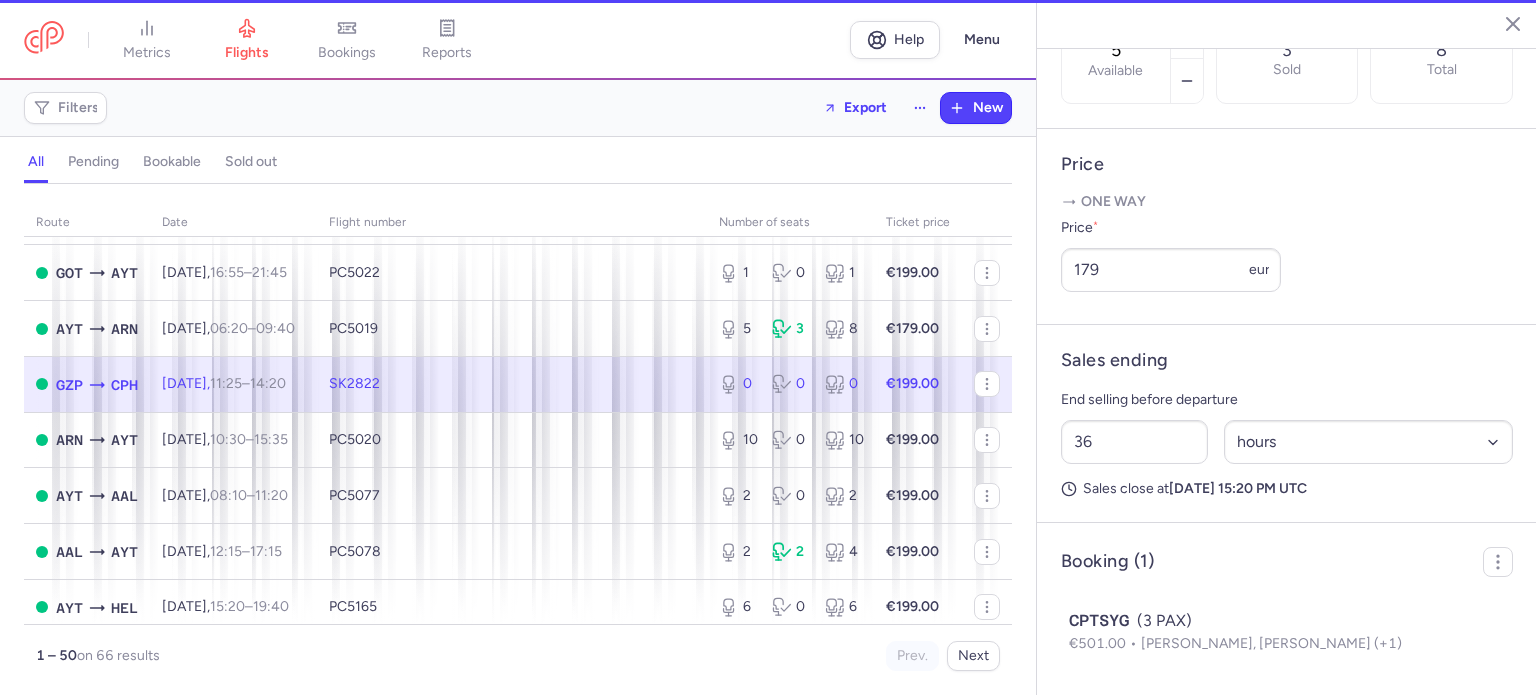 type on "0" 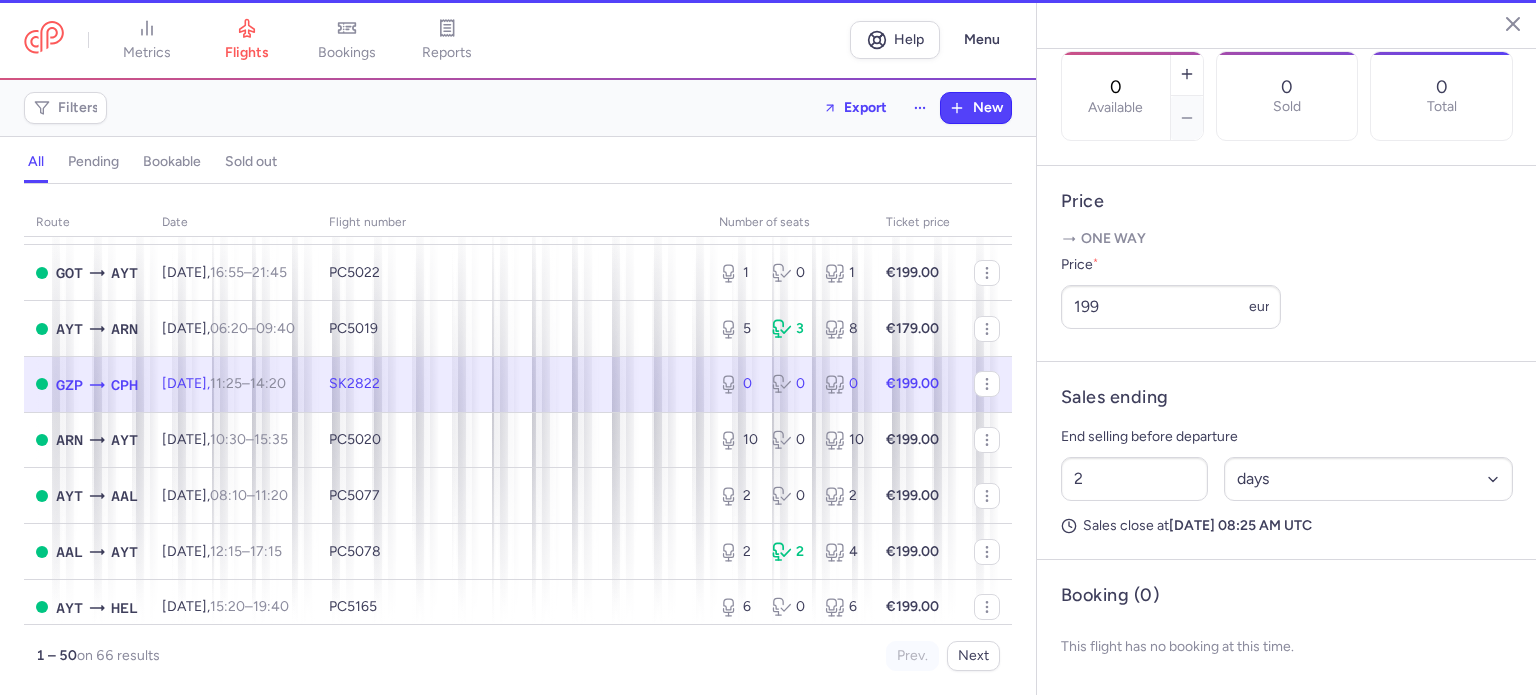 scroll, scrollTop: 683, scrollLeft: 0, axis: vertical 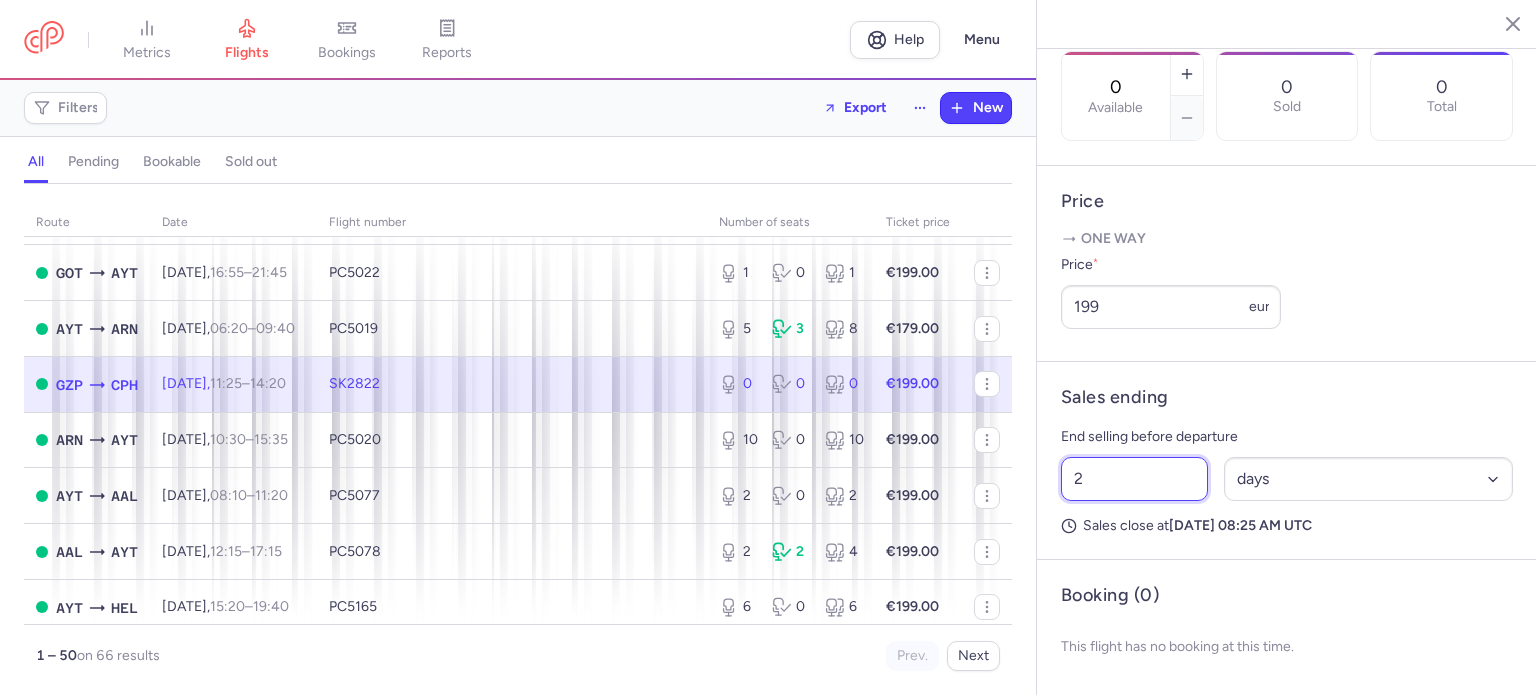 click on "2" at bounding box center [1134, 479] 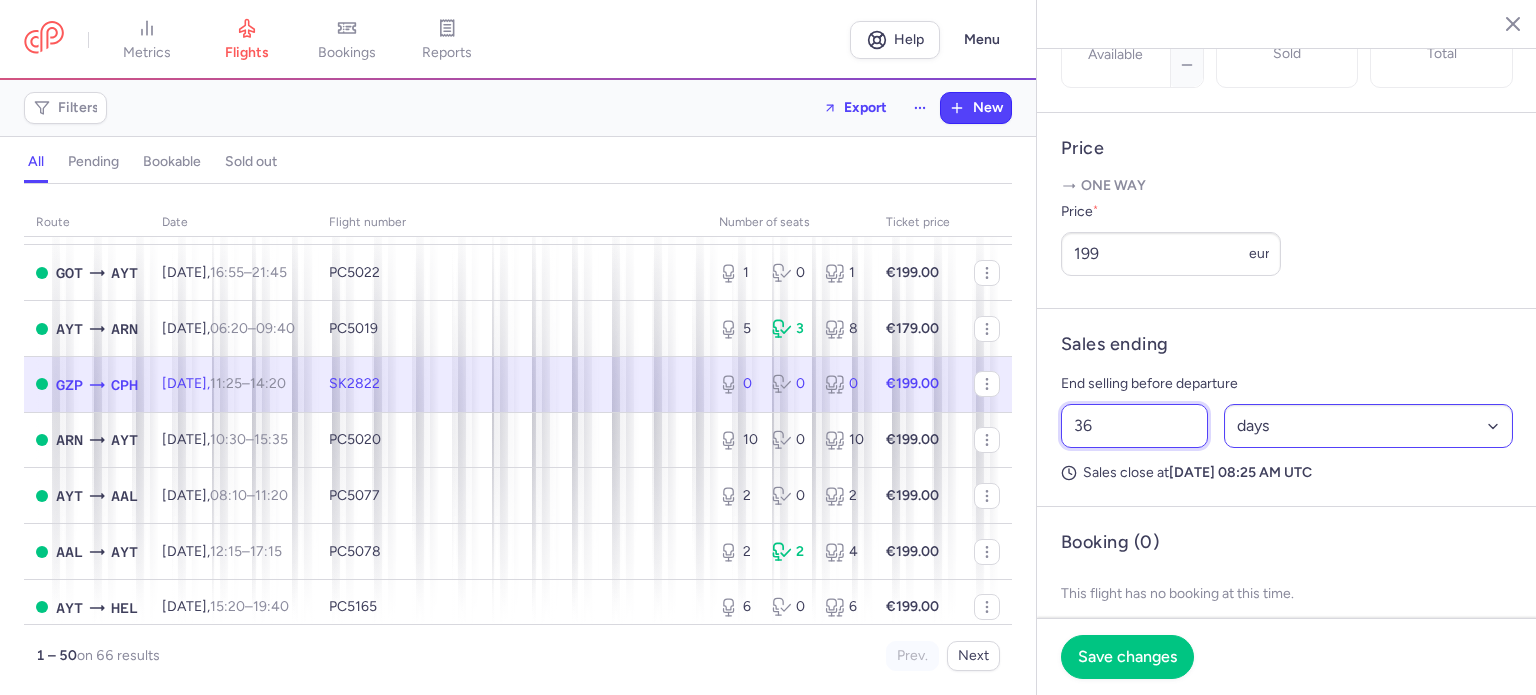 type on "36" 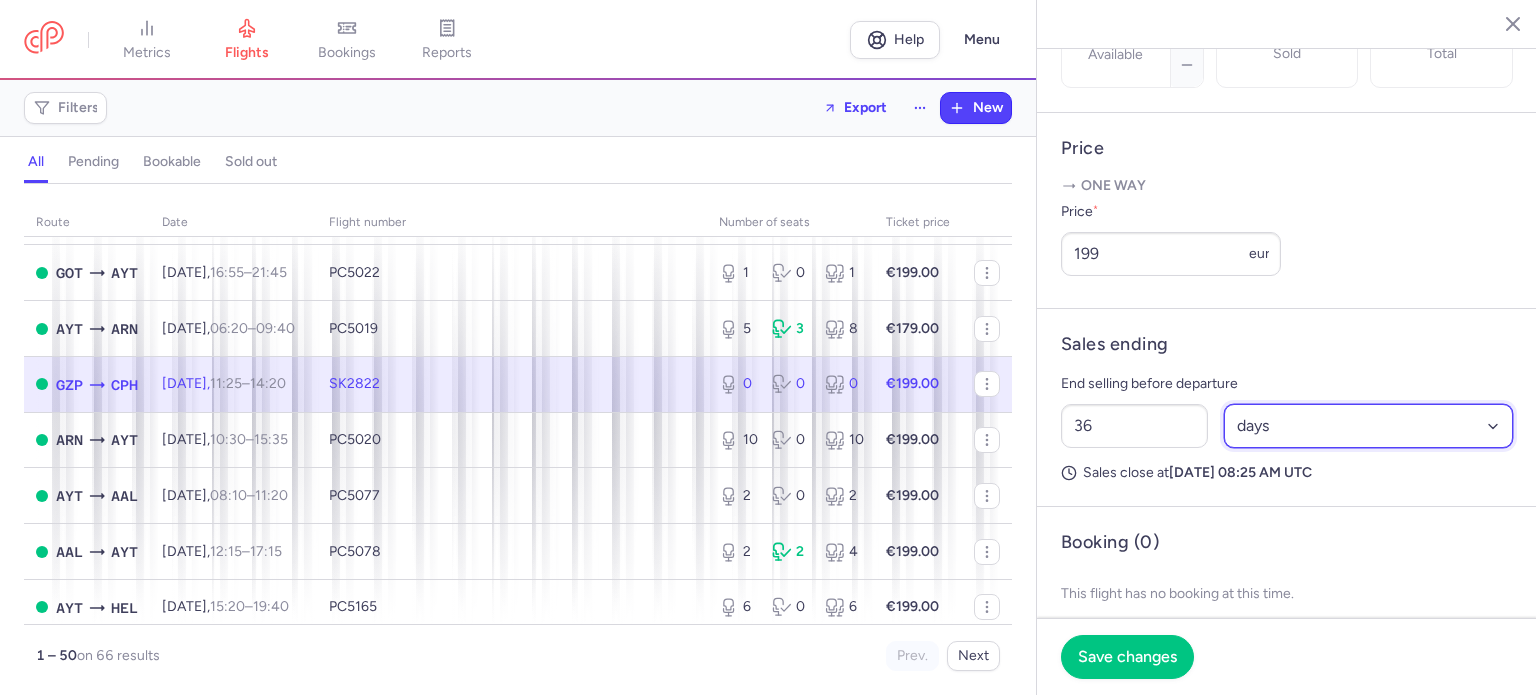 click on "Select an option hours days" at bounding box center [1369, 426] 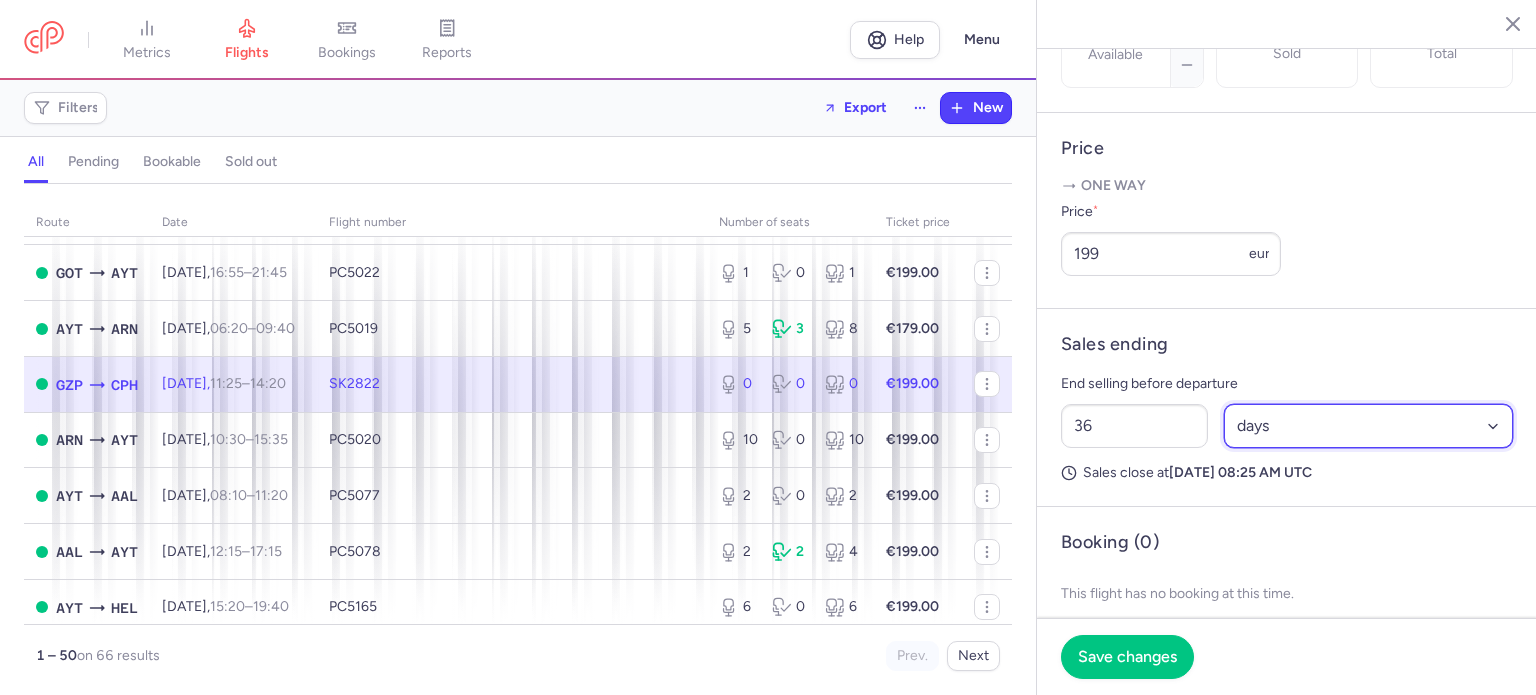 select on "hours" 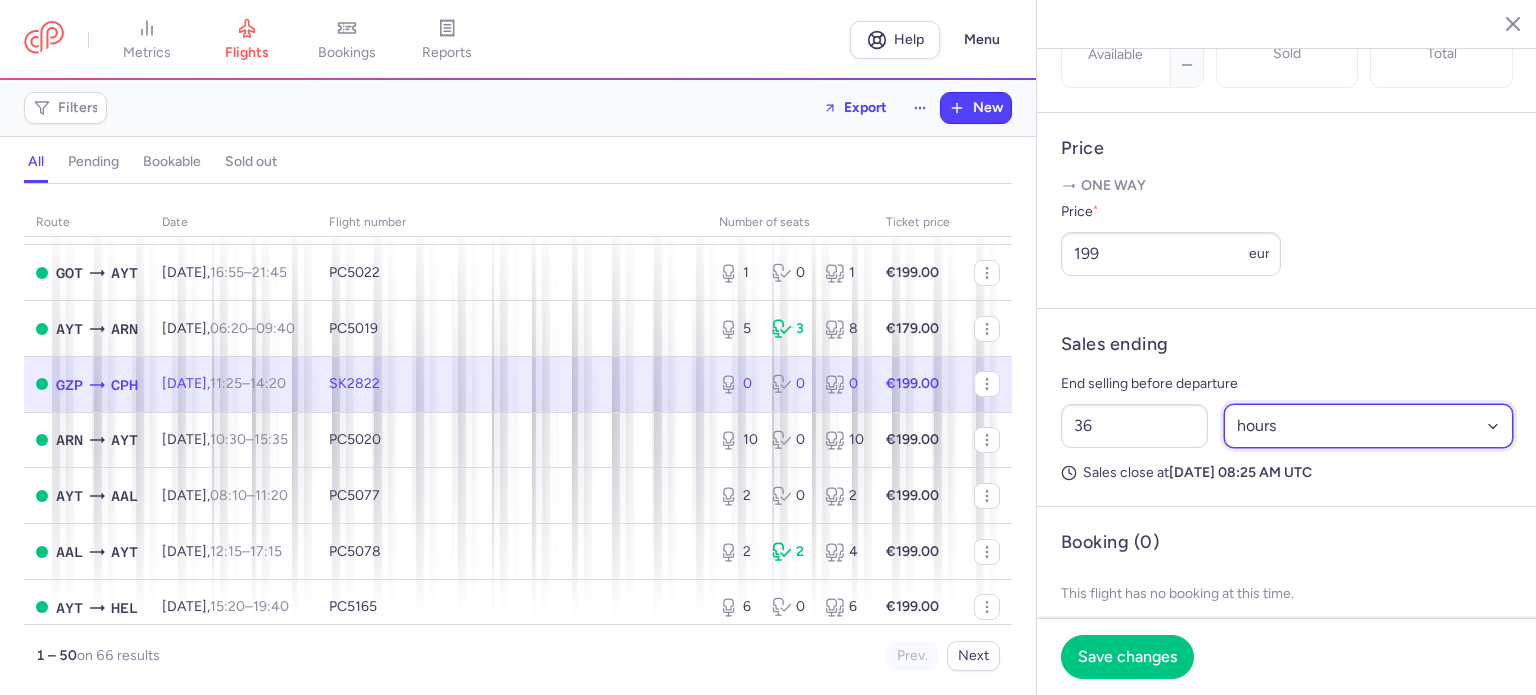 click on "Select an option hours days" at bounding box center (1369, 426) 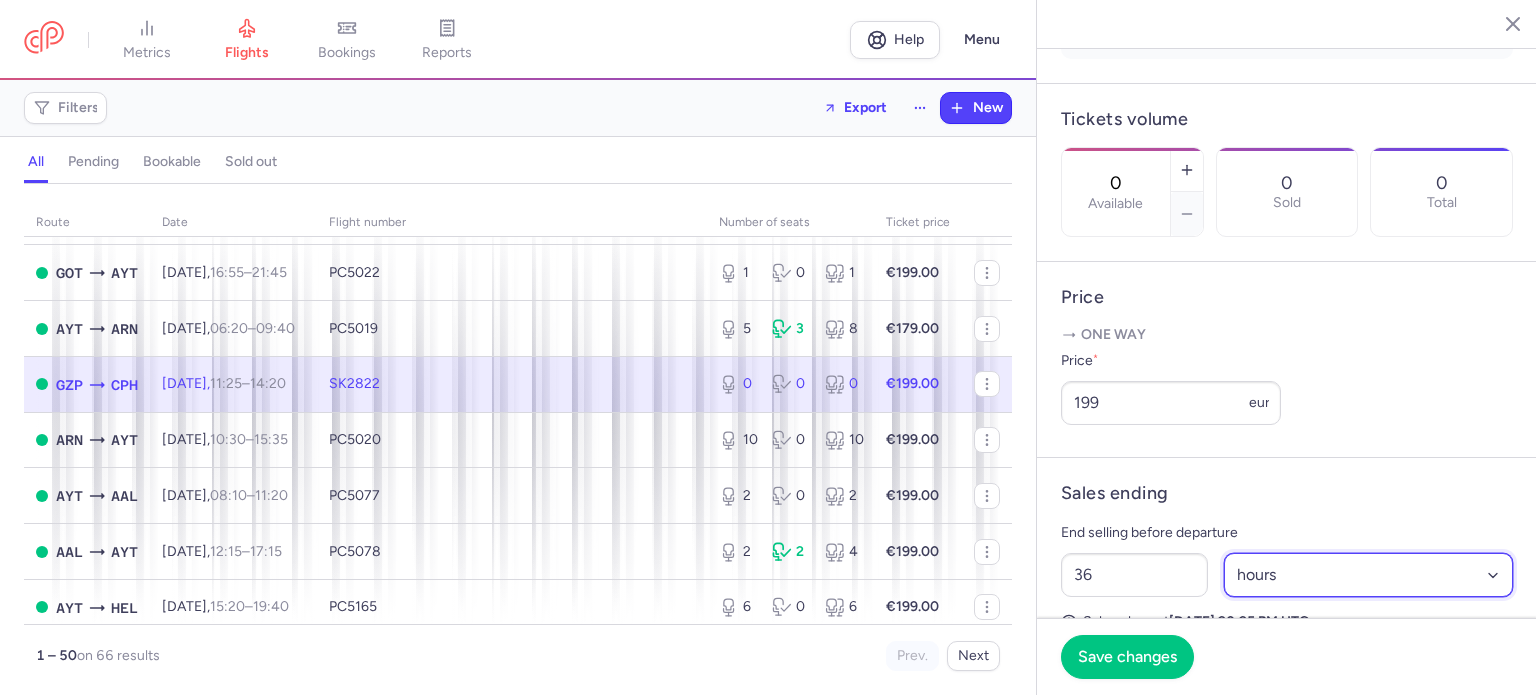 scroll, scrollTop: 523, scrollLeft: 0, axis: vertical 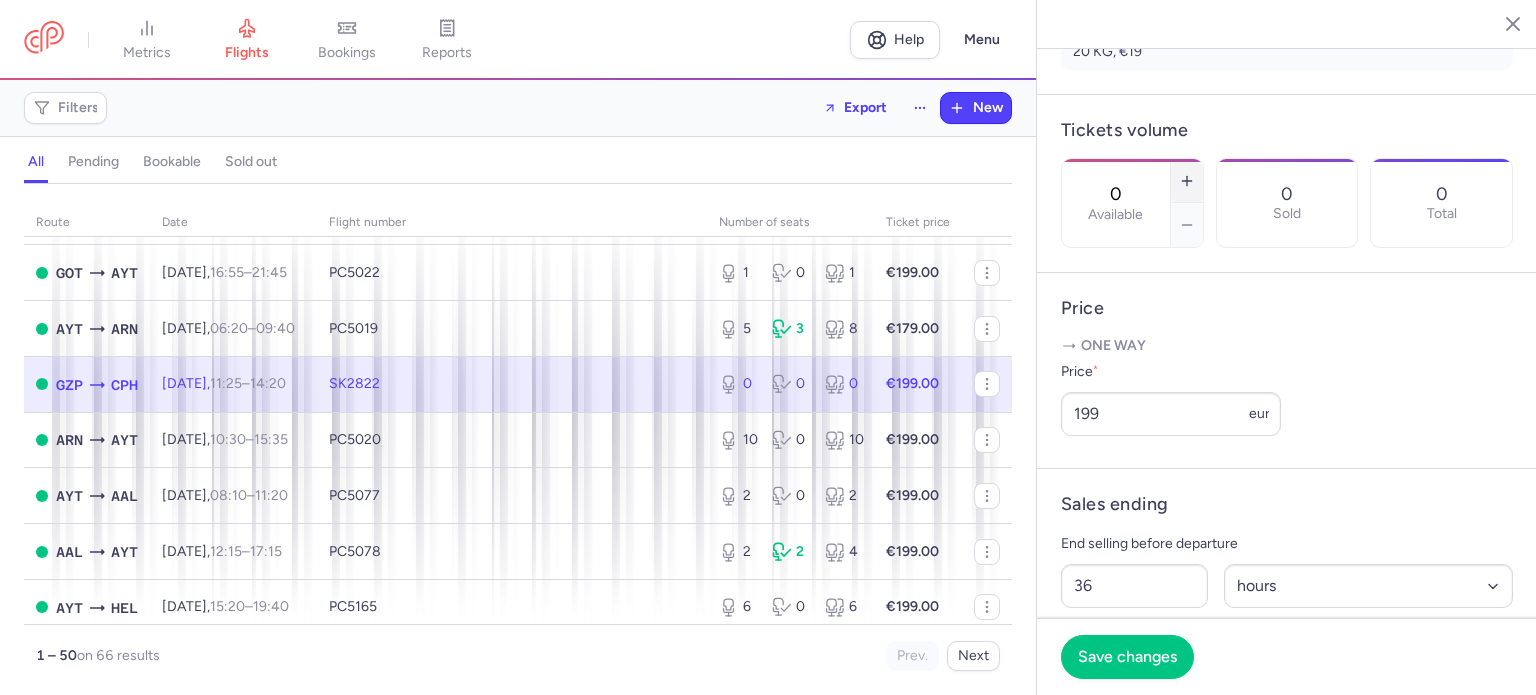 click 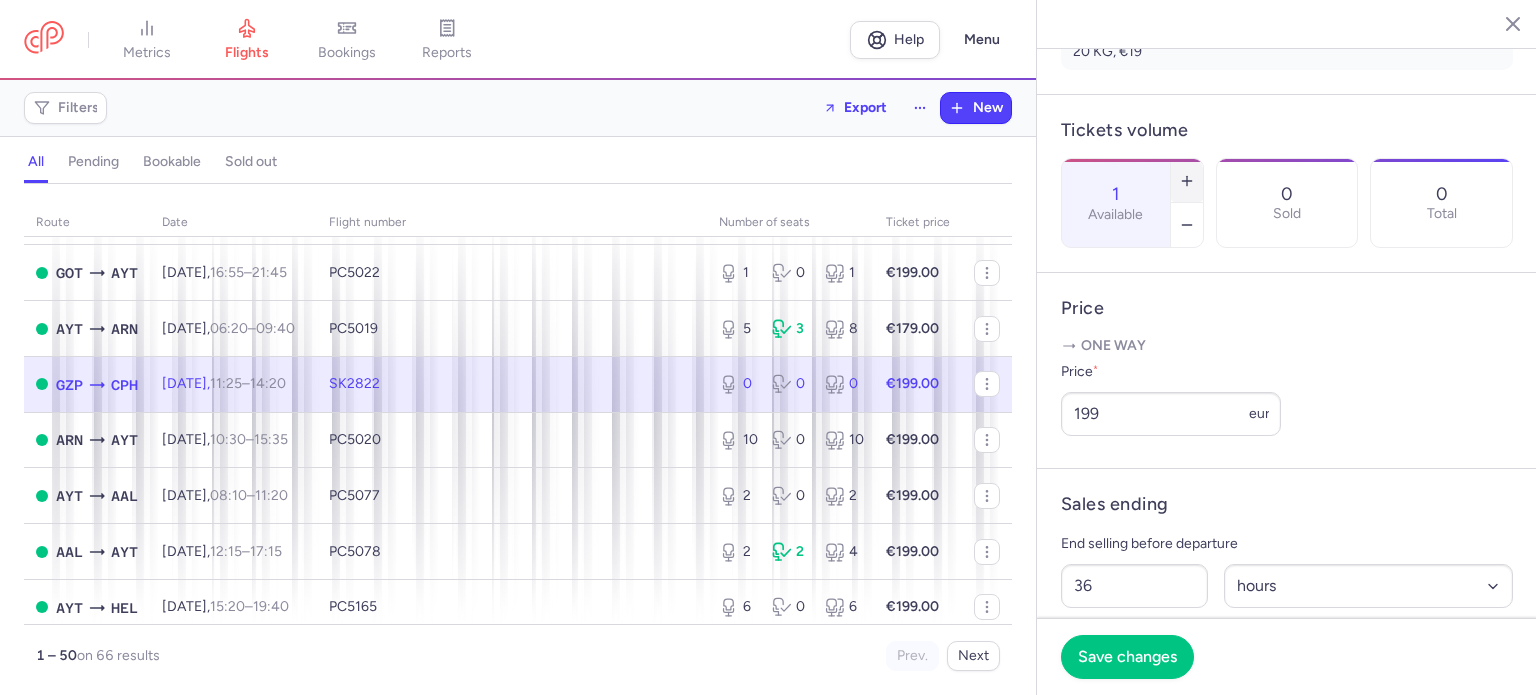 click 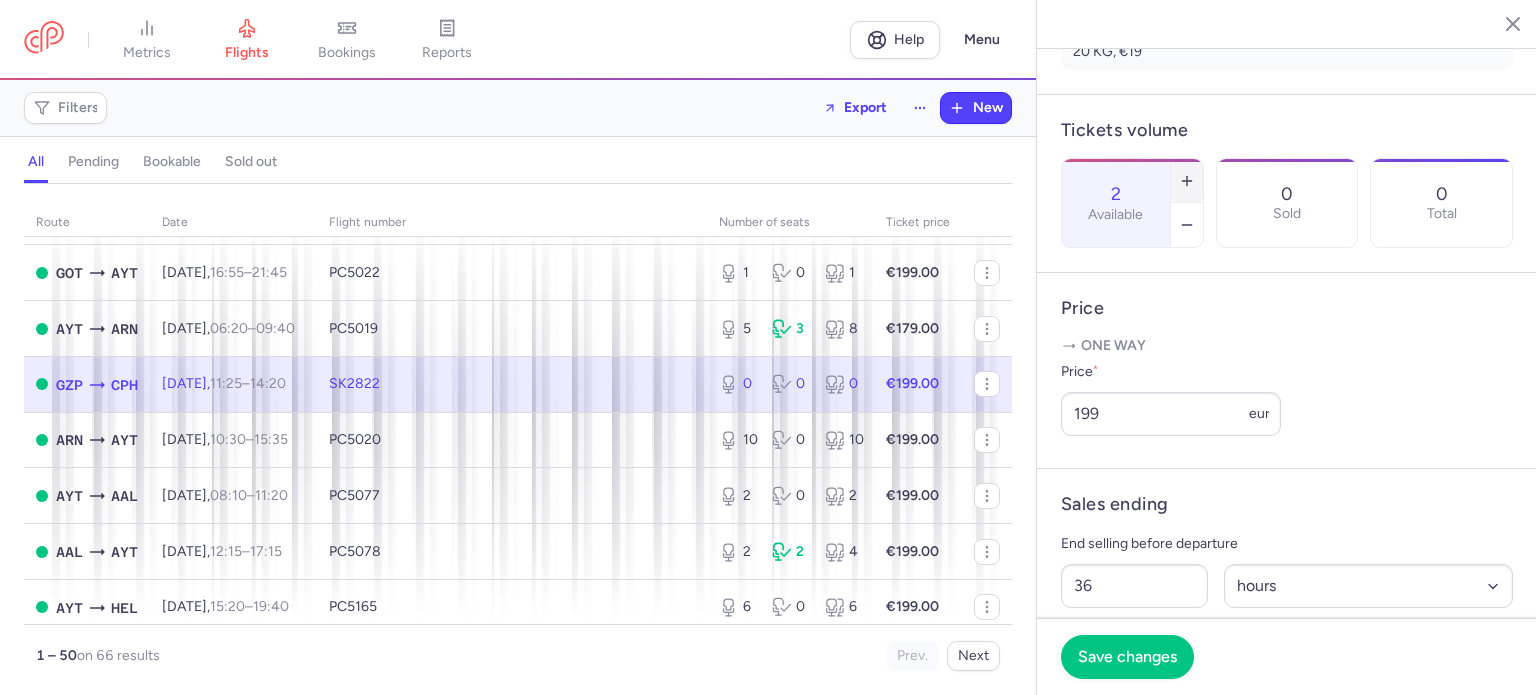 click 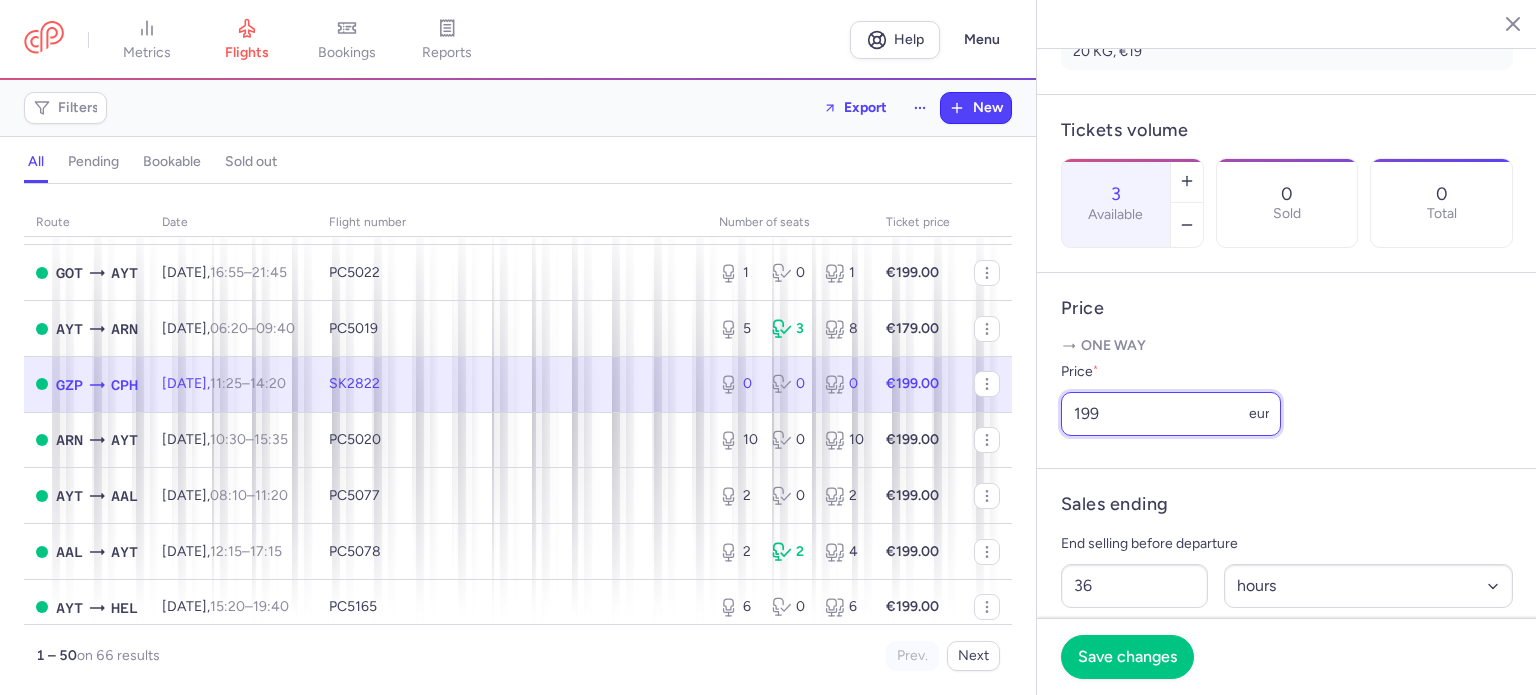 click on "199" at bounding box center (1171, 414) 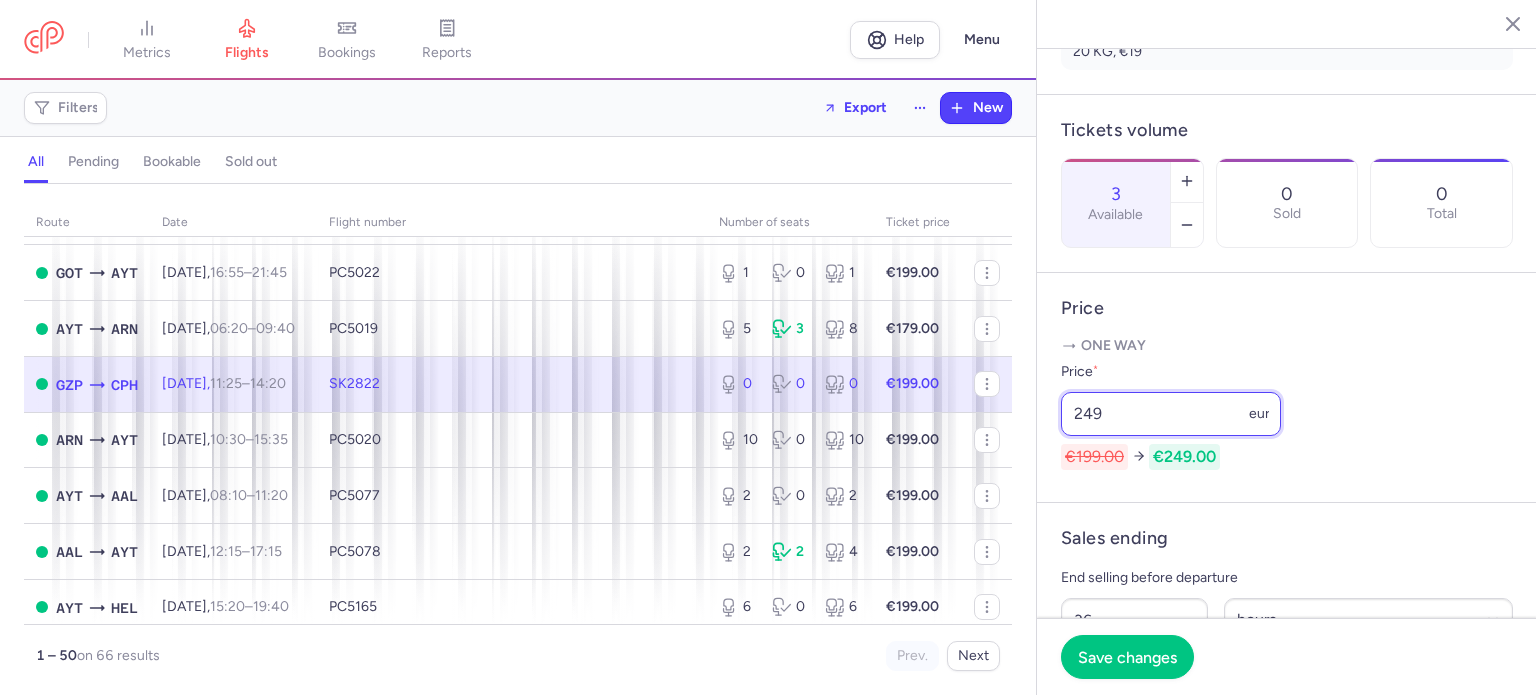 type on "249" 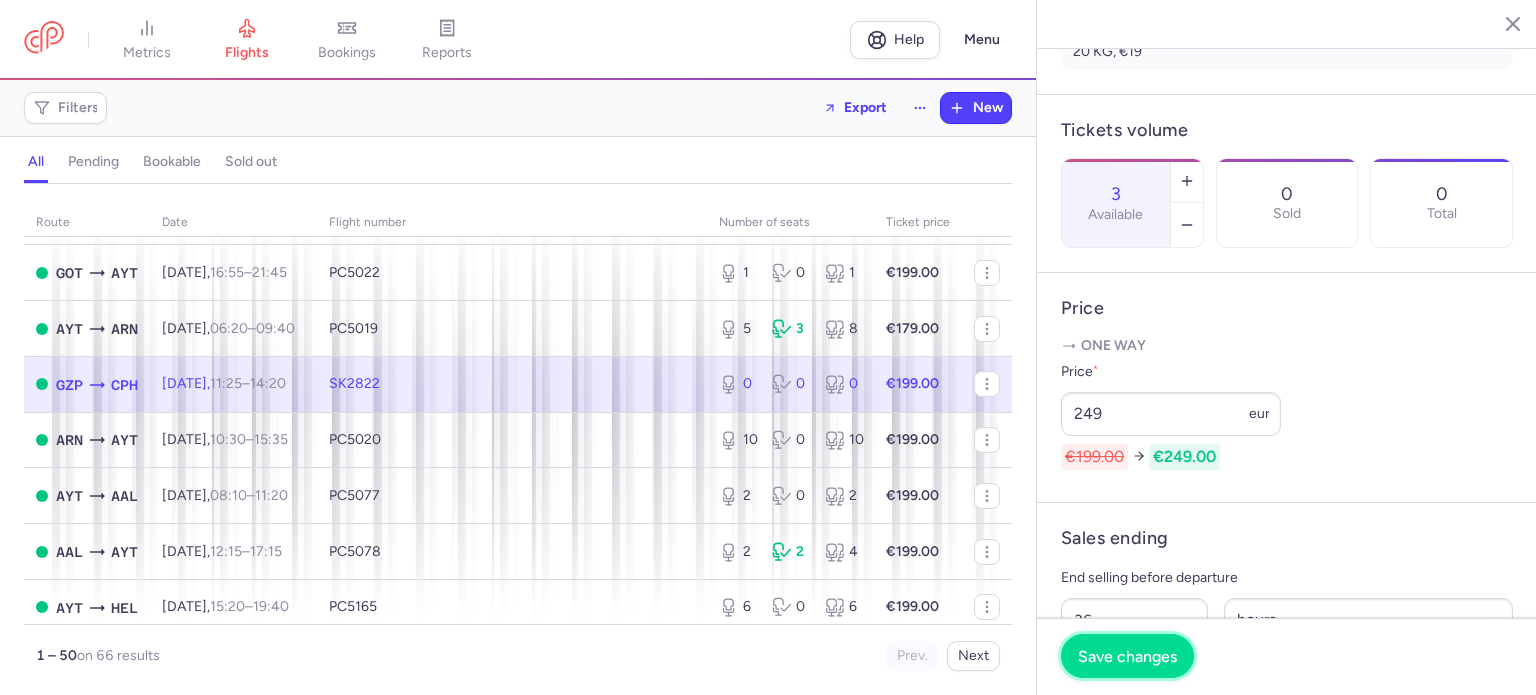 click on "Save changes" at bounding box center [1127, 656] 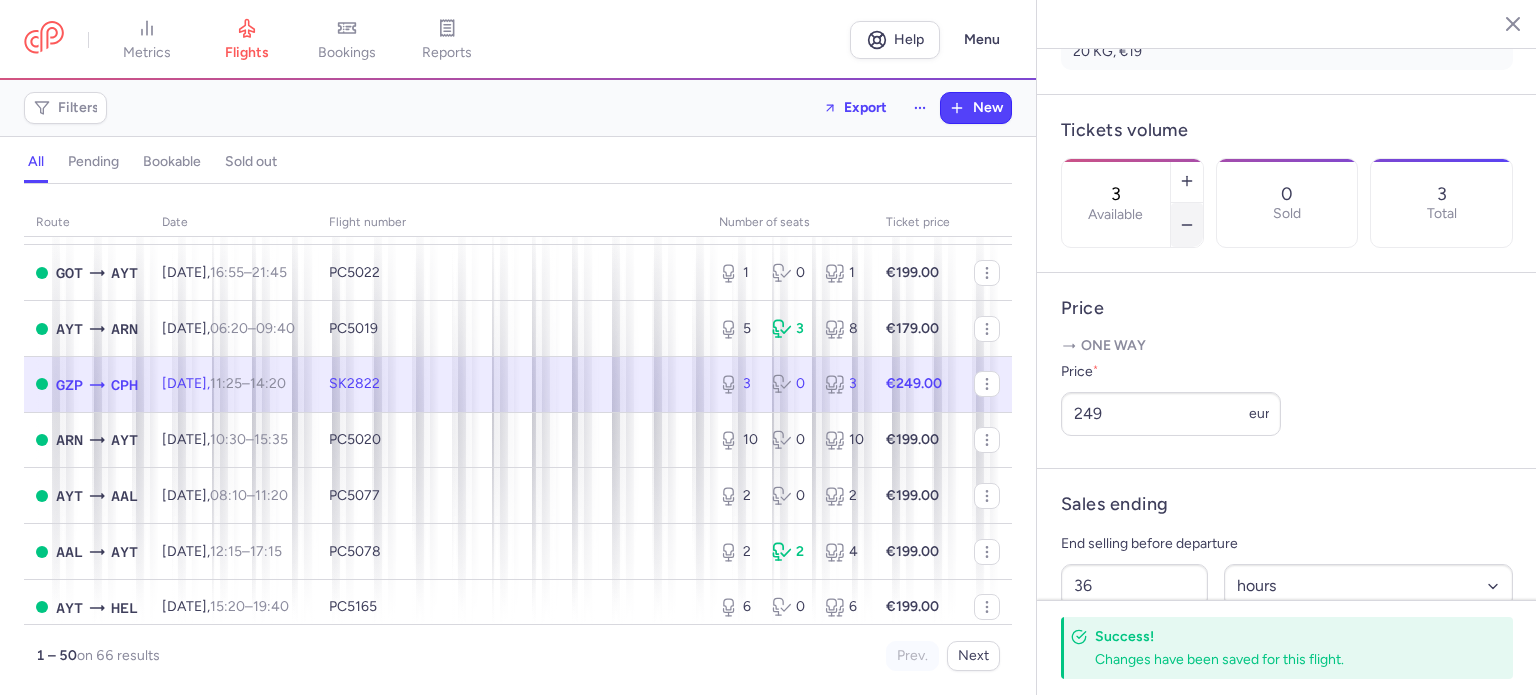 click 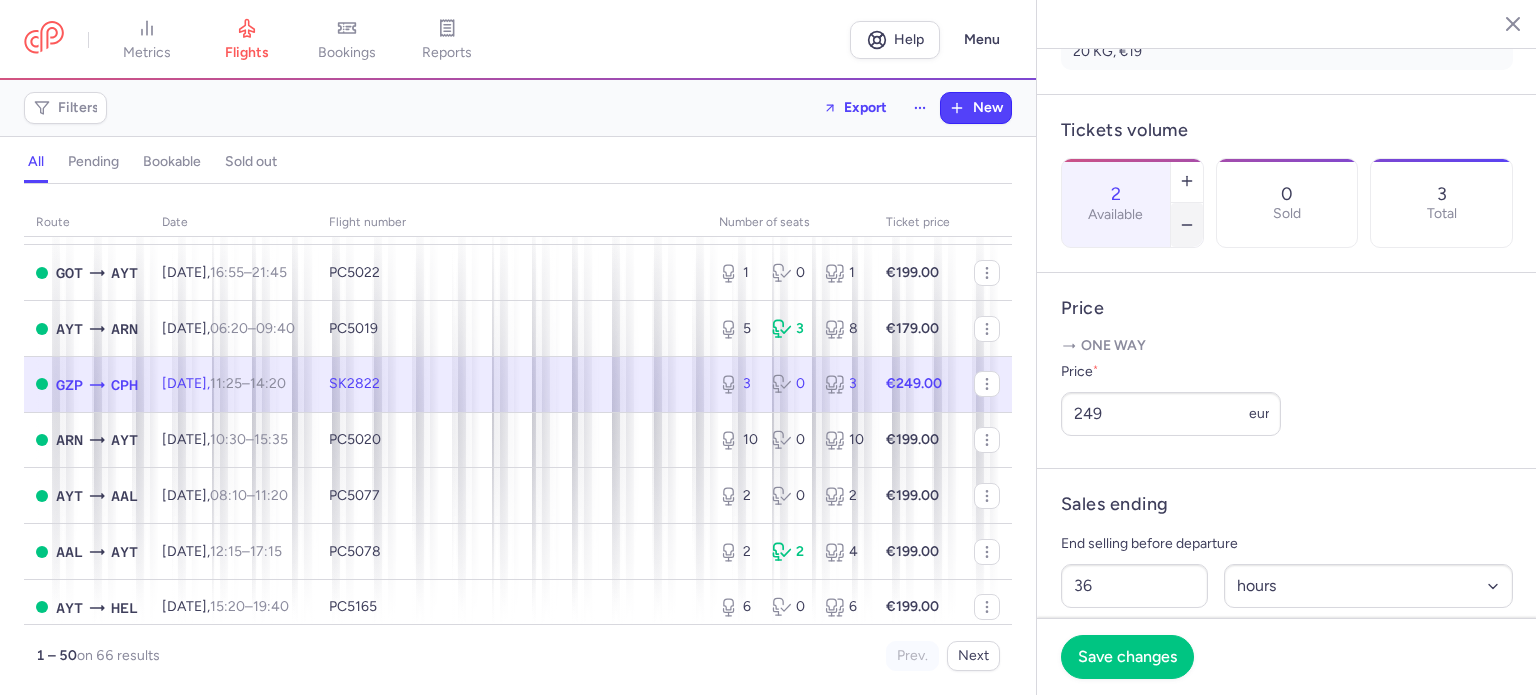 click 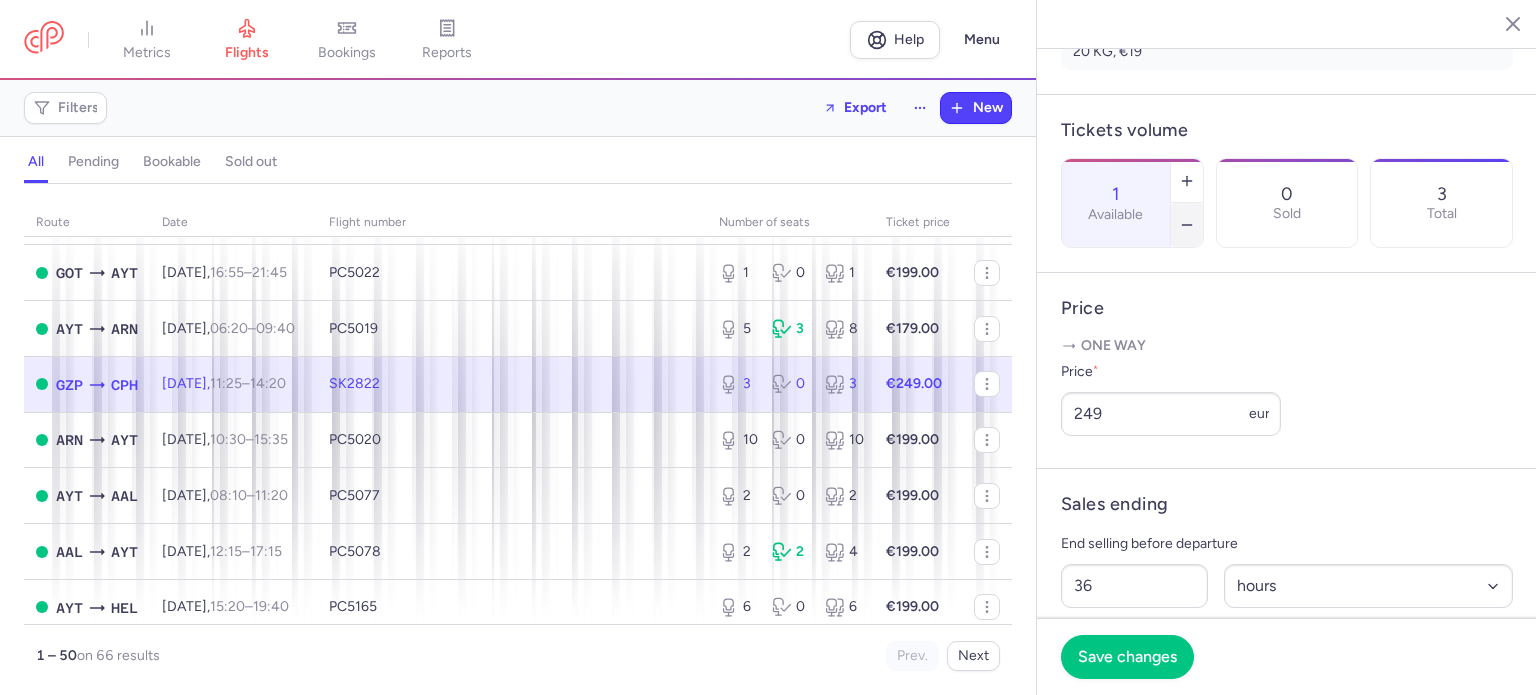 click at bounding box center (1187, 225) 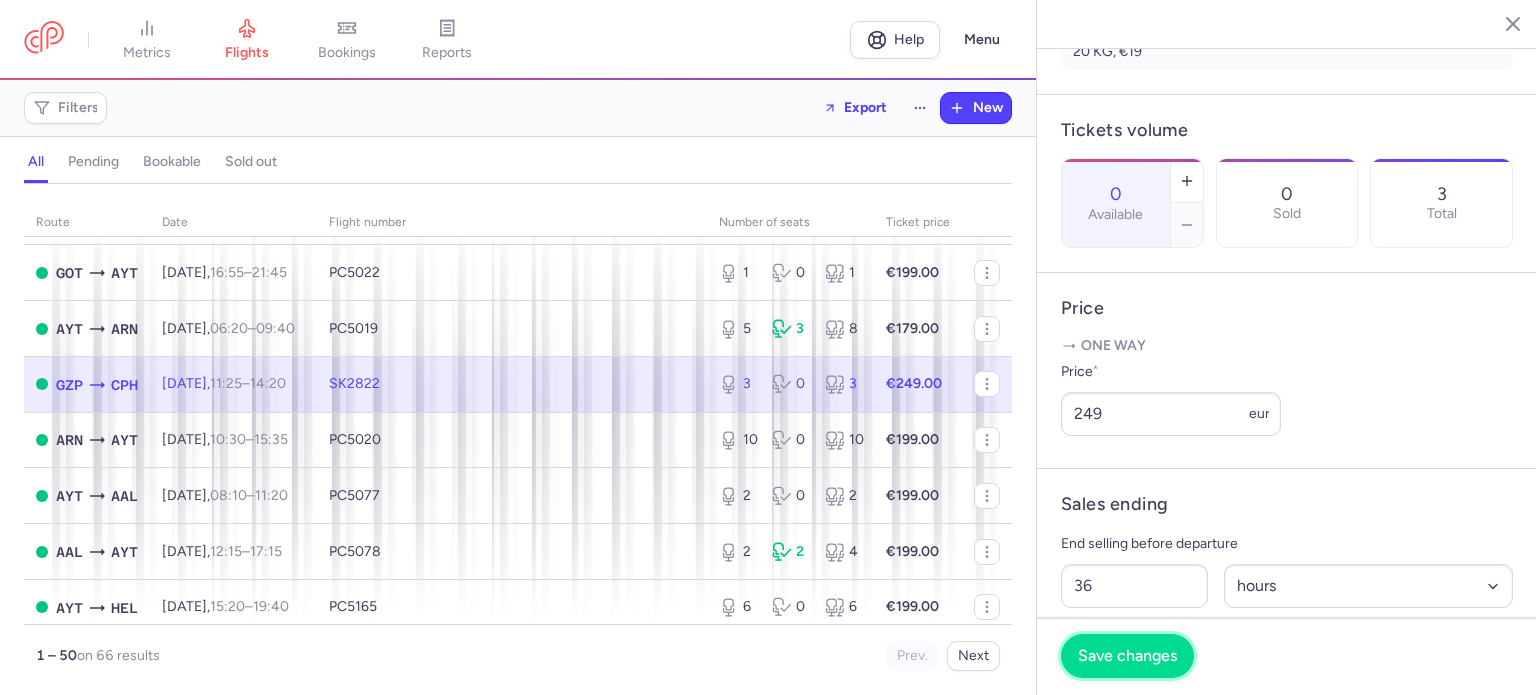 click on "Save changes" at bounding box center [1127, 656] 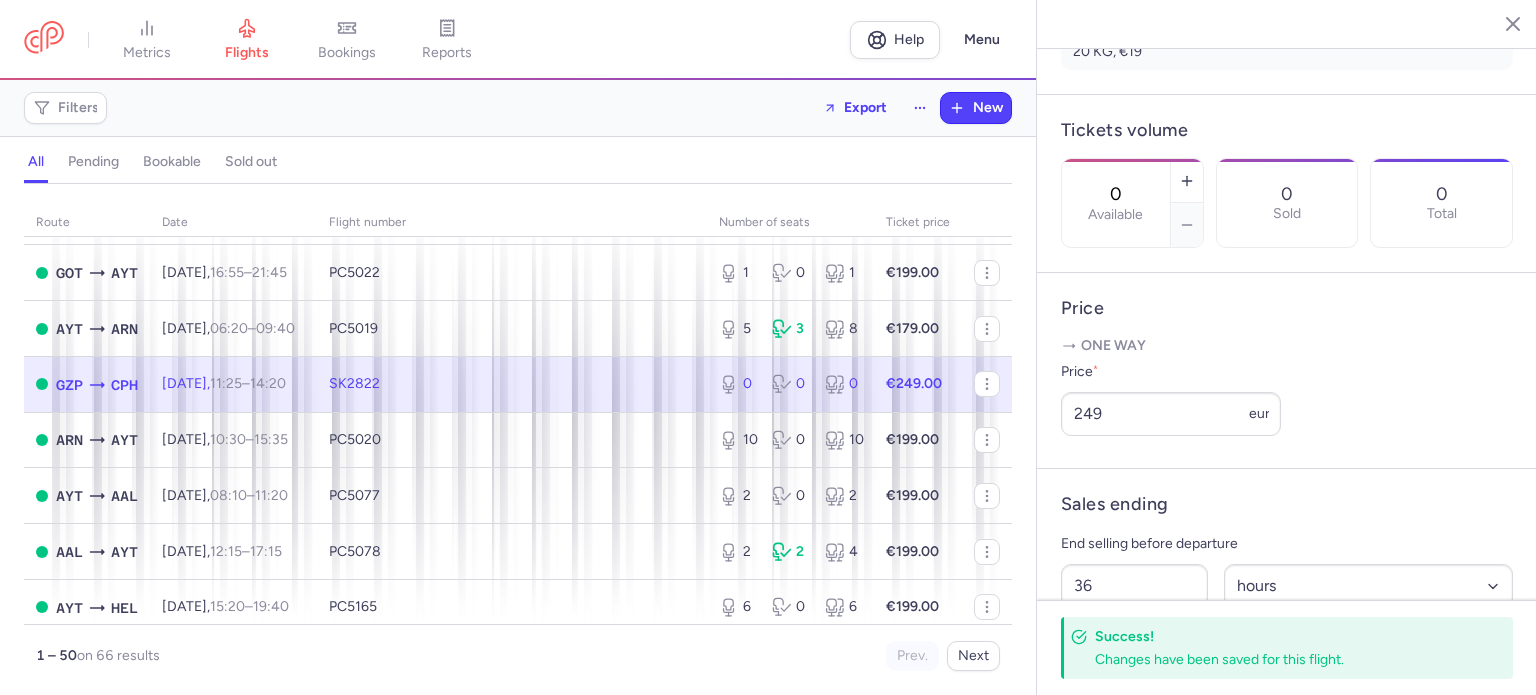 click on "SK2822" at bounding box center [512, 384] 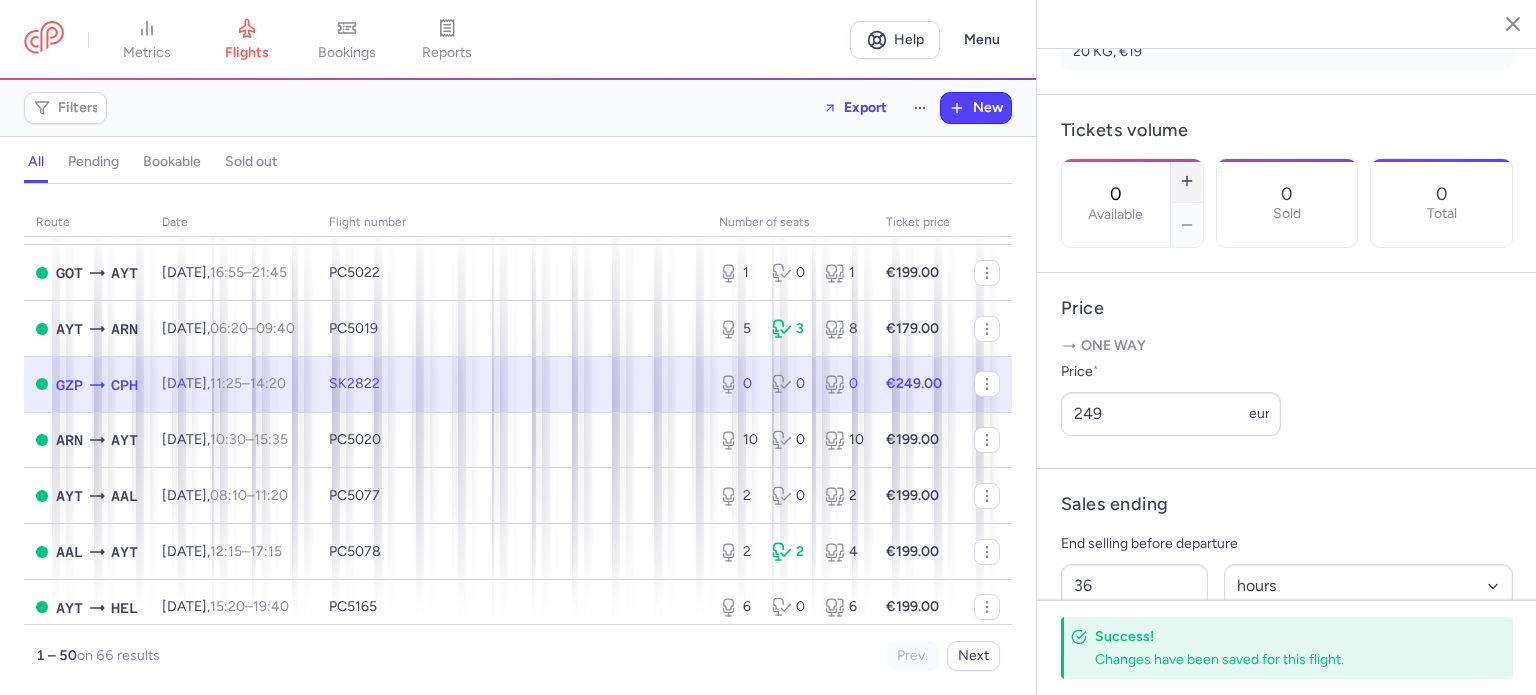 click 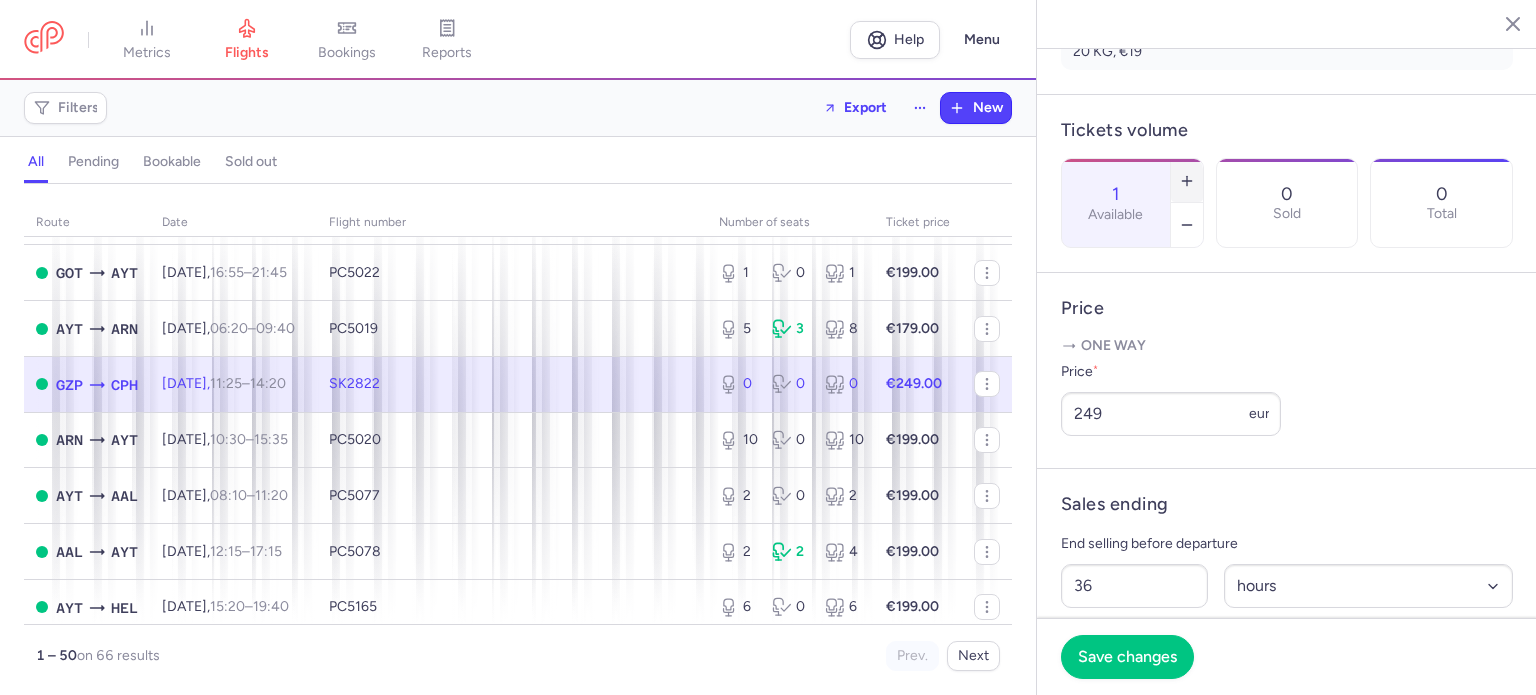 click 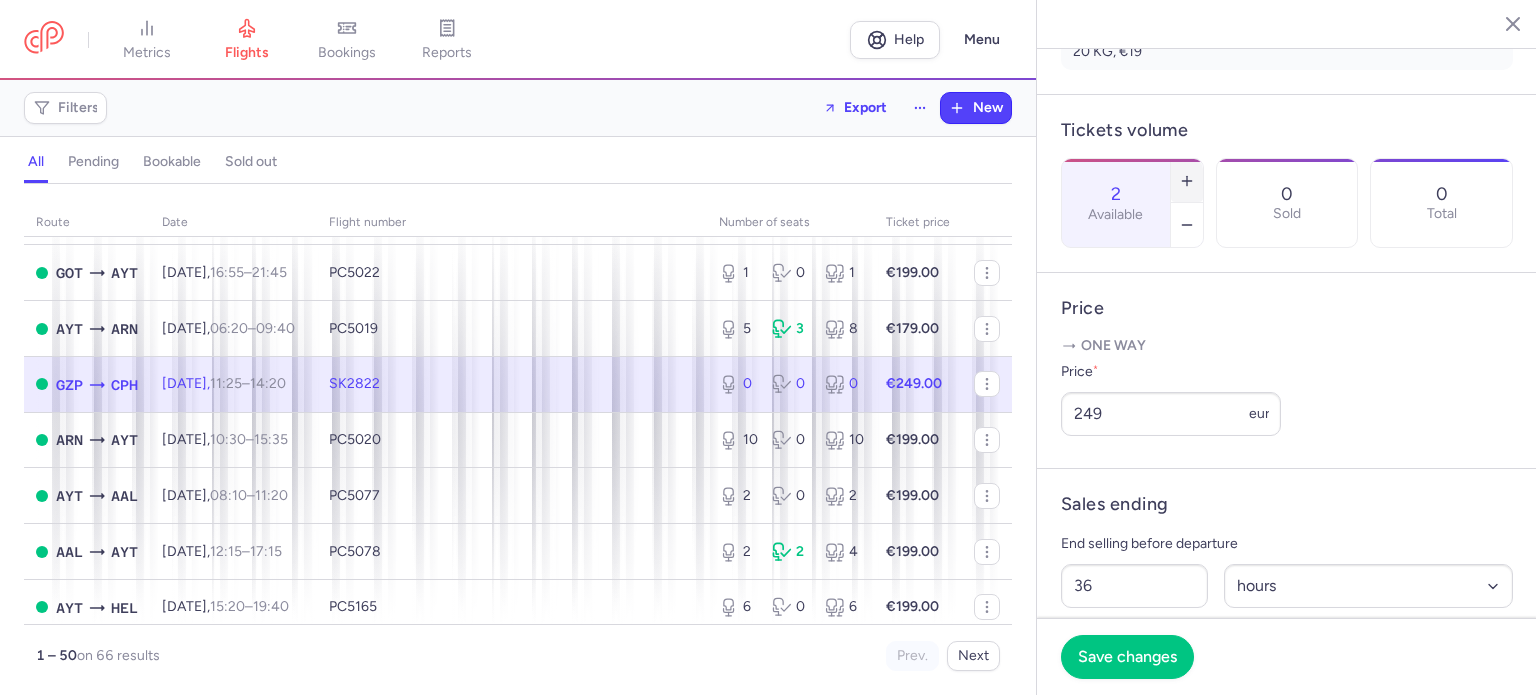 click 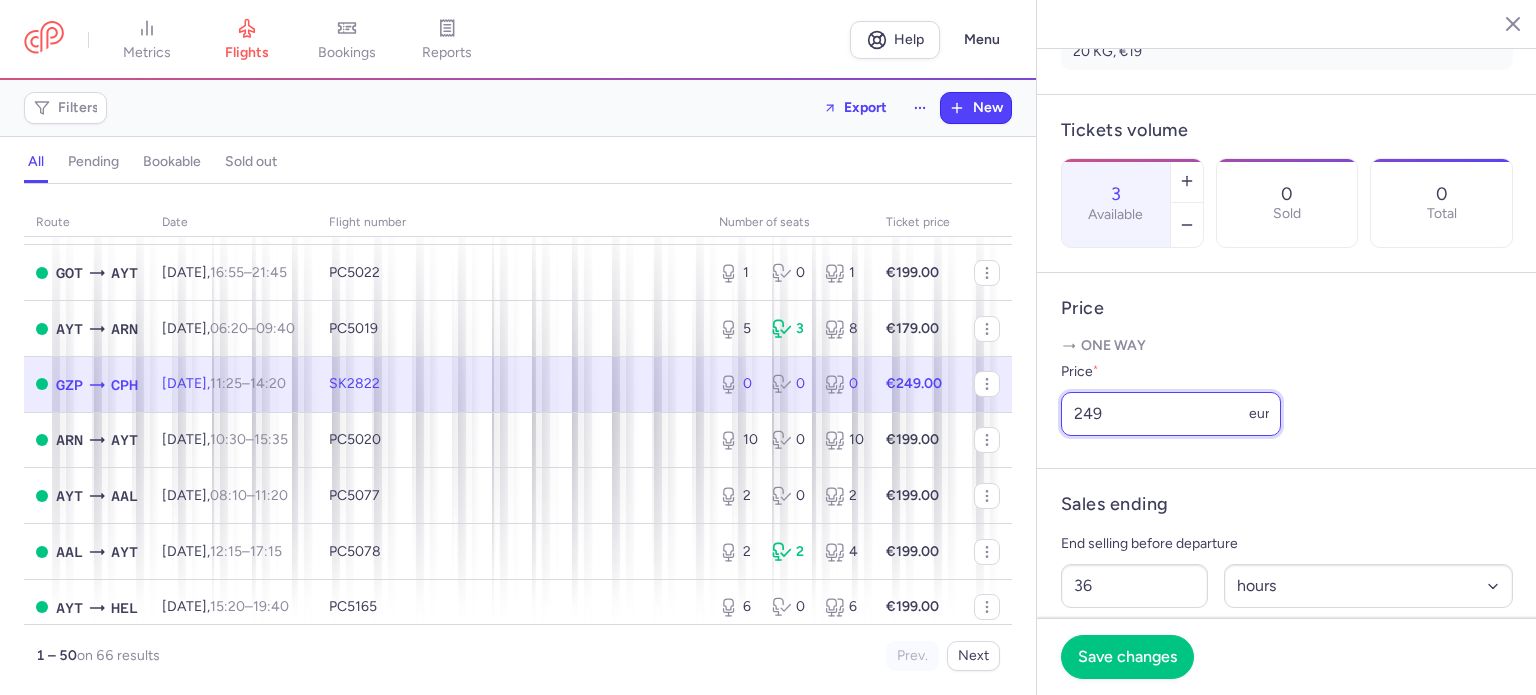 click on "249" at bounding box center [1171, 414] 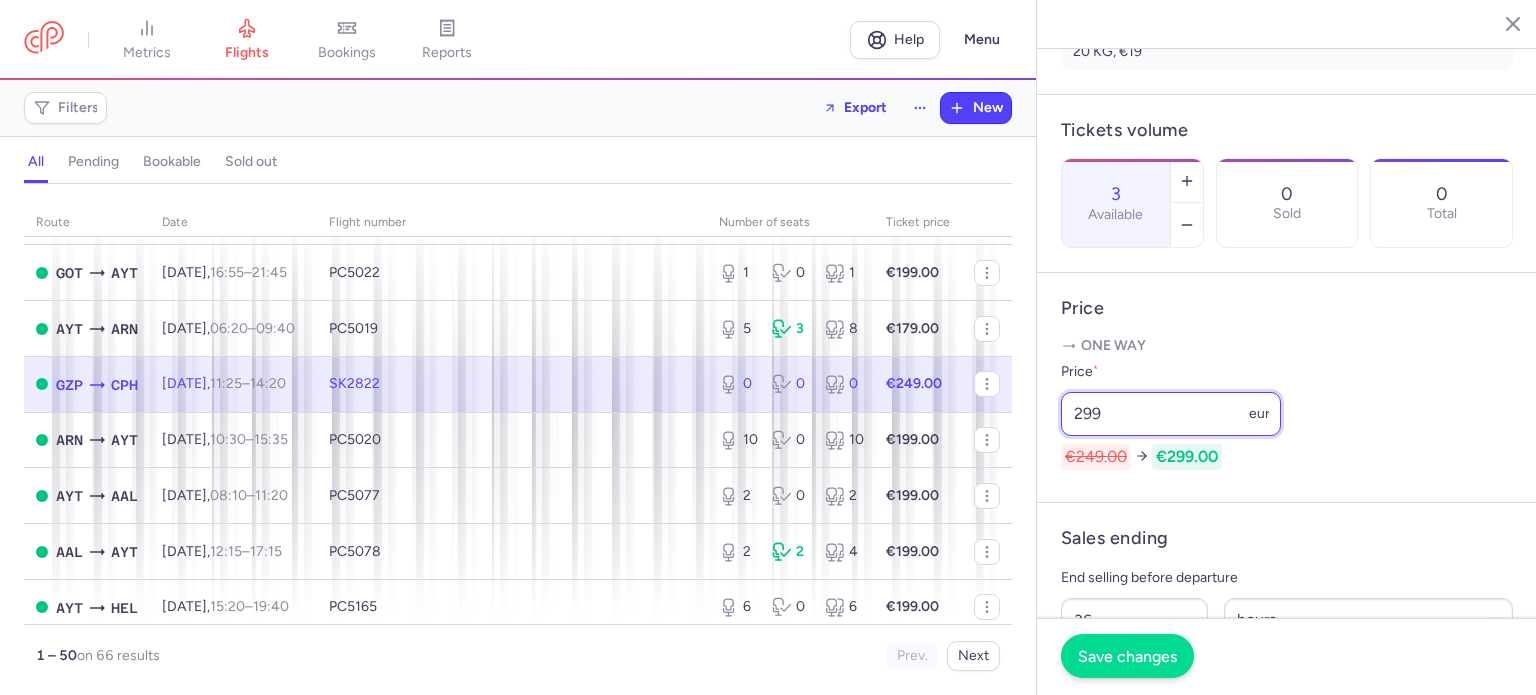 type on "299" 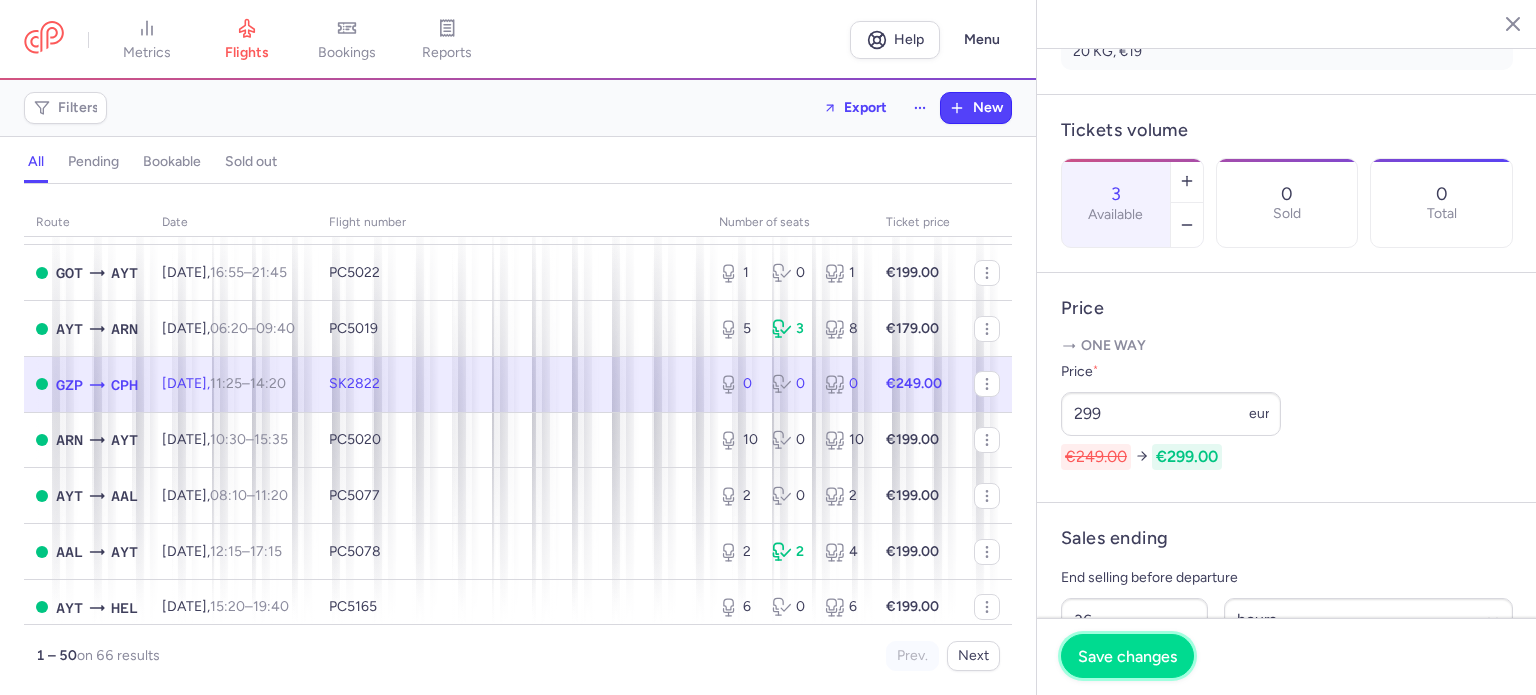 click on "Save changes" at bounding box center [1127, 656] 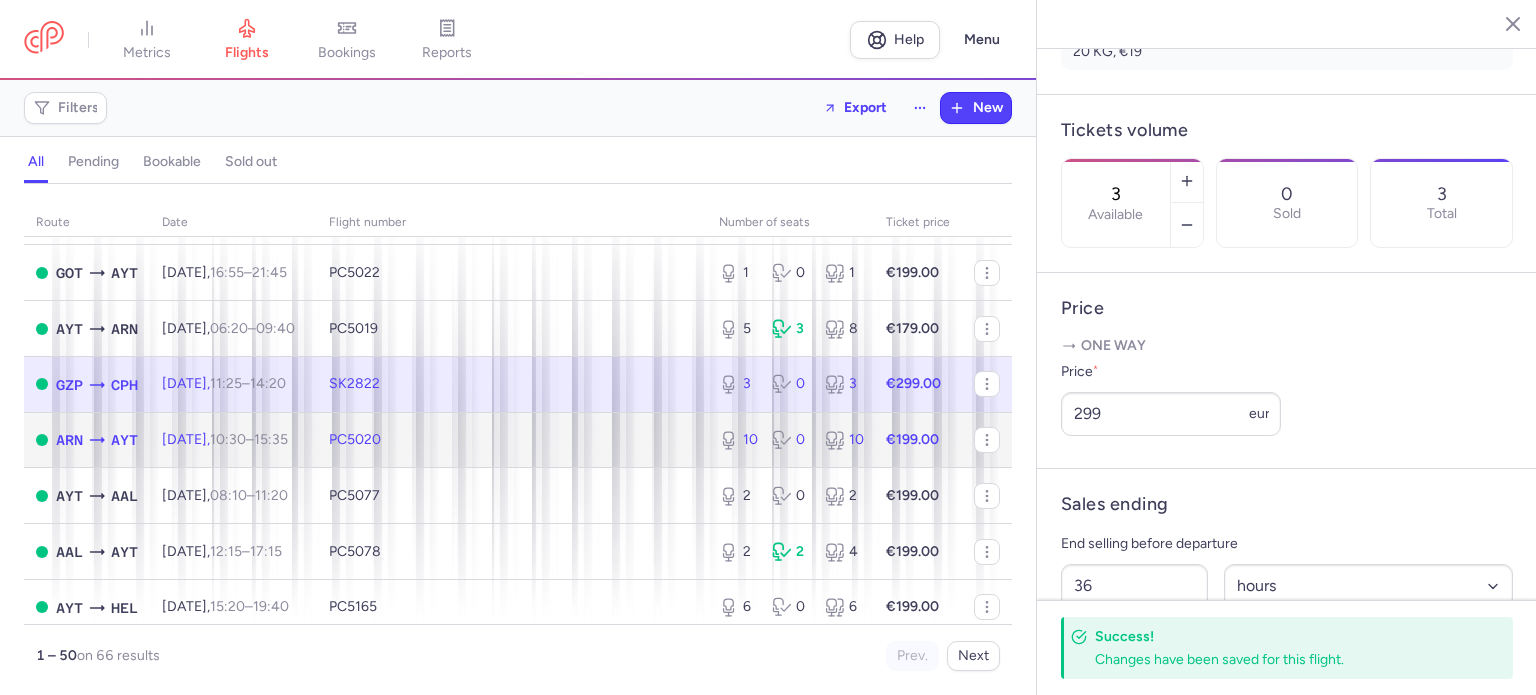 click on "PC5020" at bounding box center (512, 440) 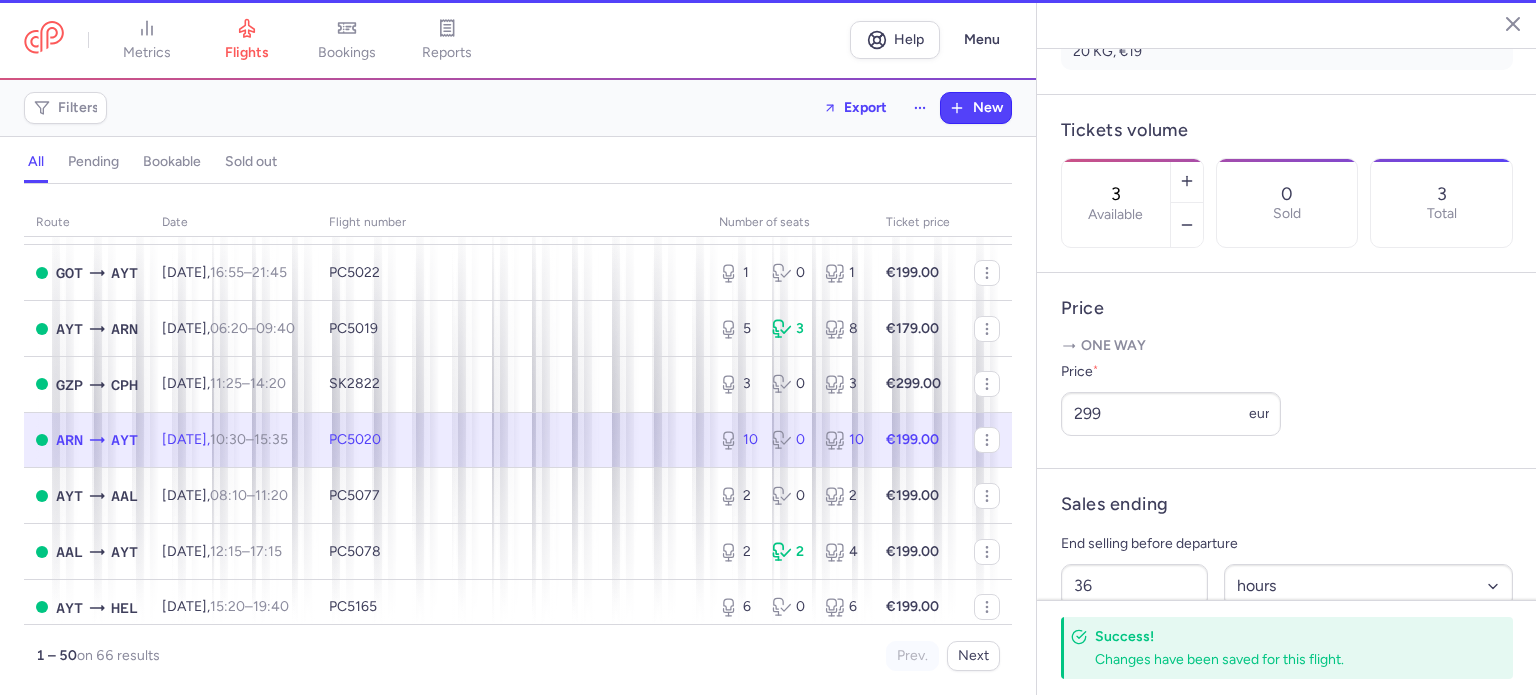 type on "10" 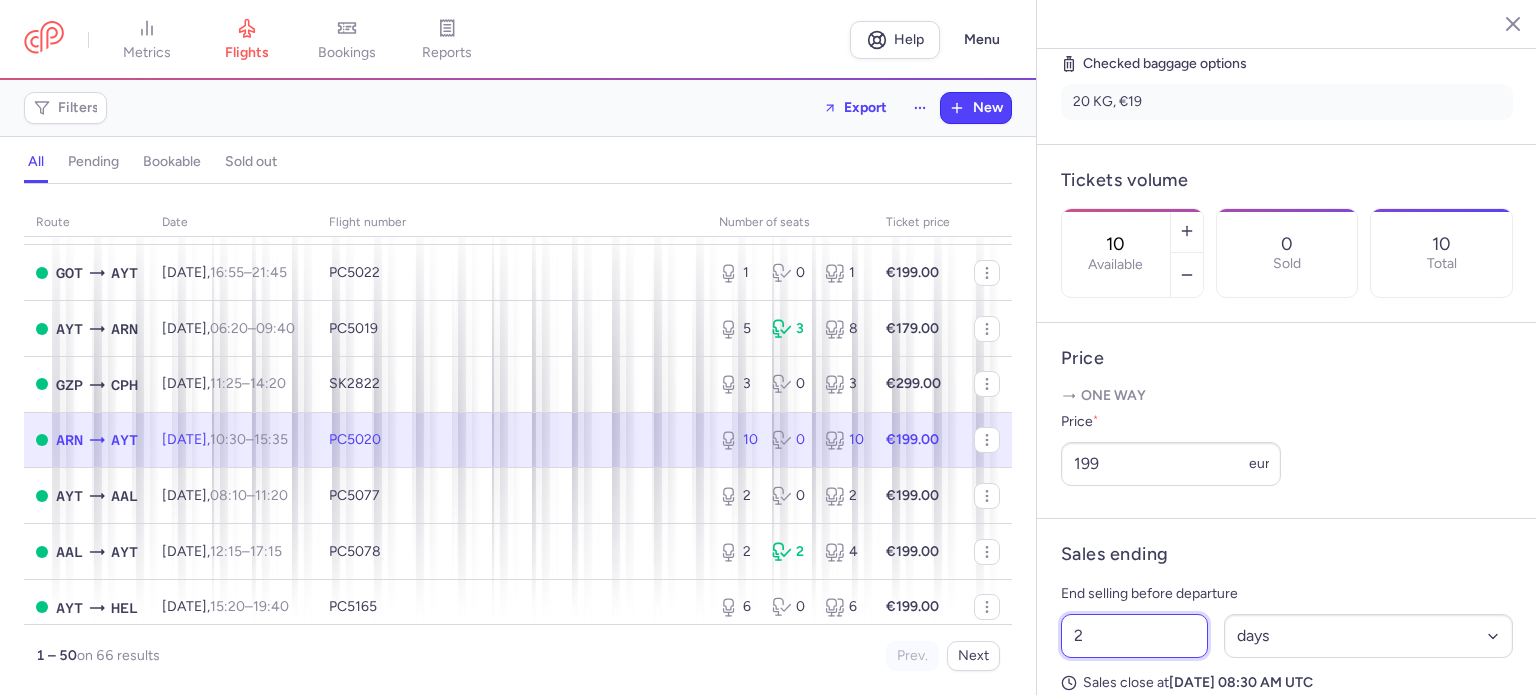 click on "2" at bounding box center (1134, 636) 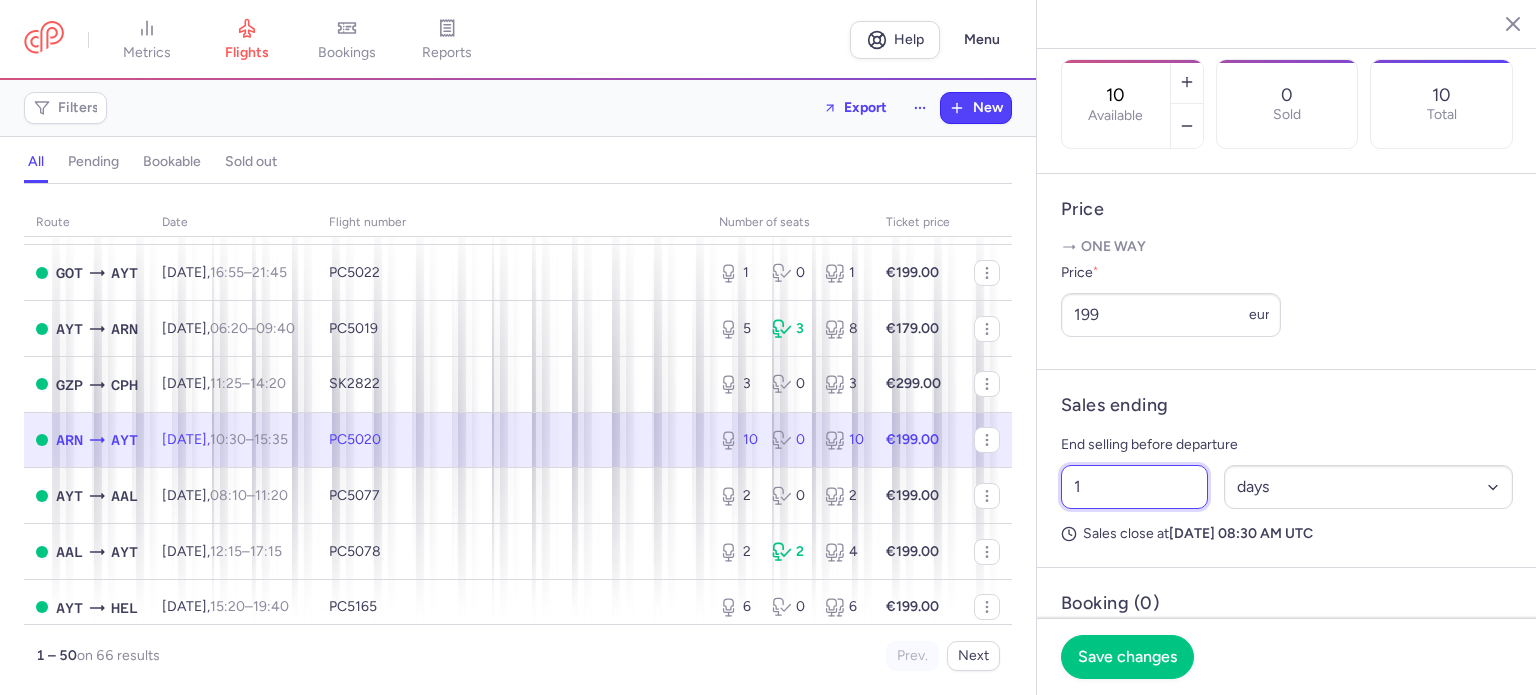 scroll, scrollTop: 760, scrollLeft: 0, axis: vertical 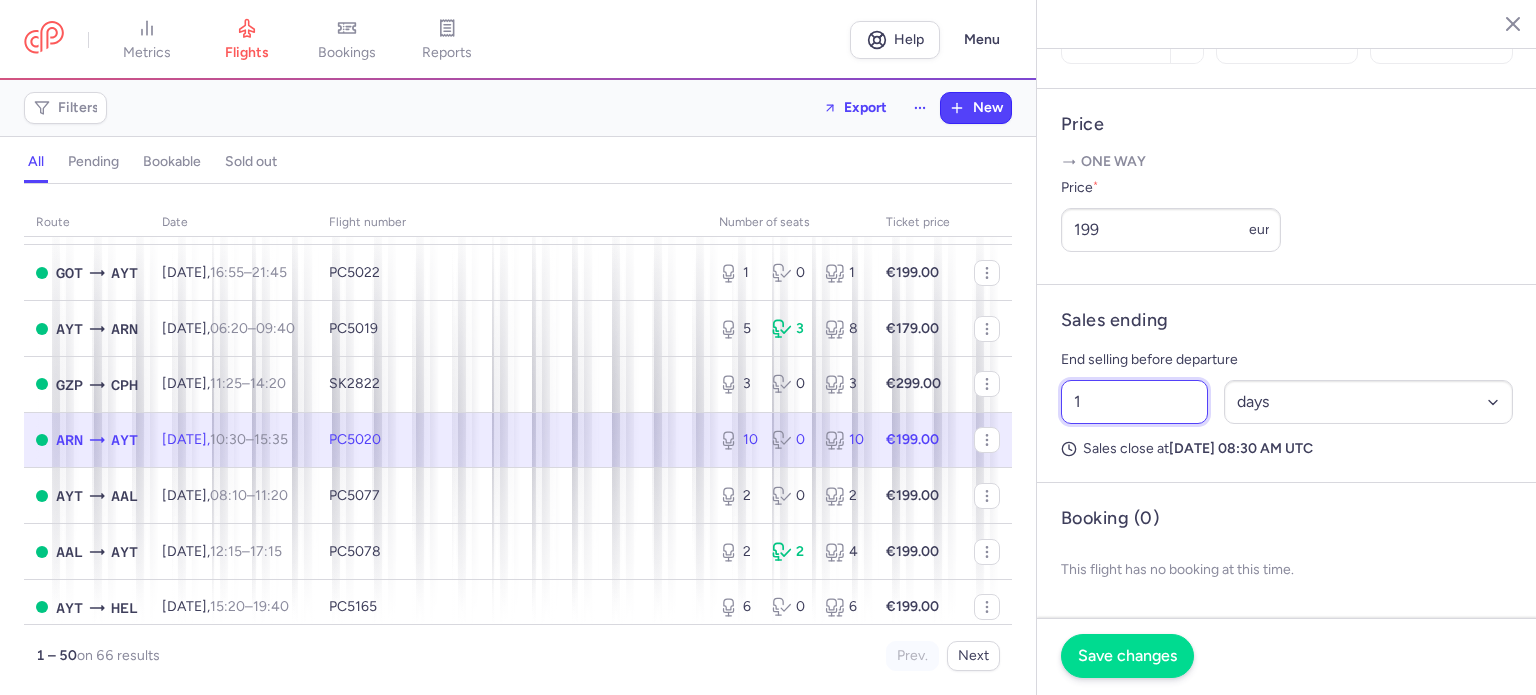 type on "1" 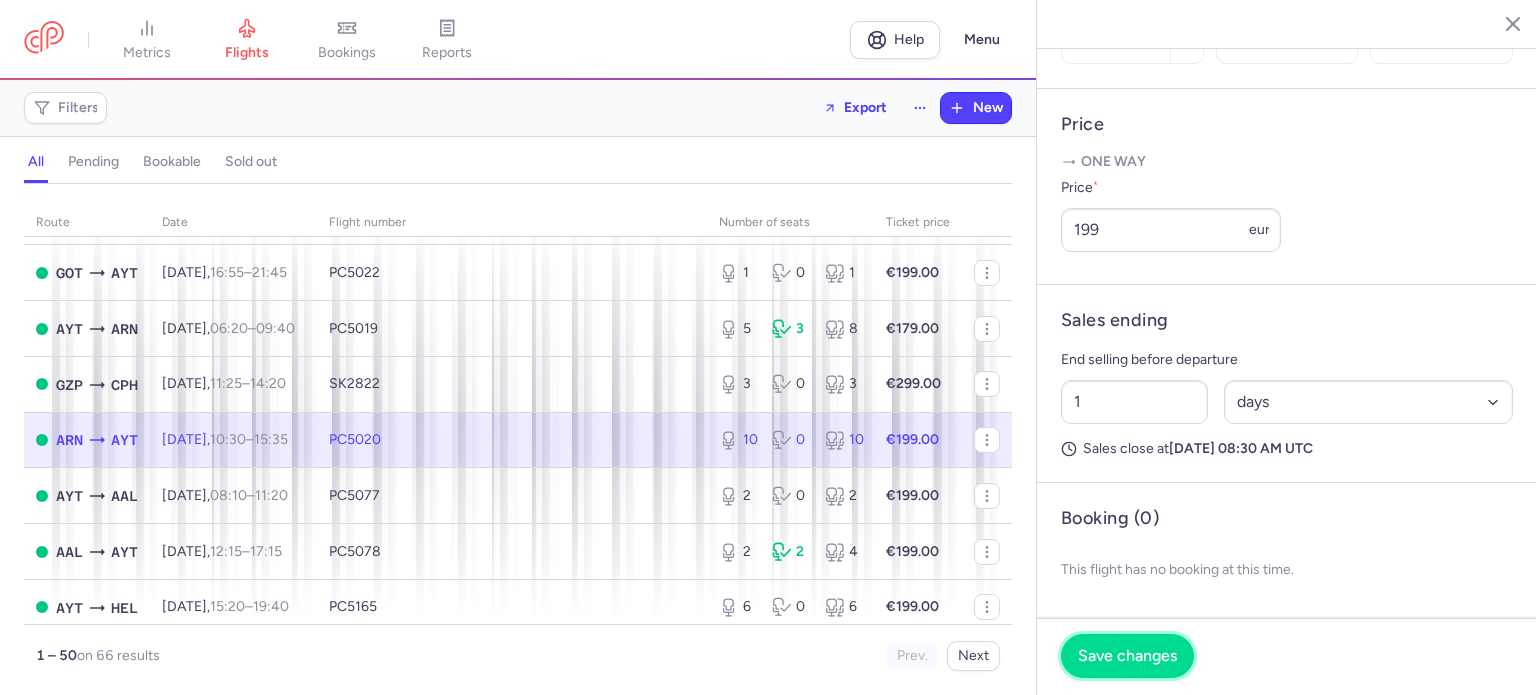 click on "Save changes" at bounding box center (1127, 656) 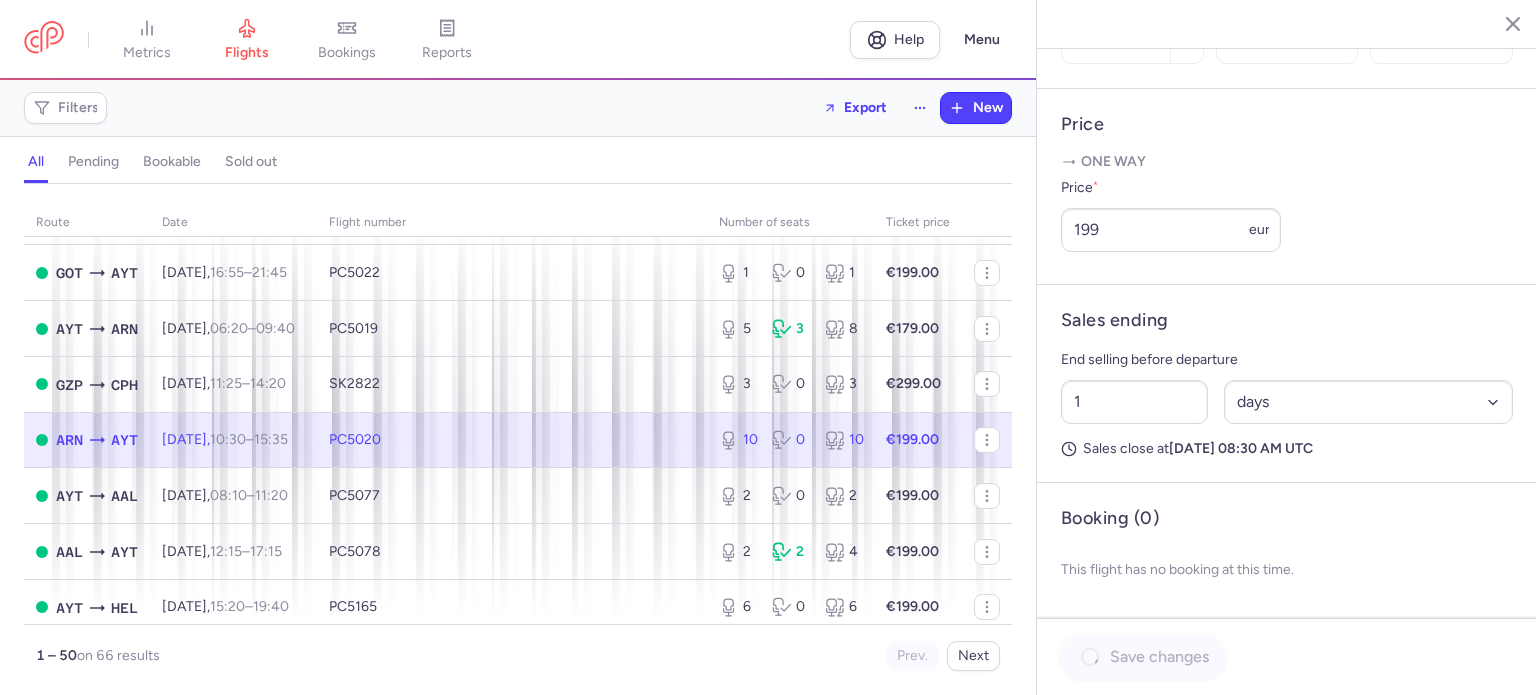 scroll, scrollTop: 736, scrollLeft: 0, axis: vertical 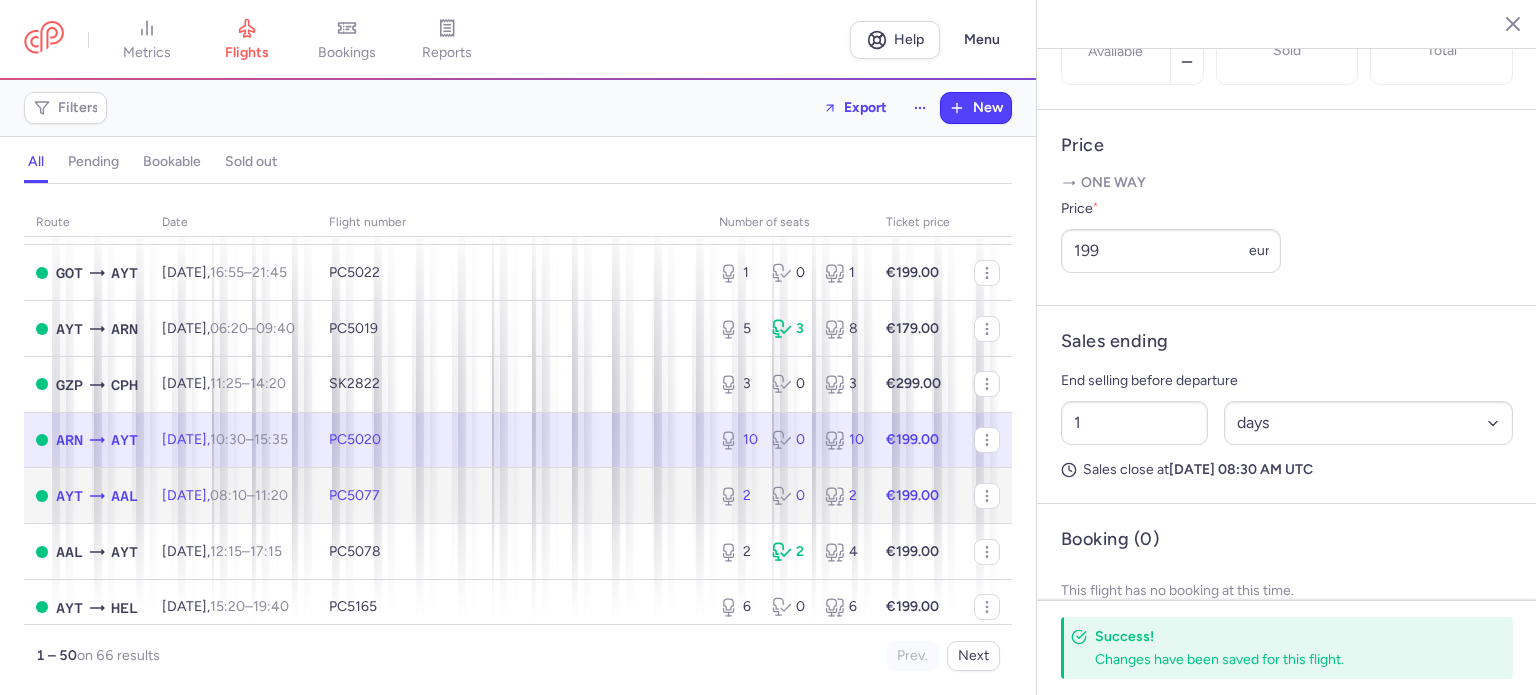 click on "PC5077" at bounding box center [512, 496] 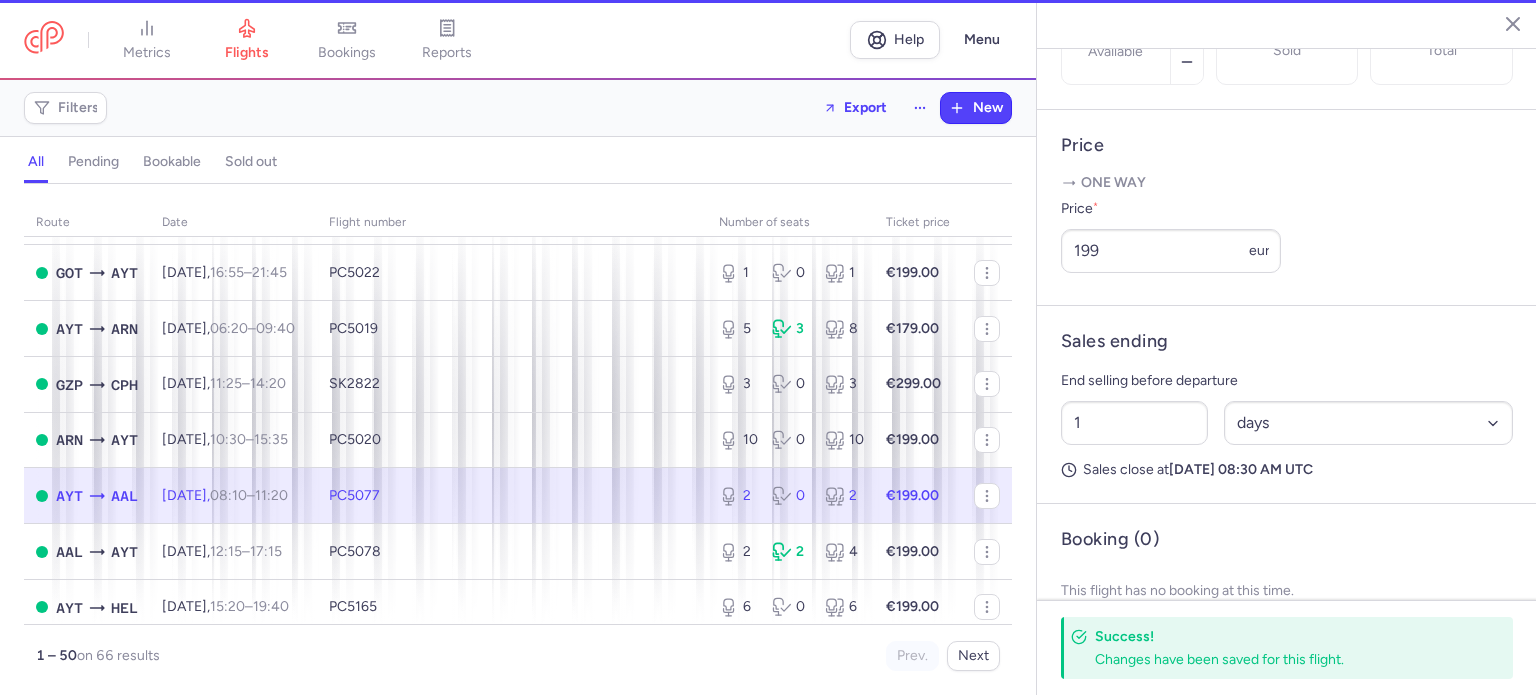 type on "2" 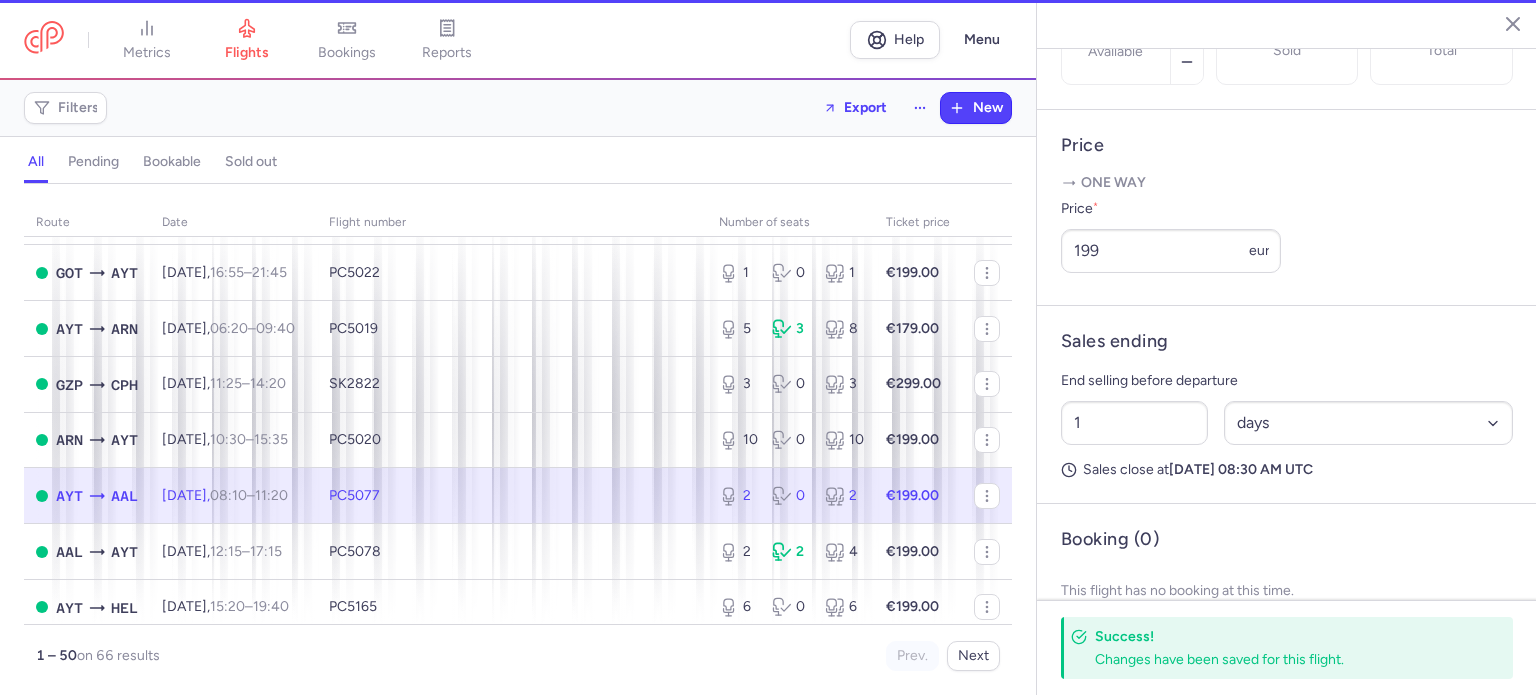 type on "2" 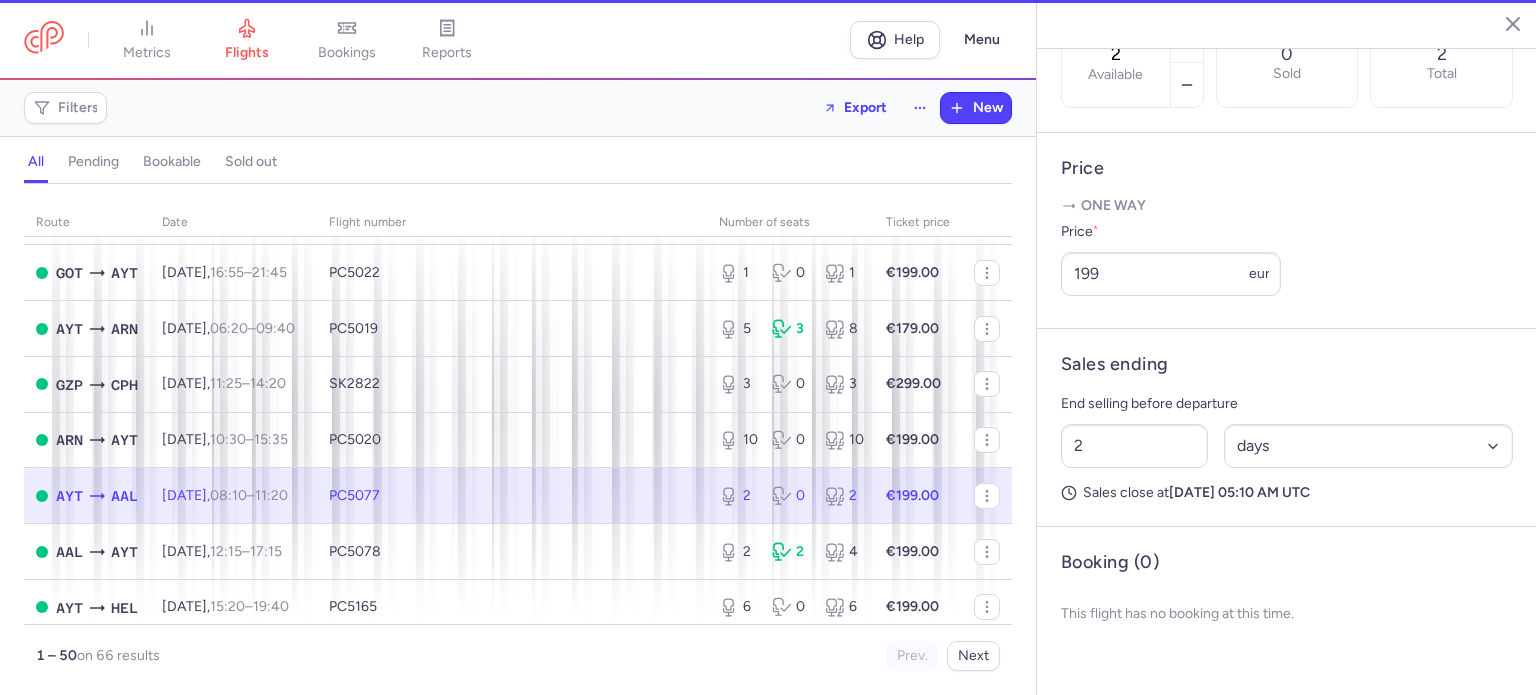 scroll, scrollTop: 683, scrollLeft: 0, axis: vertical 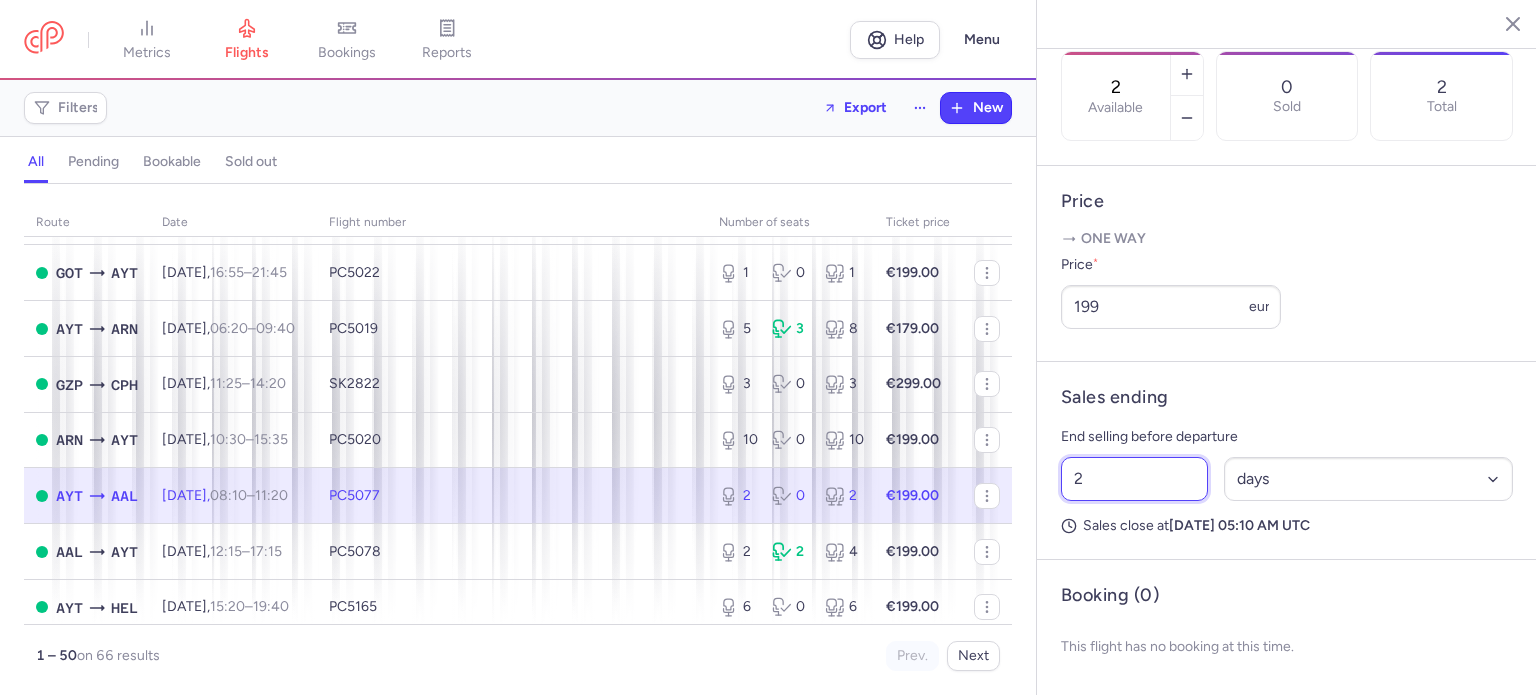 click on "2" at bounding box center (1134, 479) 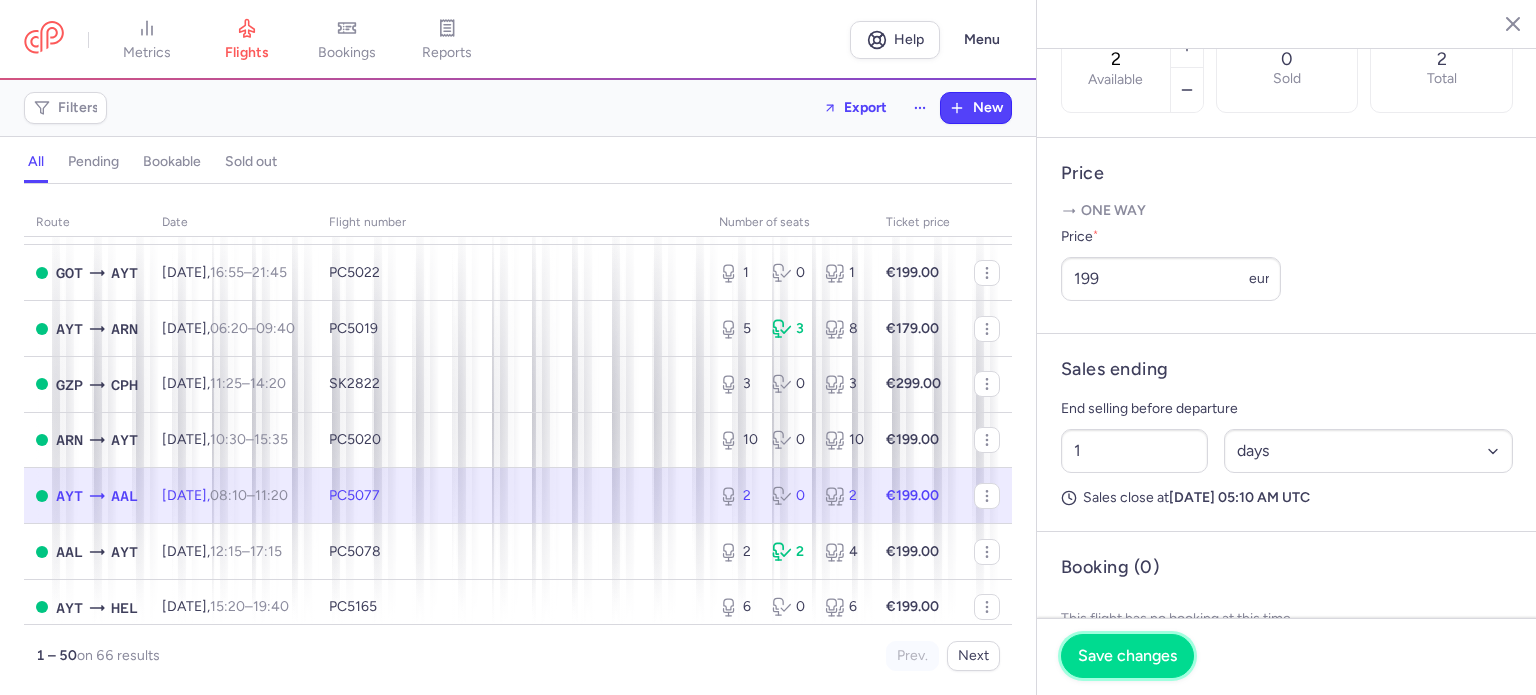 click on "Save changes" at bounding box center (1127, 656) 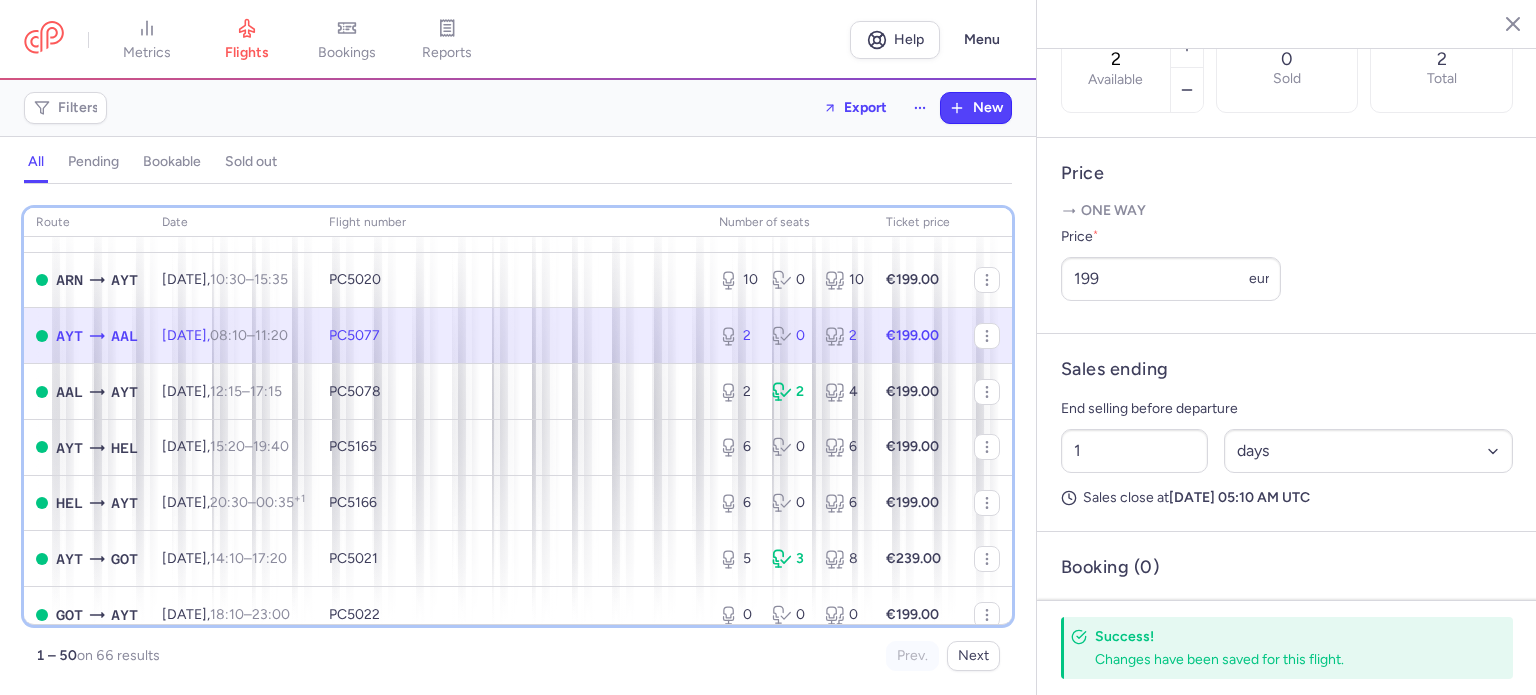 scroll, scrollTop: 1340, scrollLeft: 0, axis: vertical 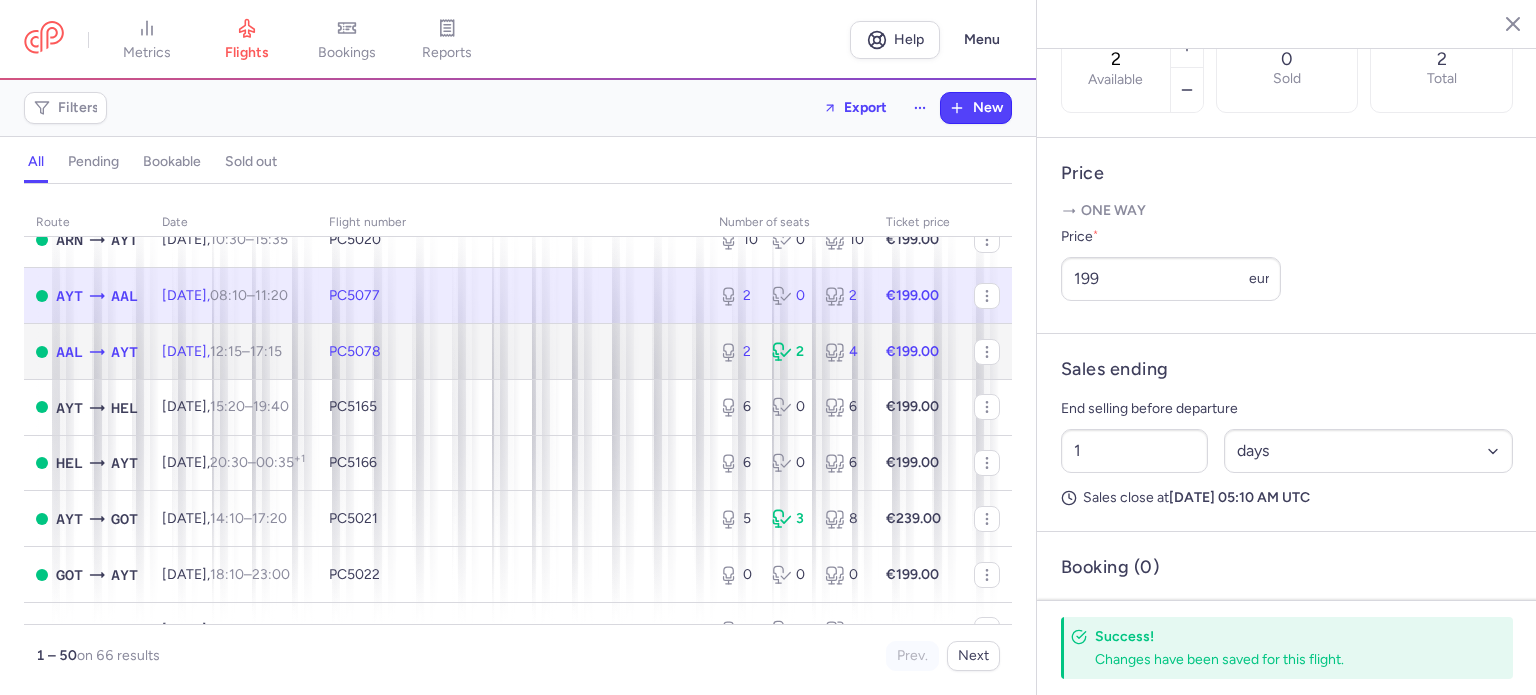 click on "PC5078" at bounding box center (512, 352) 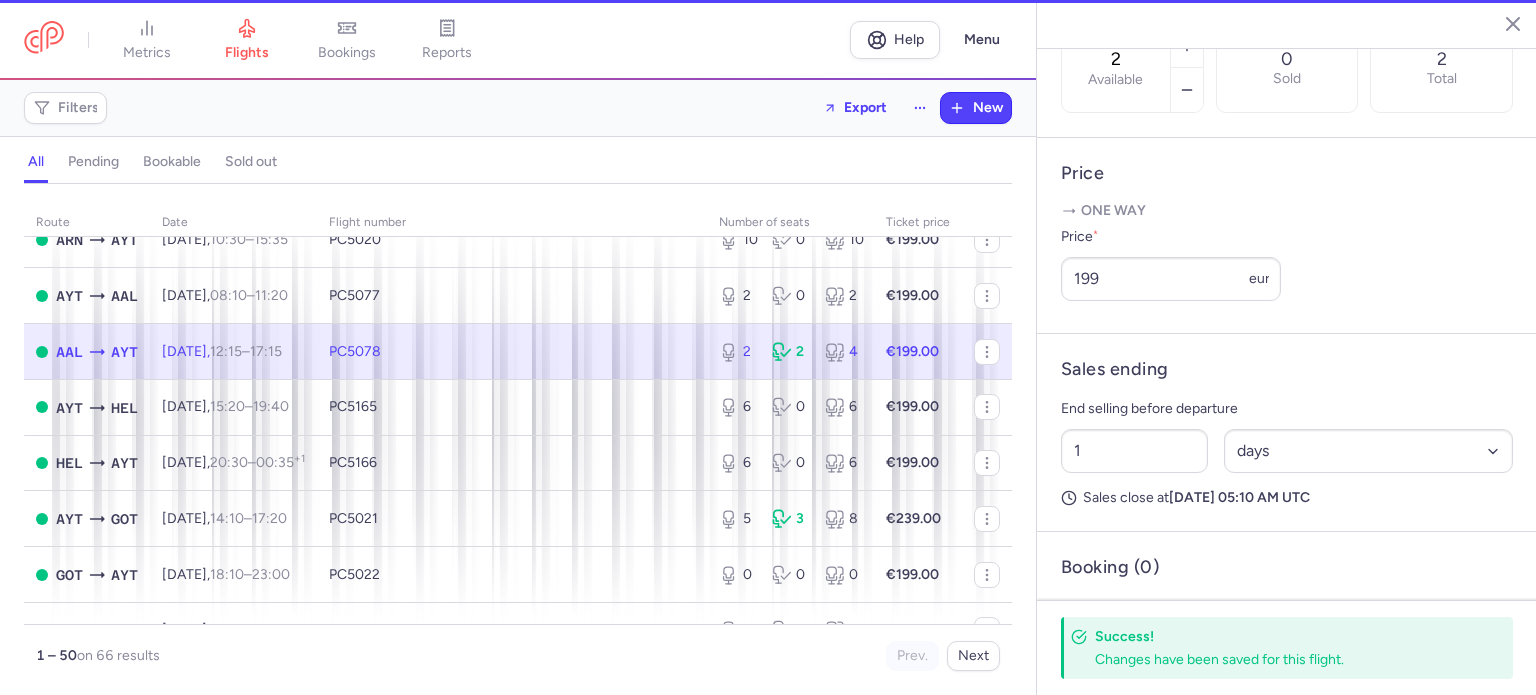 type on "2" 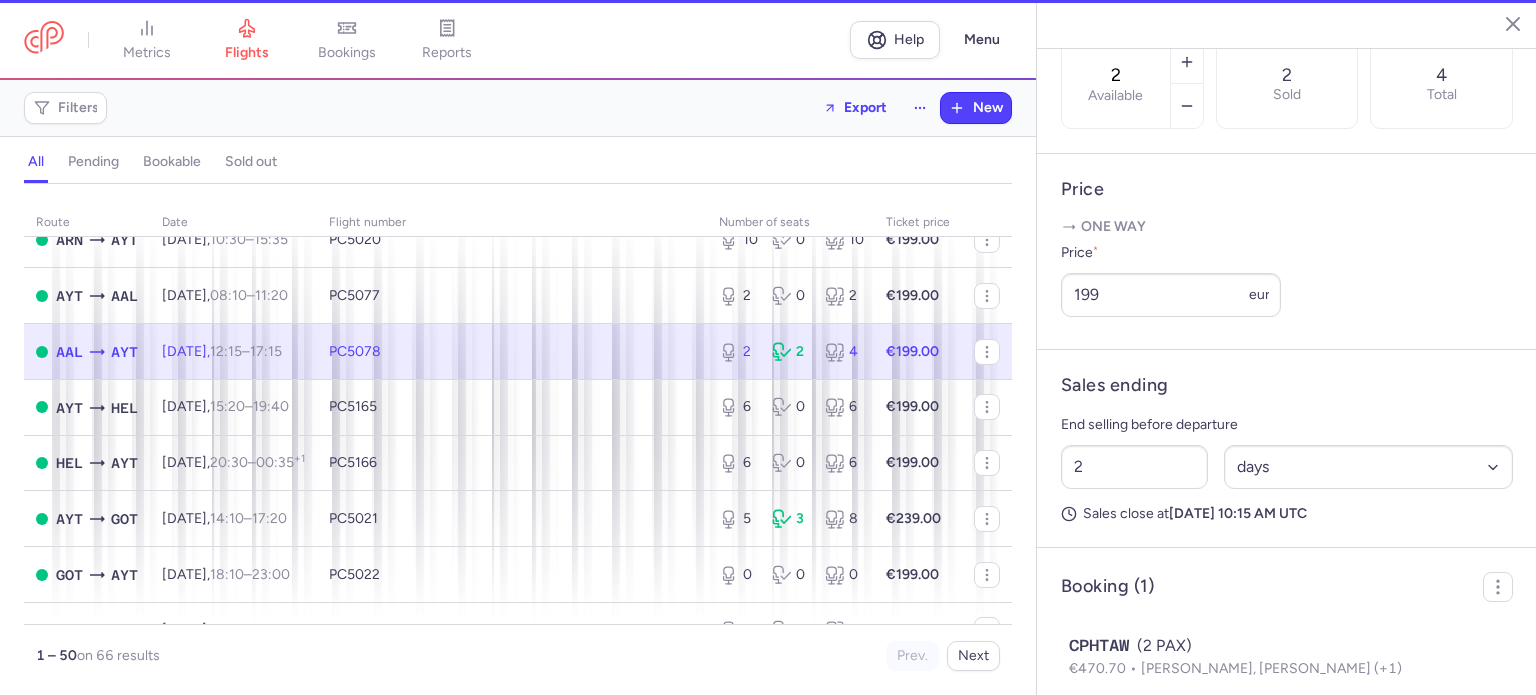 scroll, scrollTop: 699, scrollLeft: 0, axis: vertical 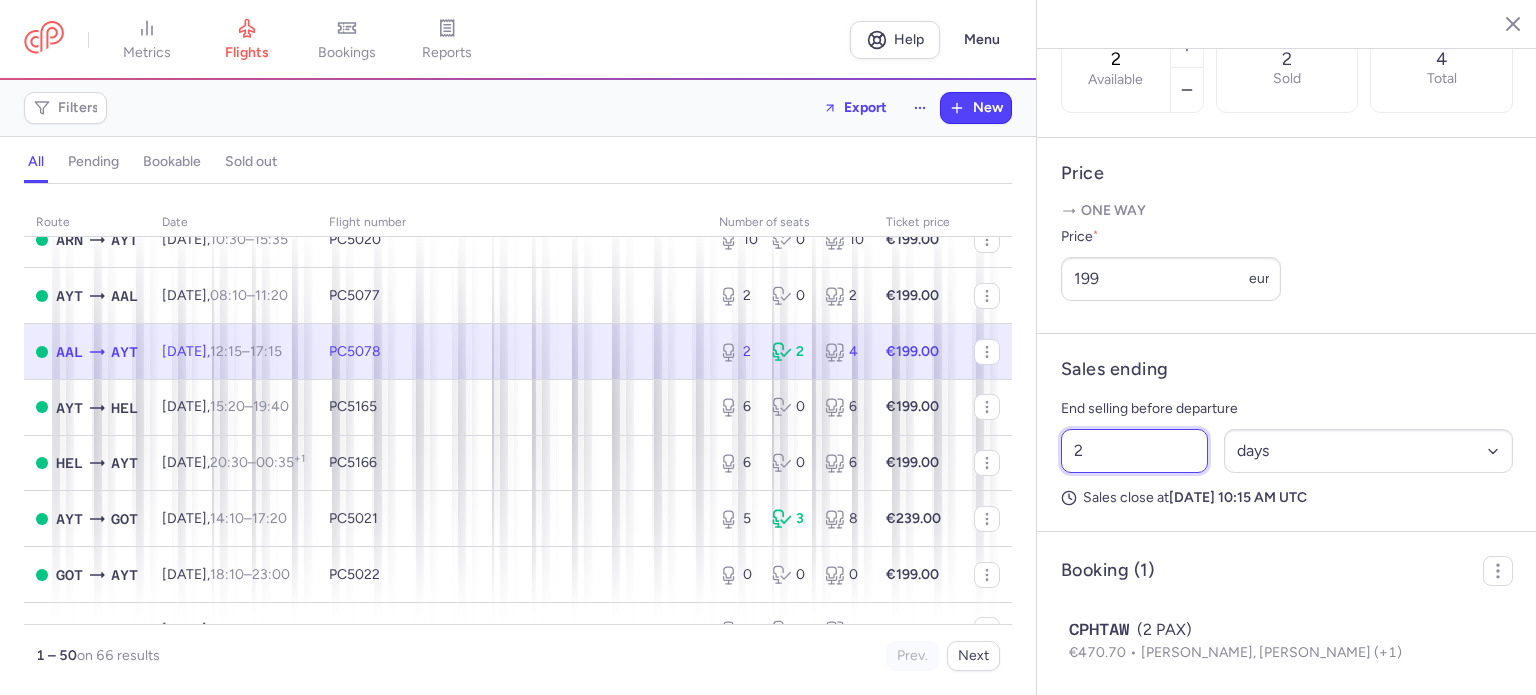 click on "2" at bounding box center (1134, 451) 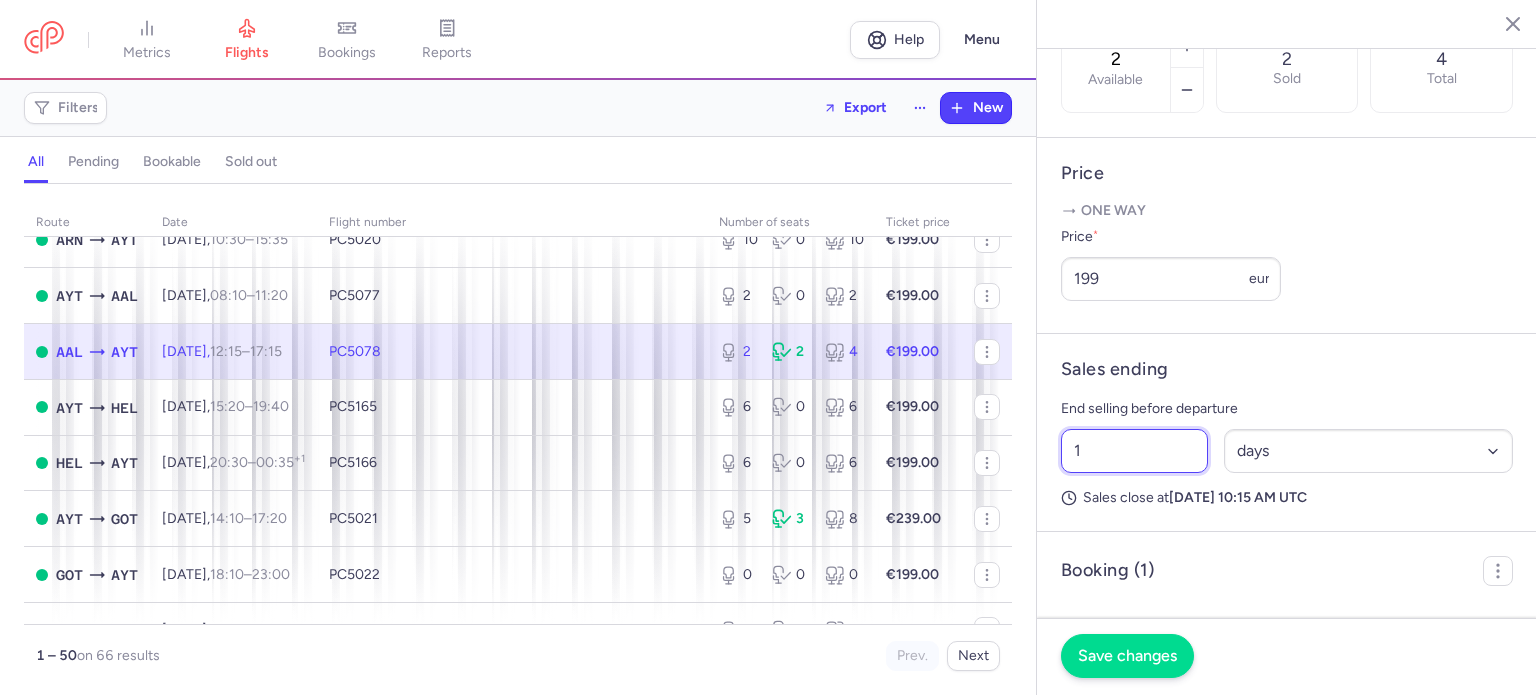 type on "1" 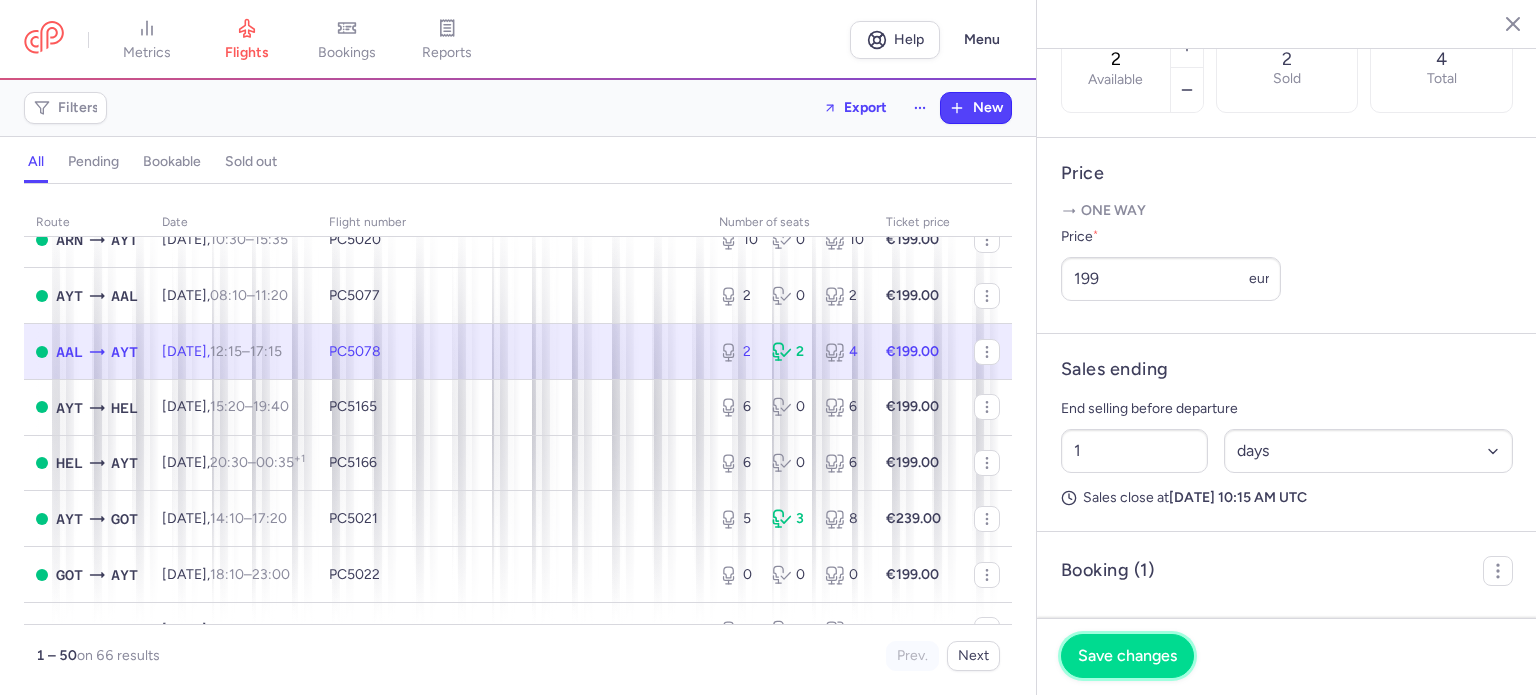 click on "Save changes" at bounding box center [1127, 656] 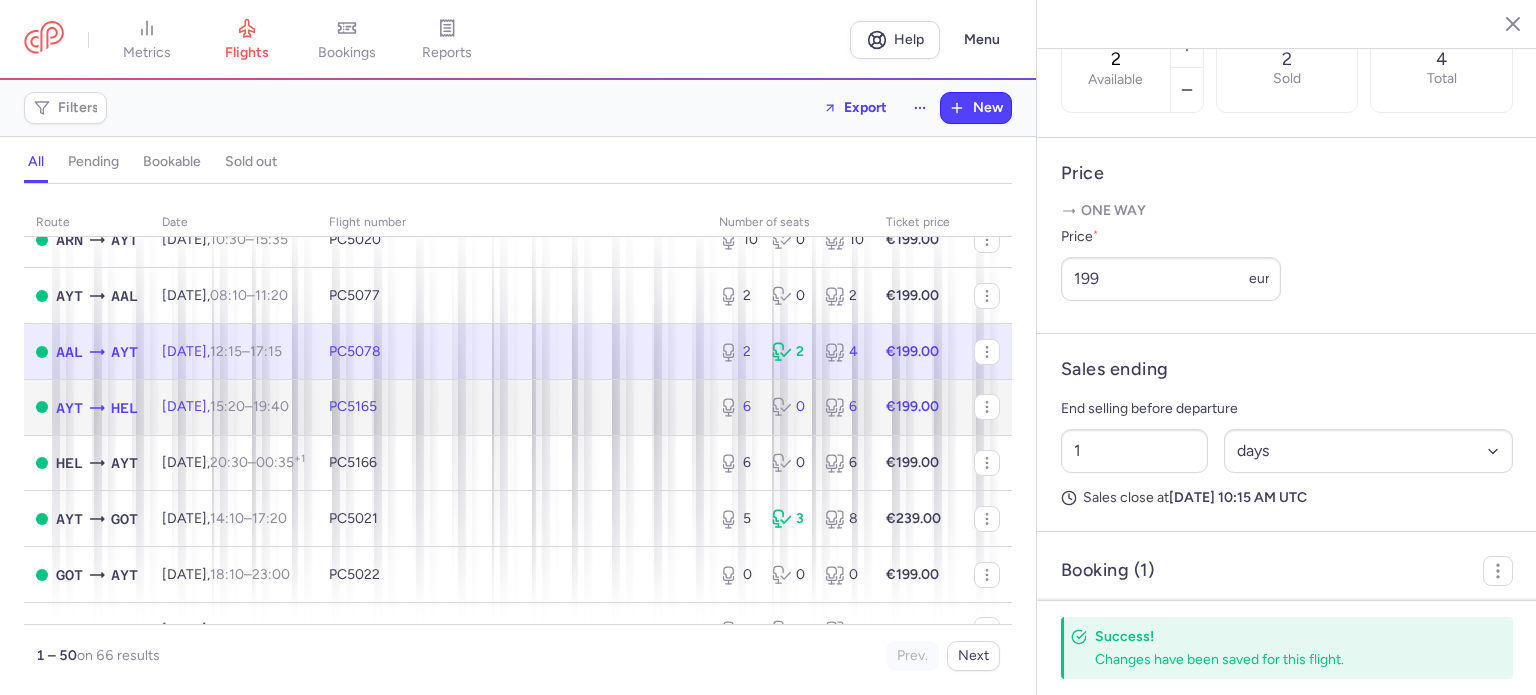 click on "PC5165" at bounding box center (512, 407) 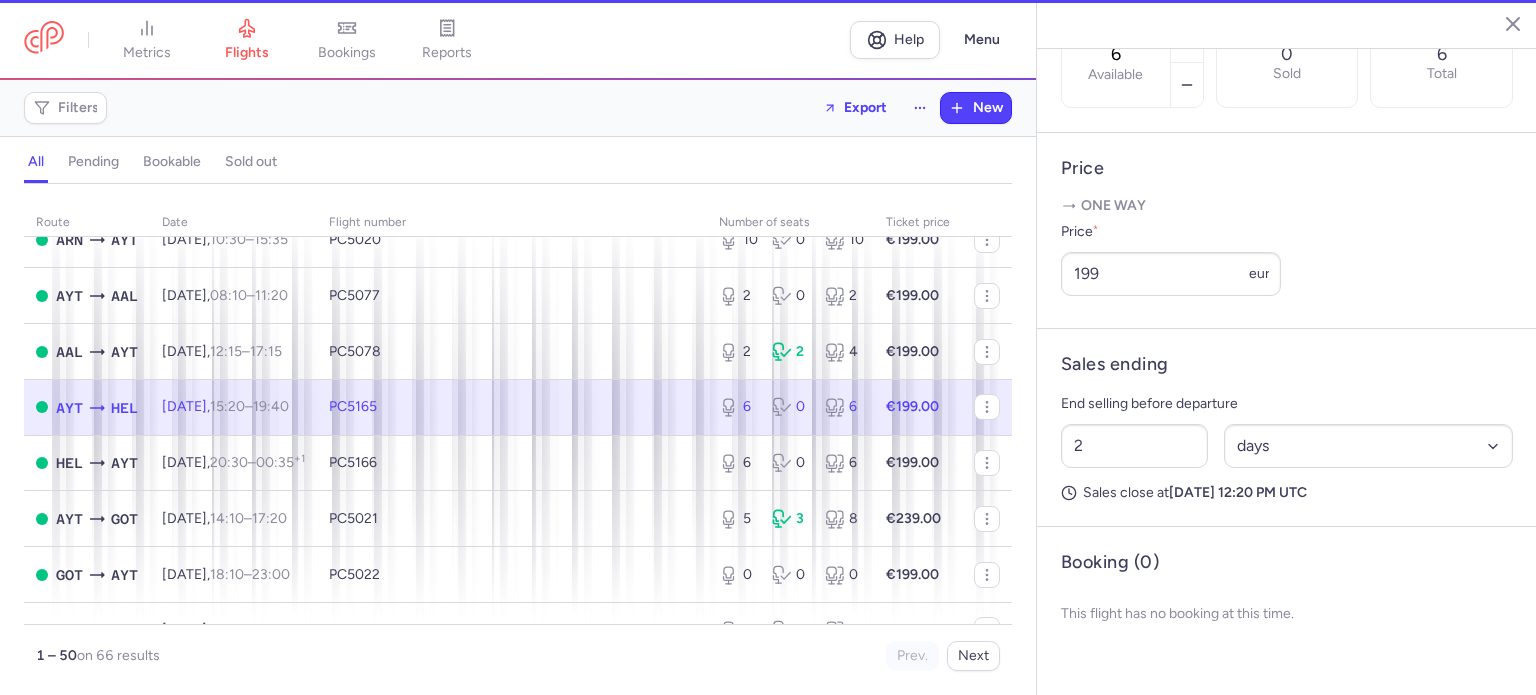 scroll, scrollTop: 683, scrollLeft: 0, axis: vertical 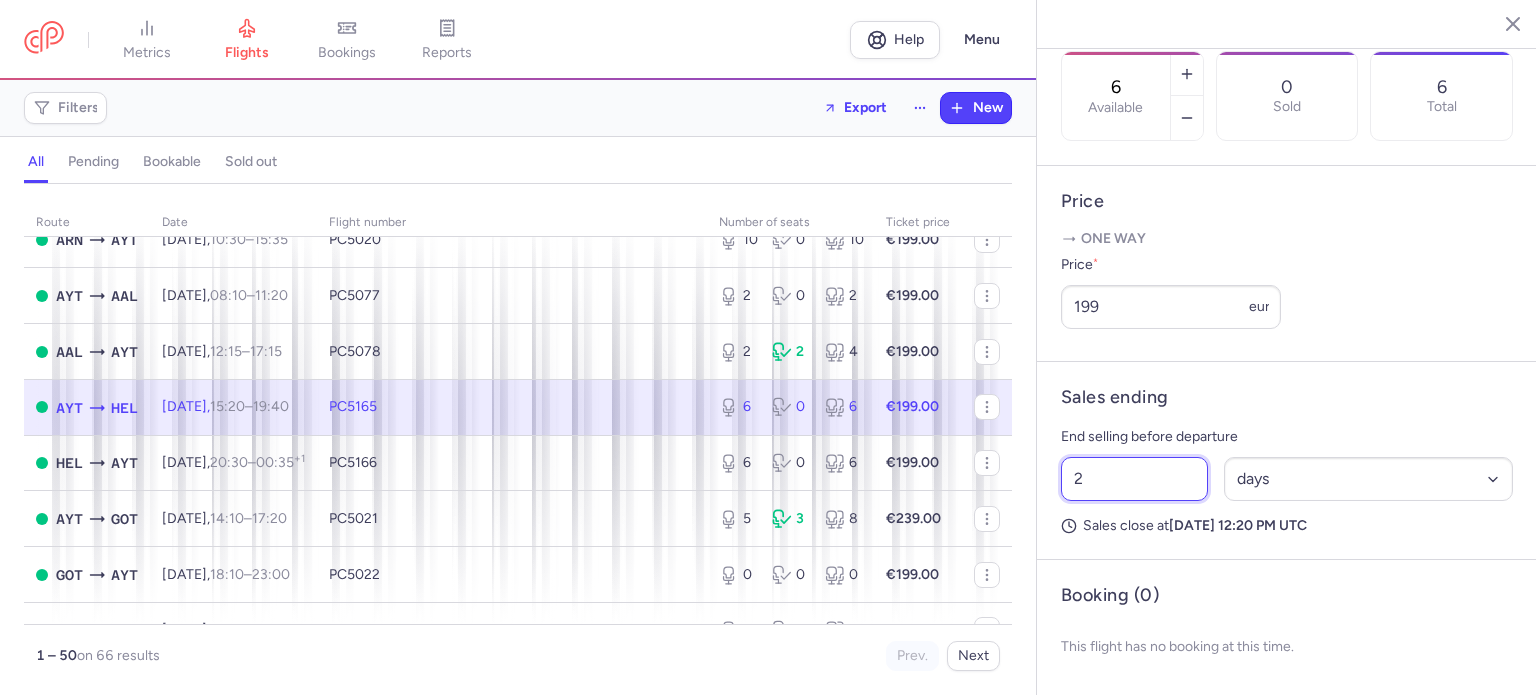click on "2" at bounding box center (1134, 479) 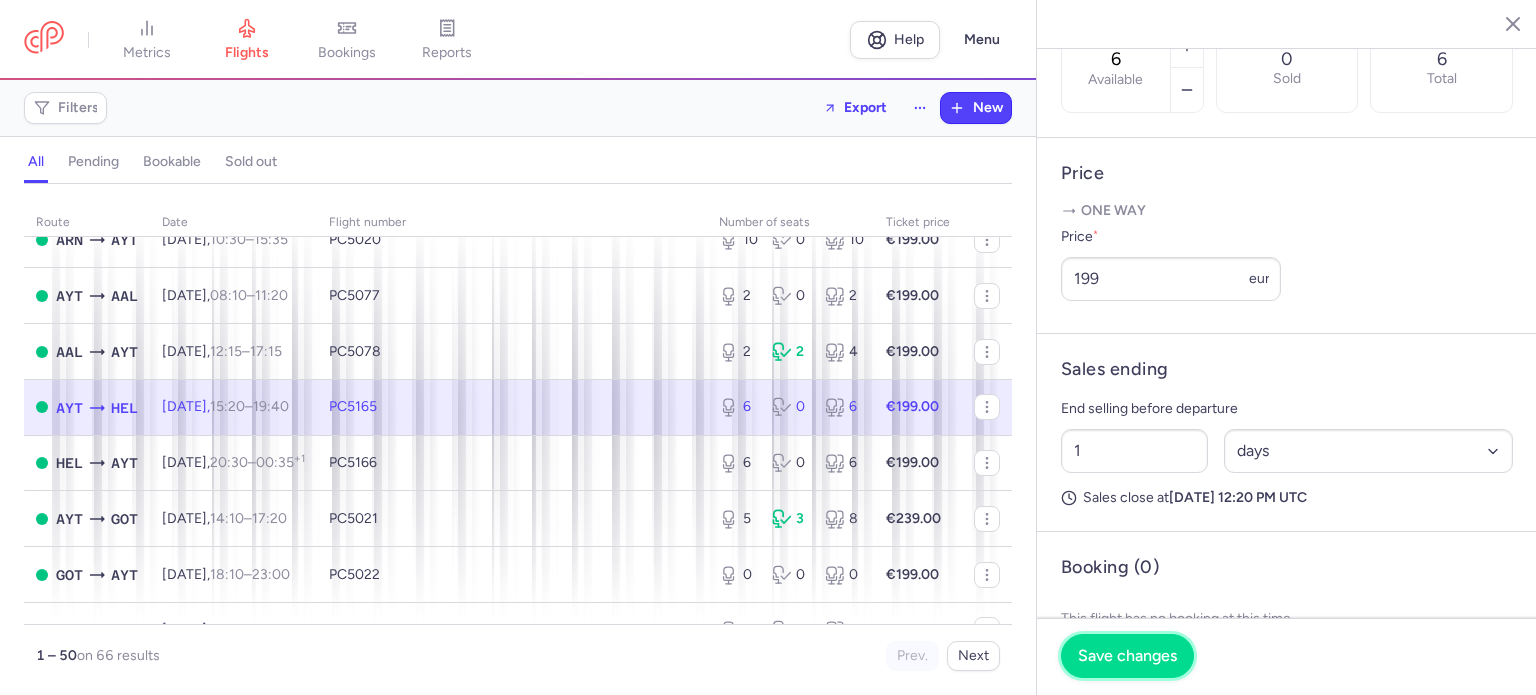 click on "Save changes" at bounding box center [1127, 656] 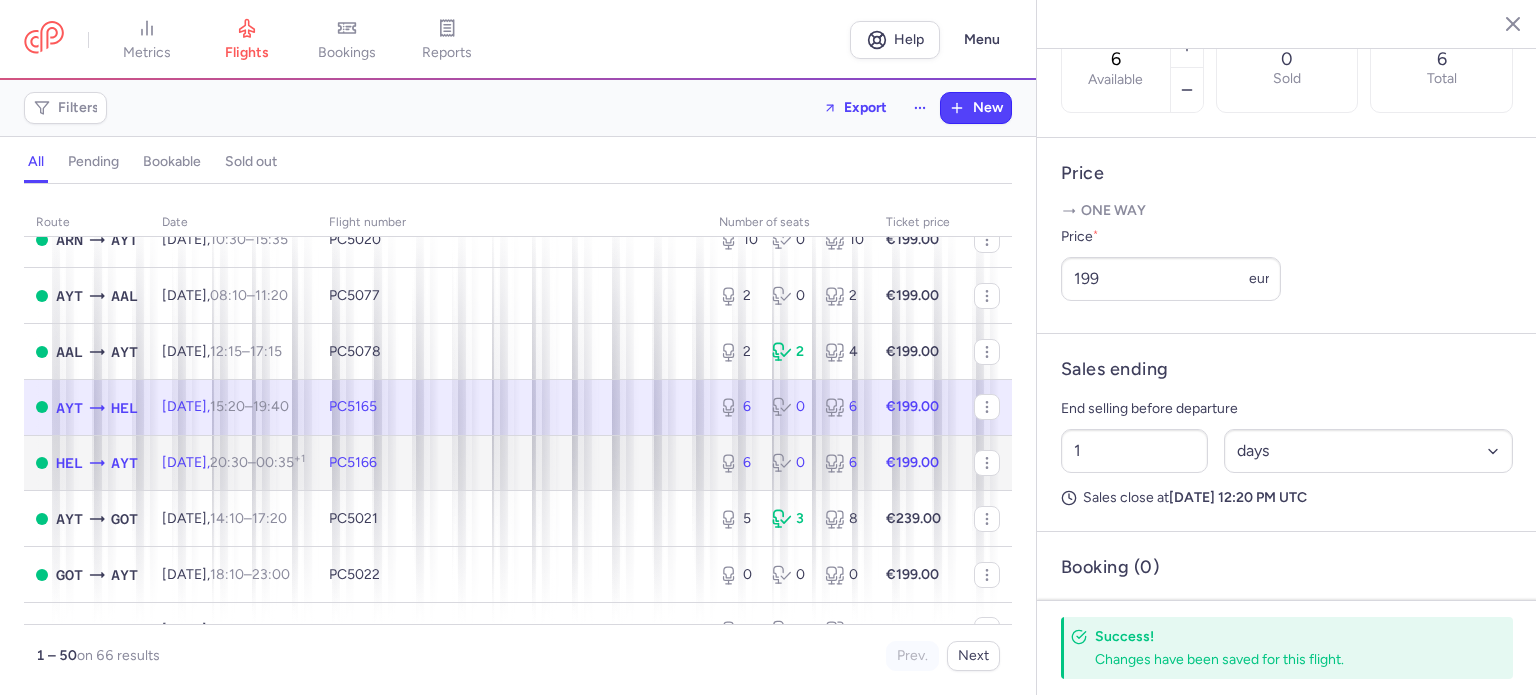 click on "PC5166" at bounding box center [512, 463] 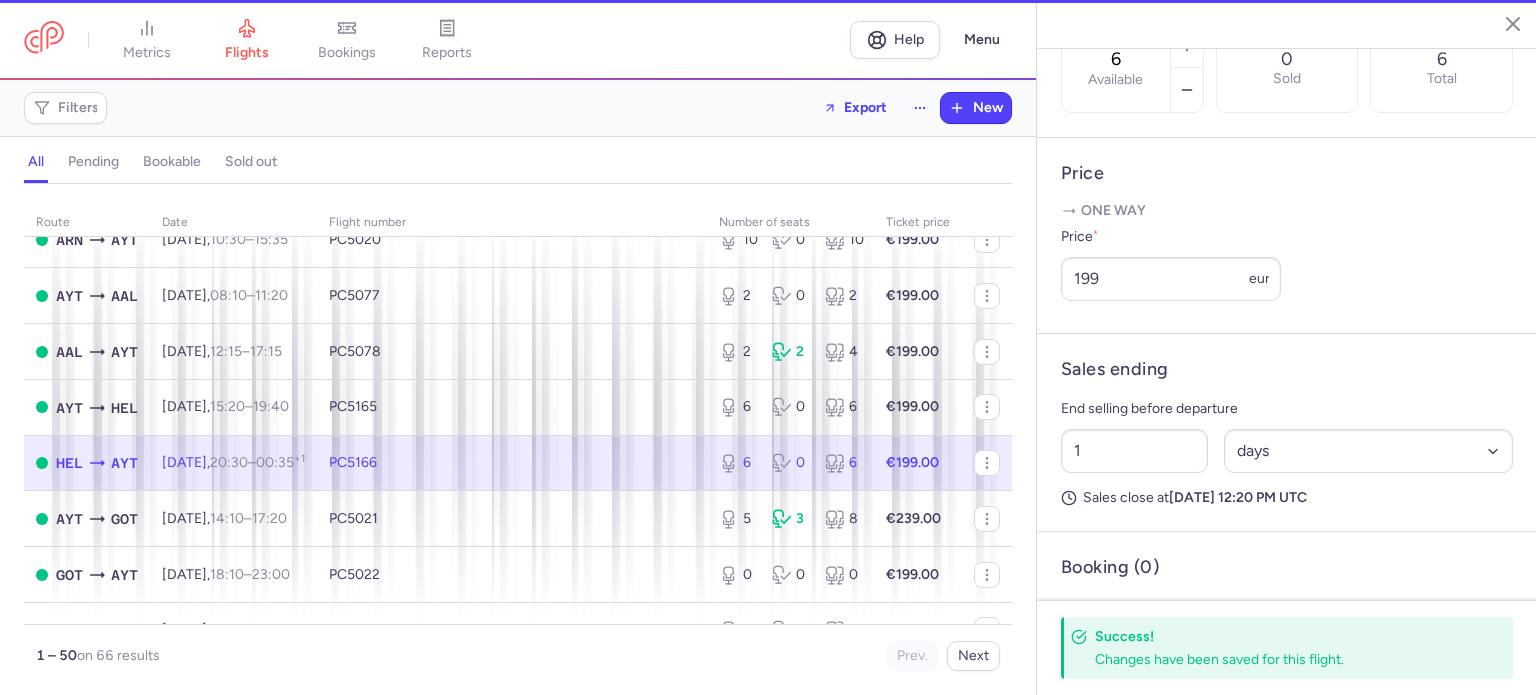 type on "2" 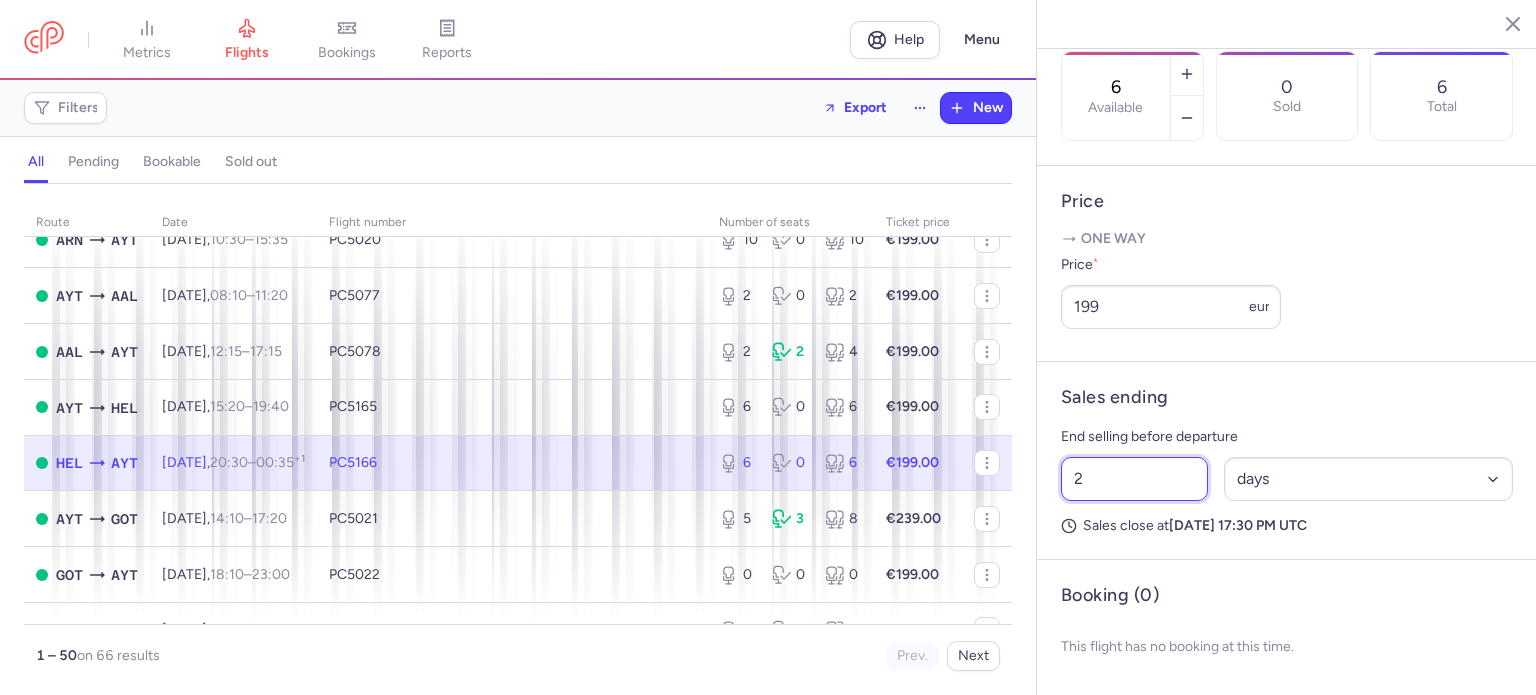 click on "2" at bounding box center [1134, 479] 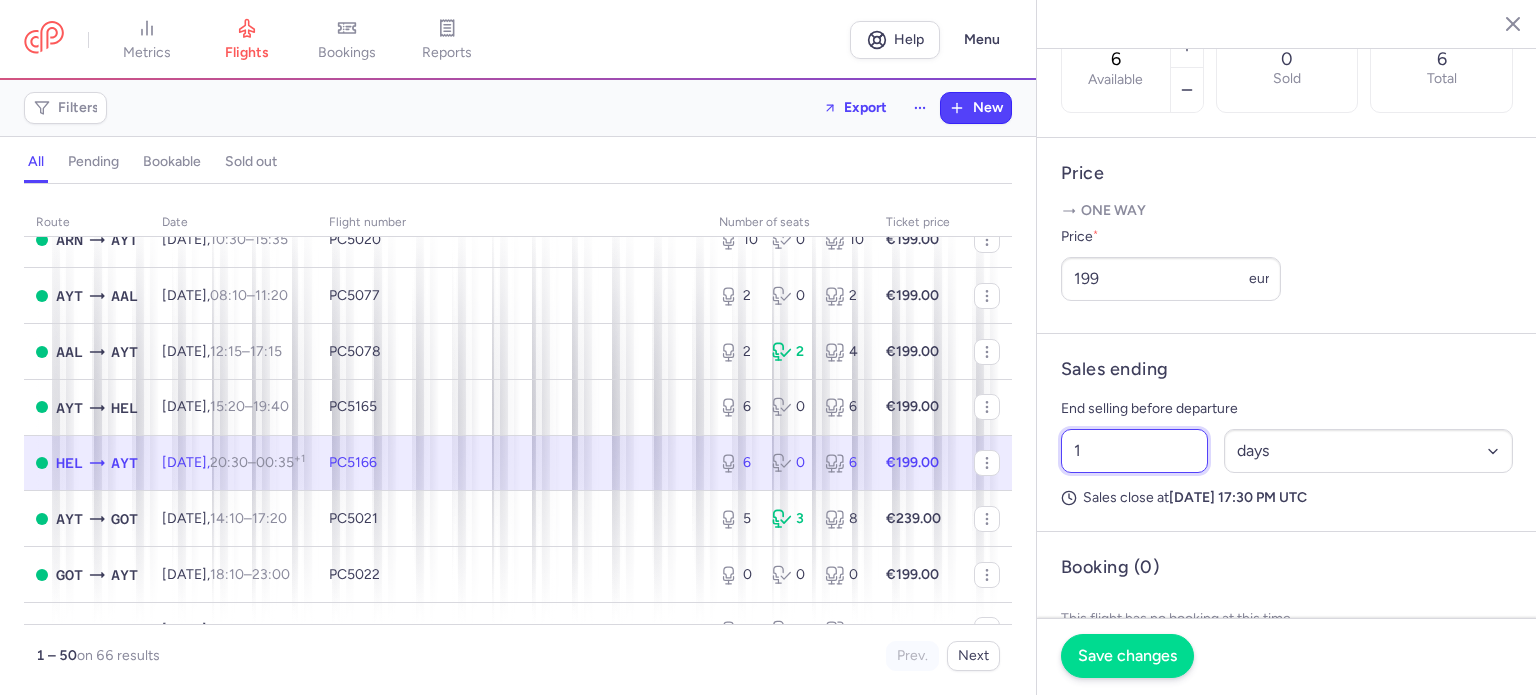 type on "1" 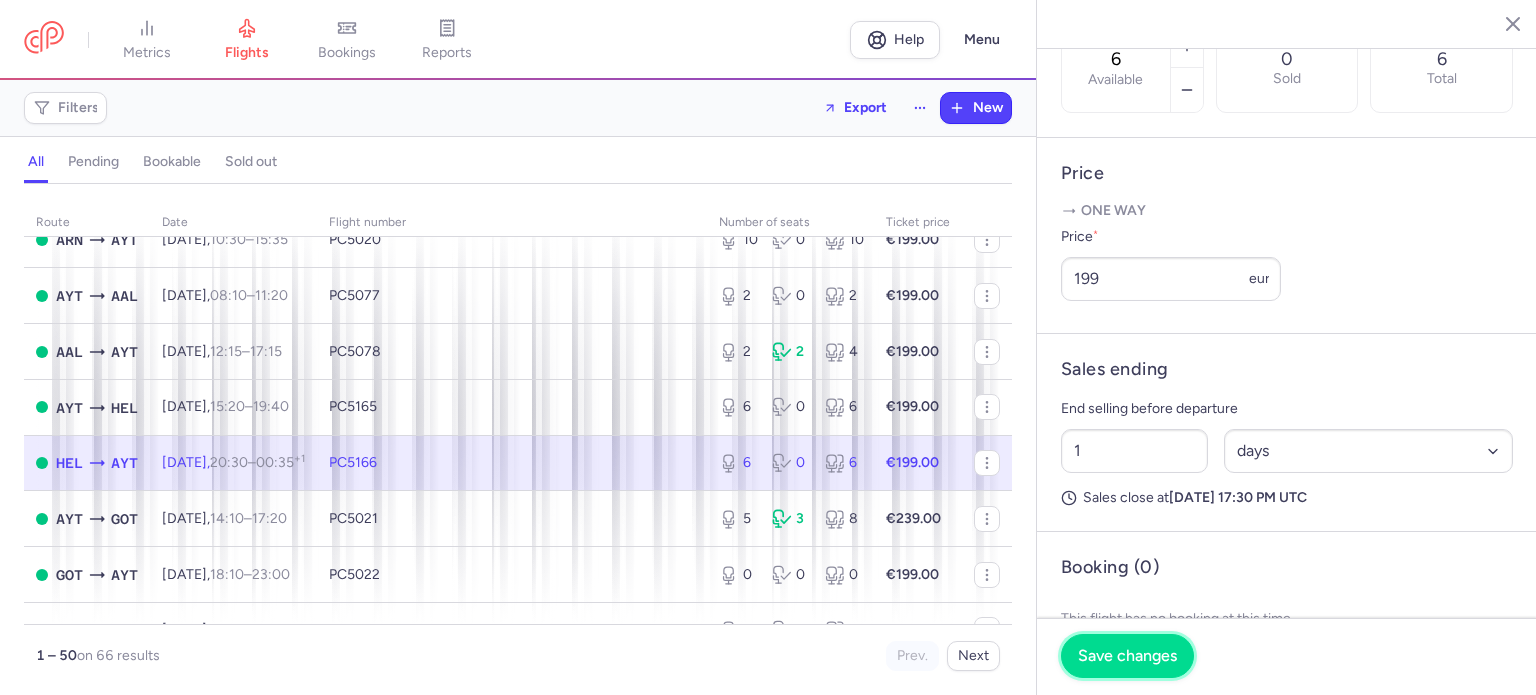 click on "Save changes" at bounding box center [1127, 656] 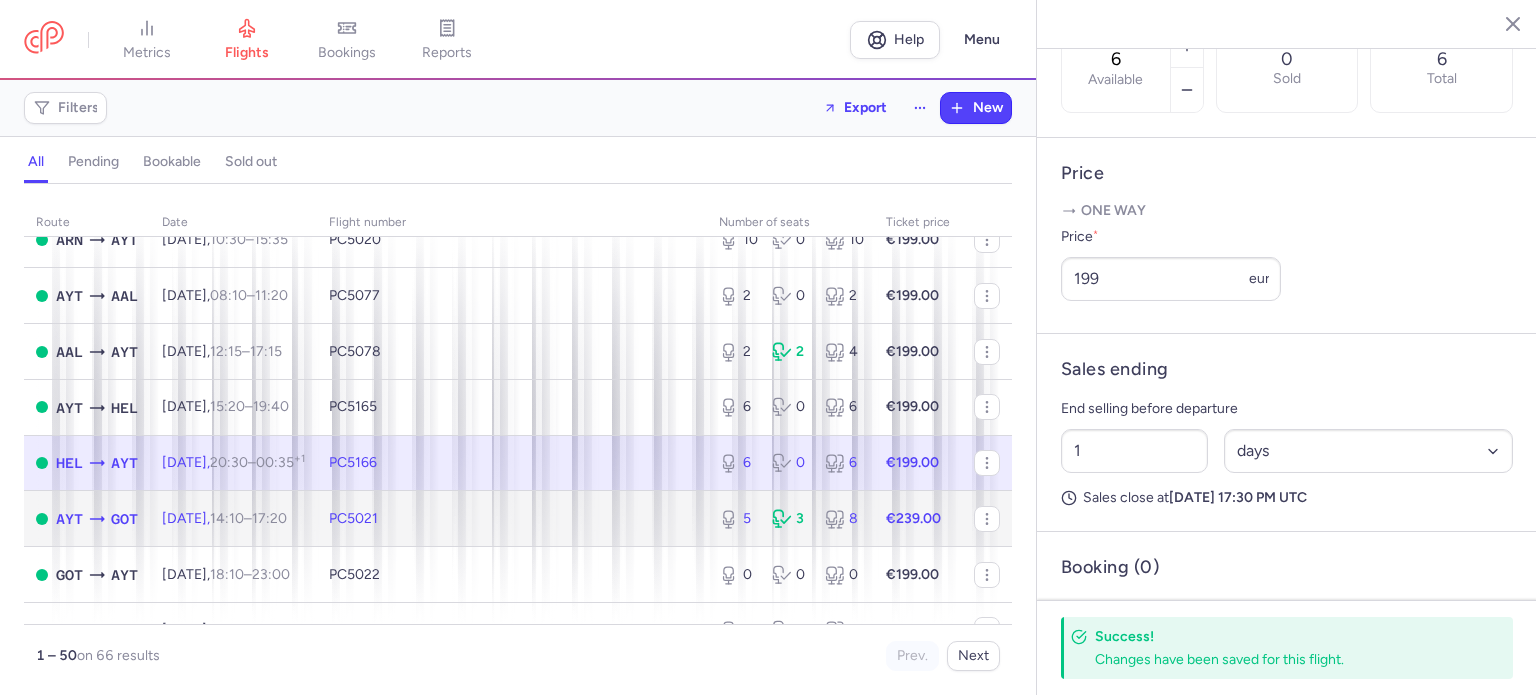 click on "PC5021" at bounding box center (512, 519) 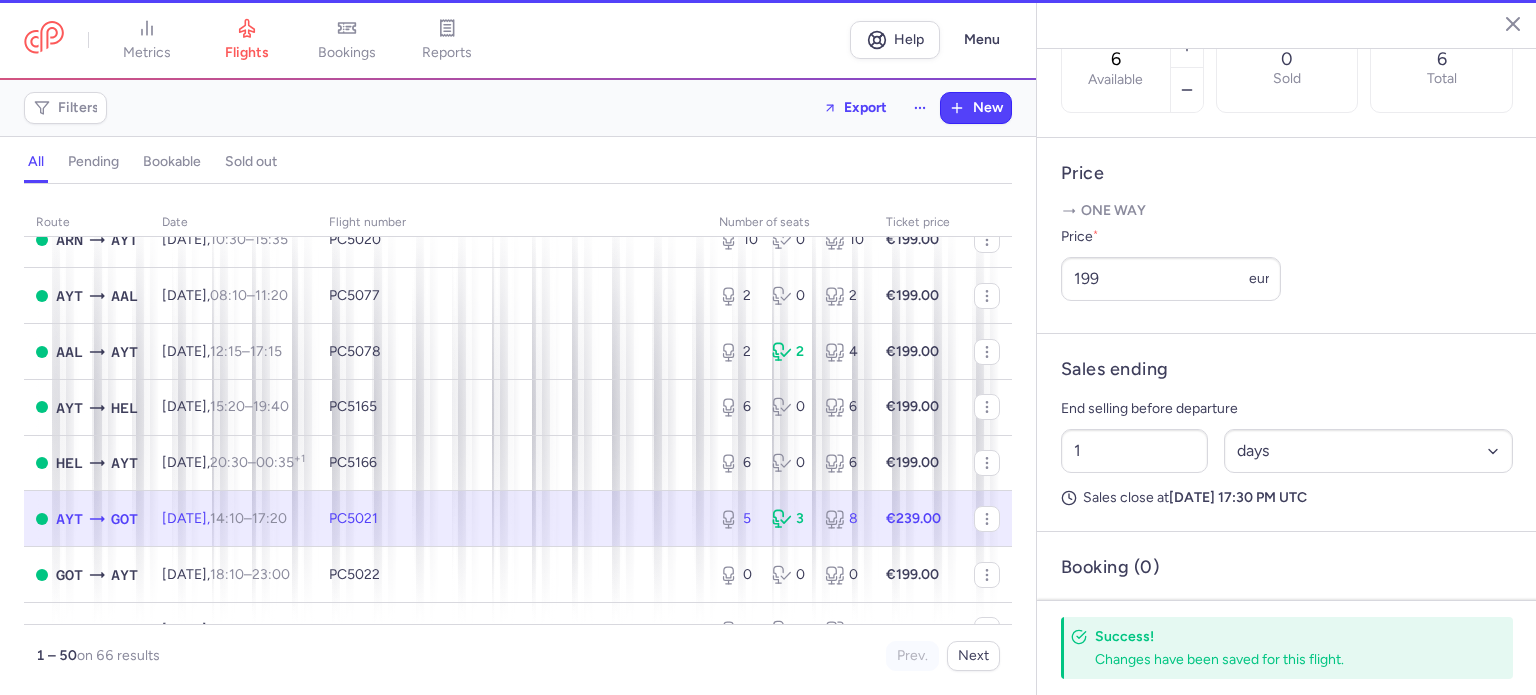 type on "5" 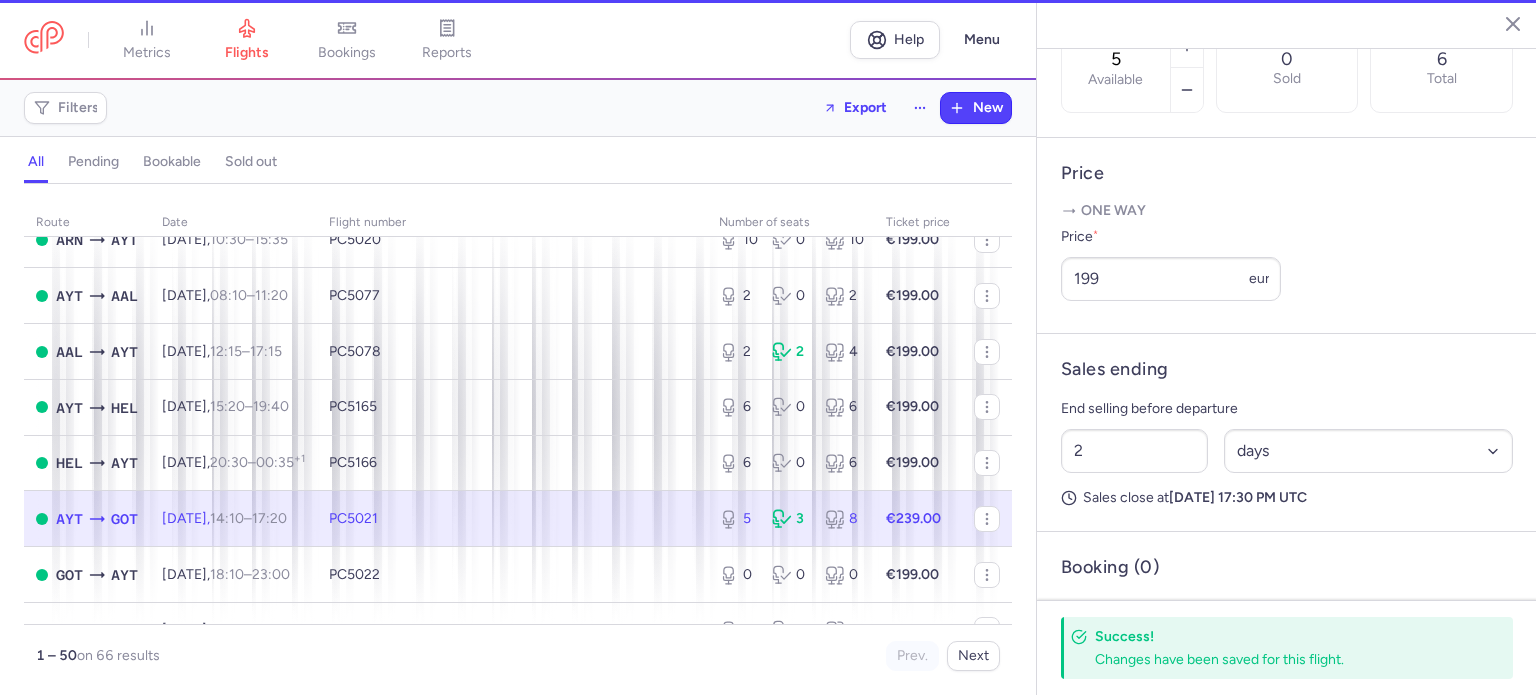 scroll, scrollTop: 699, scrollLeft: 0, axis: vertical 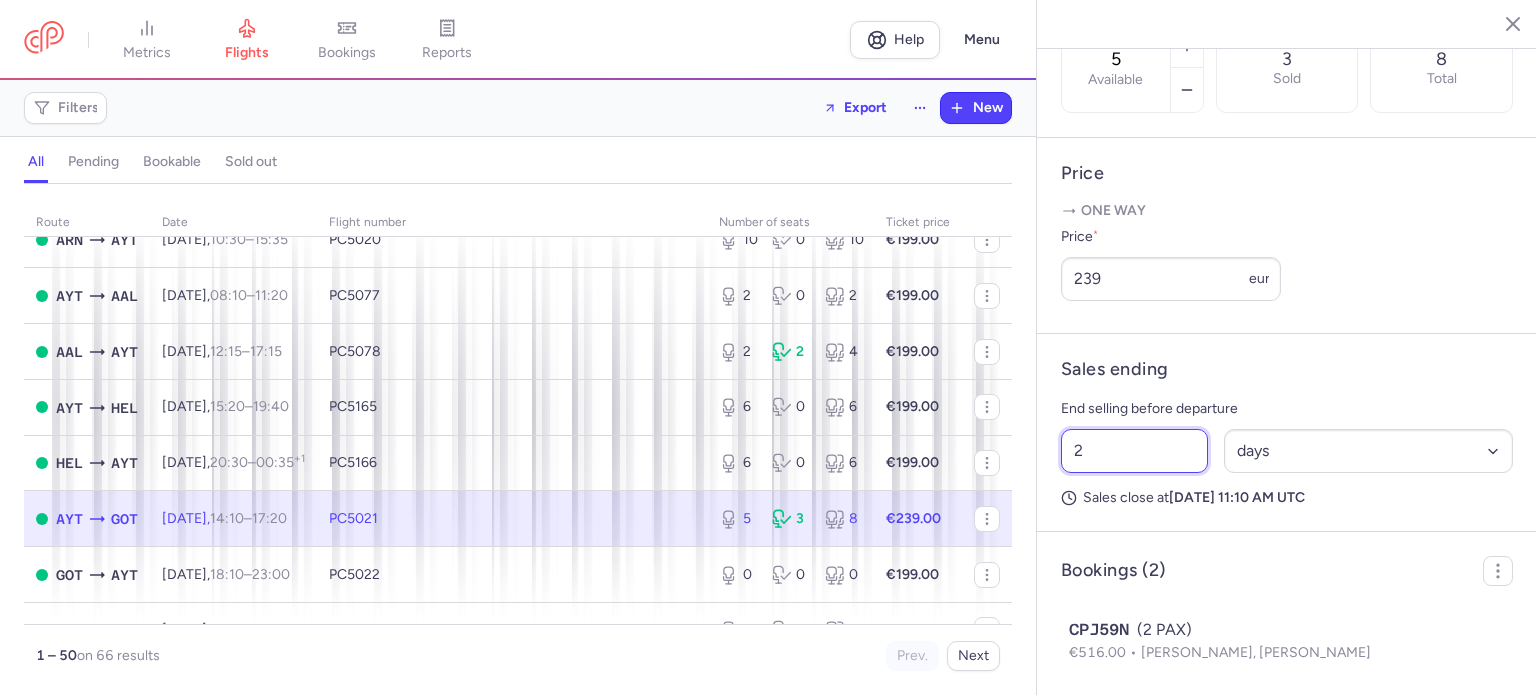 click on "2" at bounding box center (1134, 451) 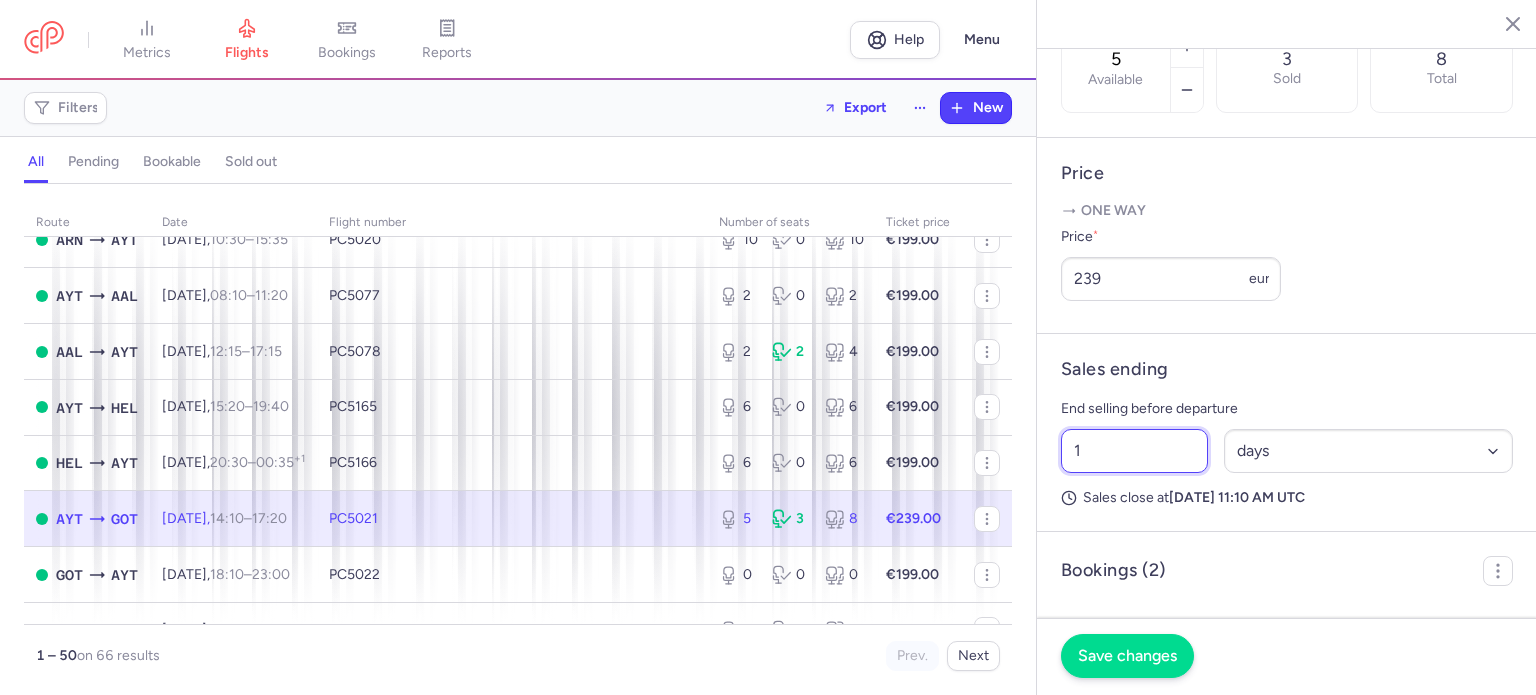 type on "1" 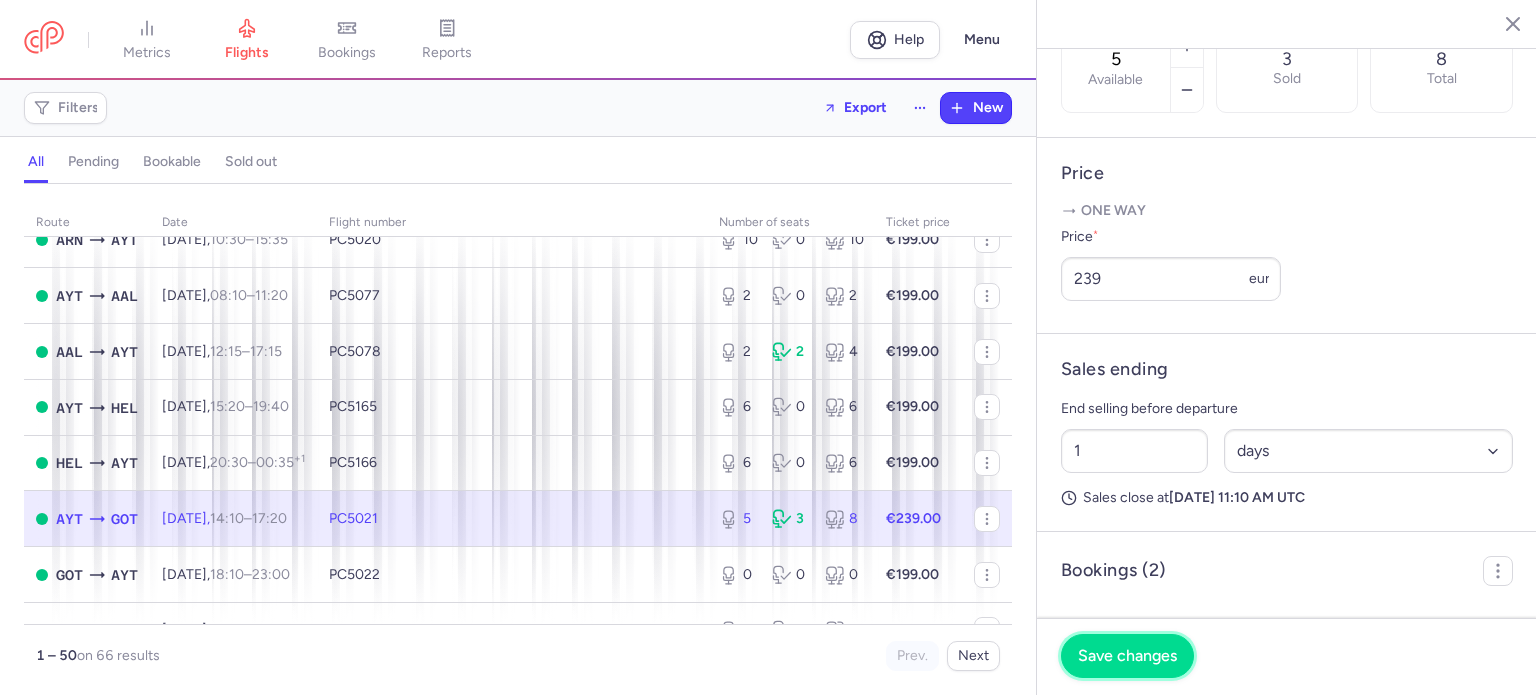 click on "Save changes" at bounding box center (1127, 656) 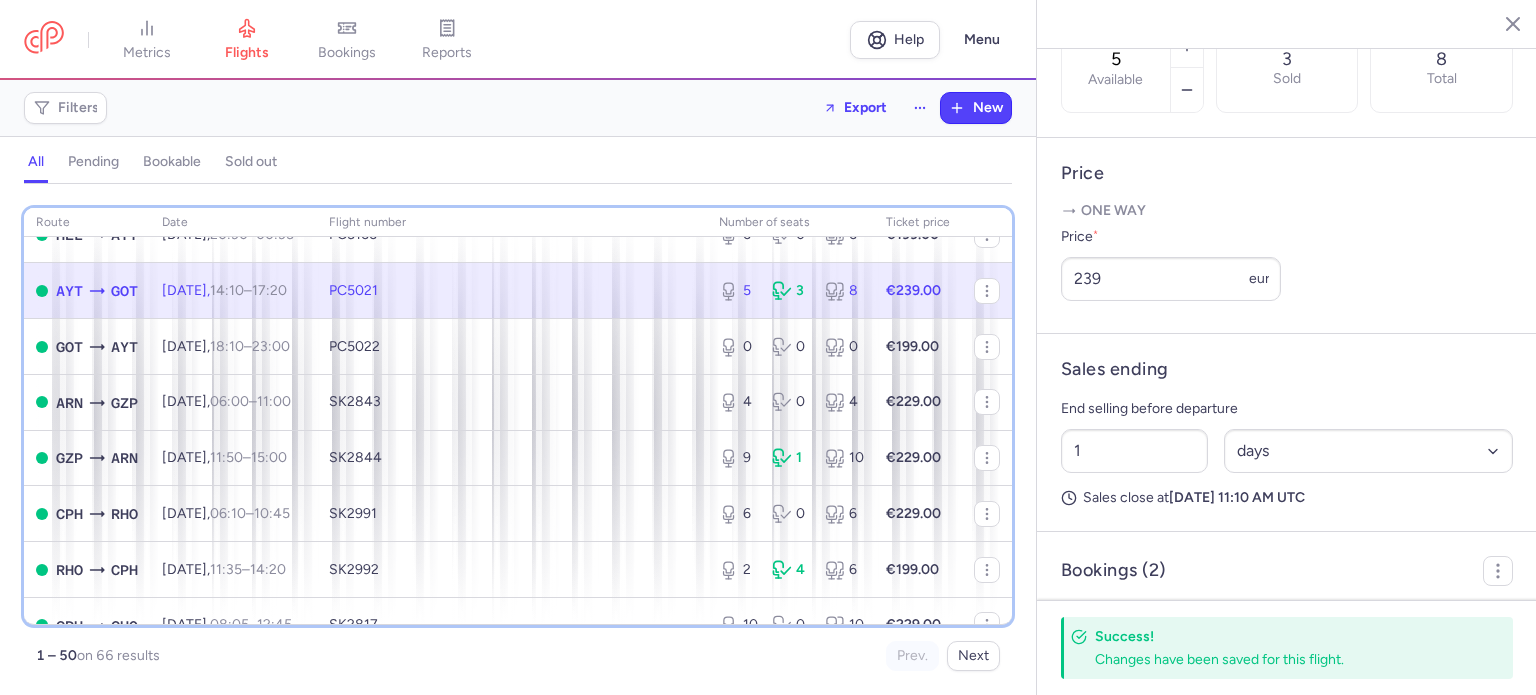 scroll, scrollTop: 1580, scrollLeft: 0, axis: vertical 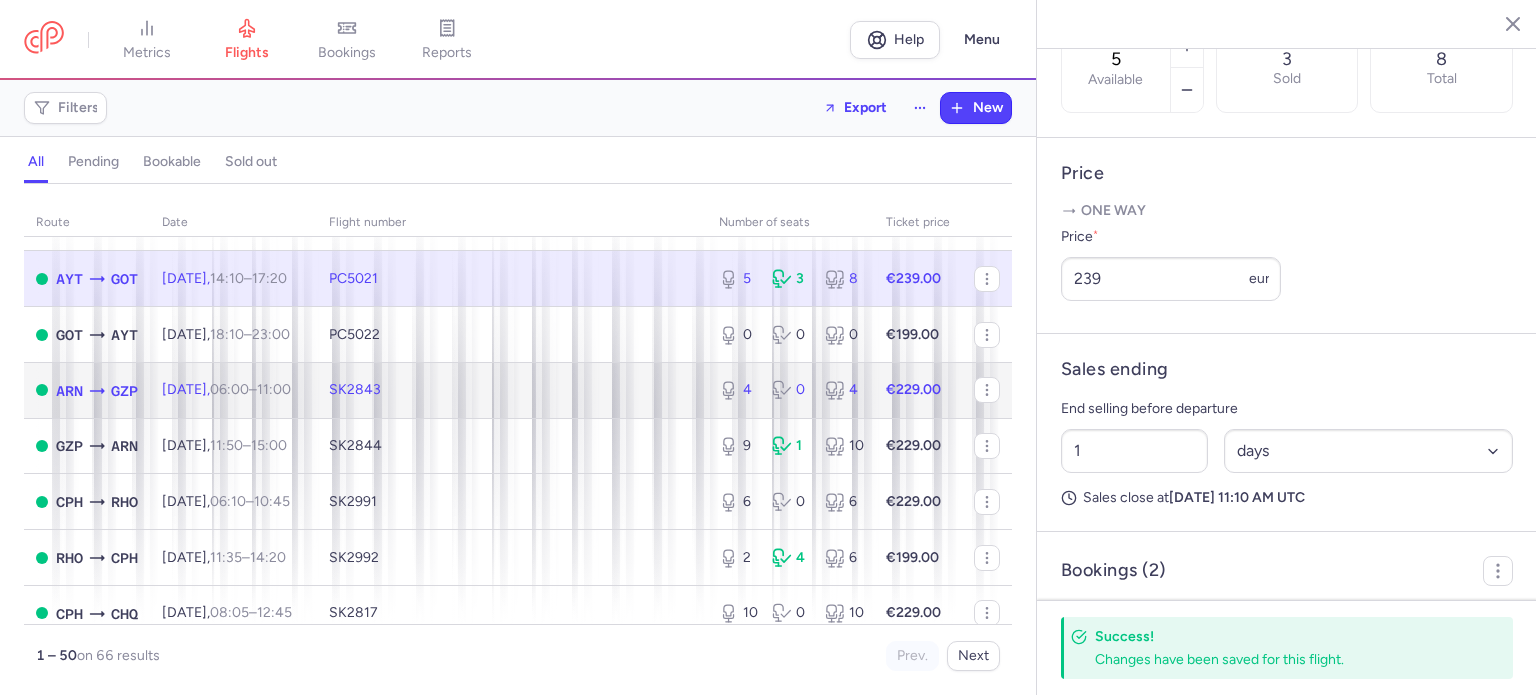 click on "[DATE]  06:00  –  11:00  +0" at bounding box center [226, 389] 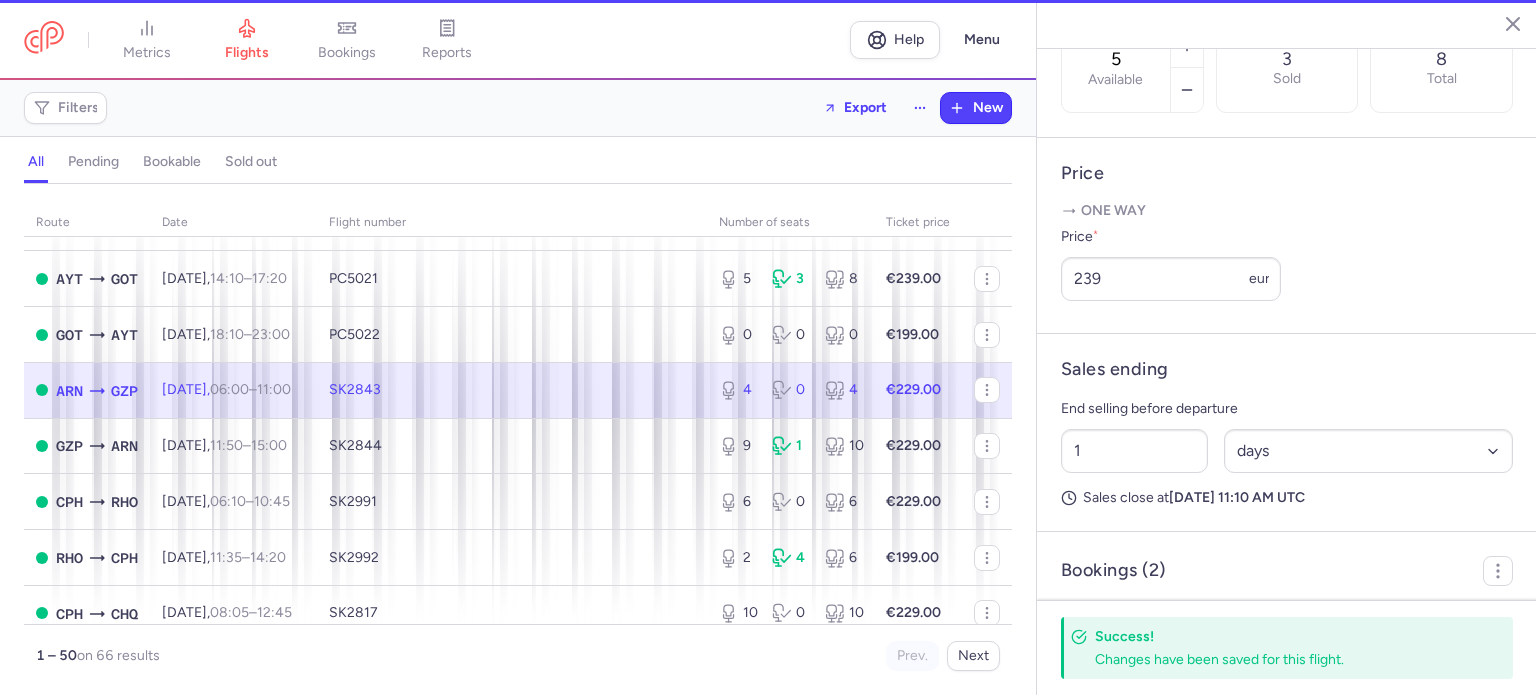 type on "4" 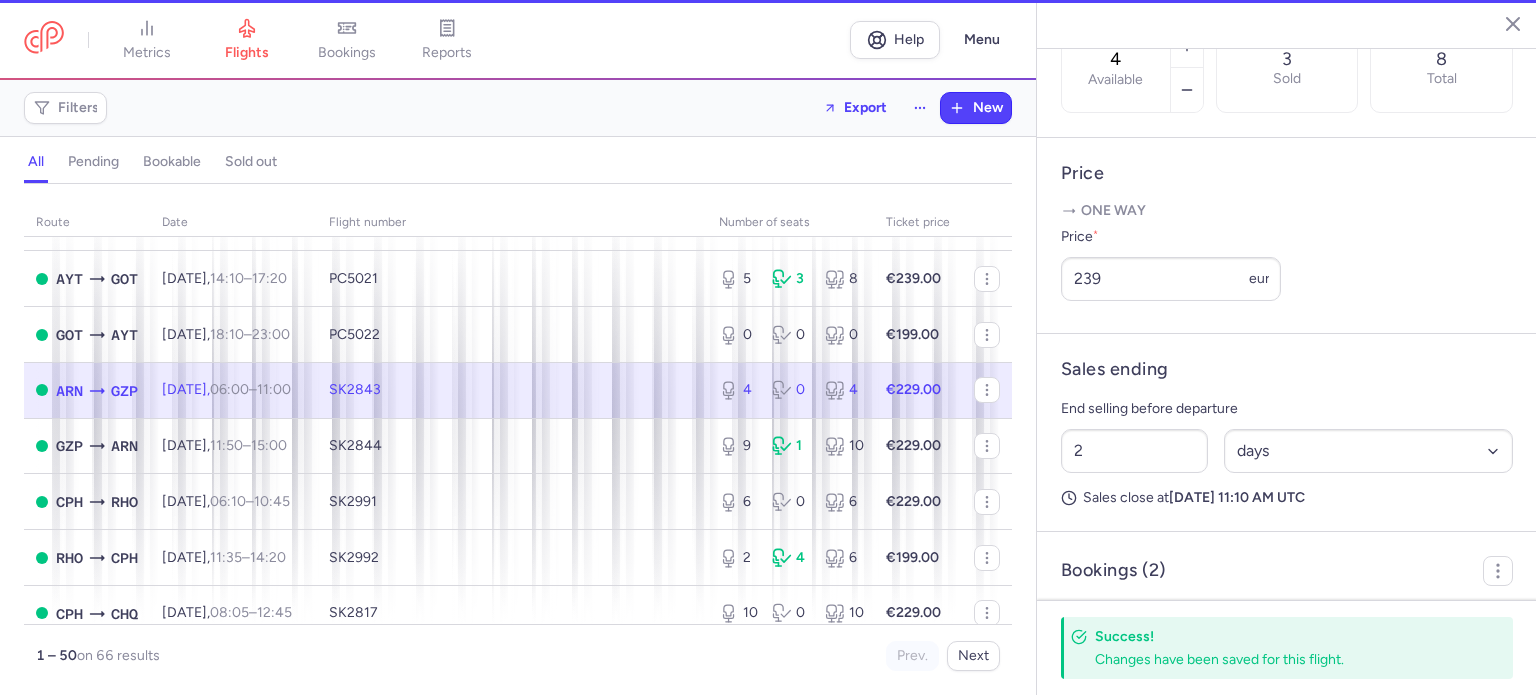 scroll, scrollTop: 683, scrollLeft: 0, axis: vertical 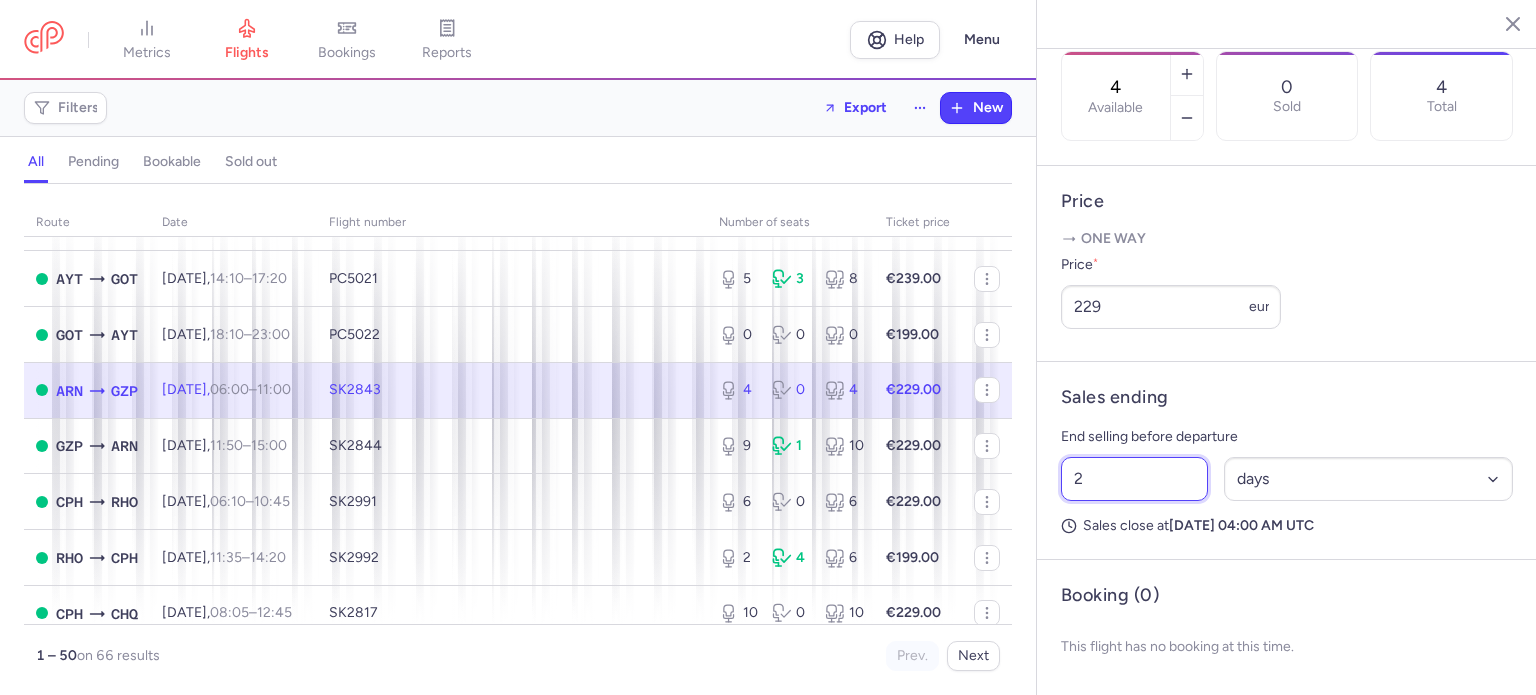 click on "2" at bounding box center [1134, 479] 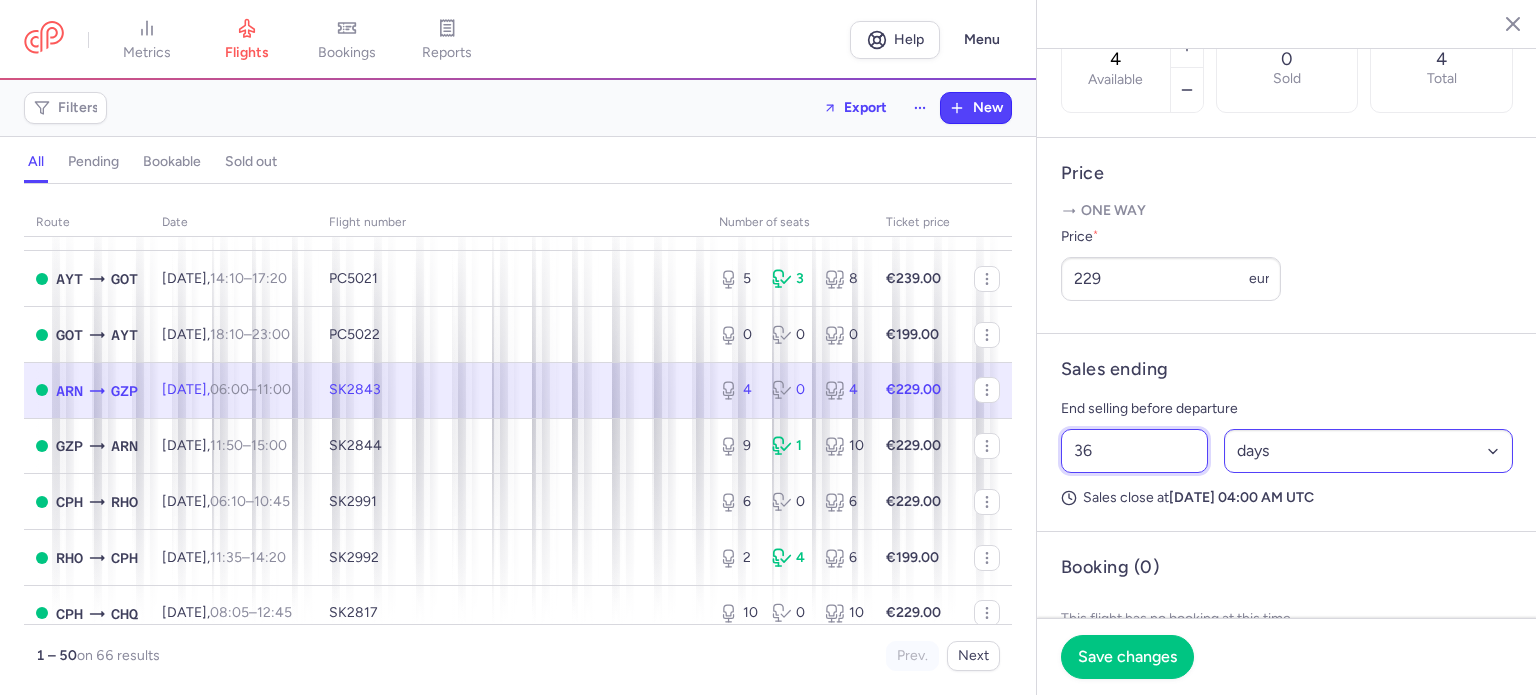 type on "36" 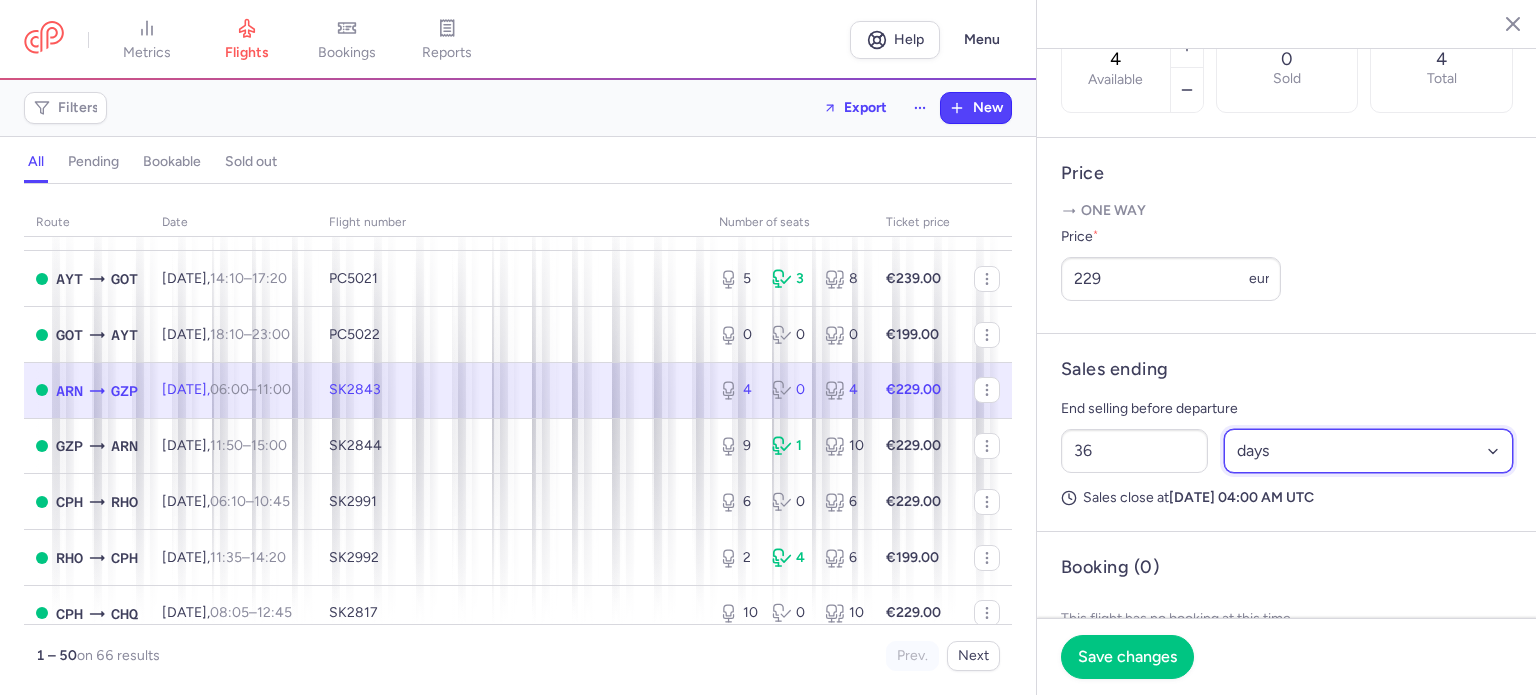 click on "Select an option hours days" at bounding box center (1369, 451) 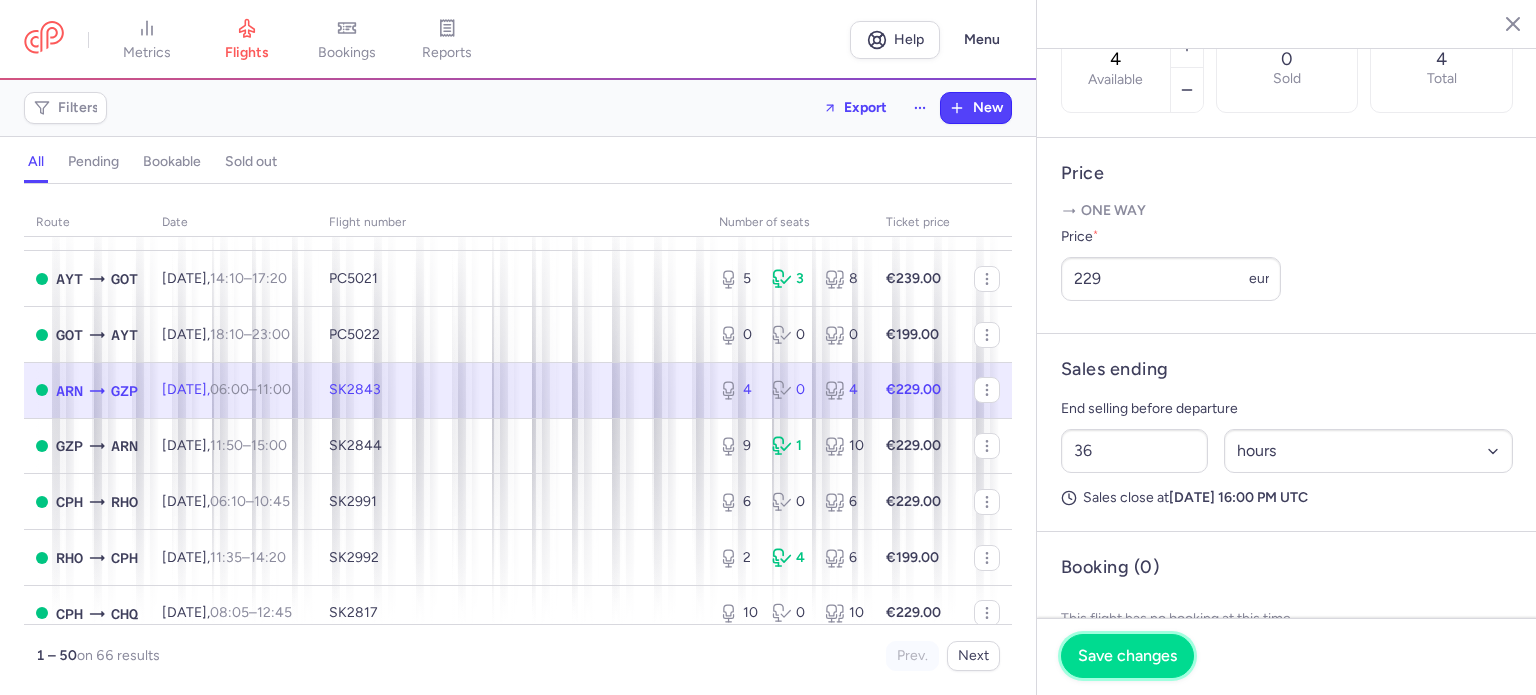 click on "Save changes" at bounding box center [1127, 656] 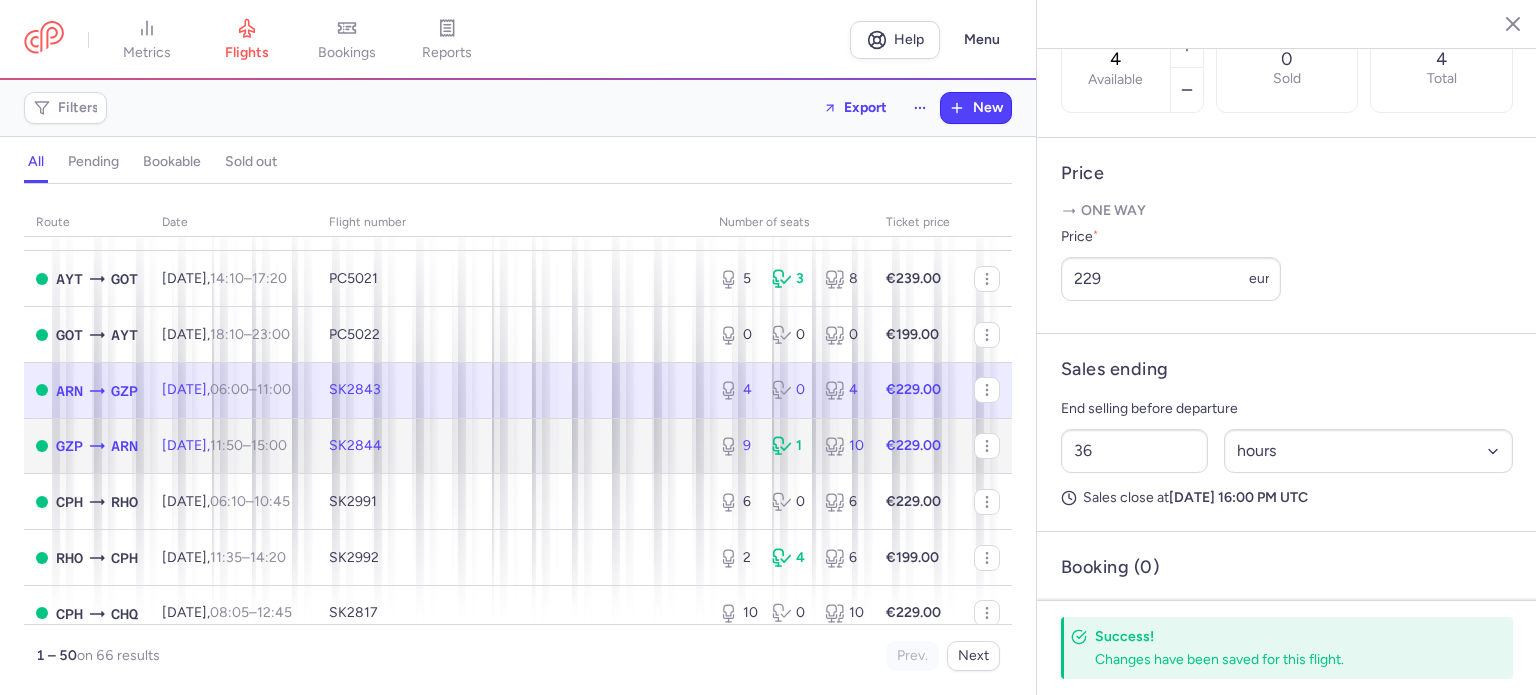 click on "SK2844" at bounding box center (355, 445) 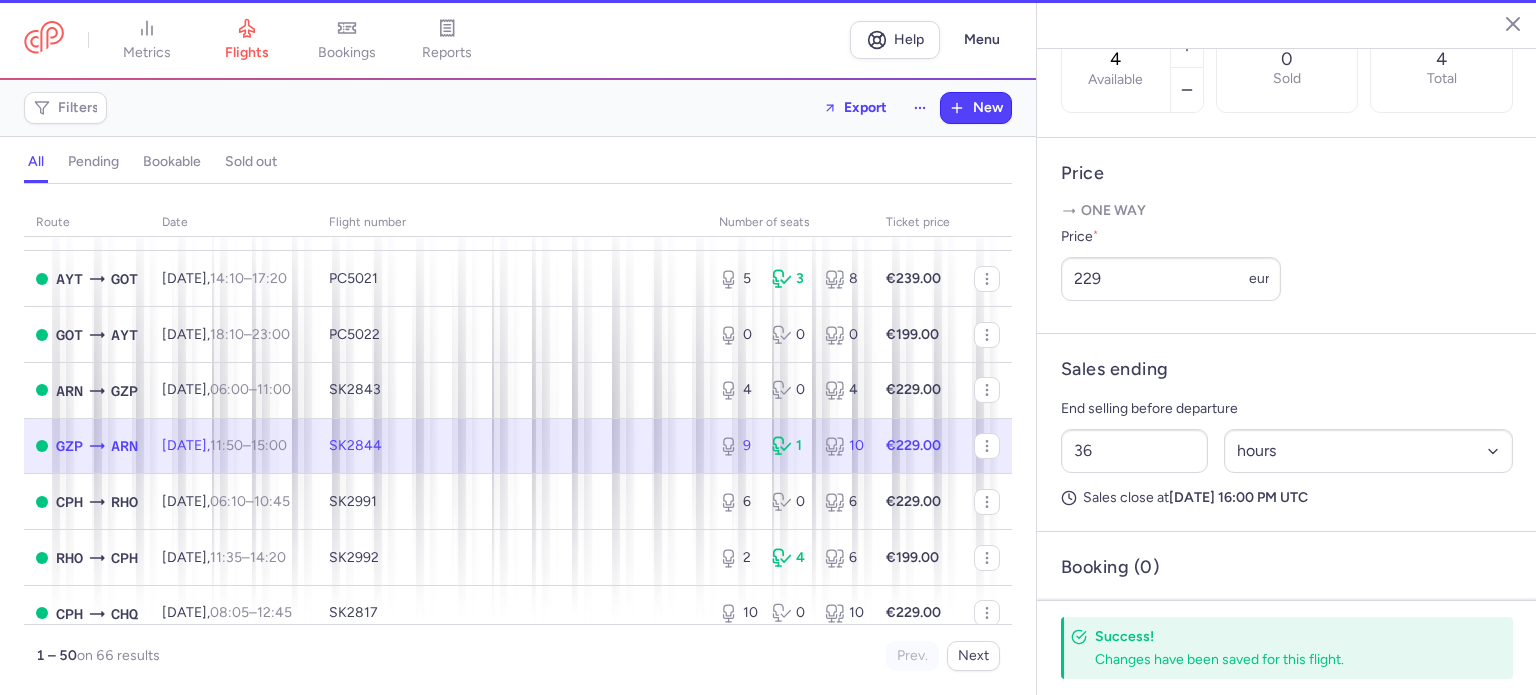 type on "9" 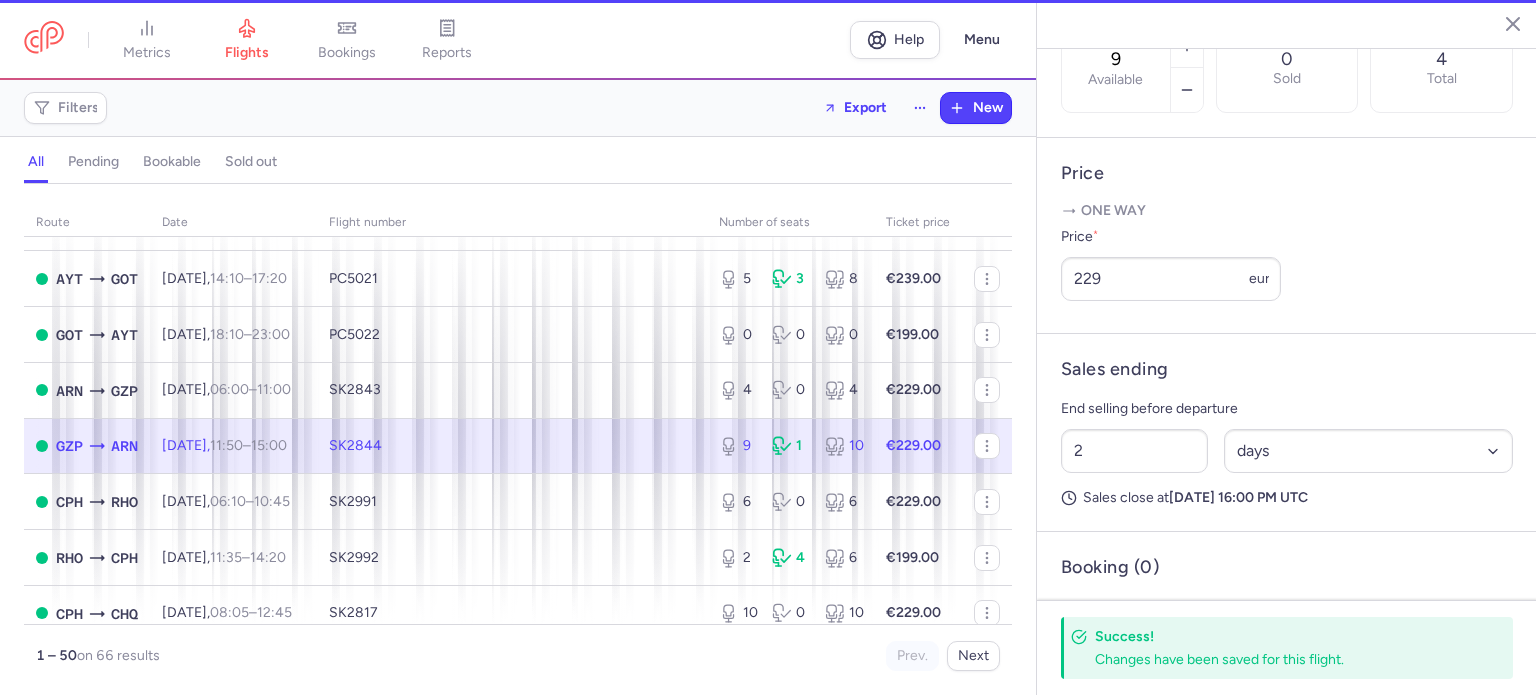 scroll, scrollTop: 699, scrollLeft: 0, axis: vertical 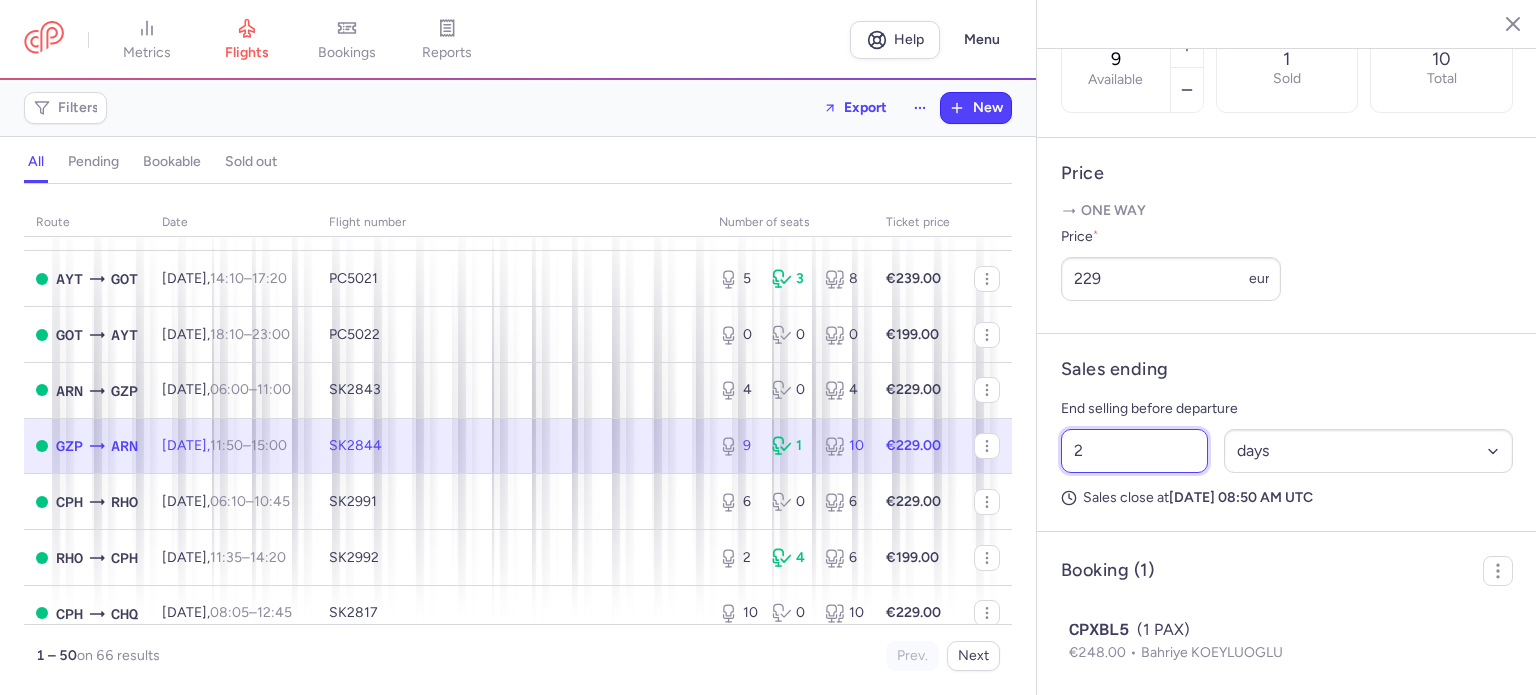 click on "2" at bounding box center (1134, 451) 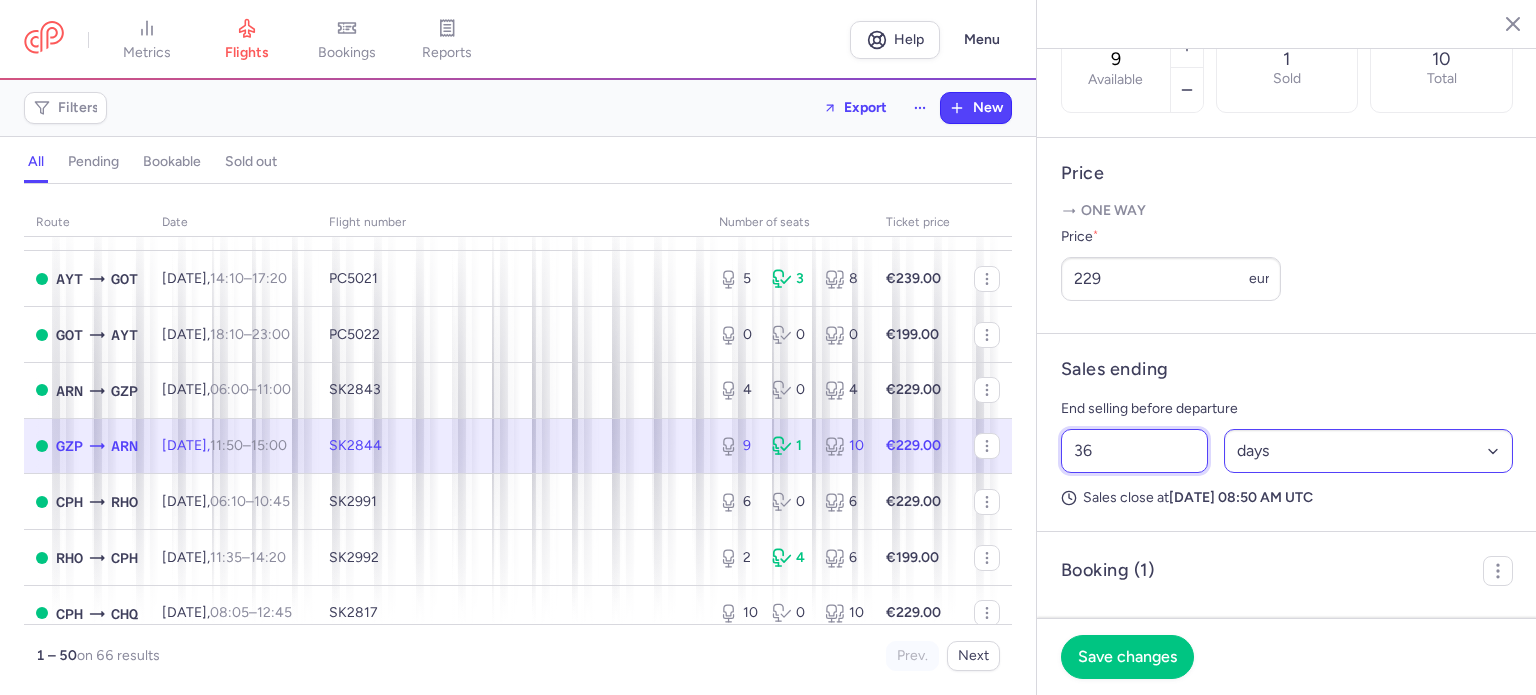 type on "36" 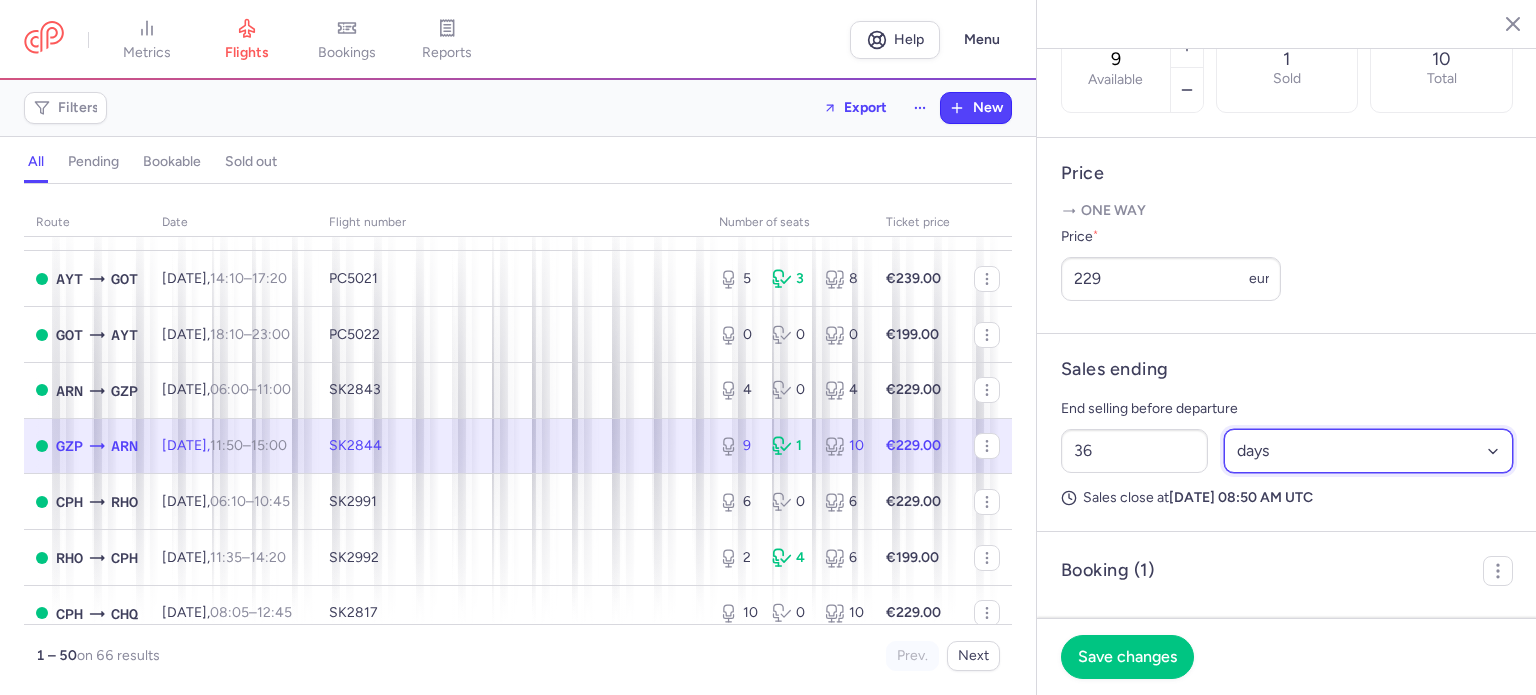click on "Select an option hours days" at bounding box center [1369, 451] 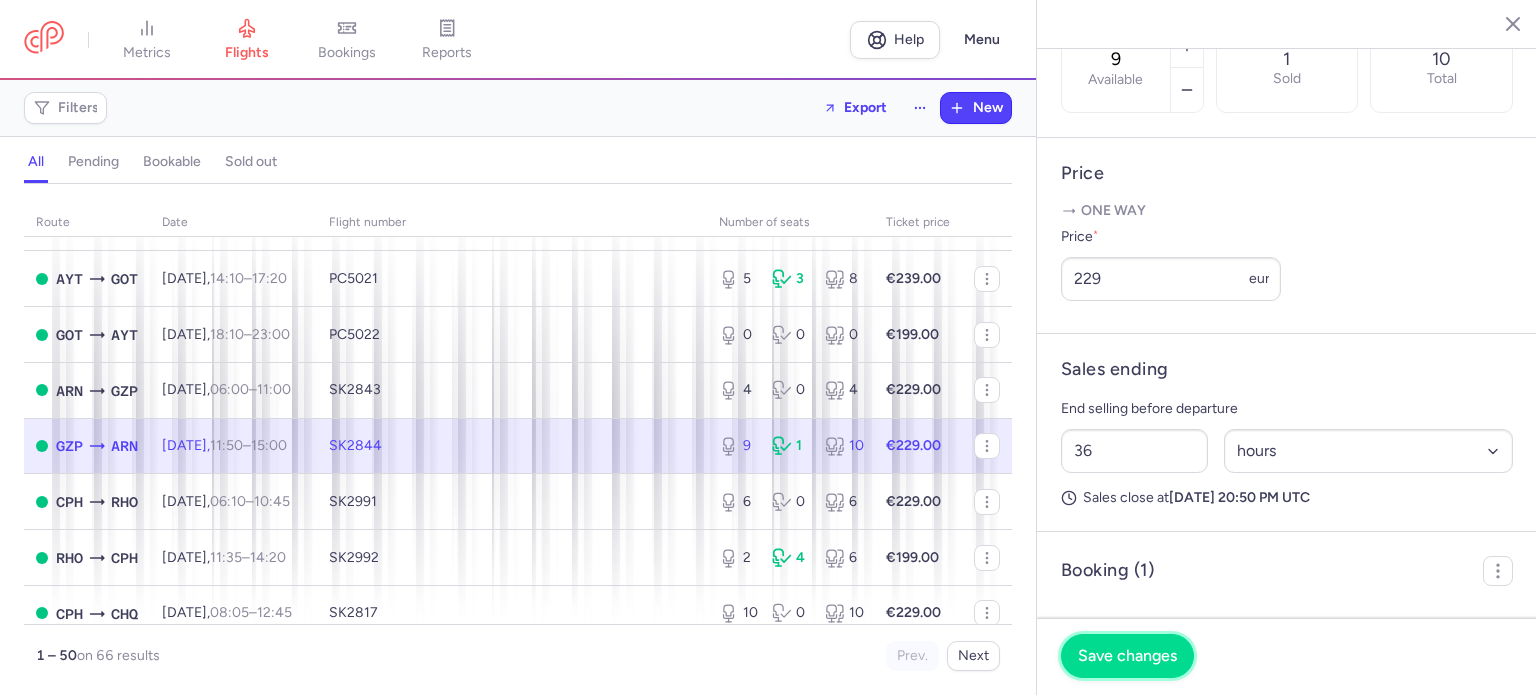 click on "Save changes" at bounding box center (1127, 656) 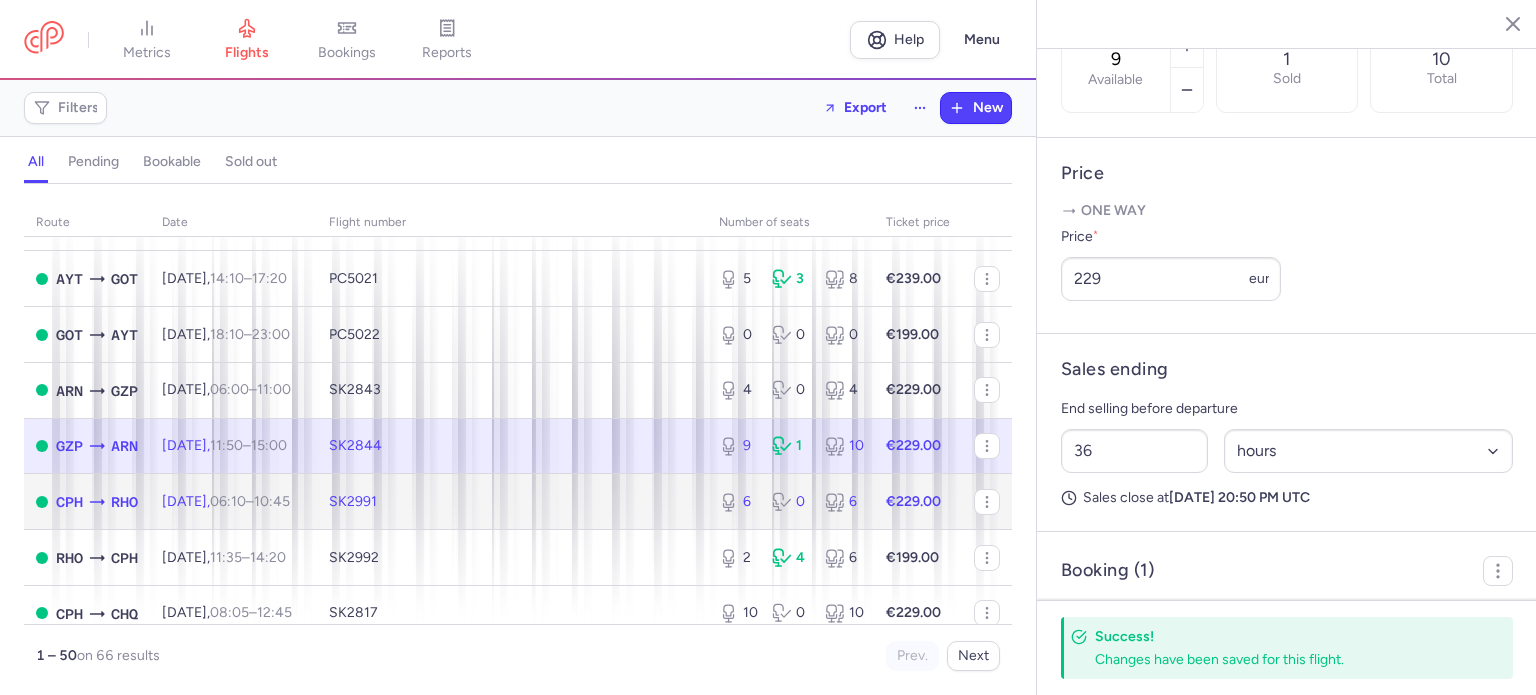 click on "SK2991" at bounding box center (512, 502) 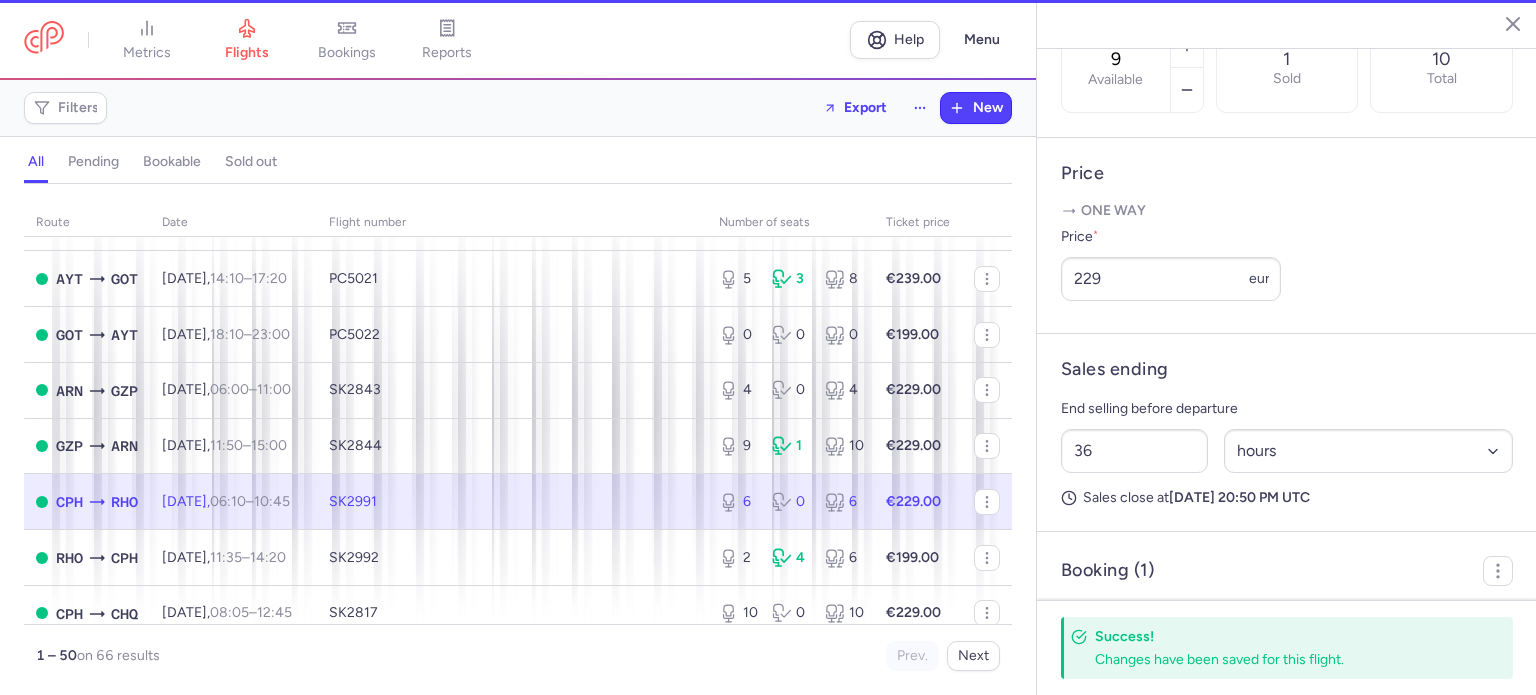 type on "6" 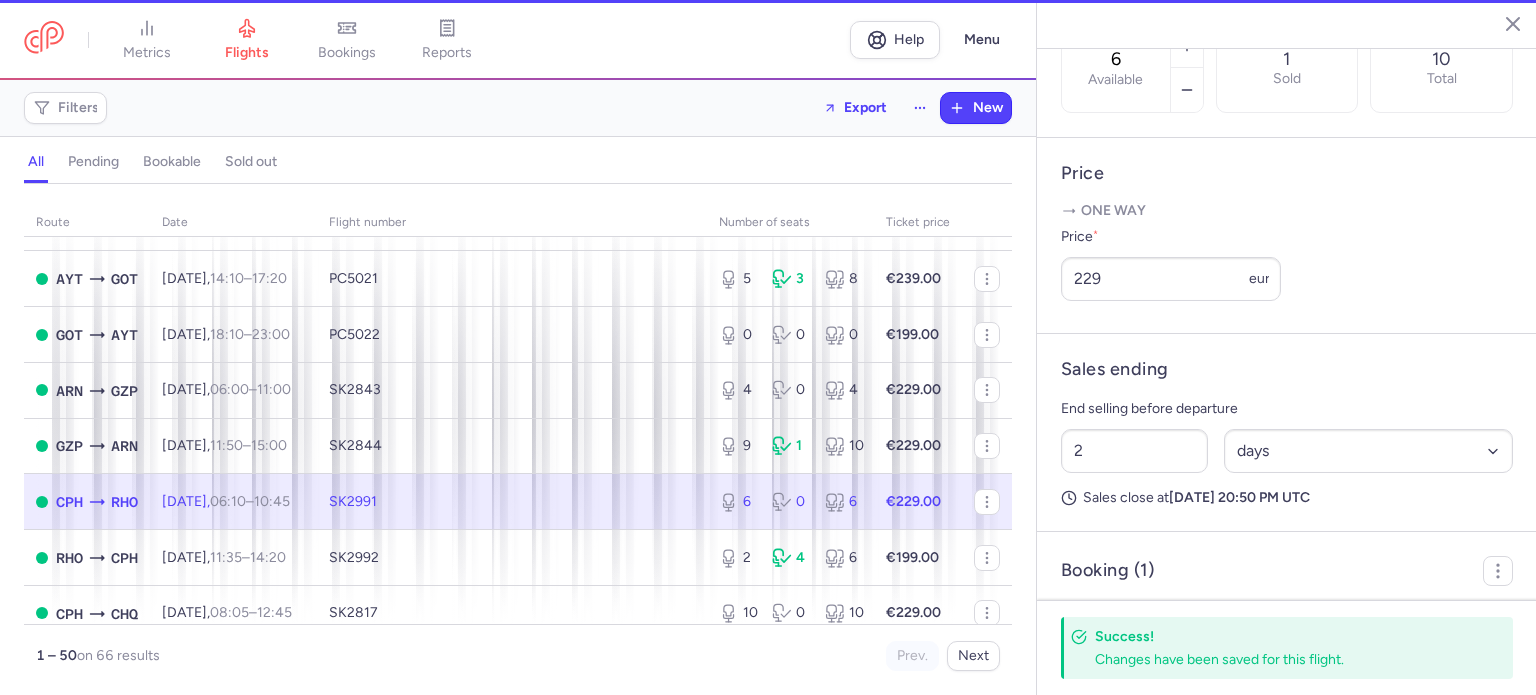 scroll, scrollTop: 683, scrollLeft: 0, axis: vertical 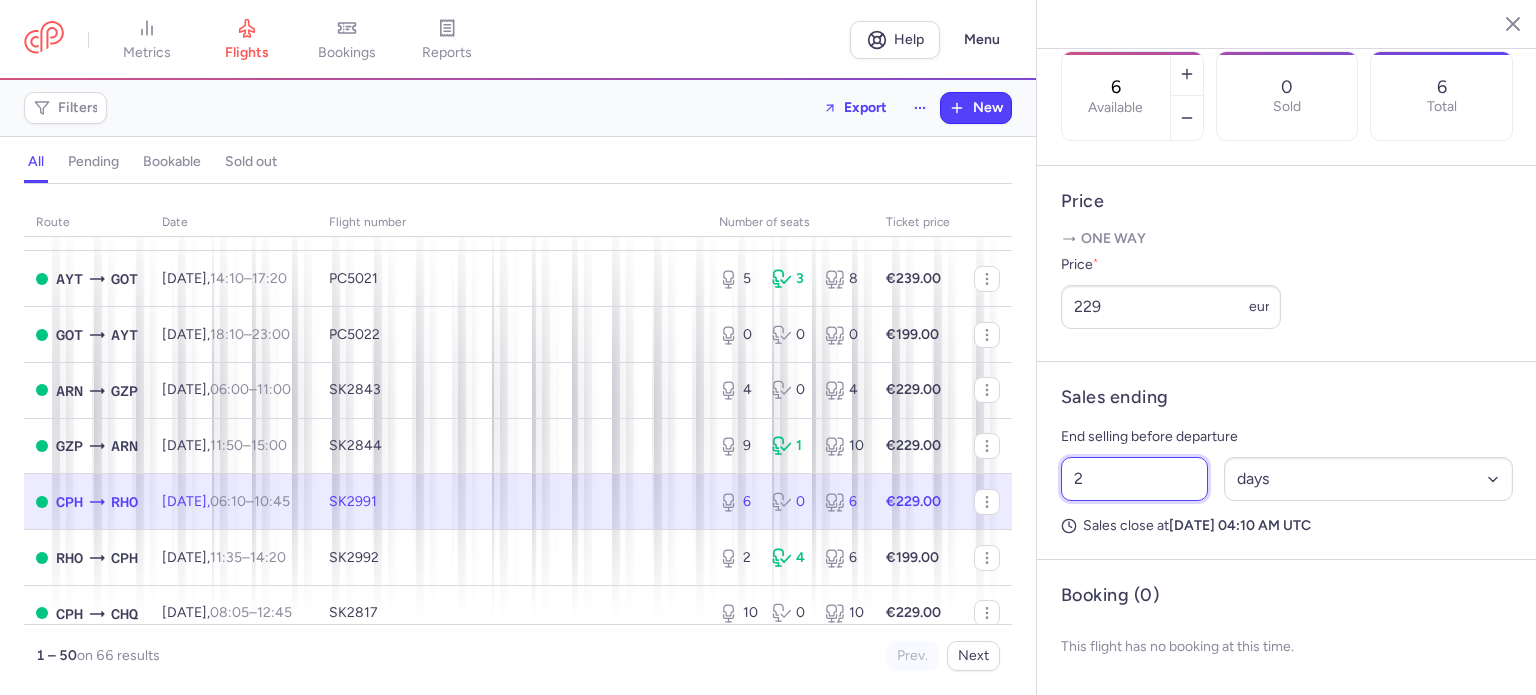 click on "2" at bounding box center (1134, 479) 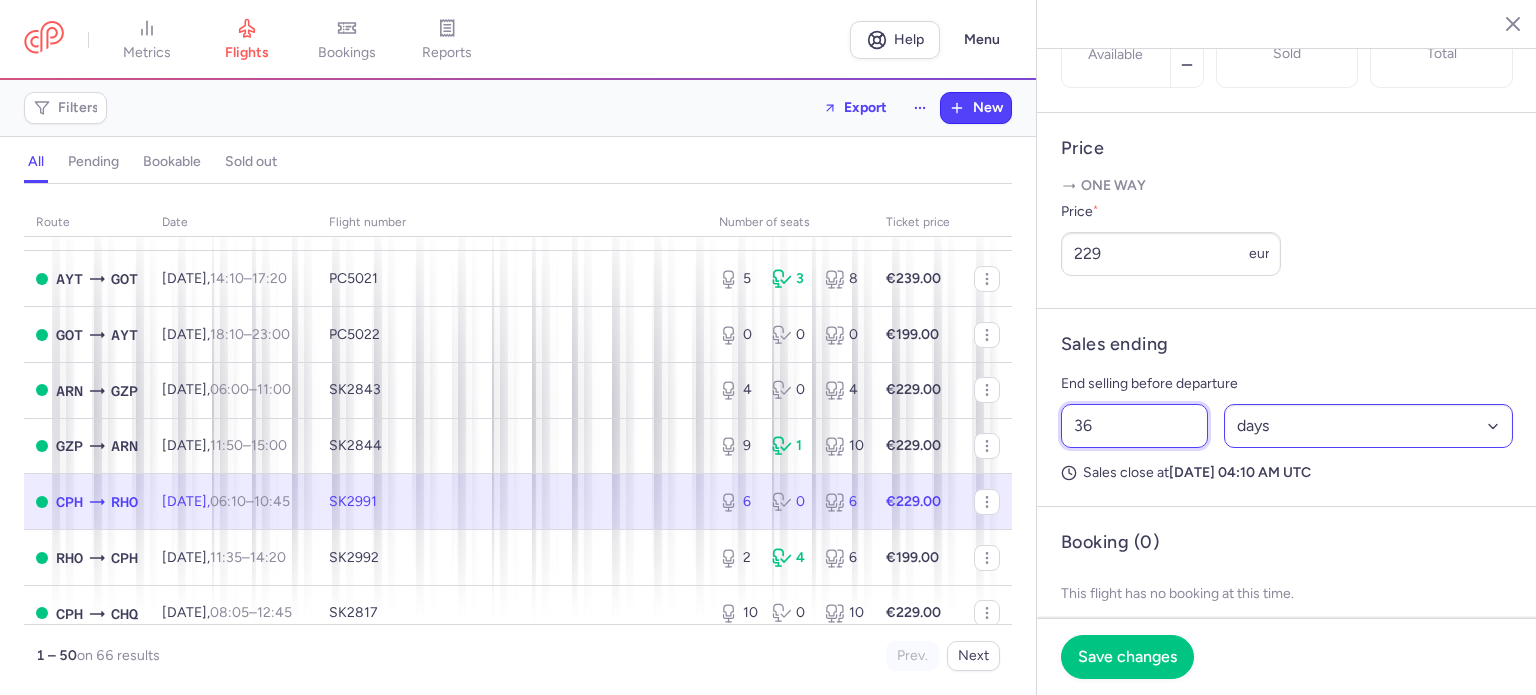 type on "36" 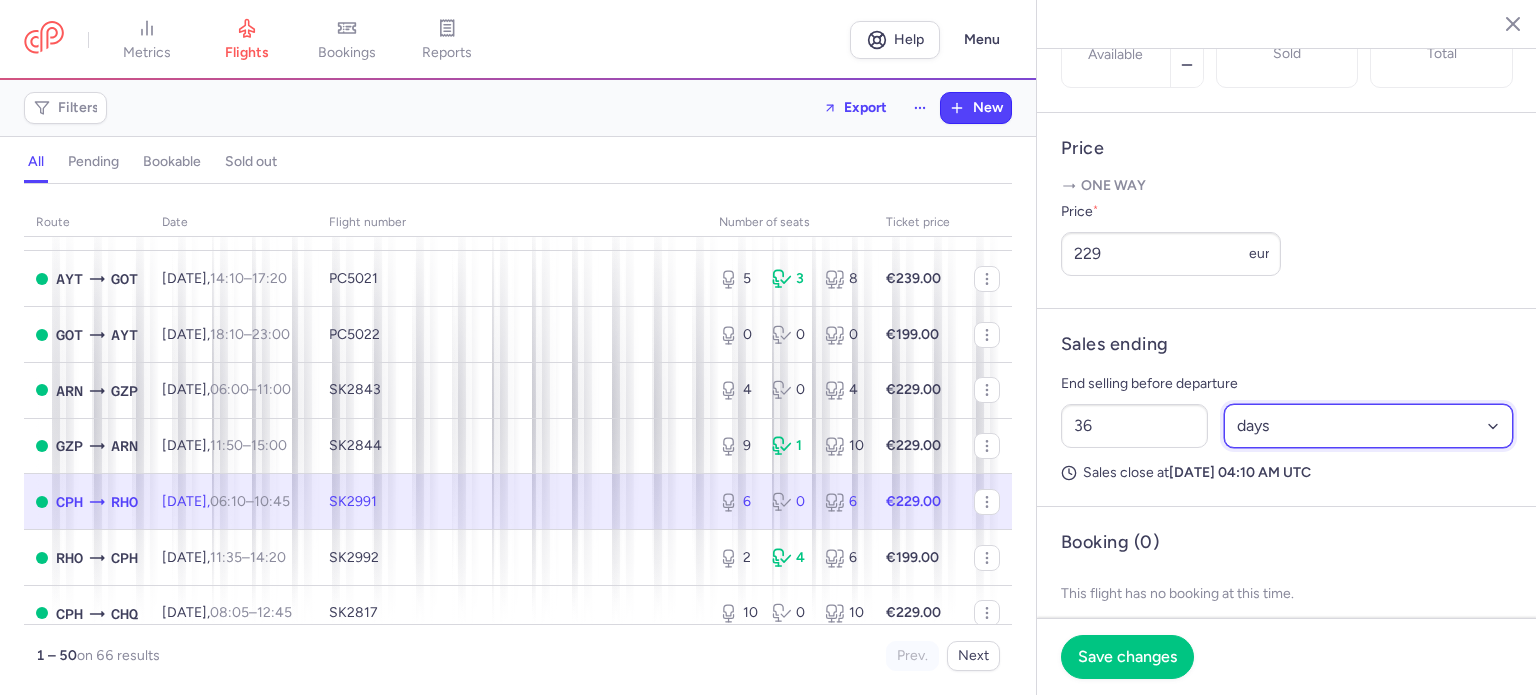 click on "Select an option hours days" at bounding box center [1369, 426] 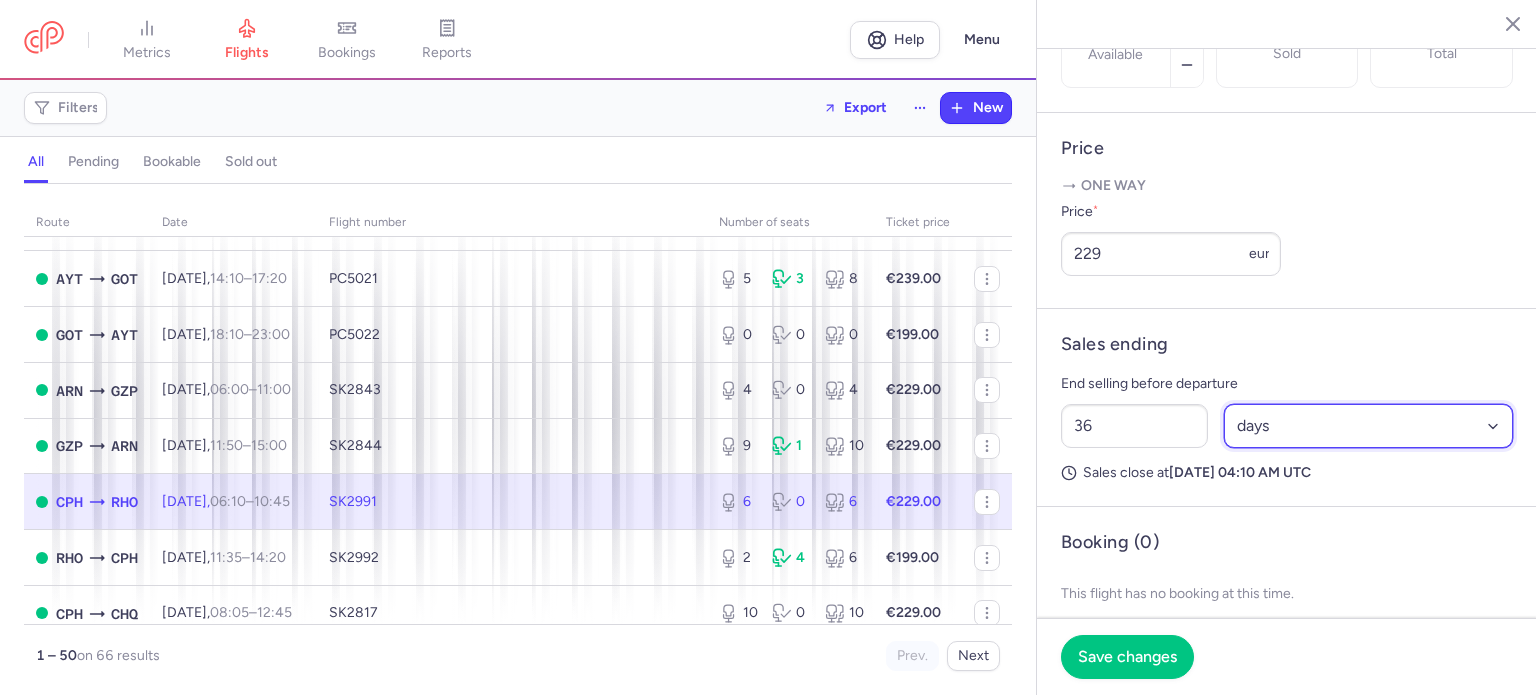 select on "hours" 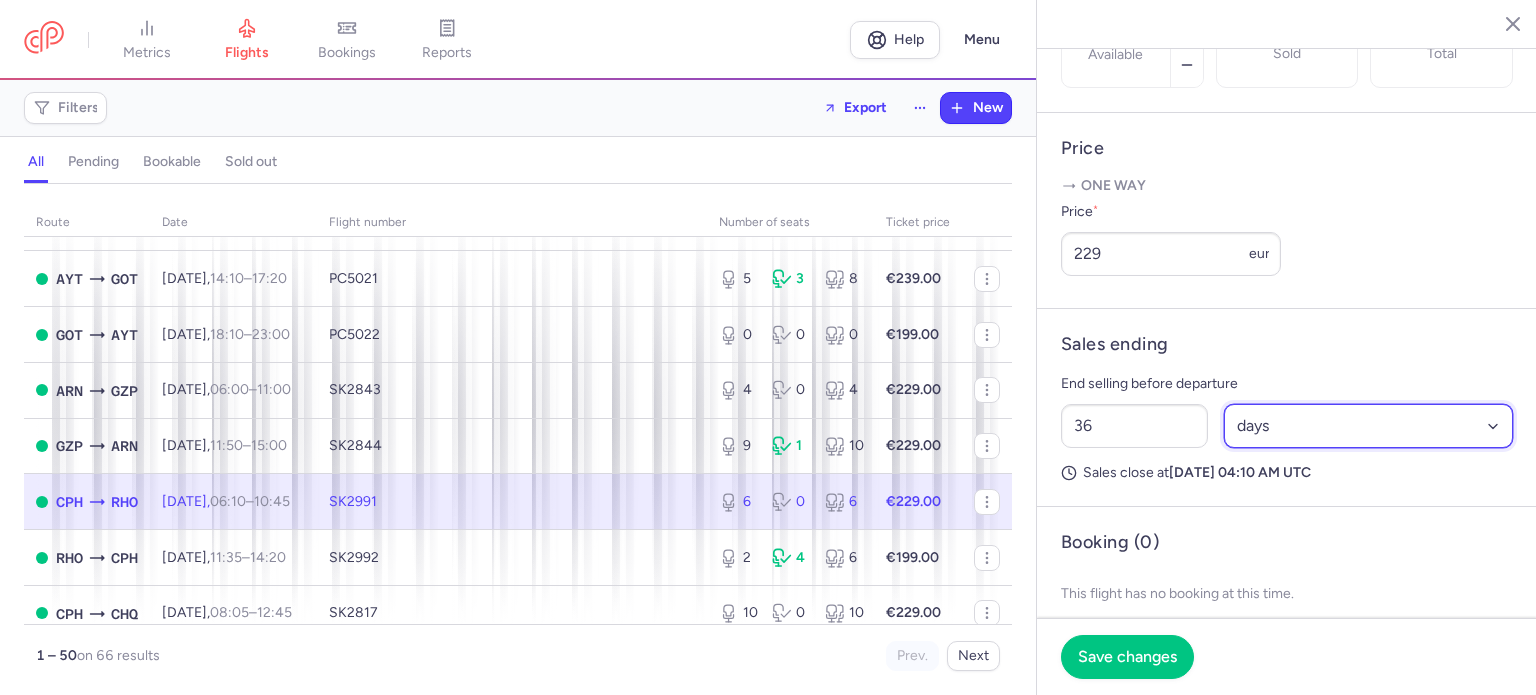 click on "Select an option hours days" at bounding box center [1369, 426] 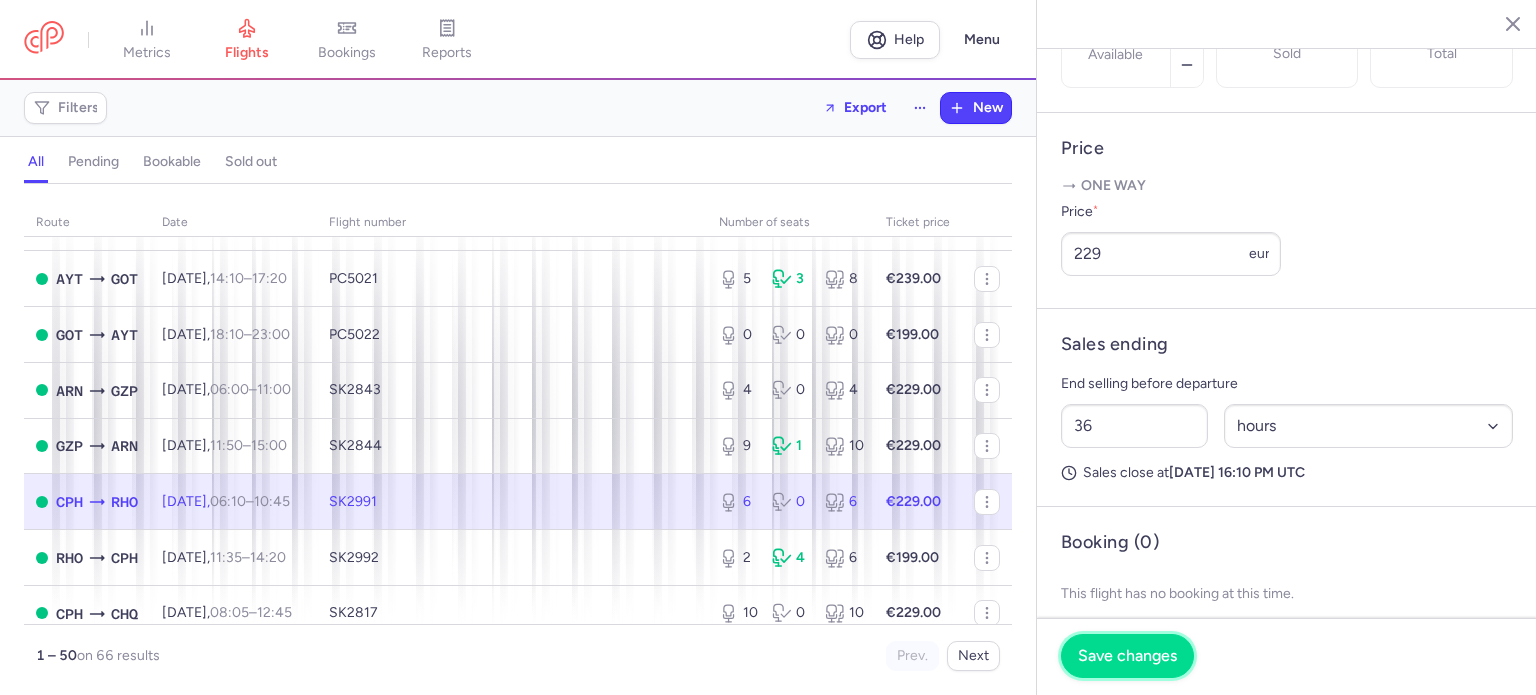 click on "Save changes" at bounding box center [1127, 656] 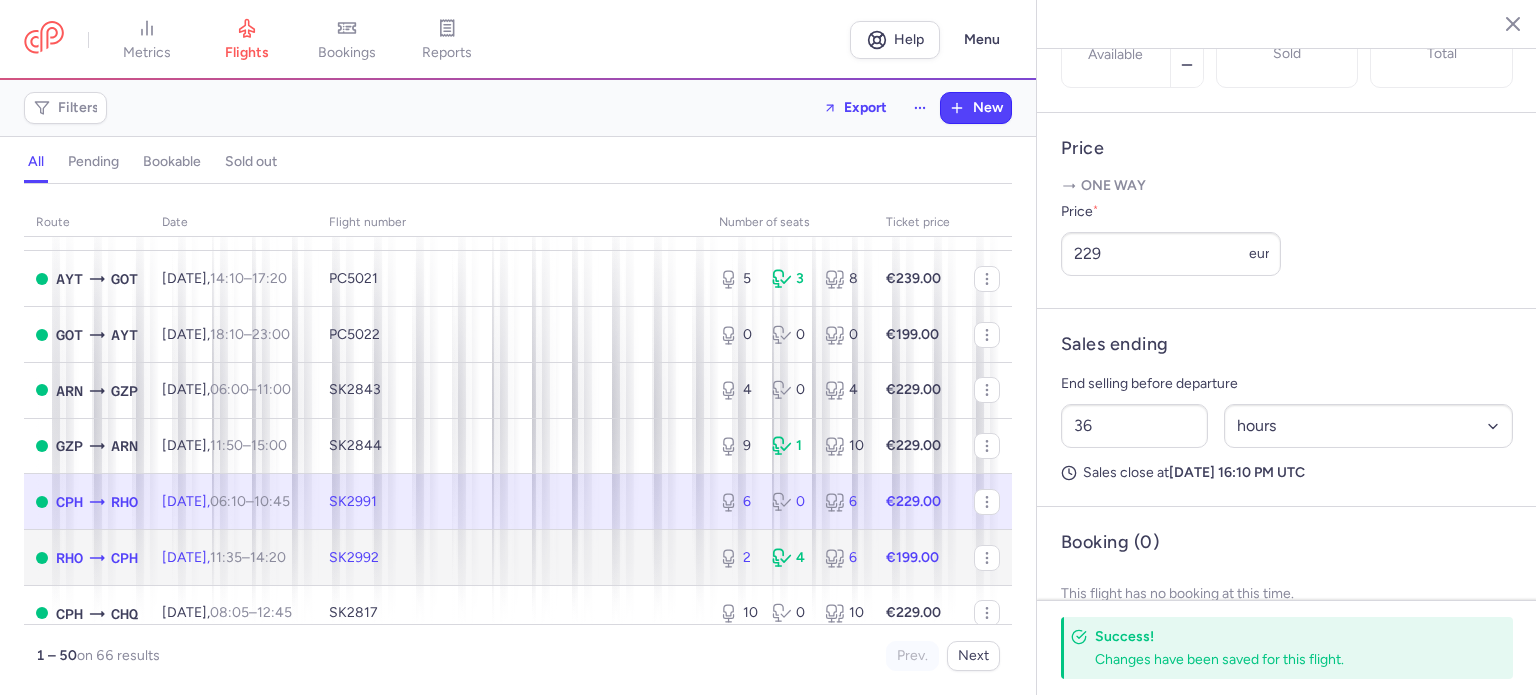 click on "SK2992" at bounding box center [512, 558] 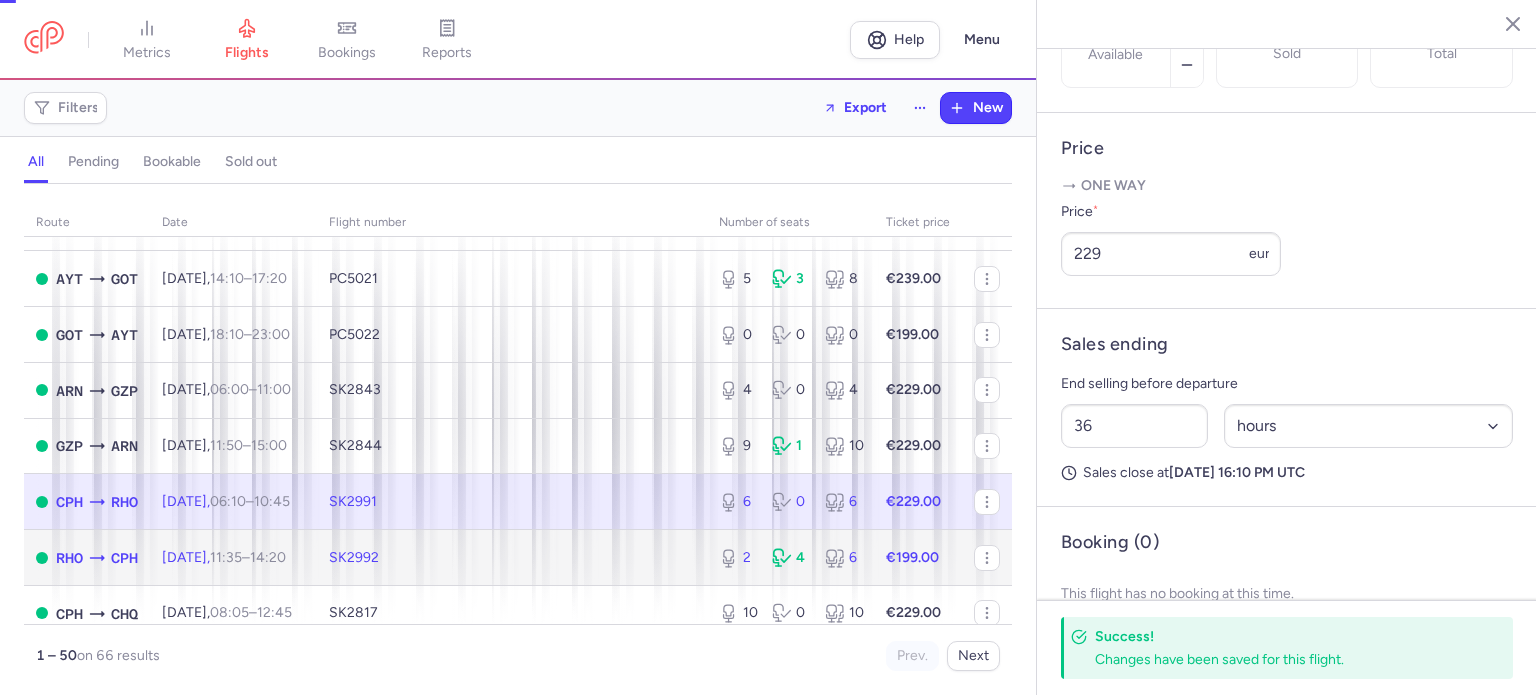 type on "2" 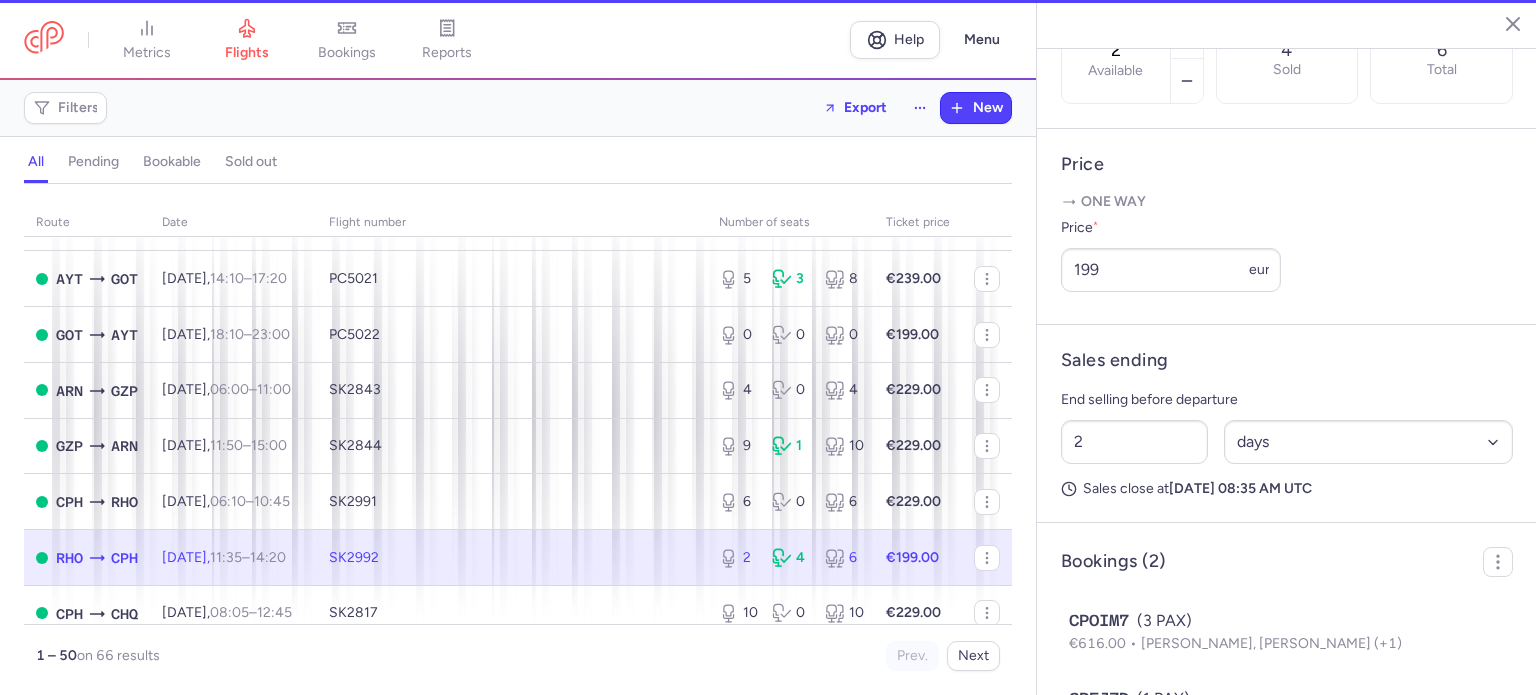 scroll, scrollTop: 699, scrollLeft: 0, axis: vertical 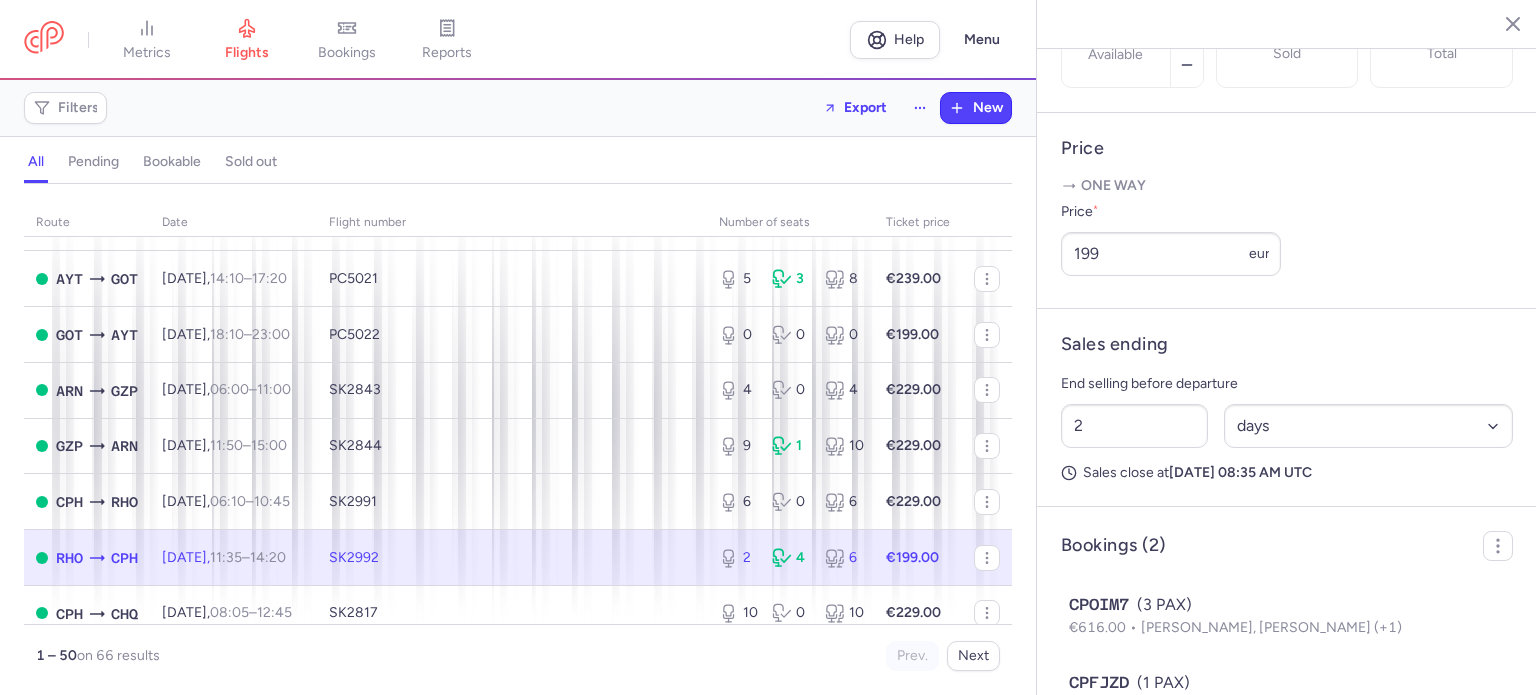 click on "2 Select an option hours days" at bounding box center (1287, 426) 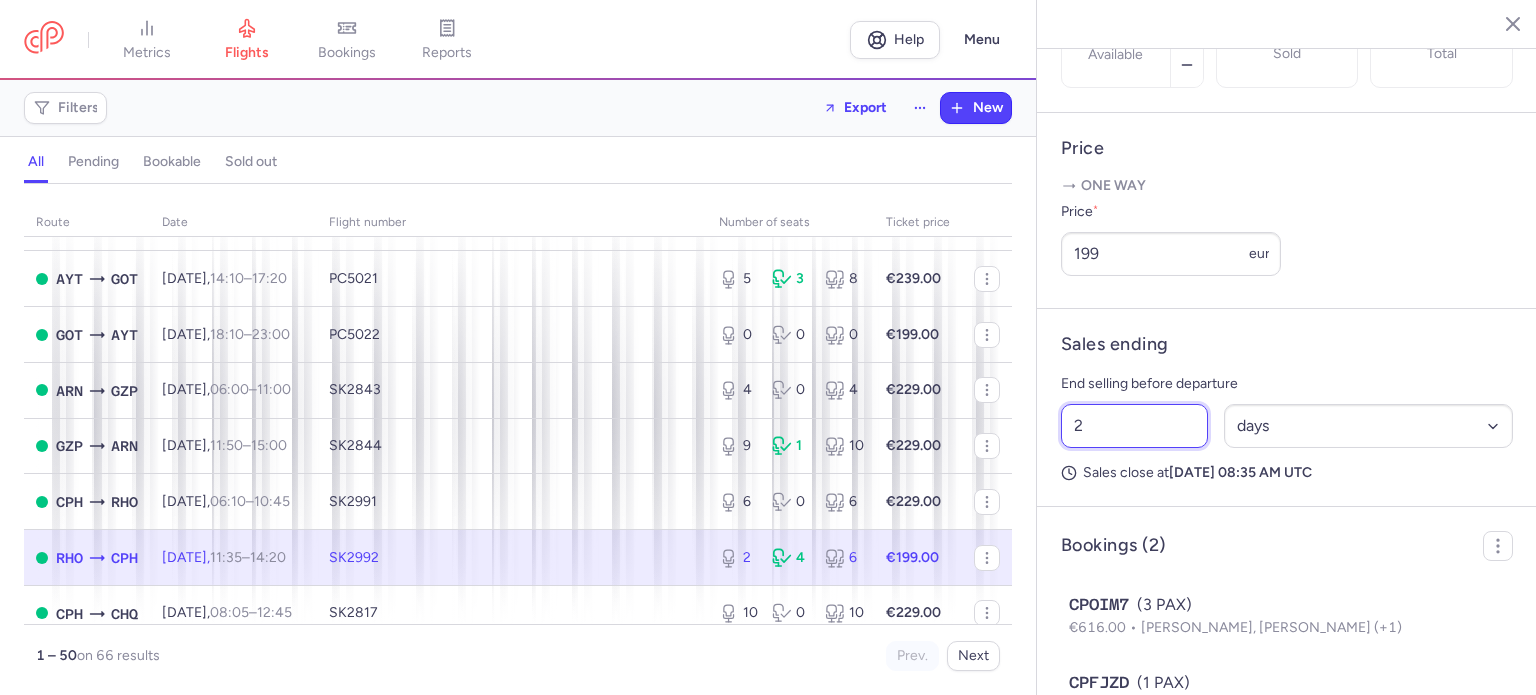 click on "2" at bounding box center [1134, 426] 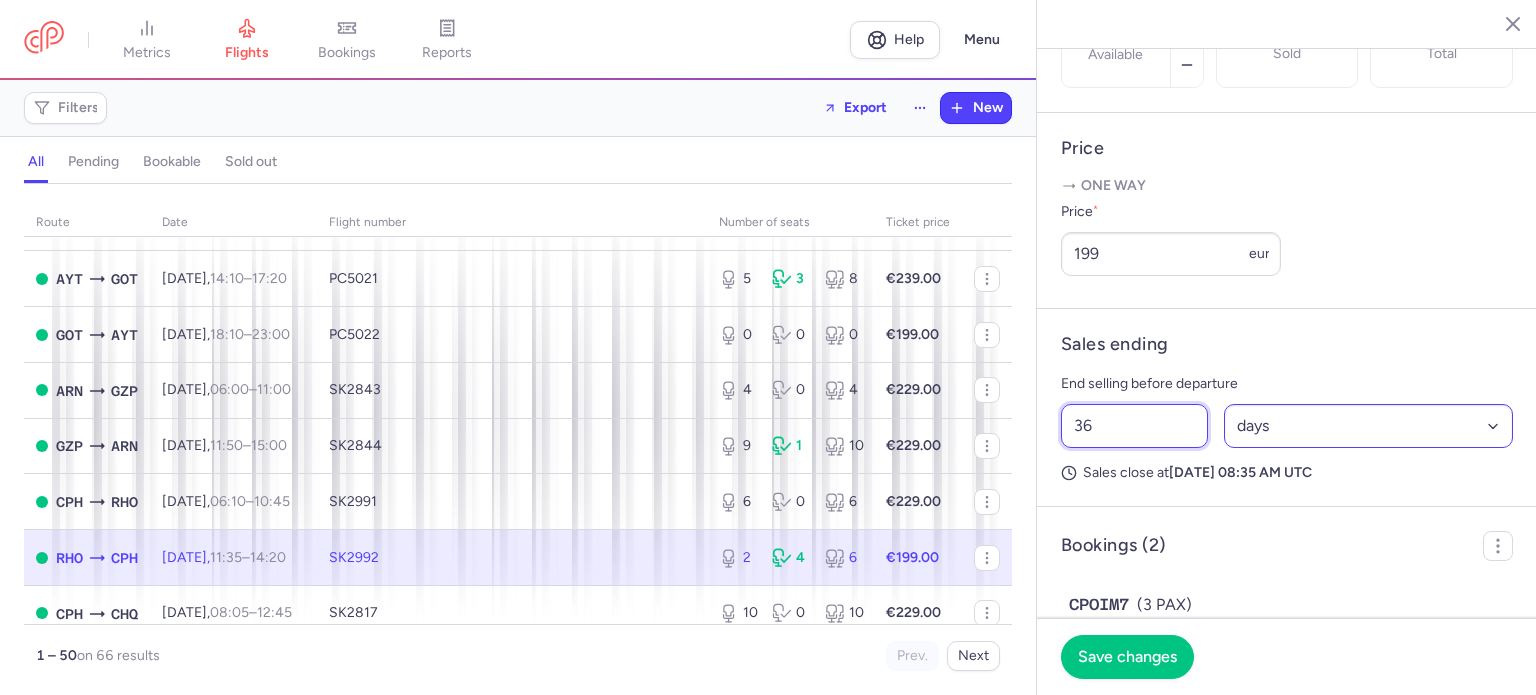 type on "36" 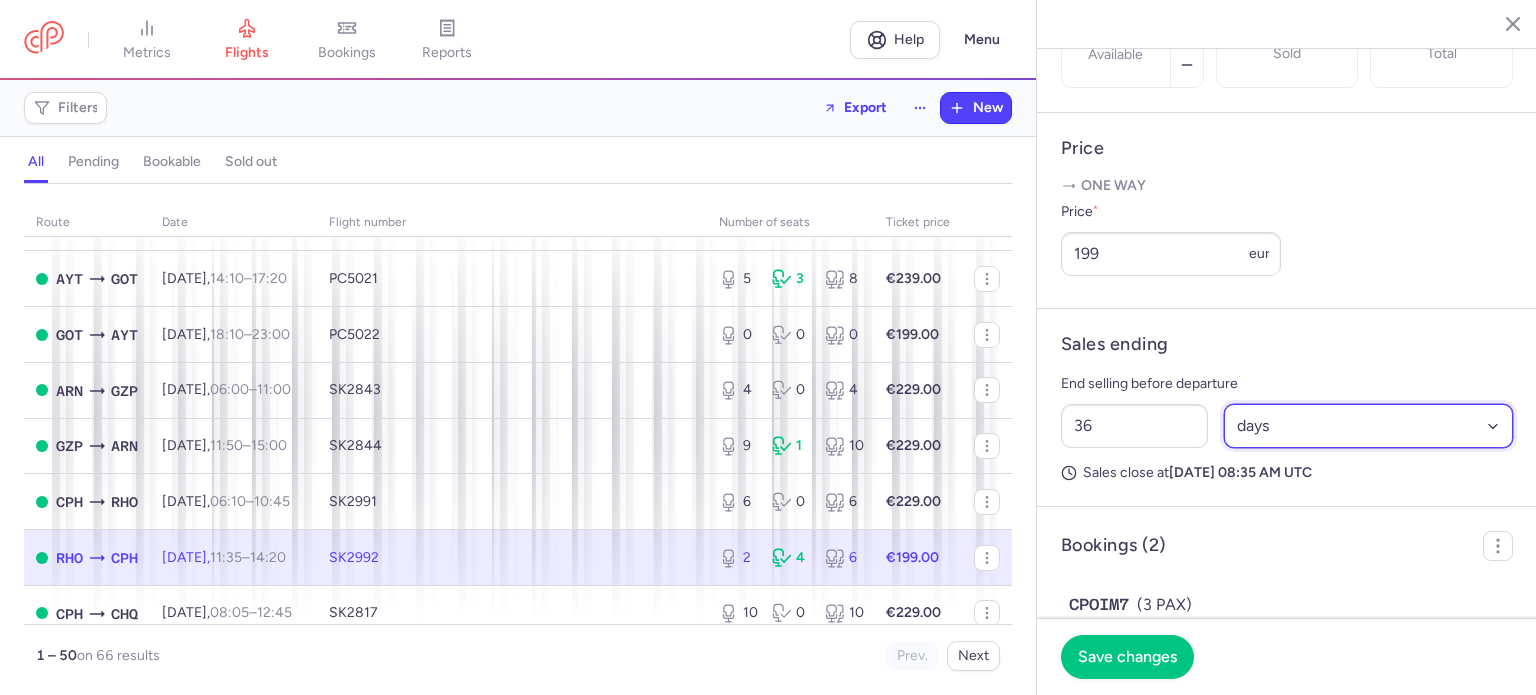 click on "Select an option hours days" at bounding box center (1369, 426) 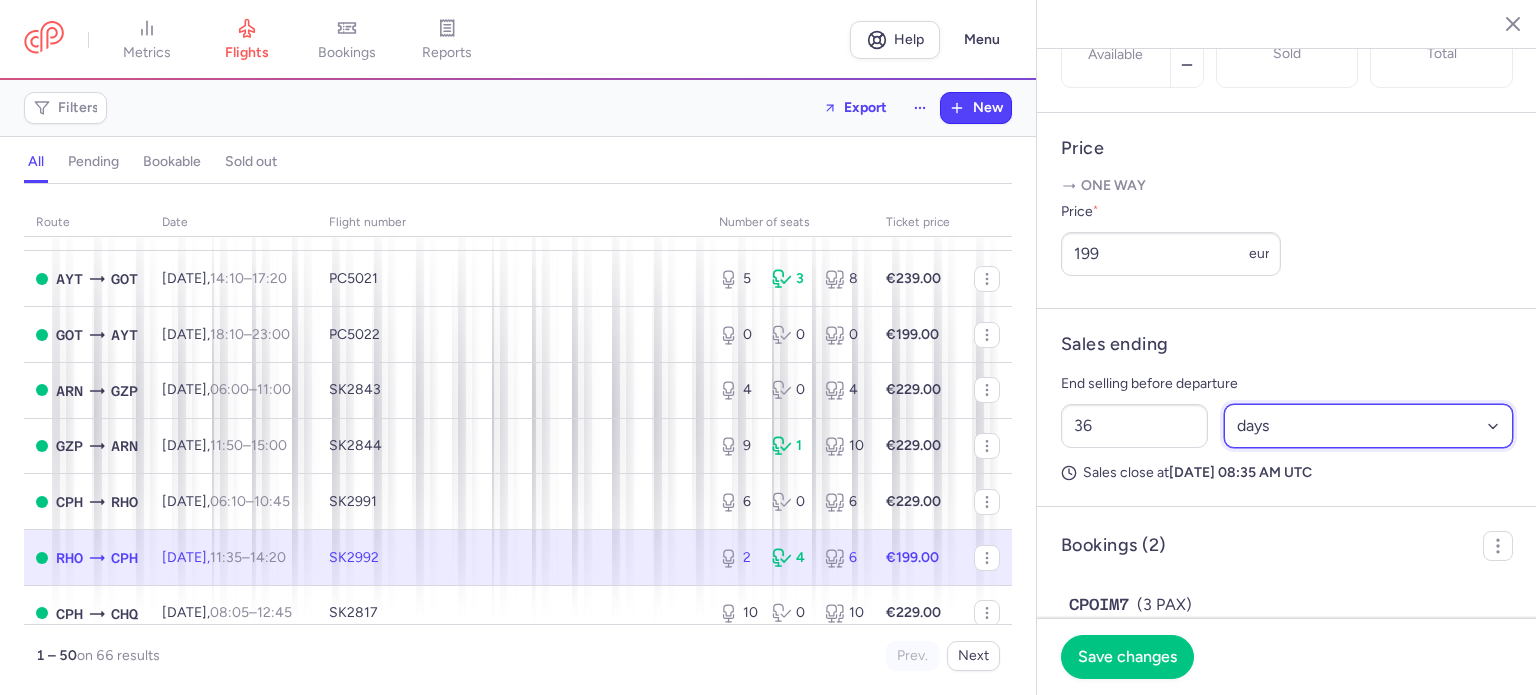 select on "hours" 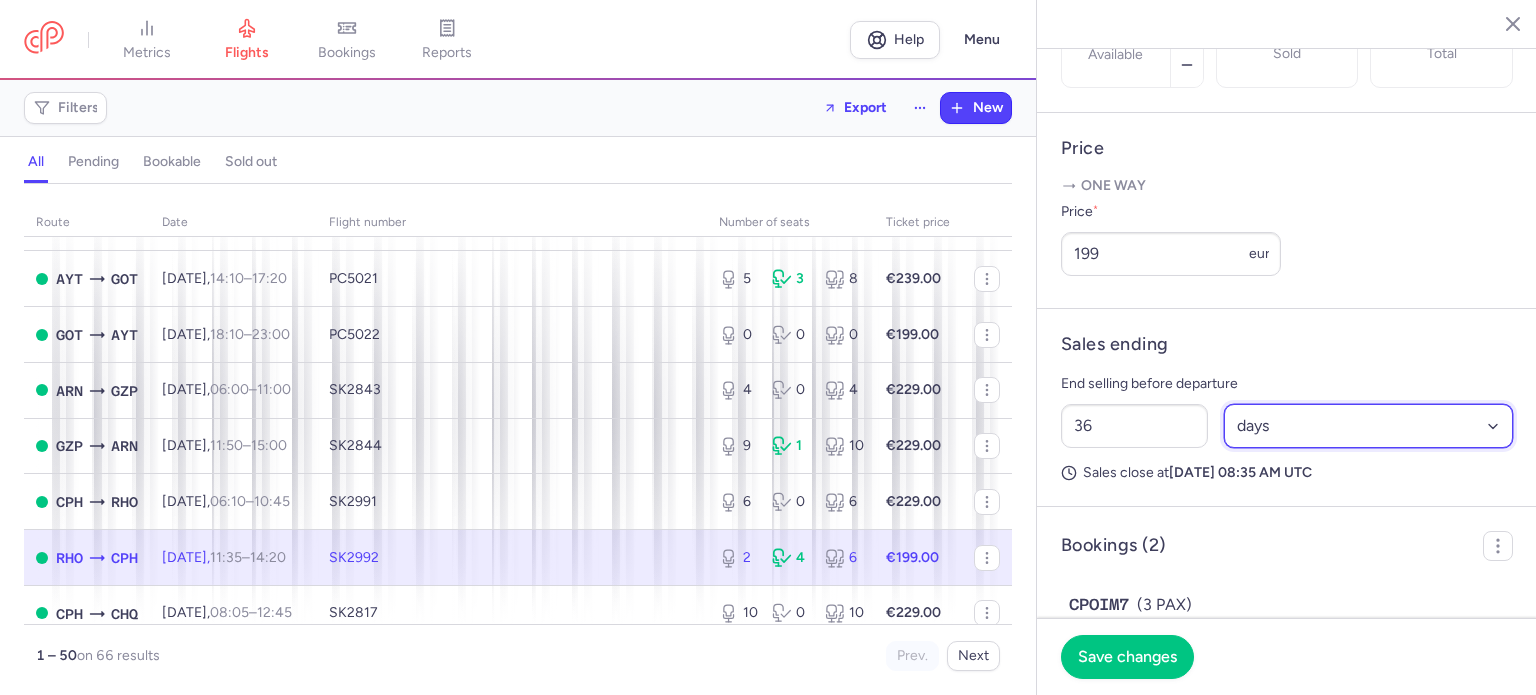 click on "Select an option hours days" at bounding box center [1369, 426] 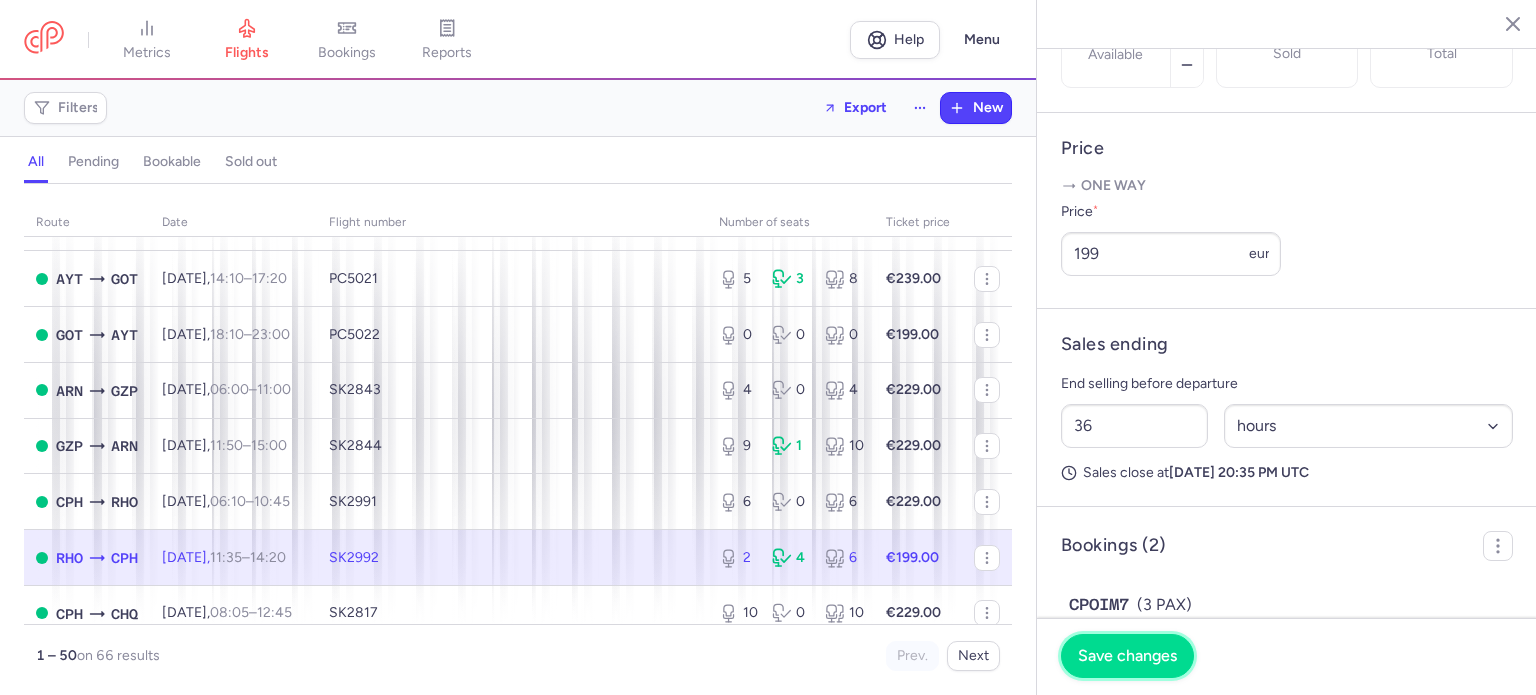 click on "Save changes" at bounding box center (1127, 656) 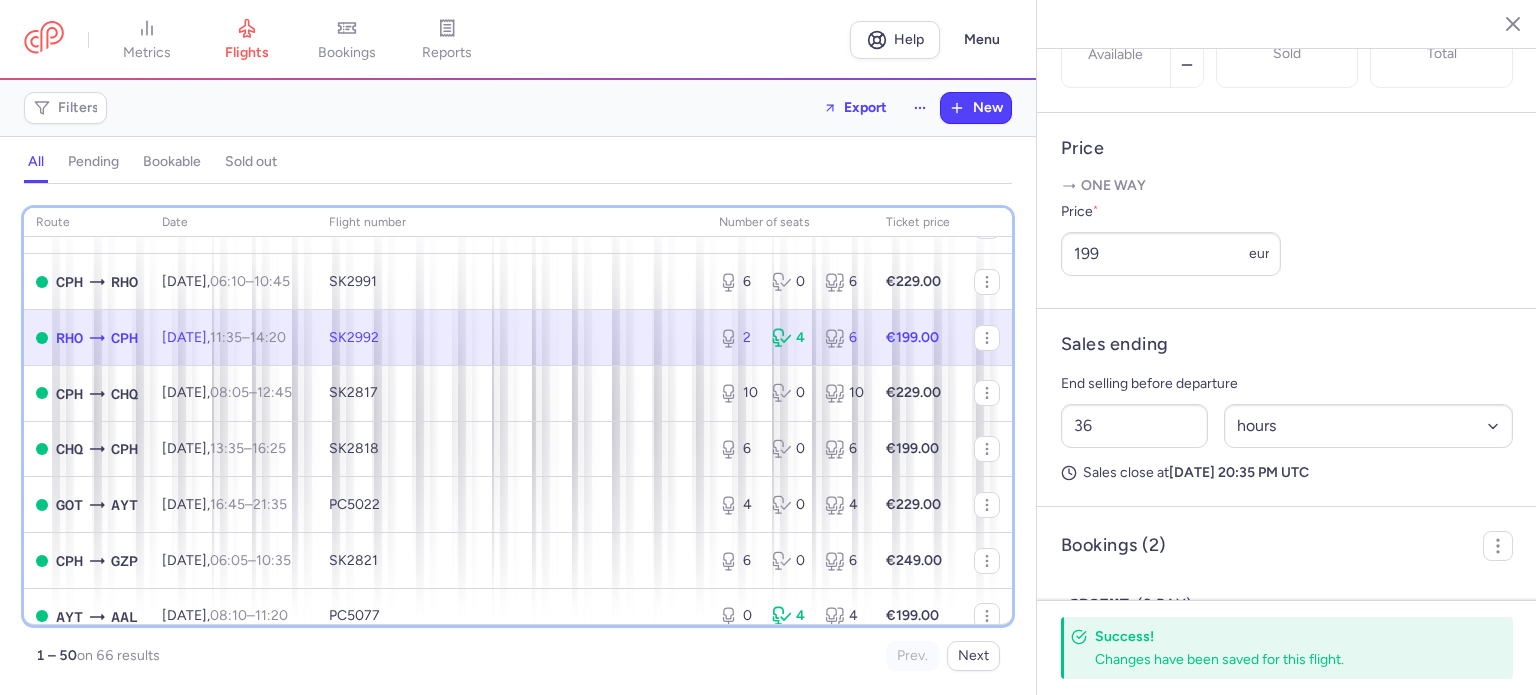 scroll, scrollTop: 1820, scrollLeft: 0, axis: vertical 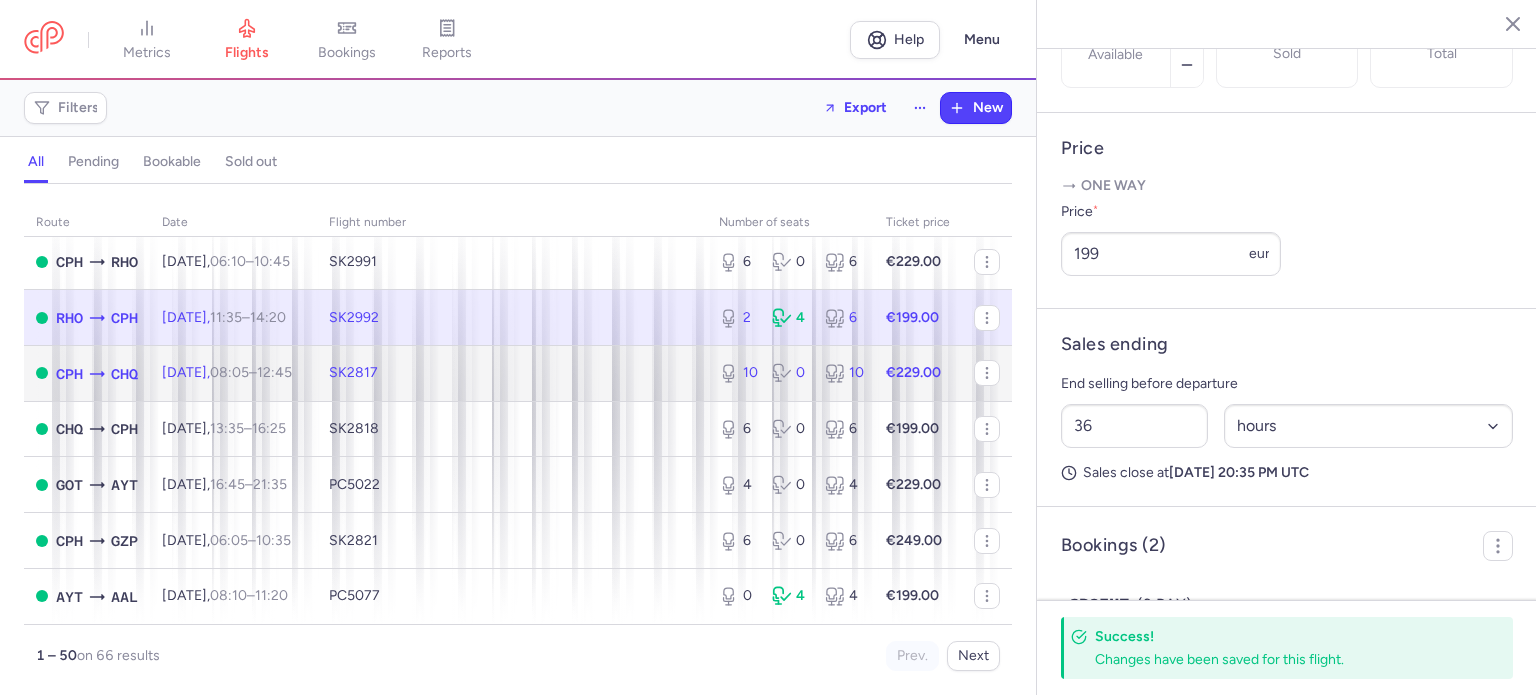 click on "SK2817" at bounding box center [512, 373] 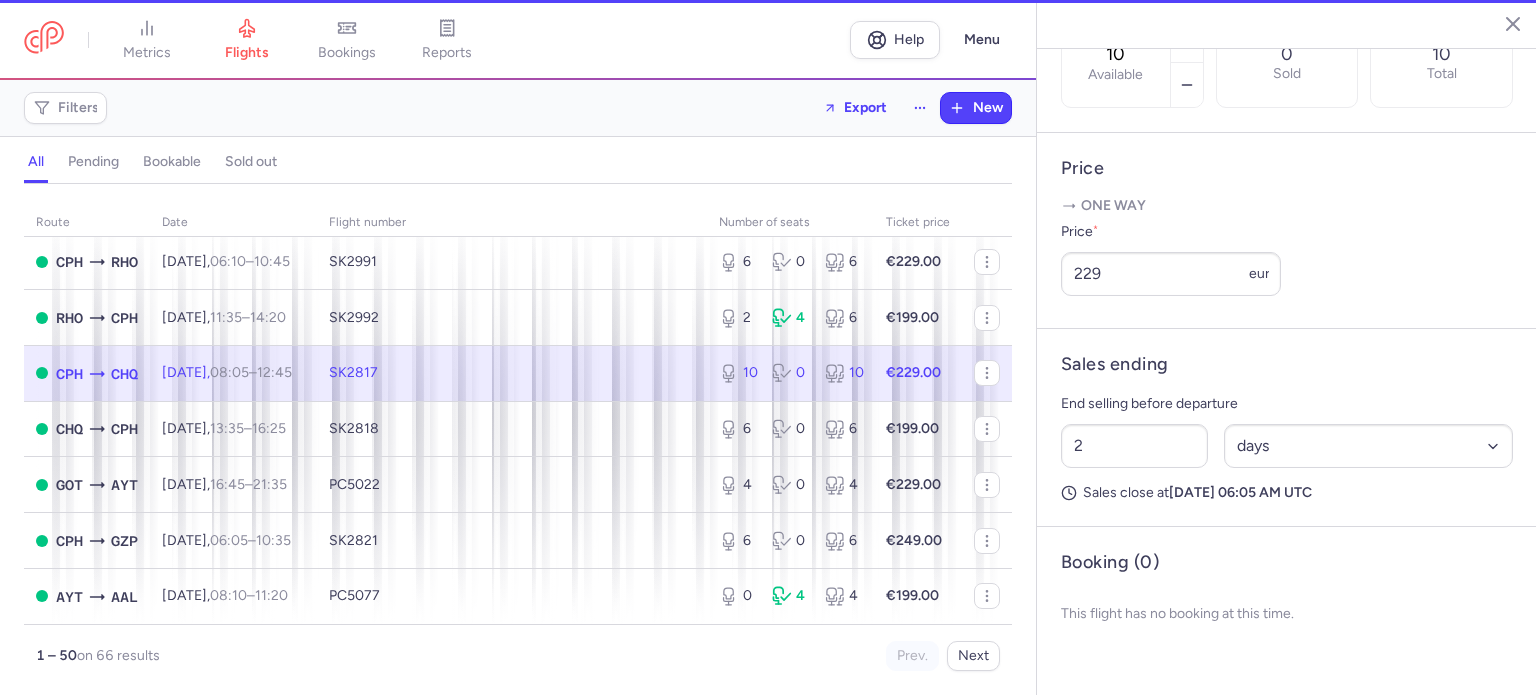 scroll, scrollTop: 683, scrollLeft: 0, axis: vertical 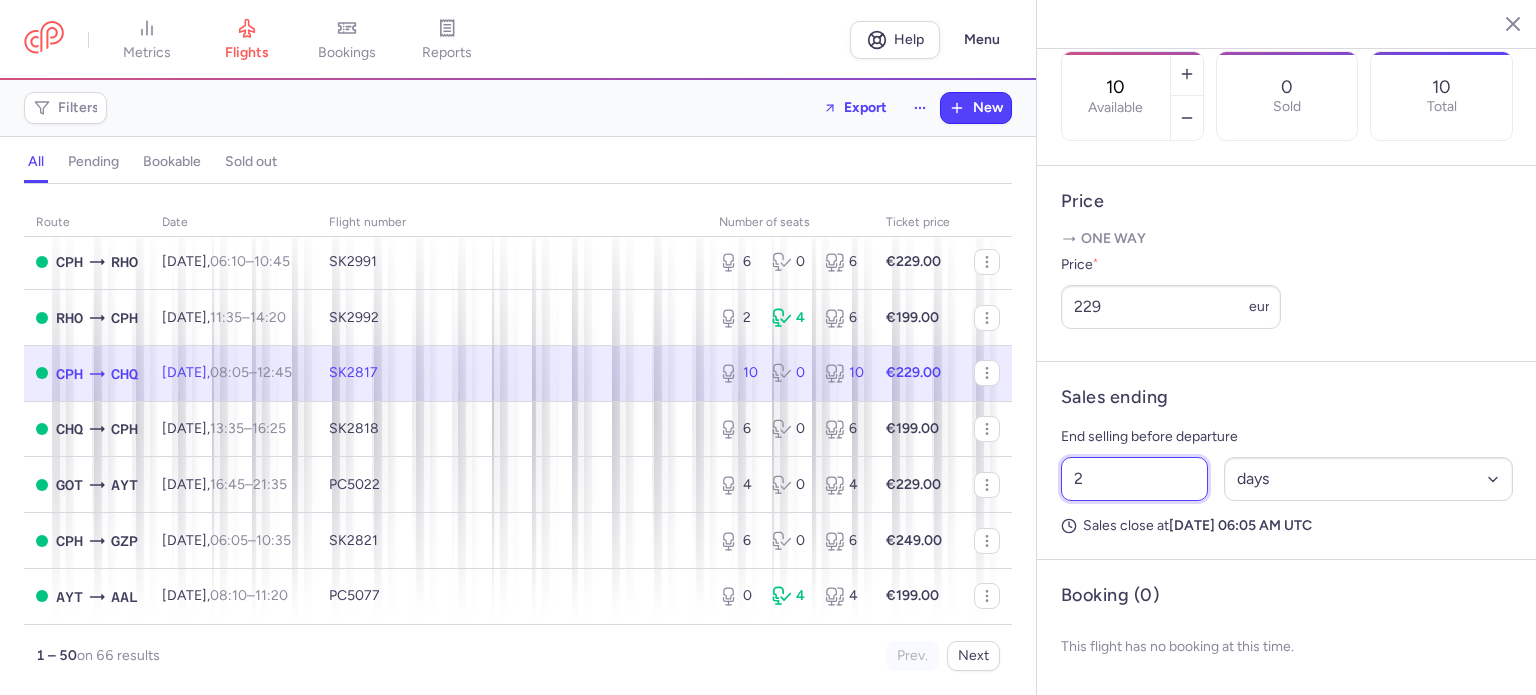 click on "2" at bounding box center (1134, 479) 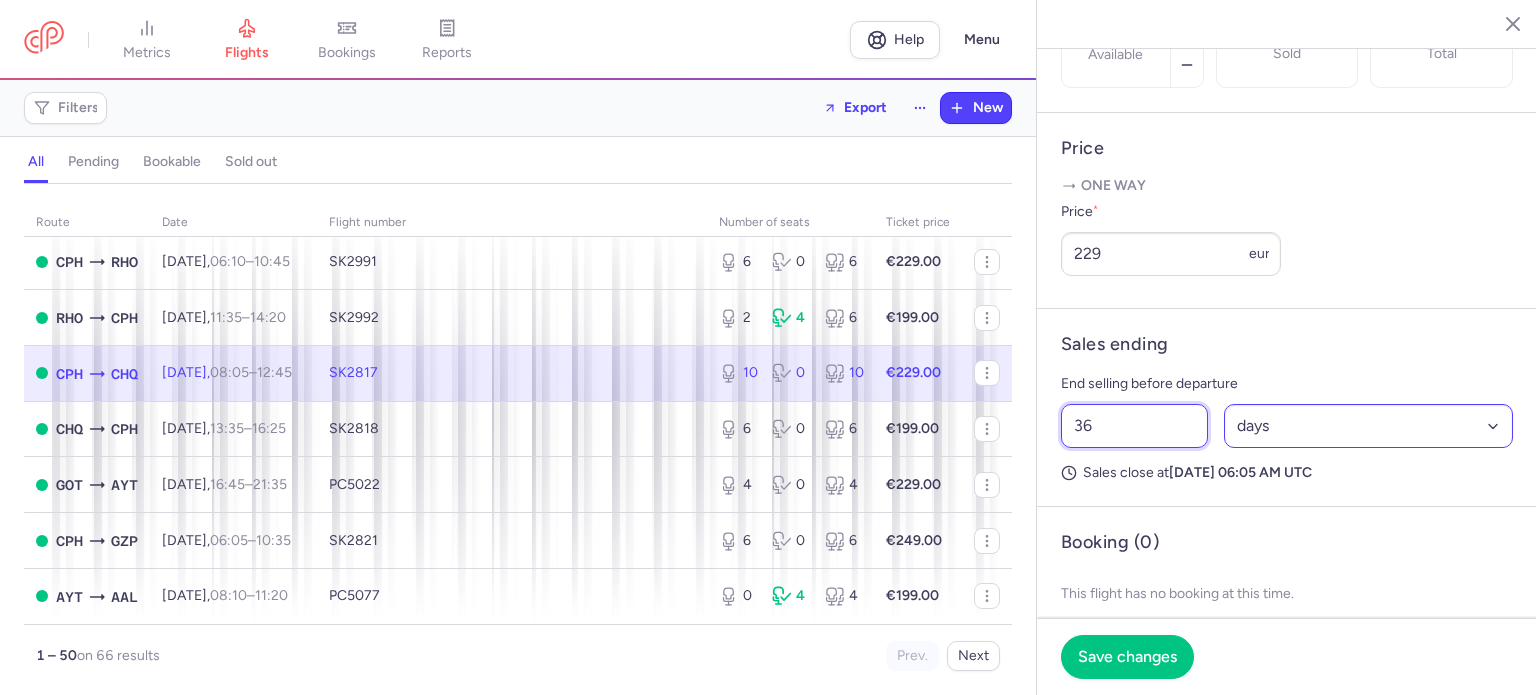type on "36" 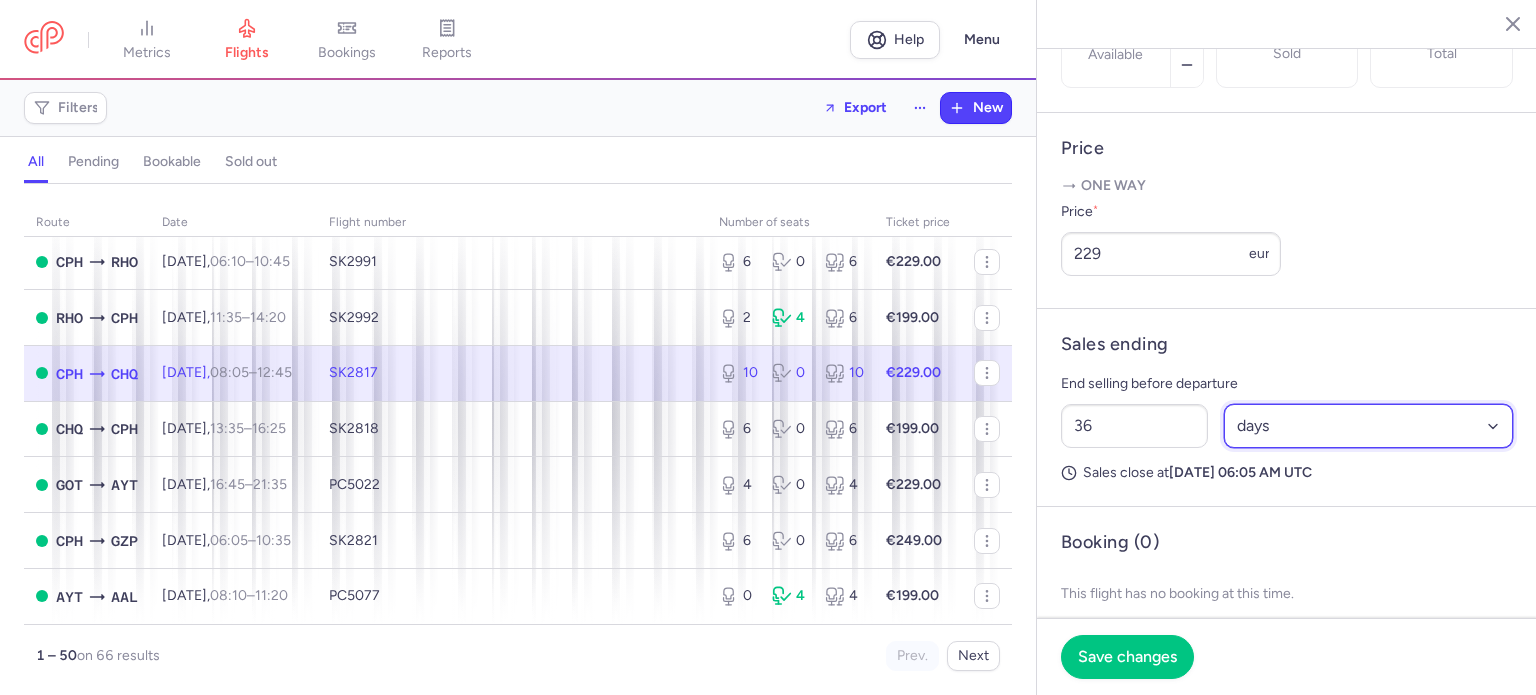 click on "Select an option hours days" at bounding box center (1369, 426) 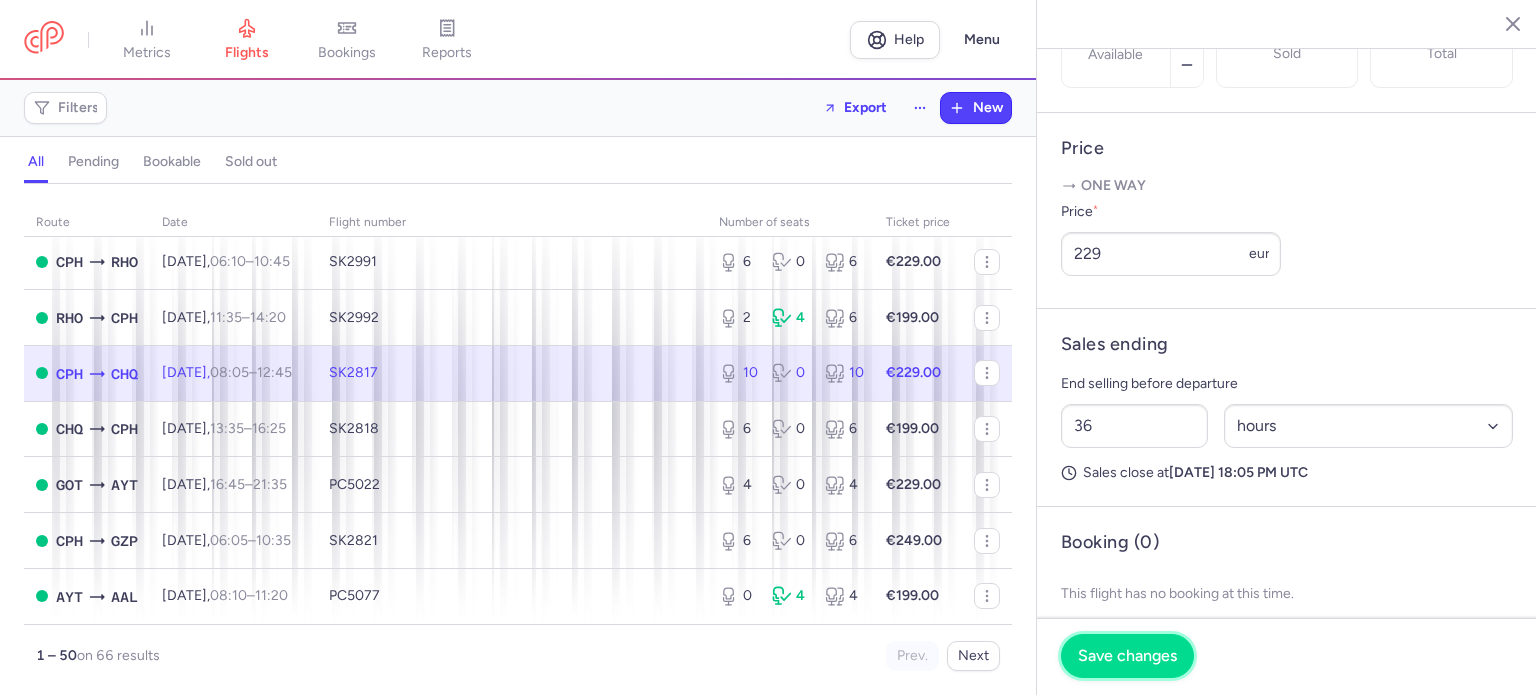 click on "Save changes" at bounding box center [1127, 656] 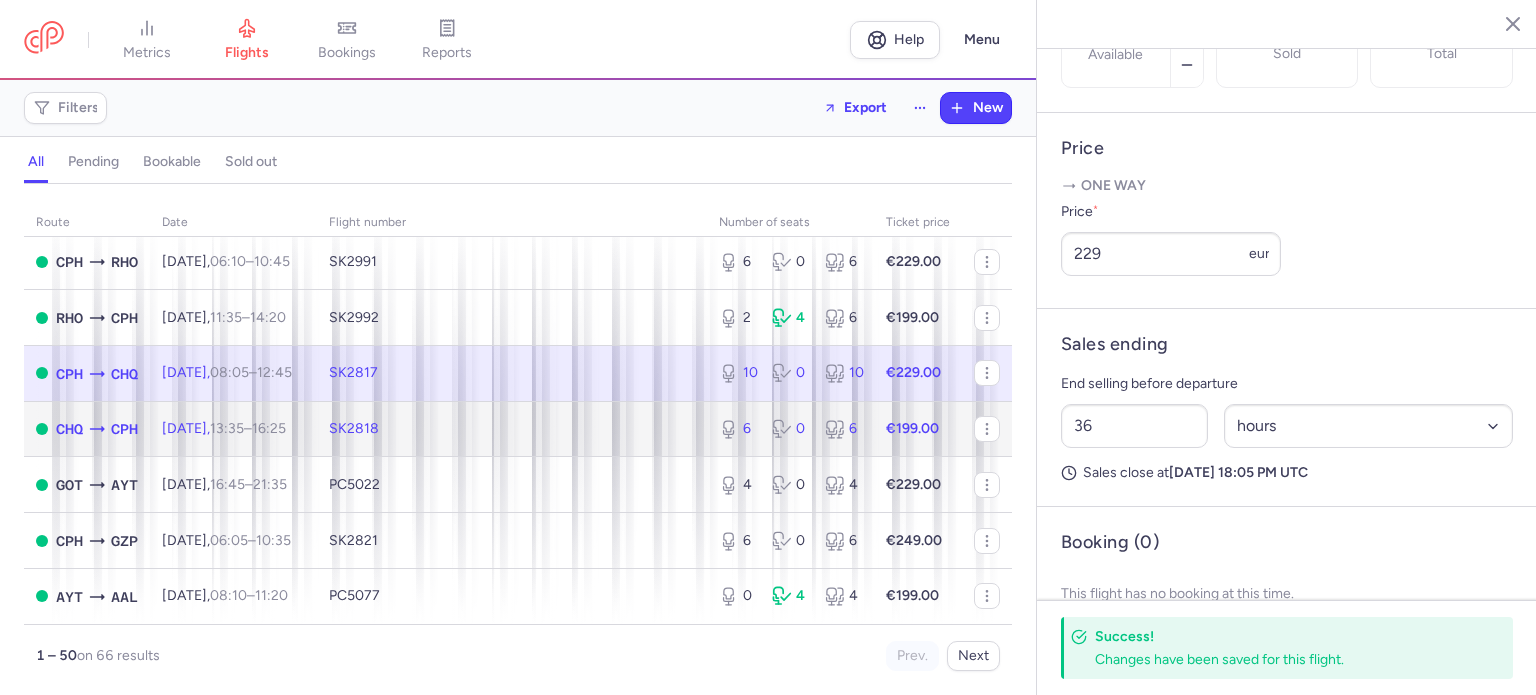 click on "SK2818" at bounding box center (512, 429) 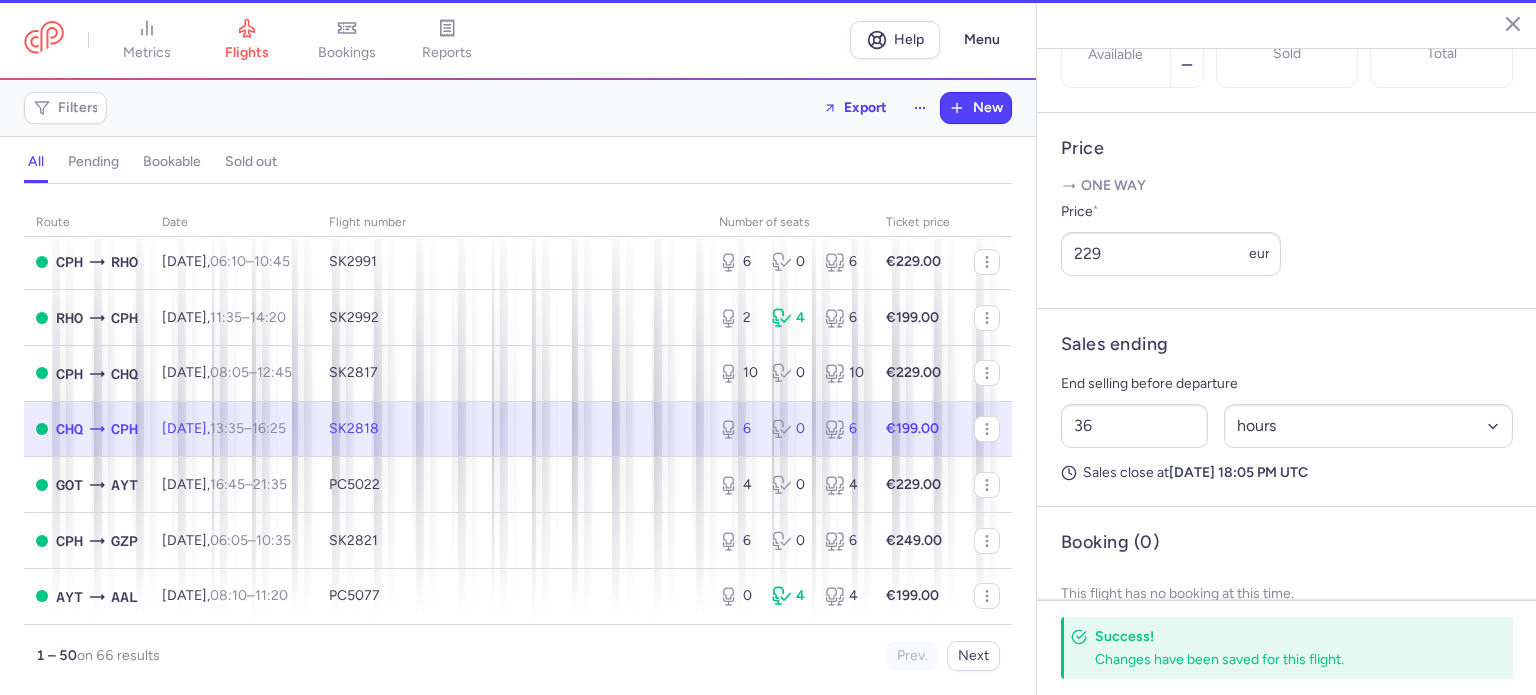 type on "6" 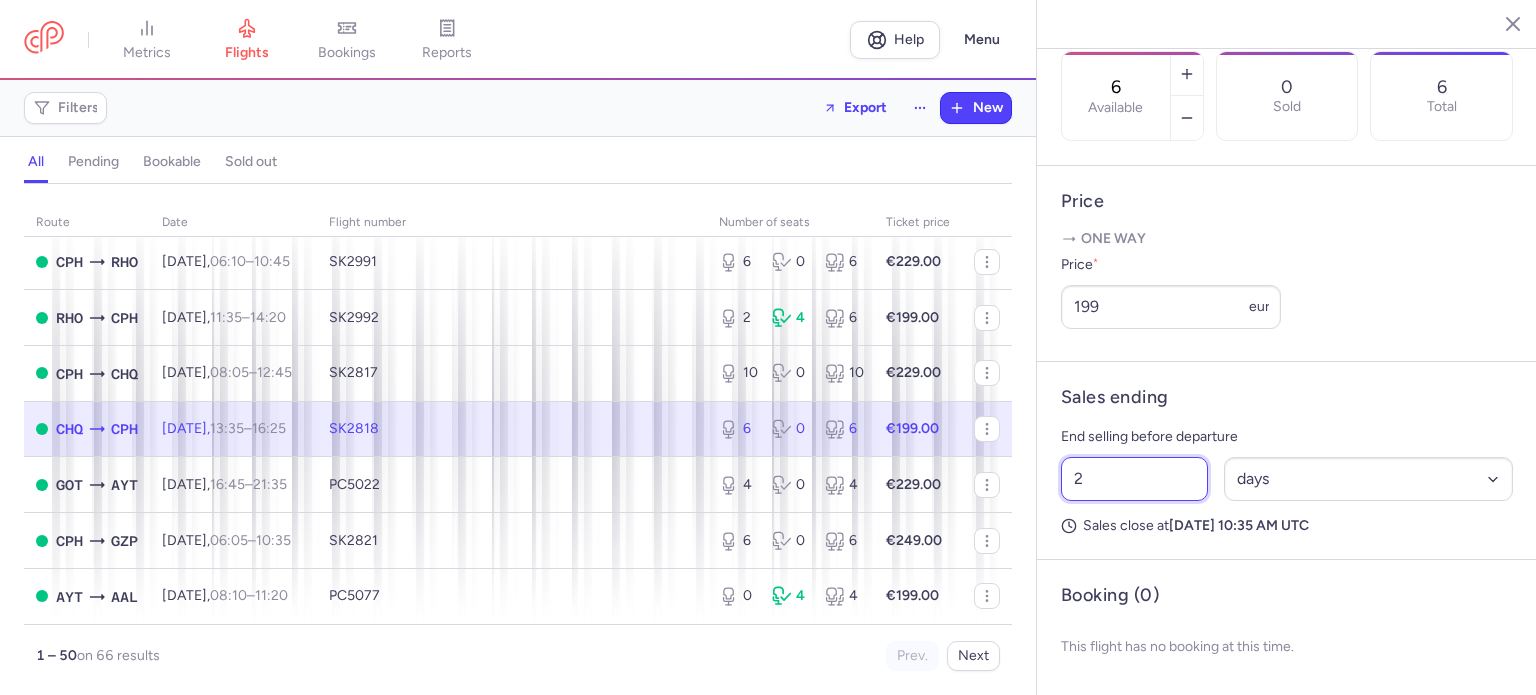click on "2" at bounding box center [1134, 479] 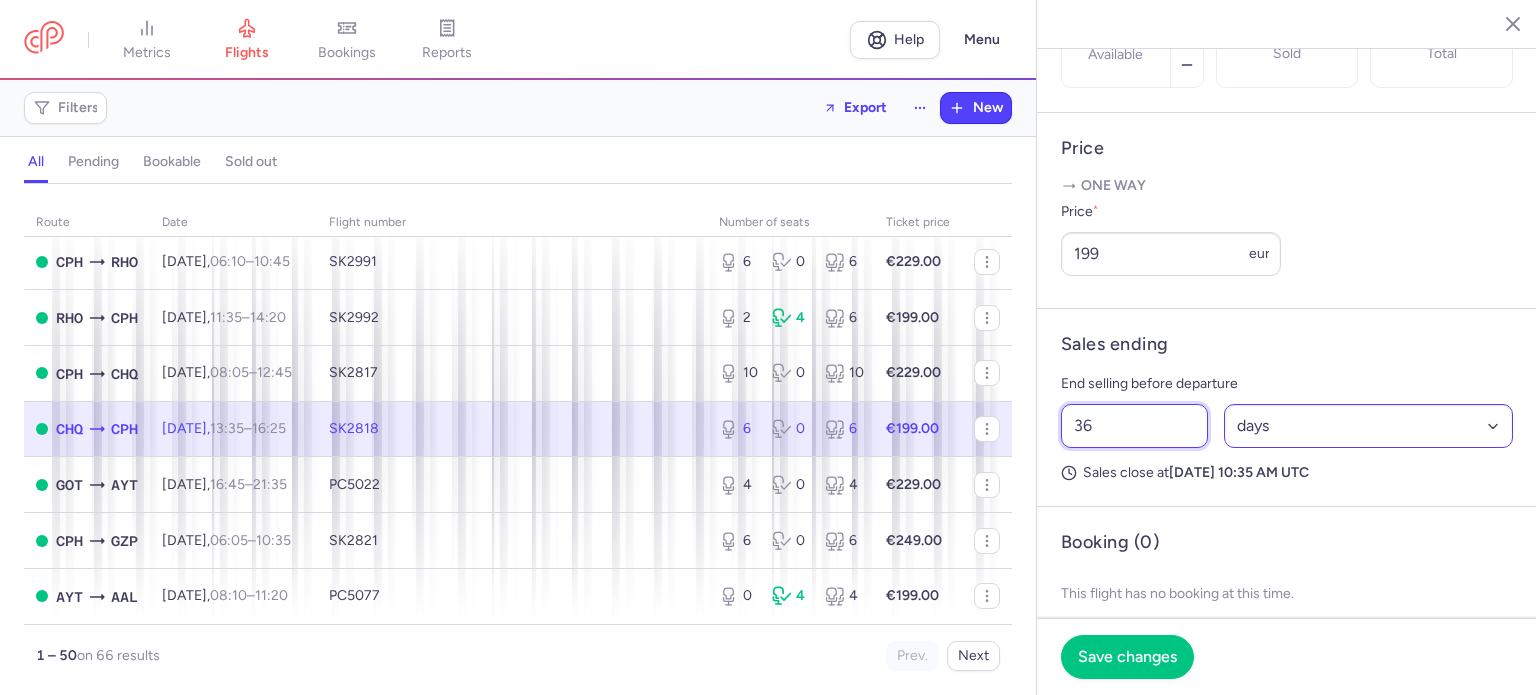 type on "36" 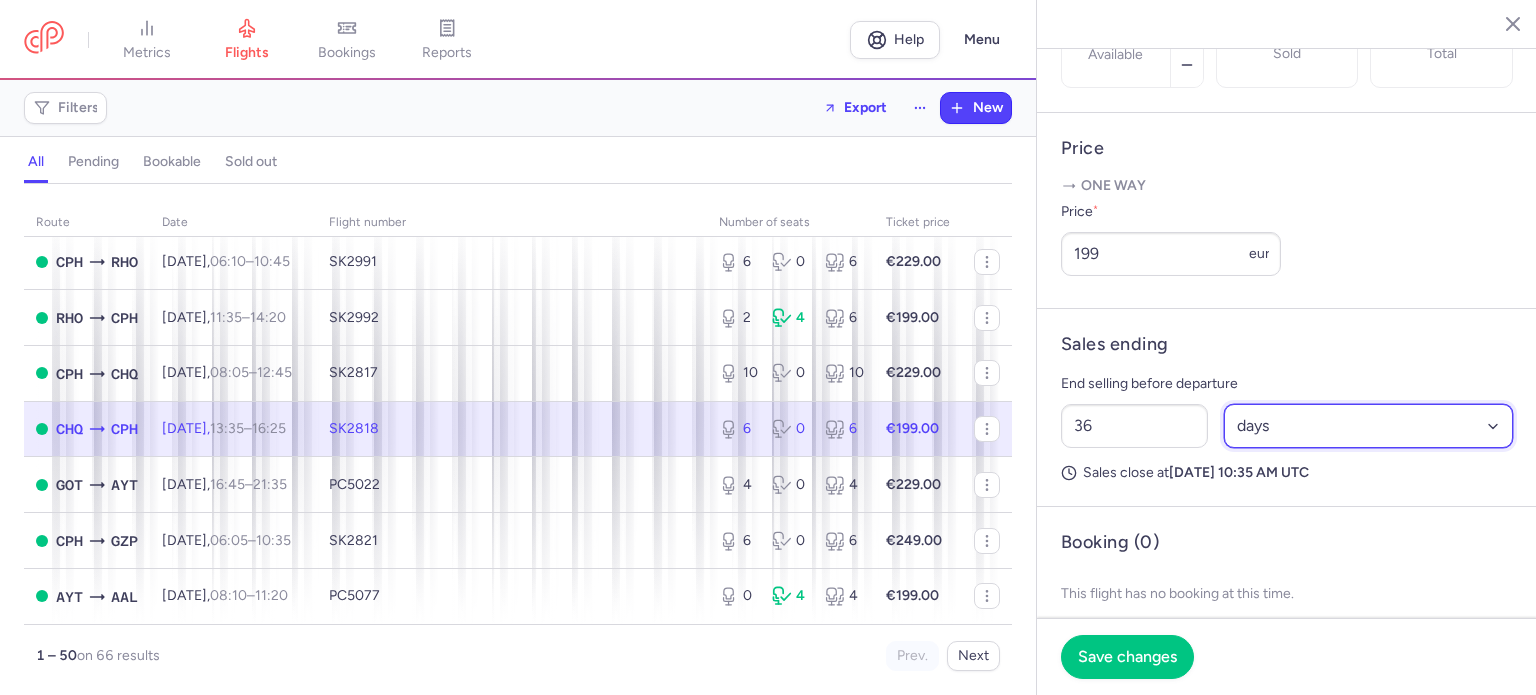 click on "Select an option hours days" at bounding box center [1369, 426] 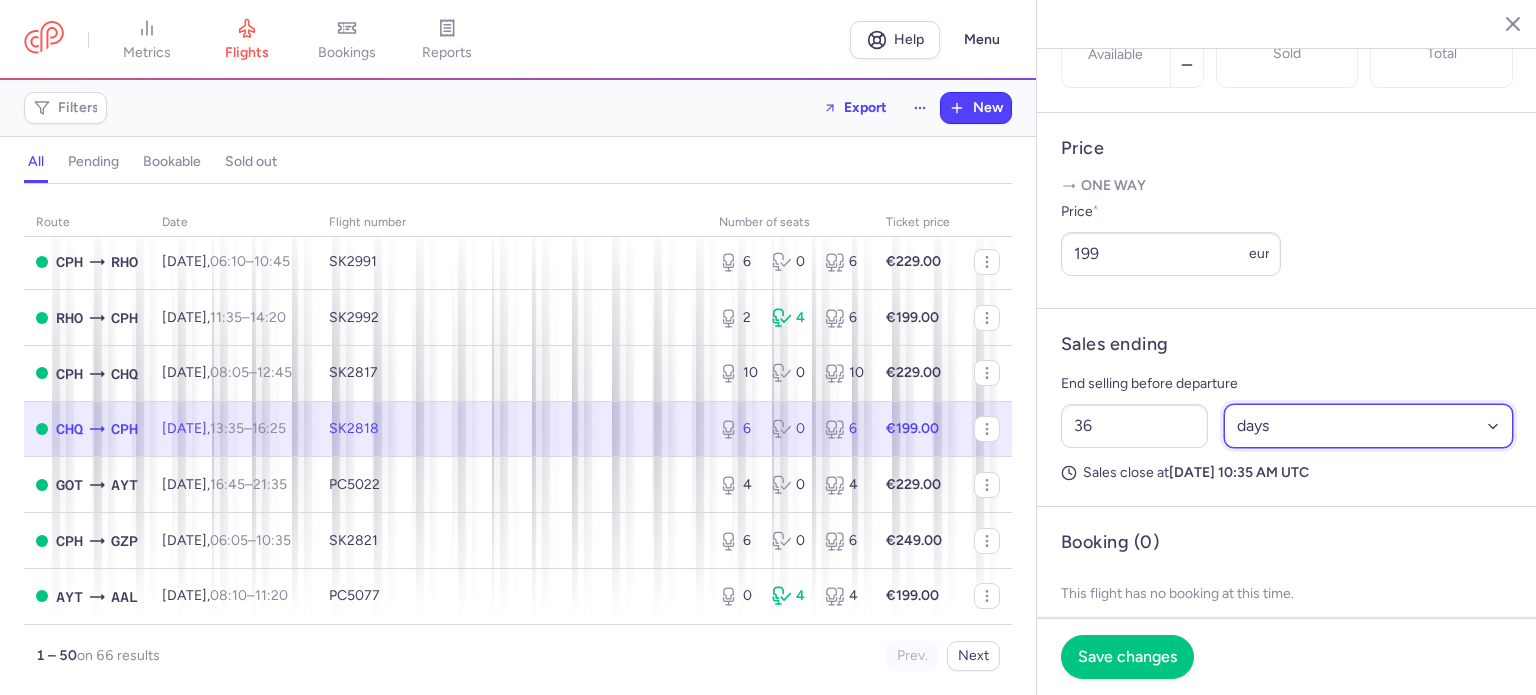 select on "hours" 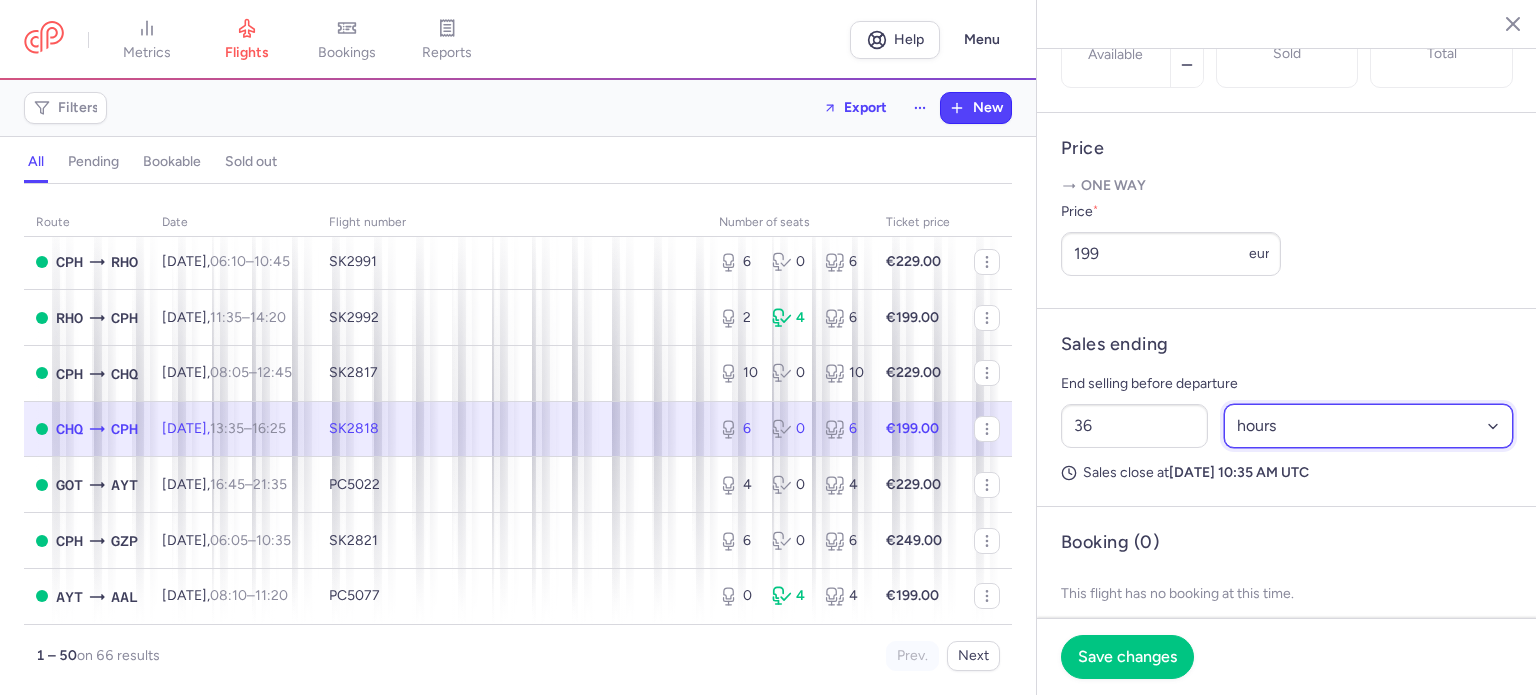 click on "Select an option hours days" at bounding box center [1369, 426] 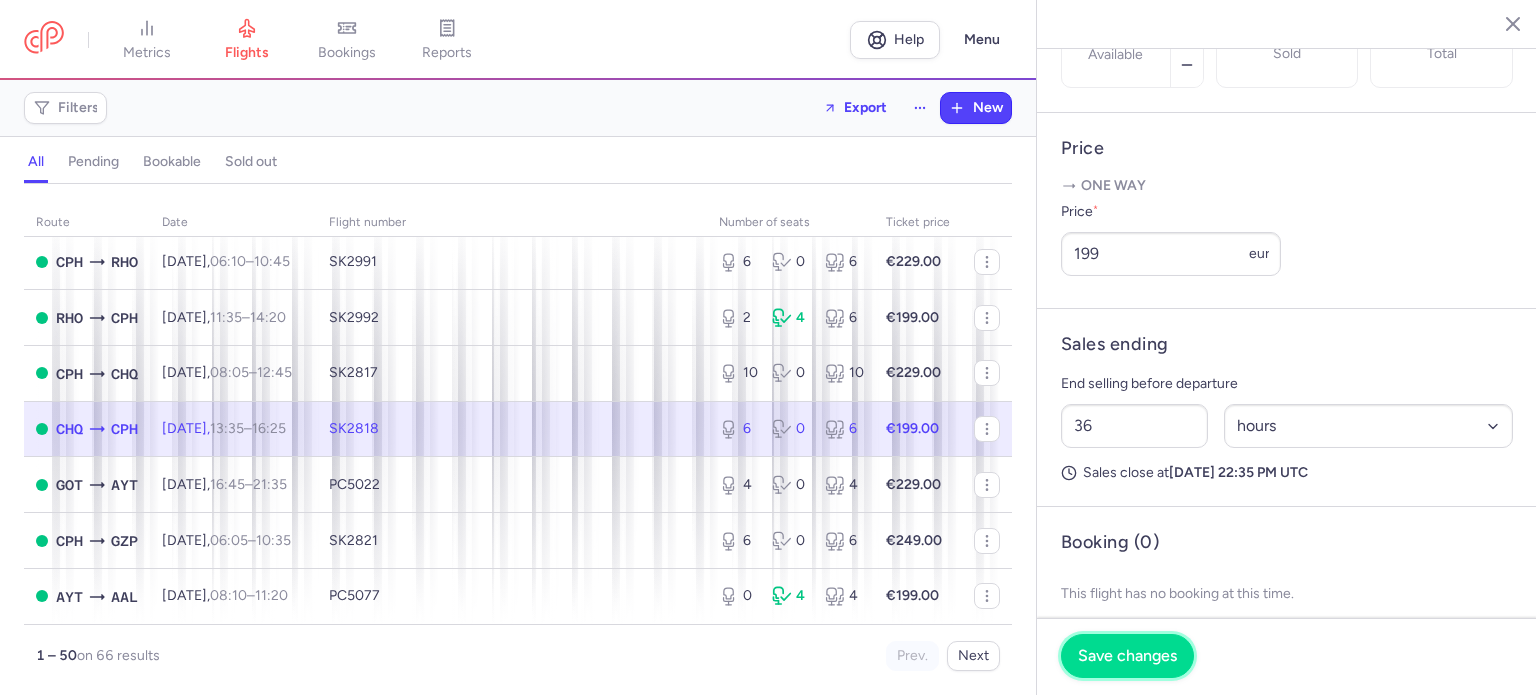 click on "Save changes" at bounding box center (1127, 656) 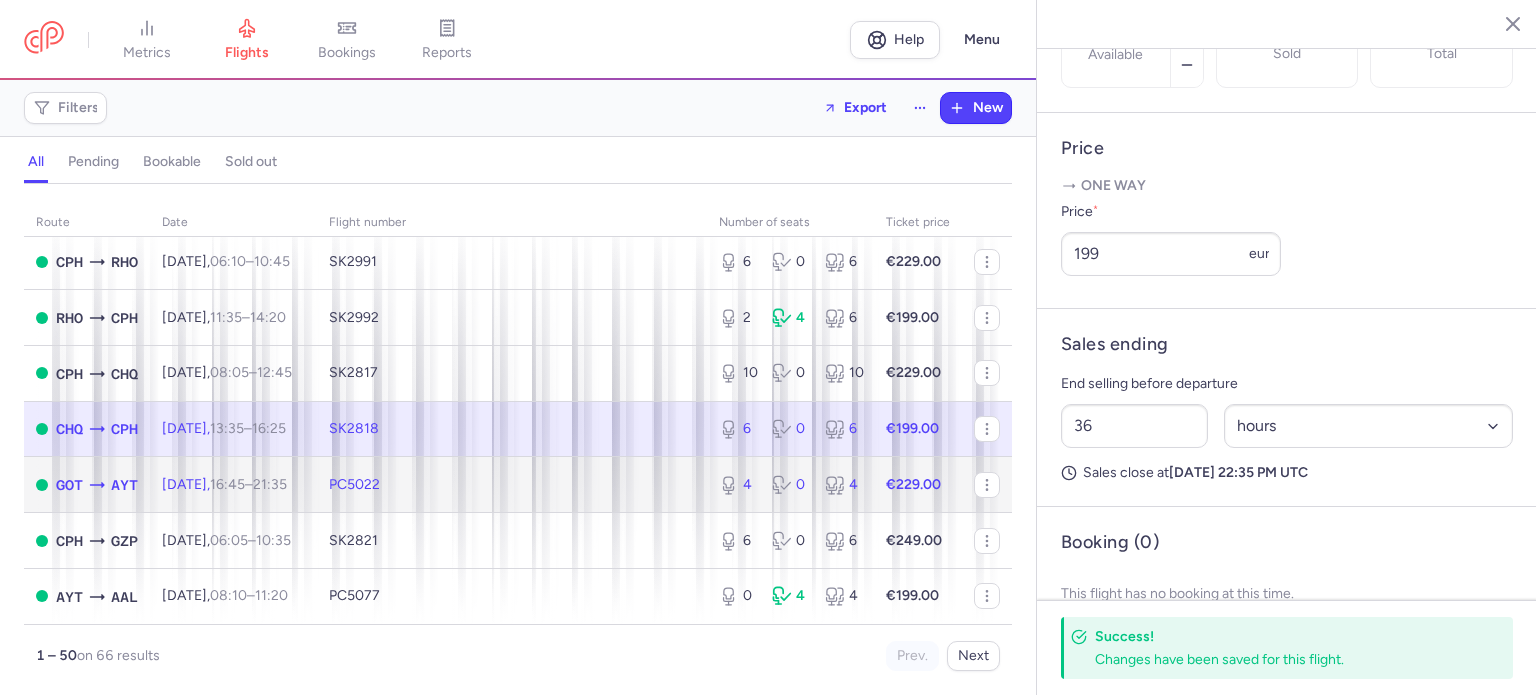 click on "PC5022" at bounding box center [512, 485] 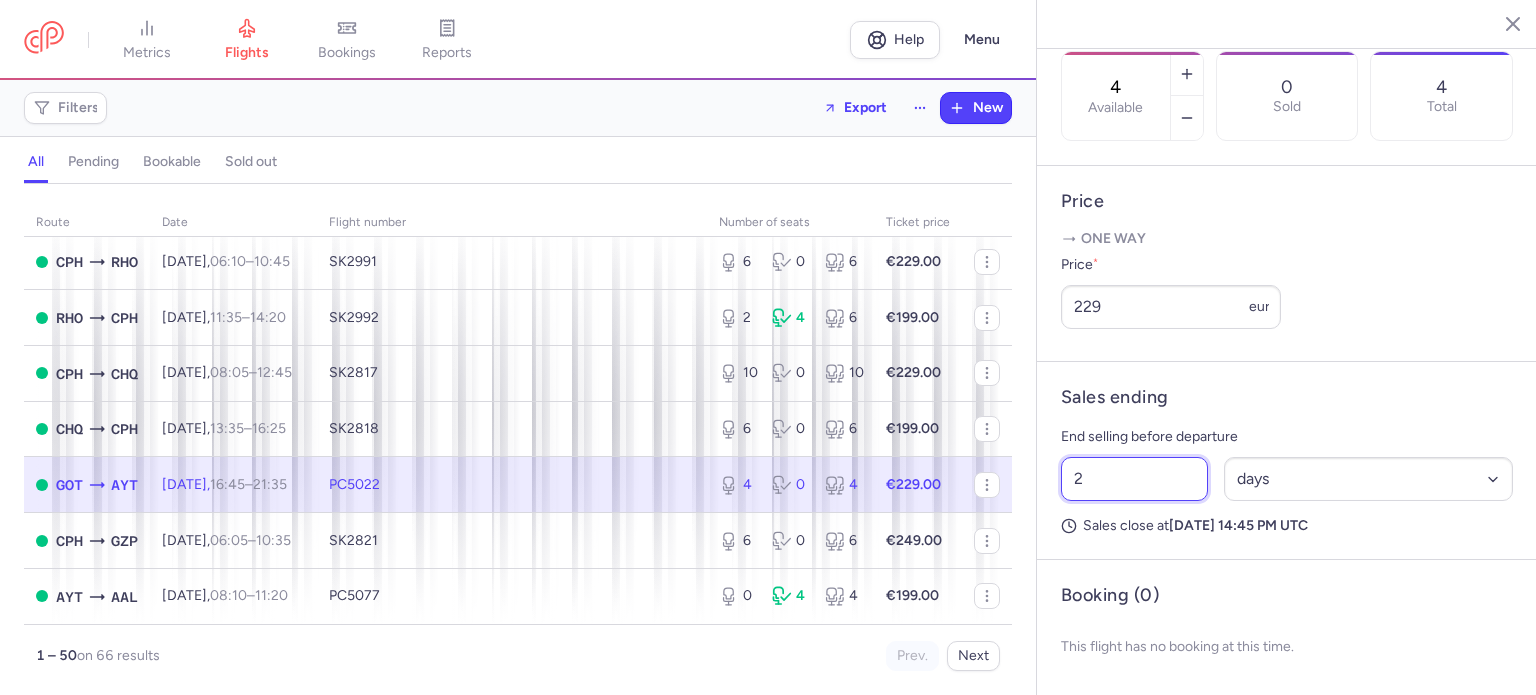 click on "2" at bounding box center [1134, 479] 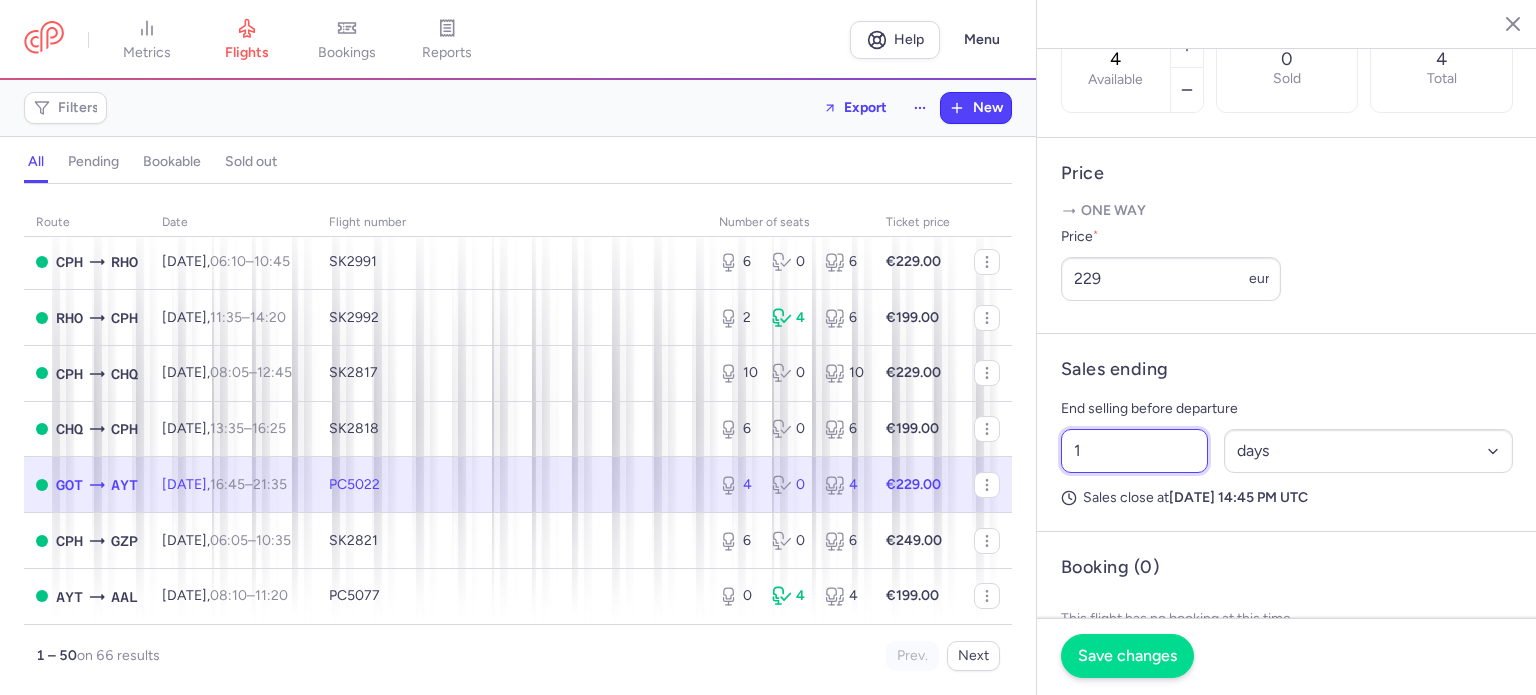 type on "1" 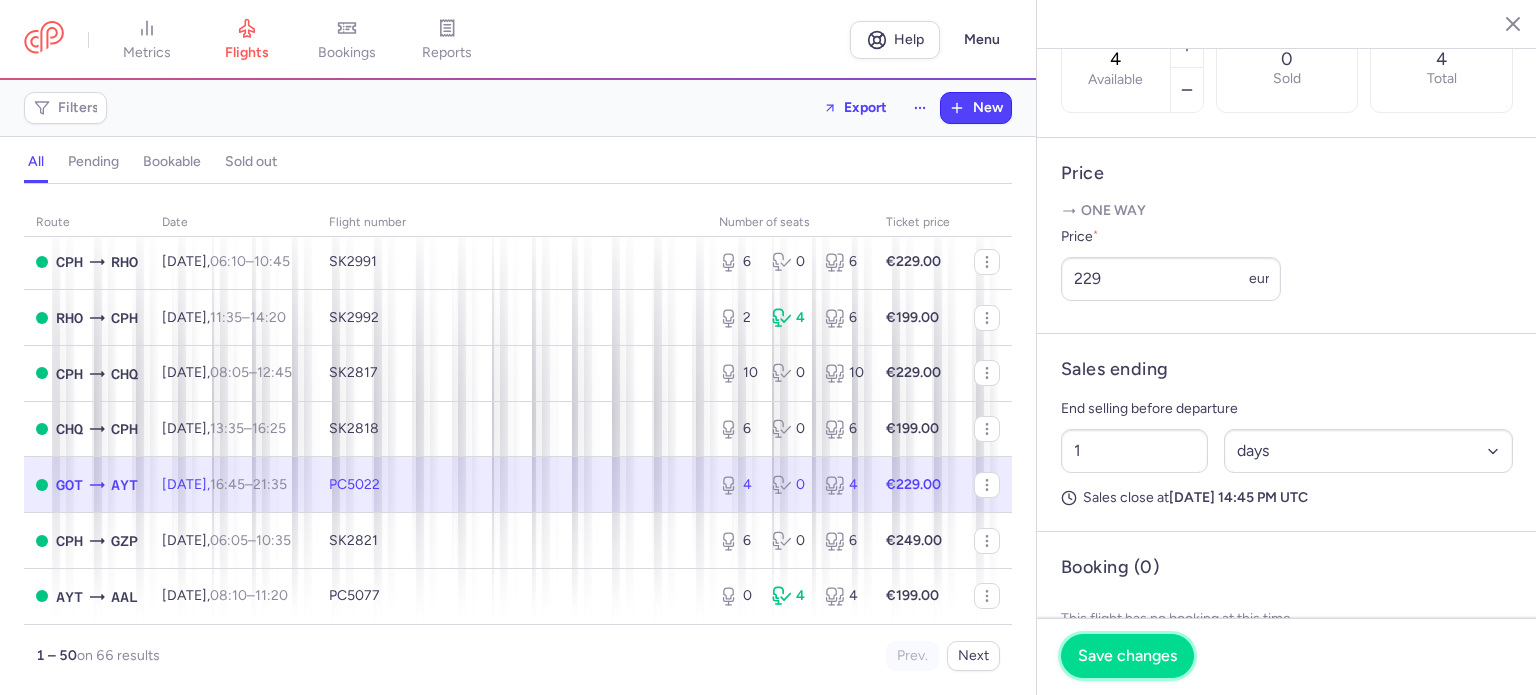 click on "Save changes" at bounding box center (1127, 656) 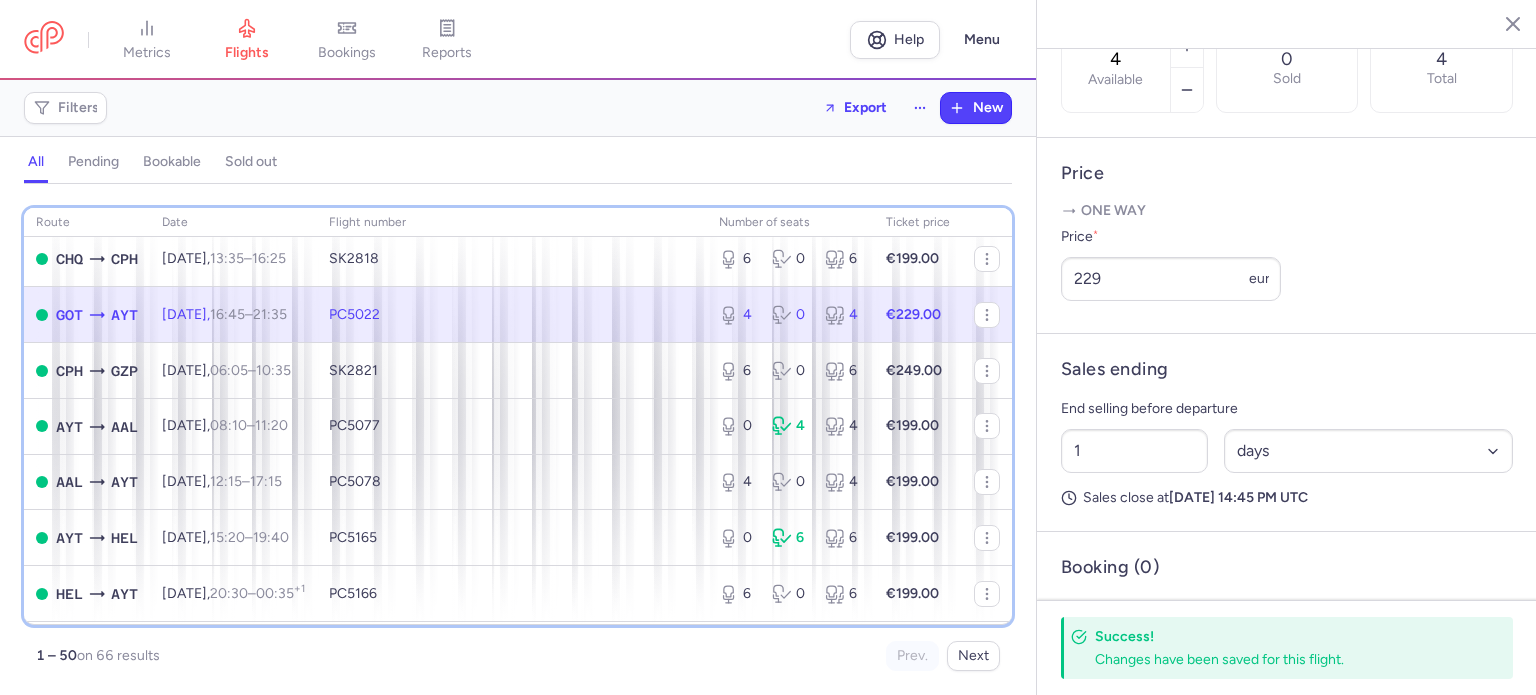 scroll, scrollTop: 2020, scrollLeft: 0, axis: vertical 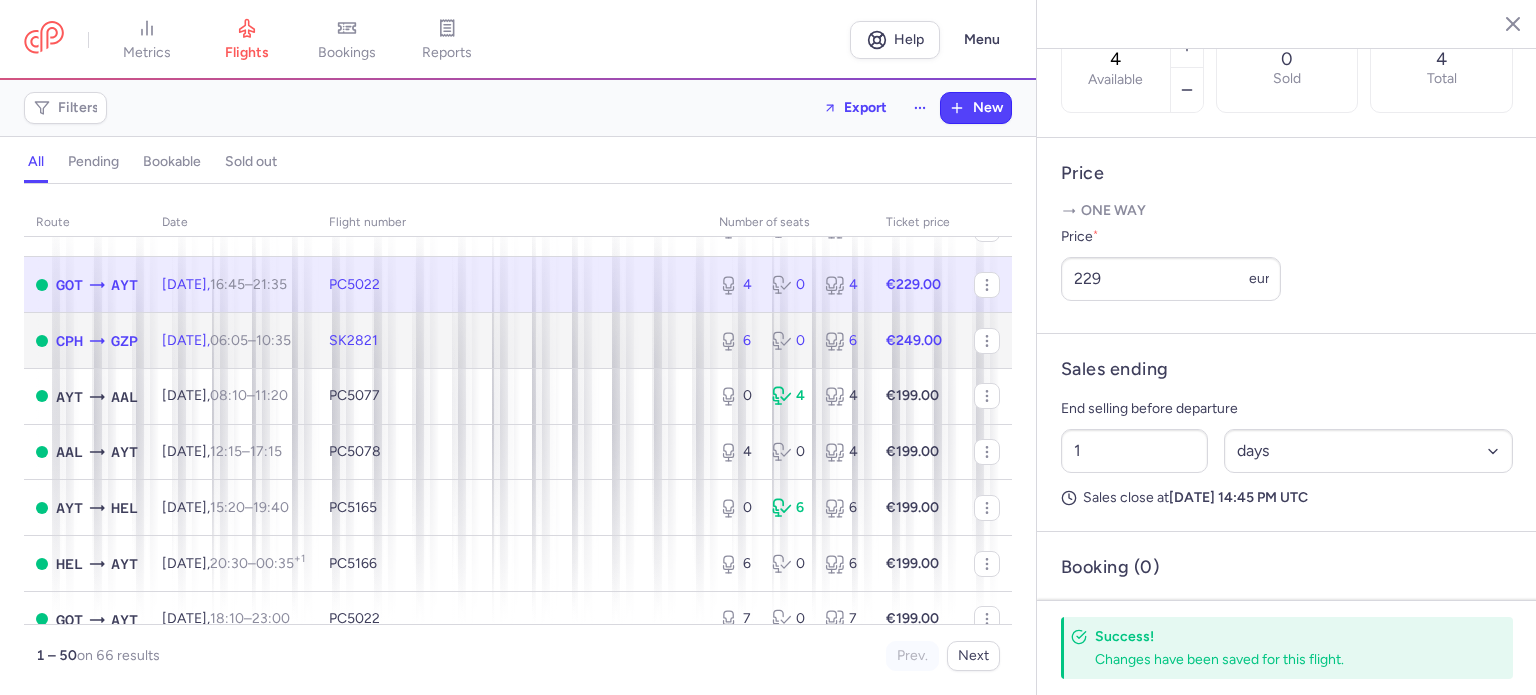 click on "SK2821" at bounding box center (512, 341) 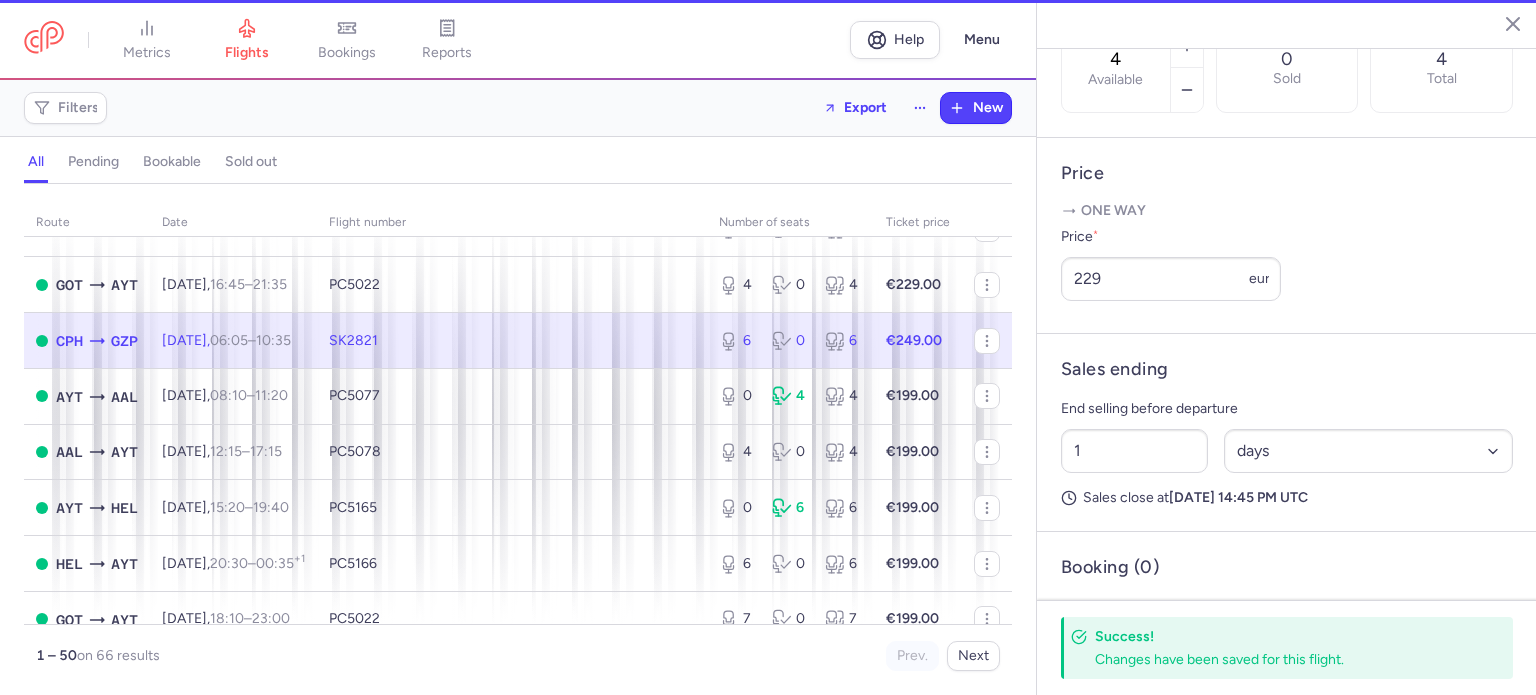 type on "6" 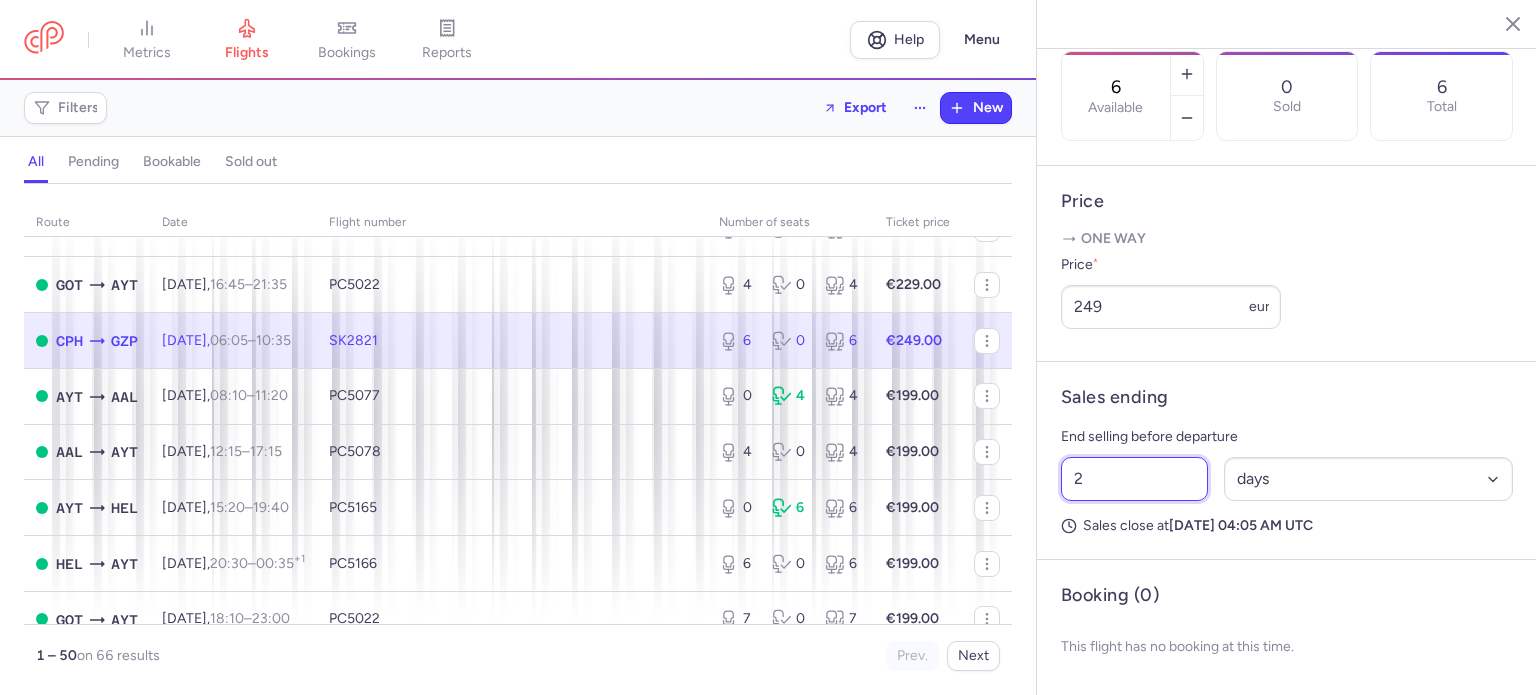 click on "2" at bounding box center (1134, 479) 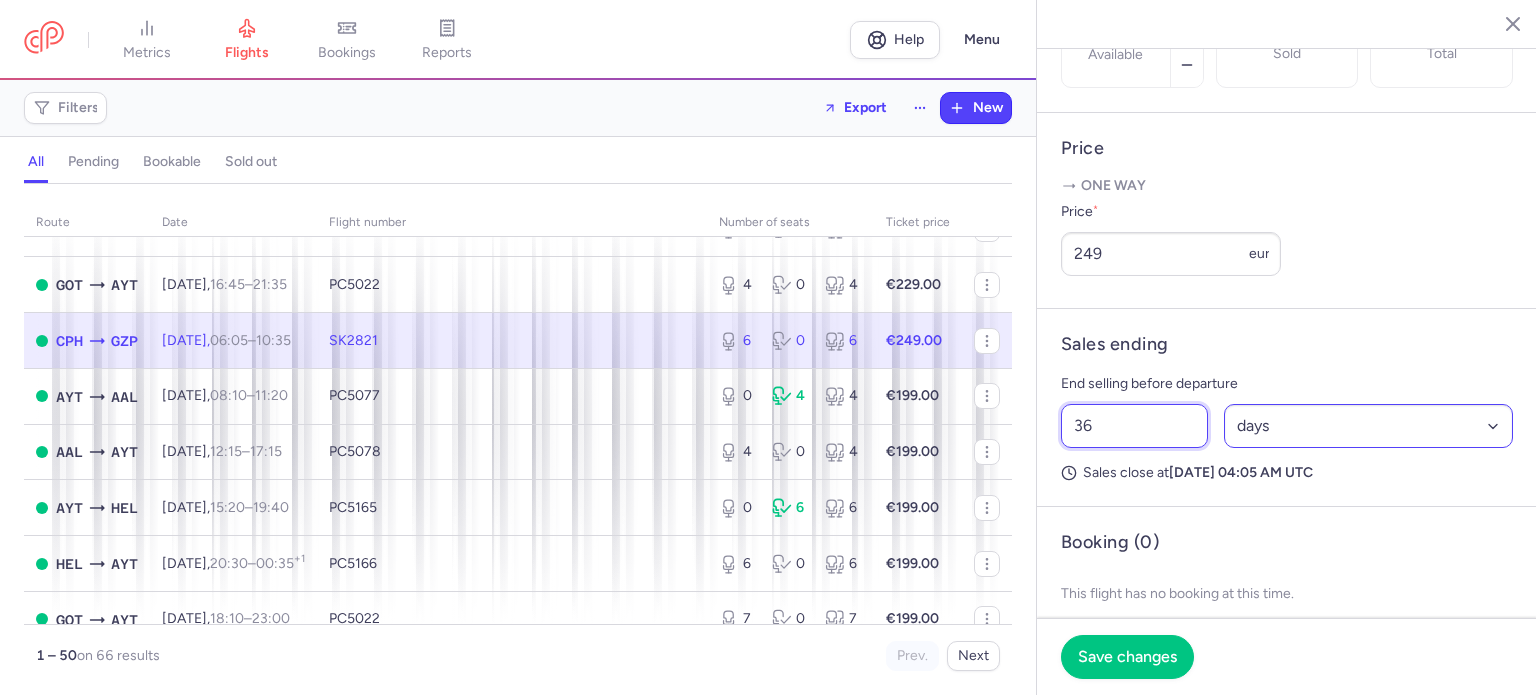 type on "36" 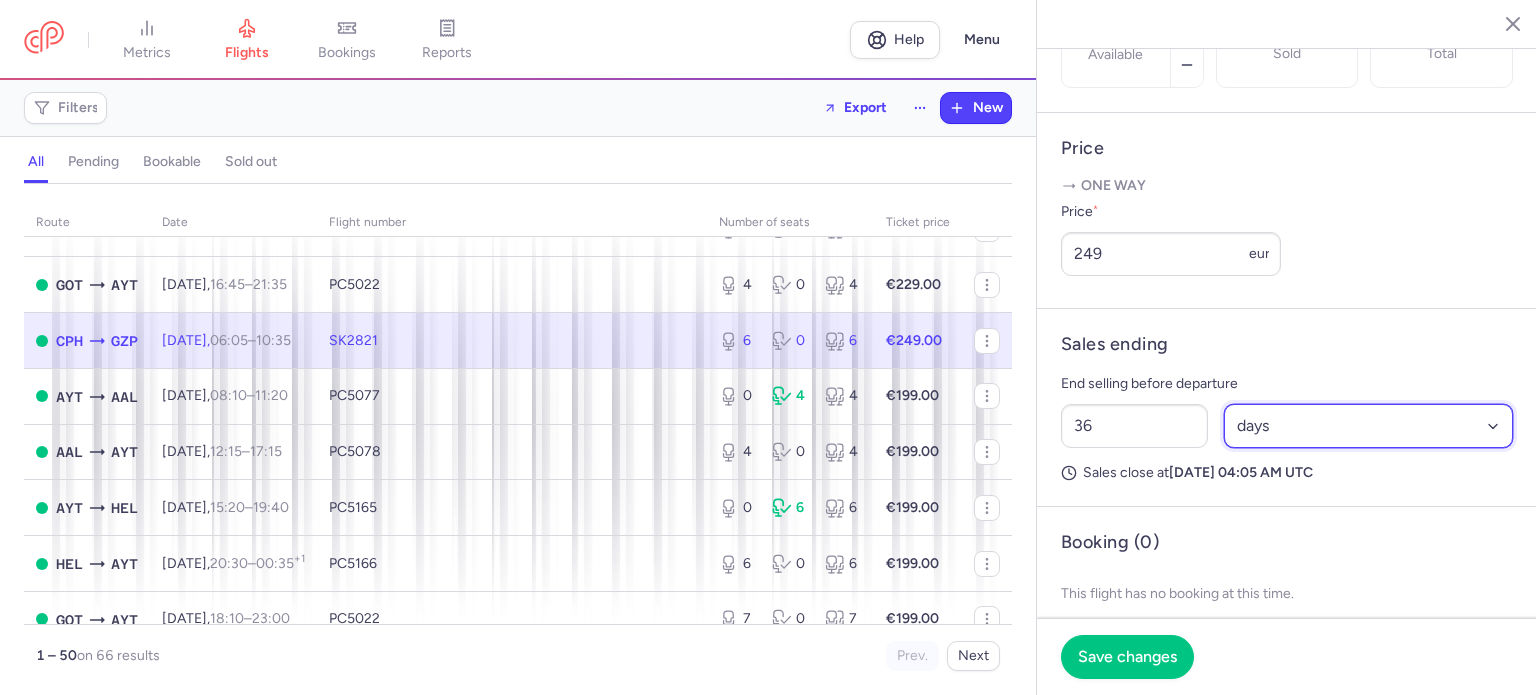 click on "Select an option hours days" at bounding box center [1369, 426] 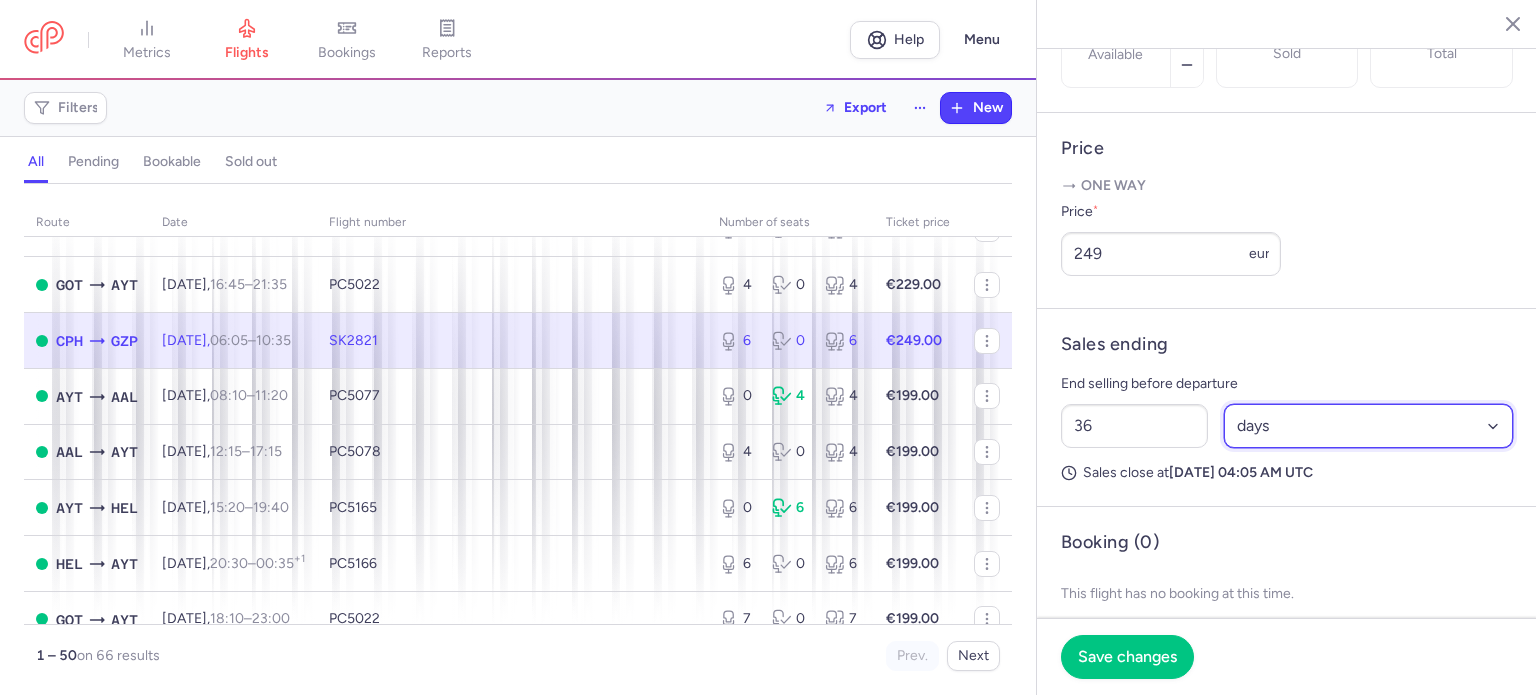 select on "hours" 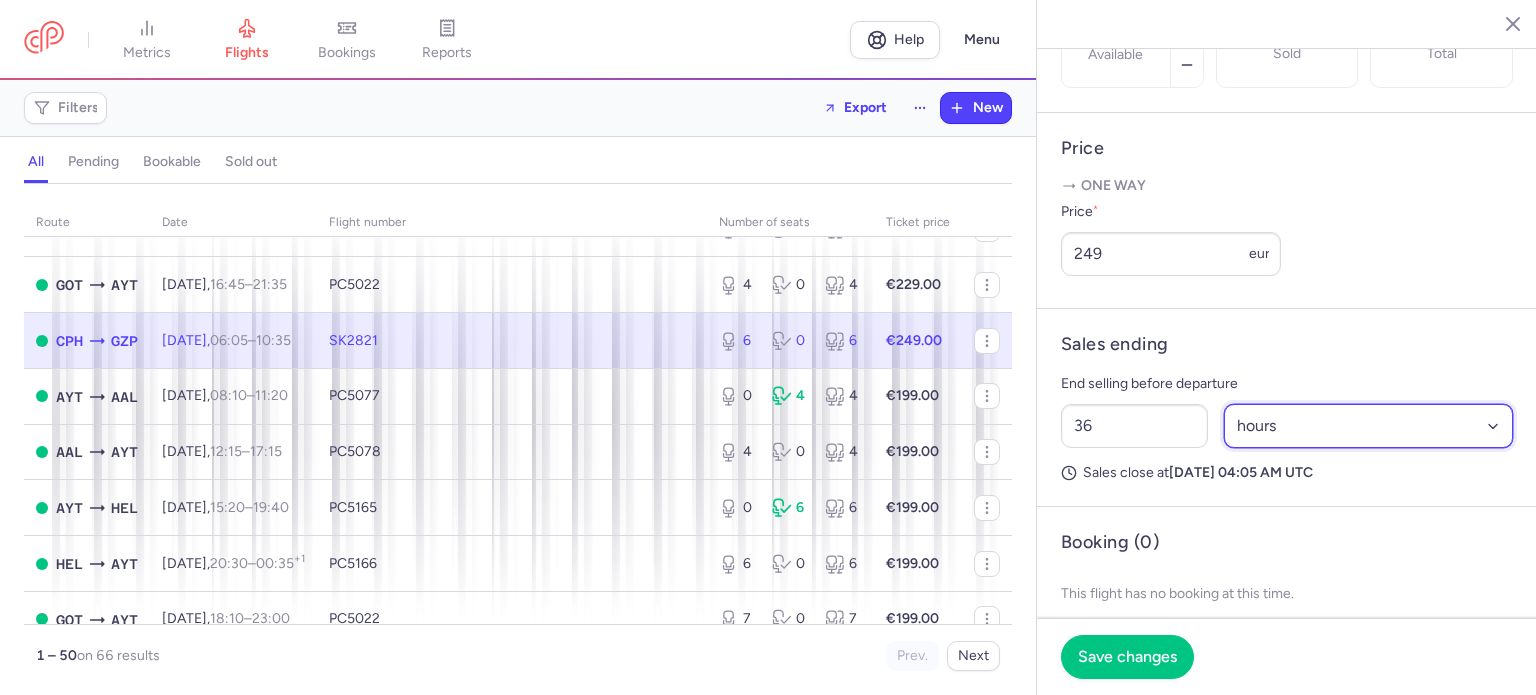 click on "Select an option hours days" at bounding box center [1369, 426] 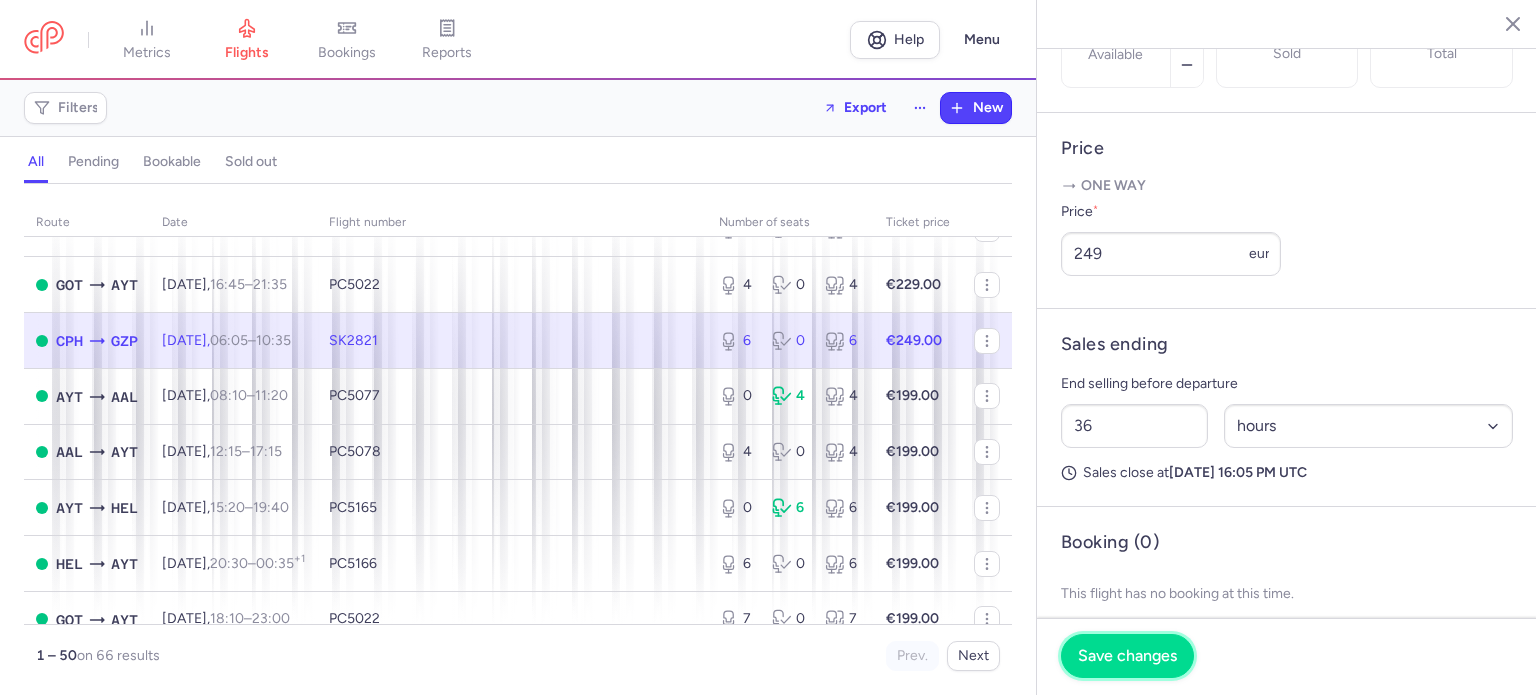 click on "Save changes" at bounding box center (1127, 656) 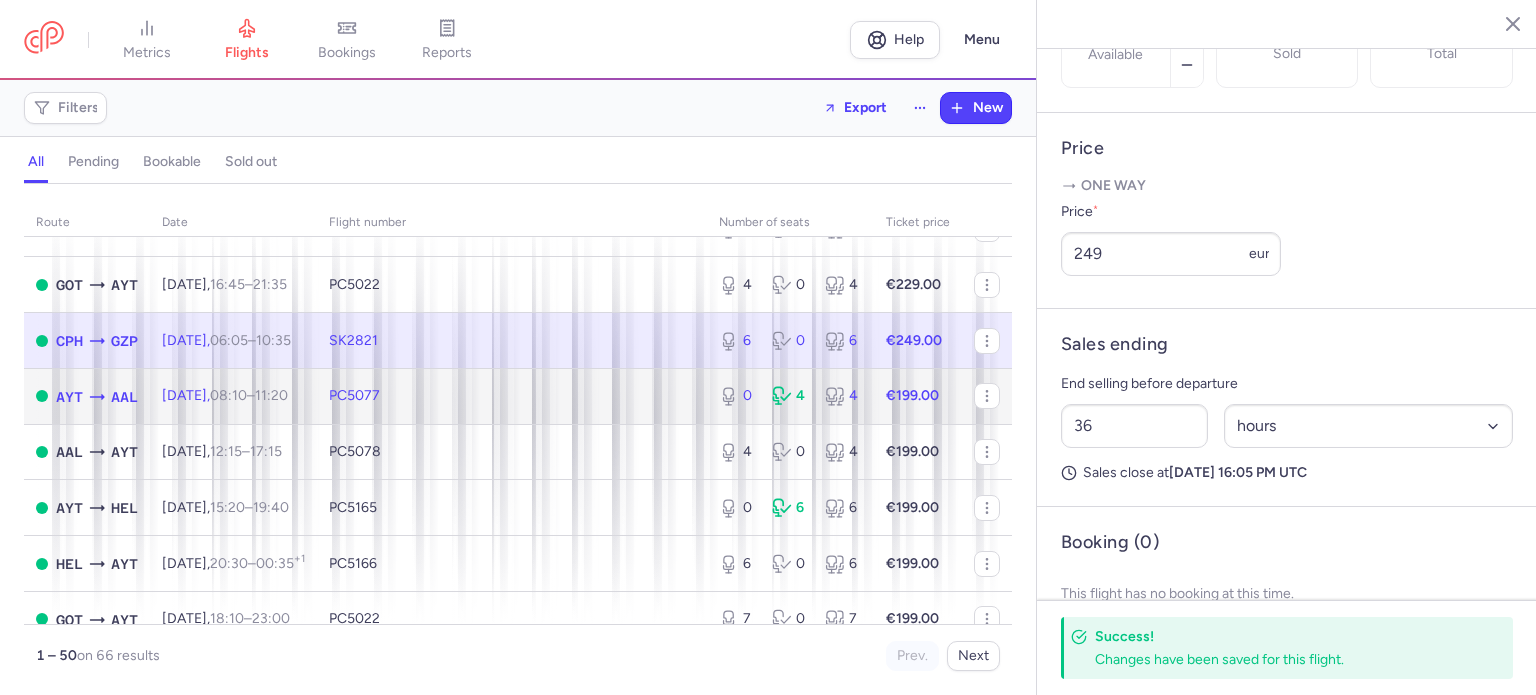 click on "PC5077" at bounding box center (512, 396) 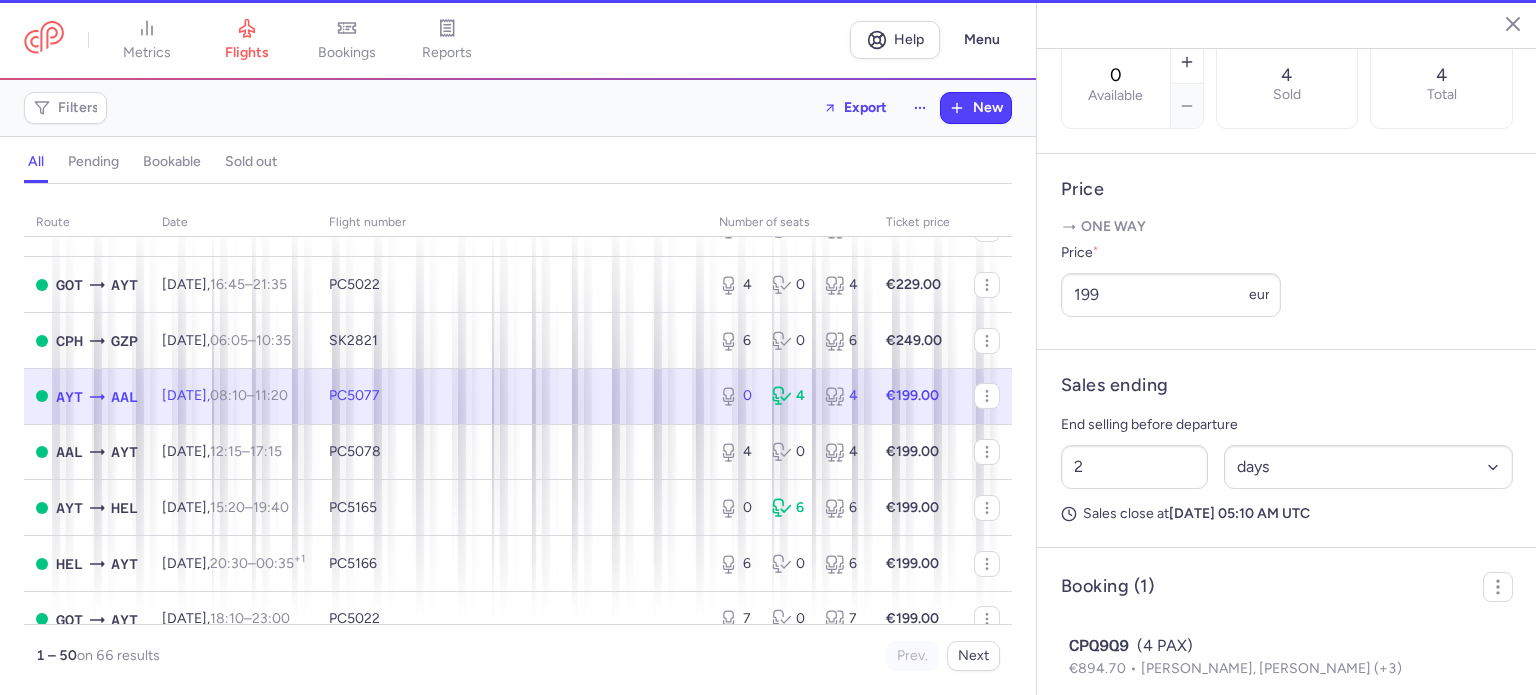 scroll, scrollTop: 699, scrollLeft: 0, axis: vertical 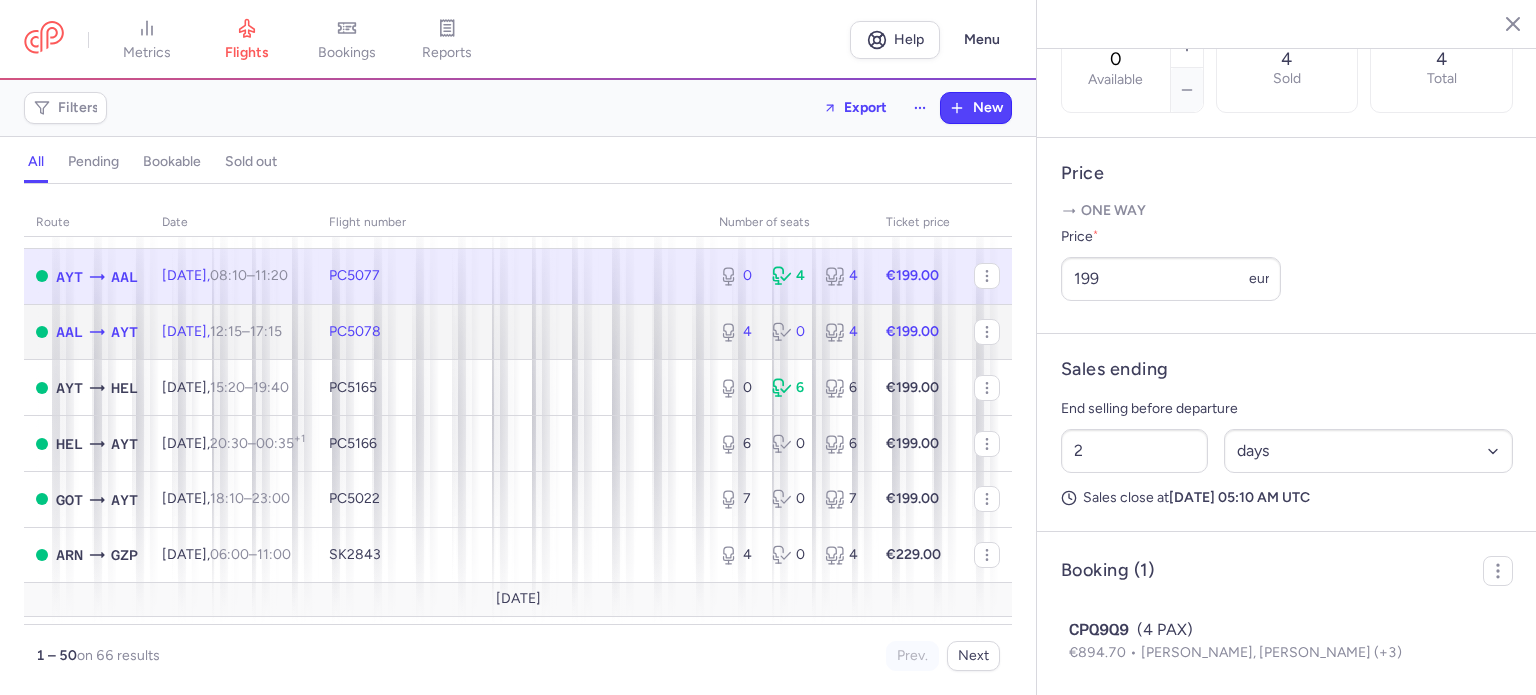 click on "PC5078" at bounding box center (512, 332) 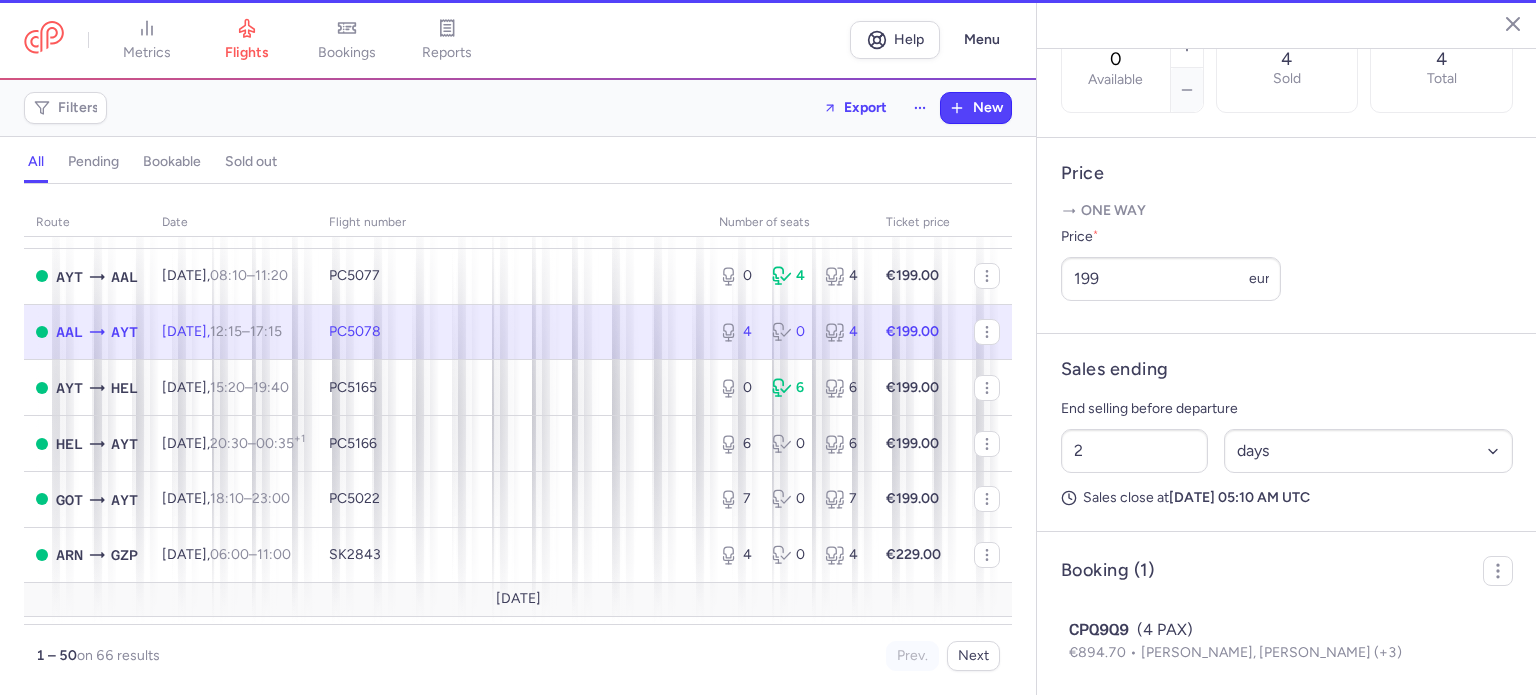 type on "4" 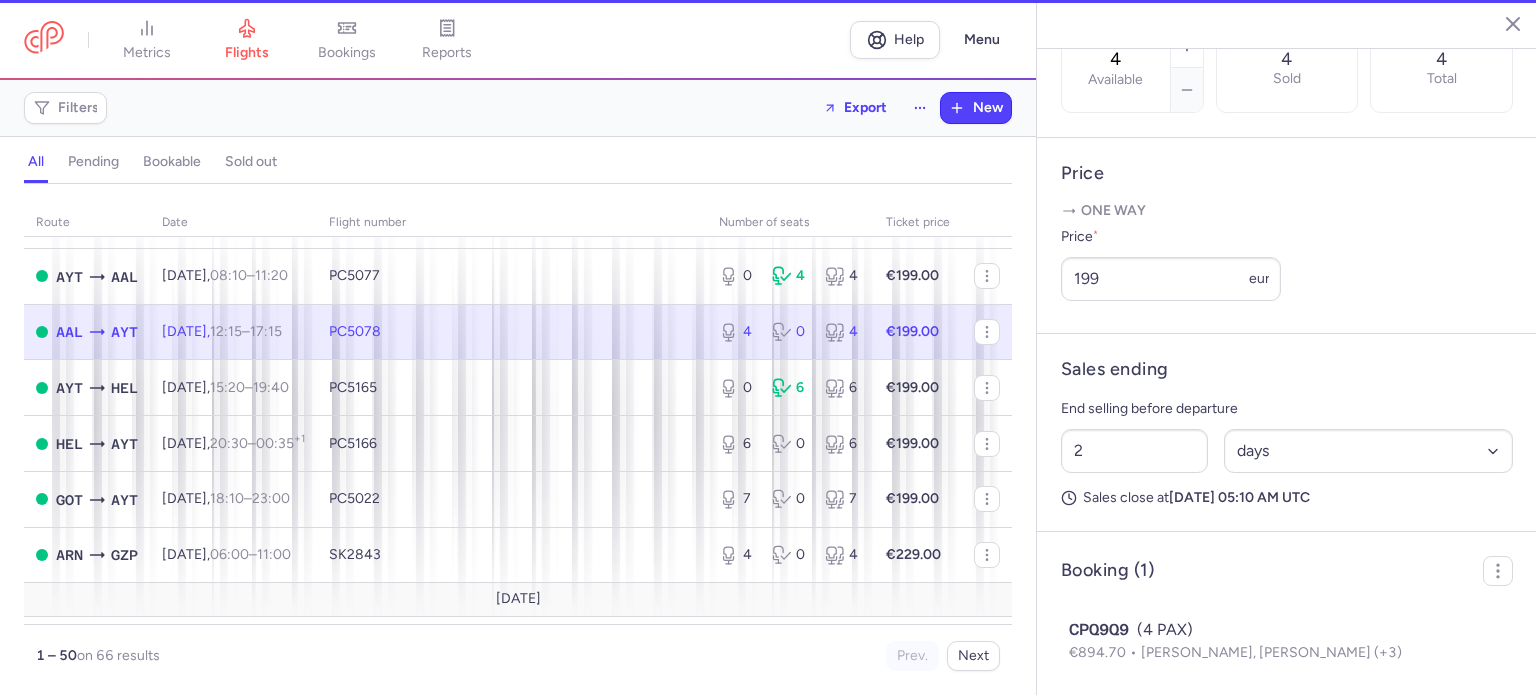 scroll, scrollTop: 683, scrollLeft: 0, axis: vertical 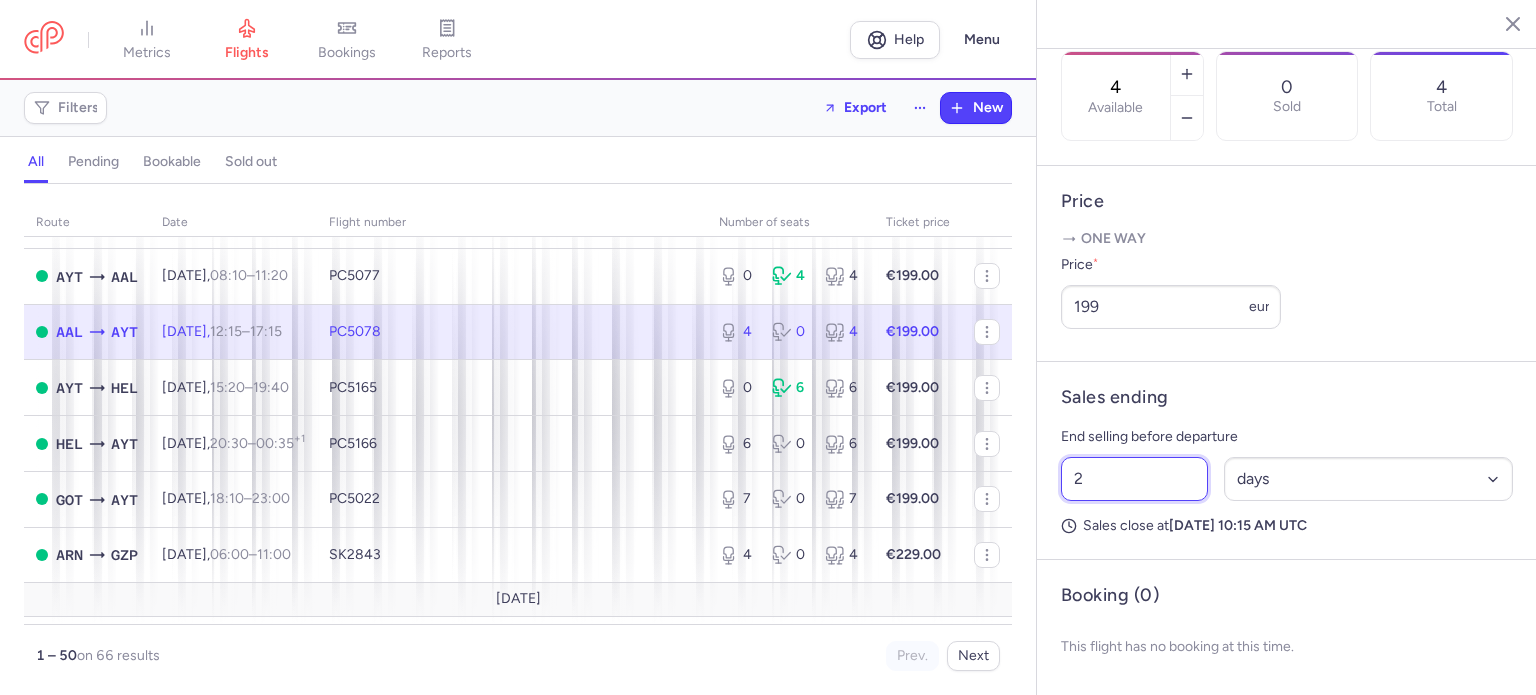 click on "2" at bounding box center (1134, 479) 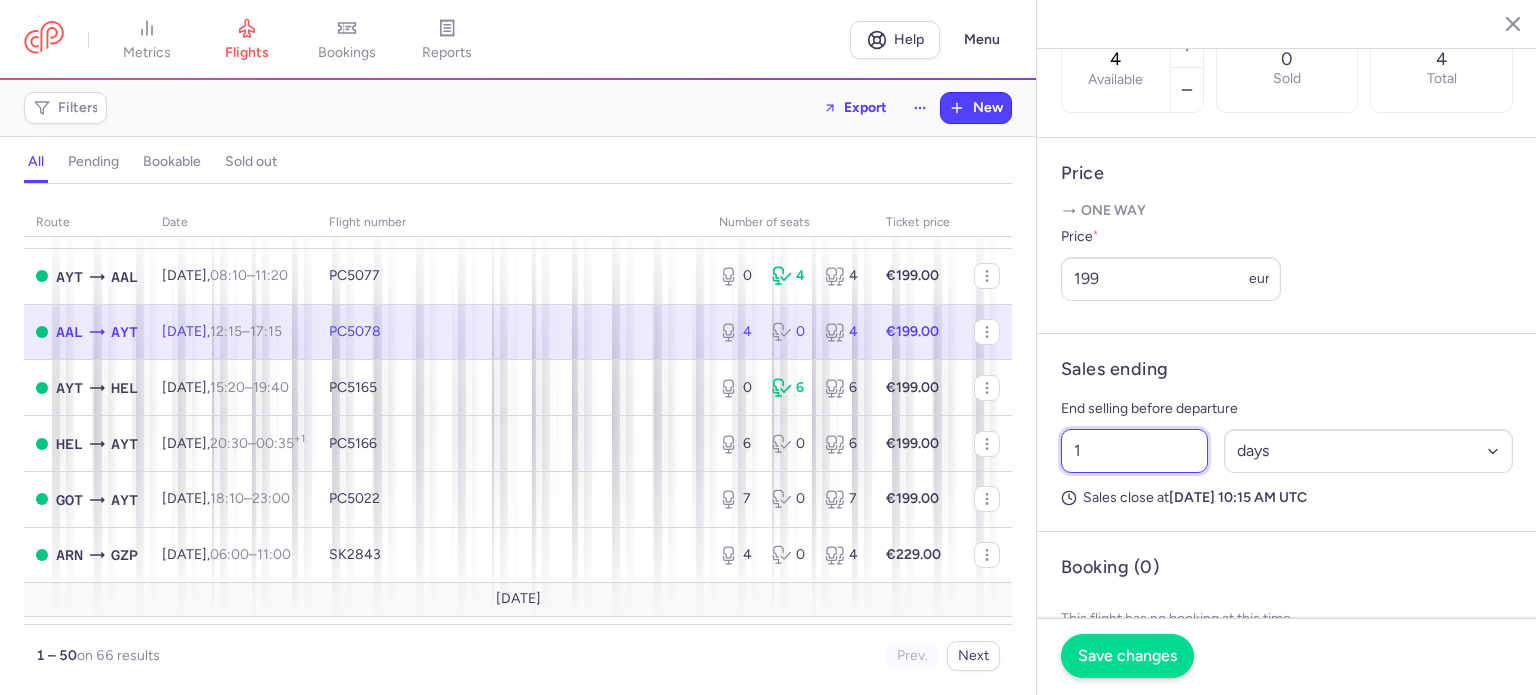 type on "1" 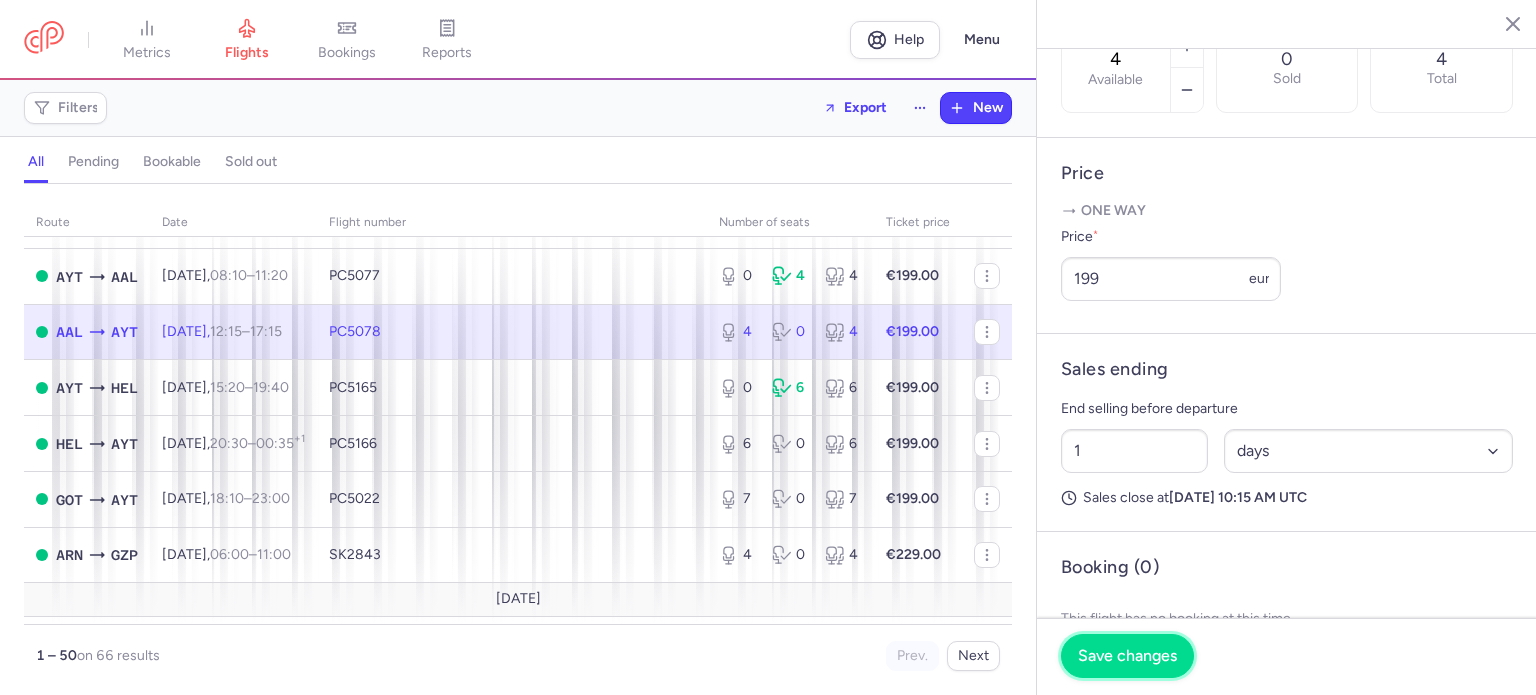 click on "Save changes" at bounding box center (1127, 656) 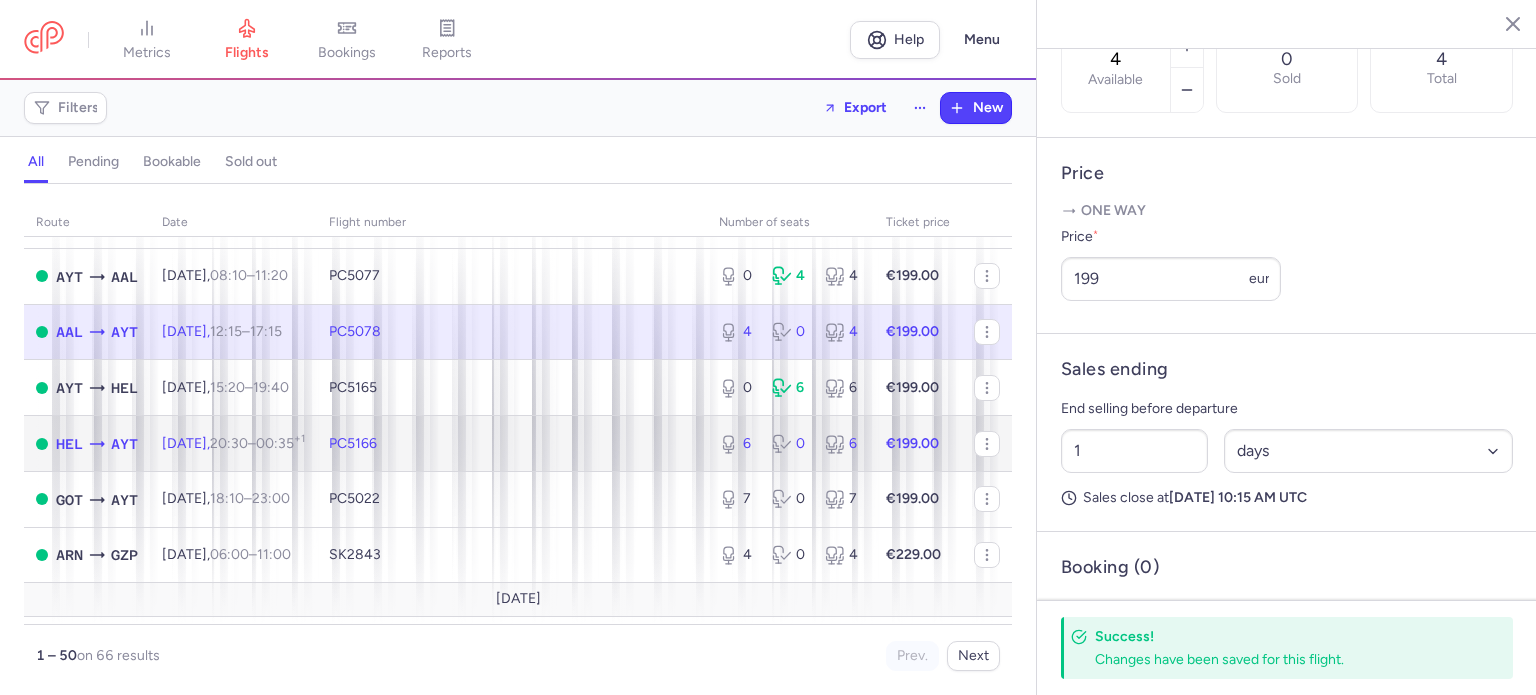 click on "6 0 6" at bounding box center [790, 444] 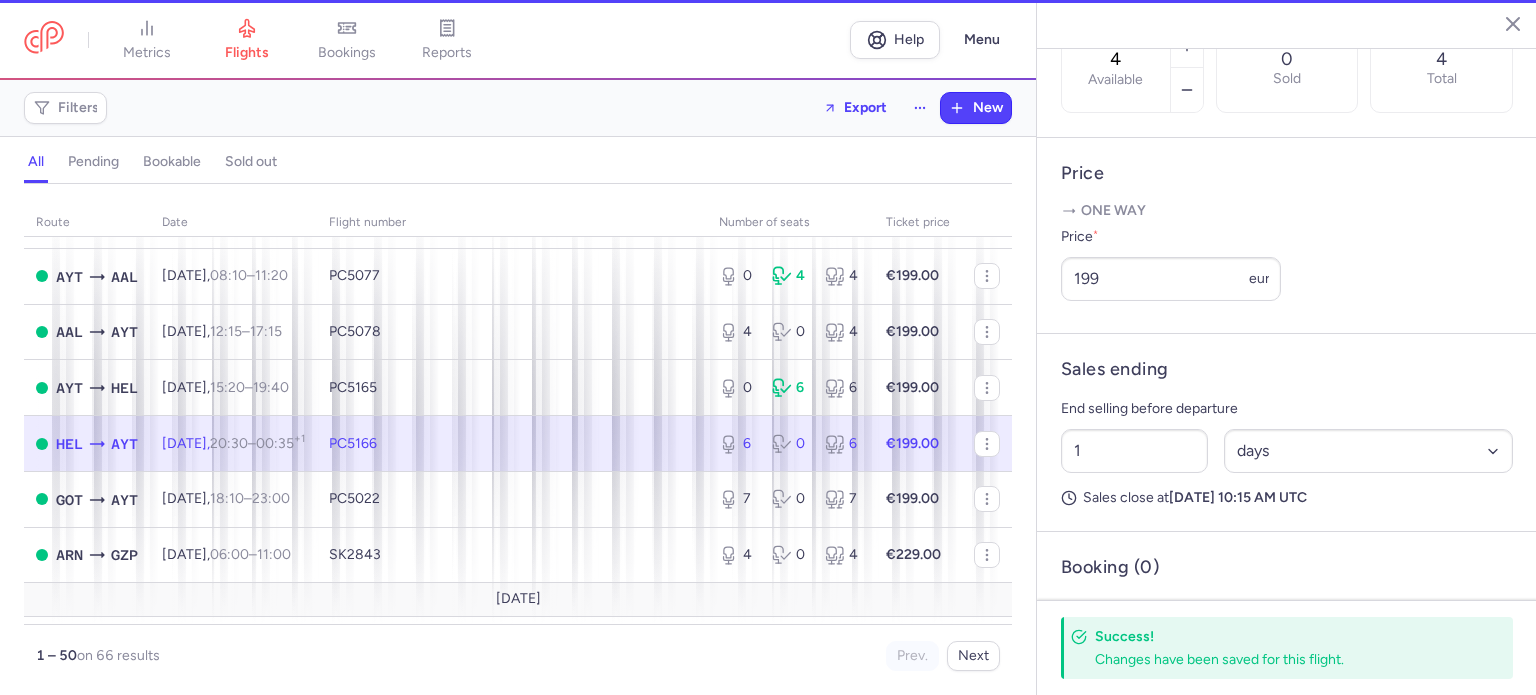 type on "6" 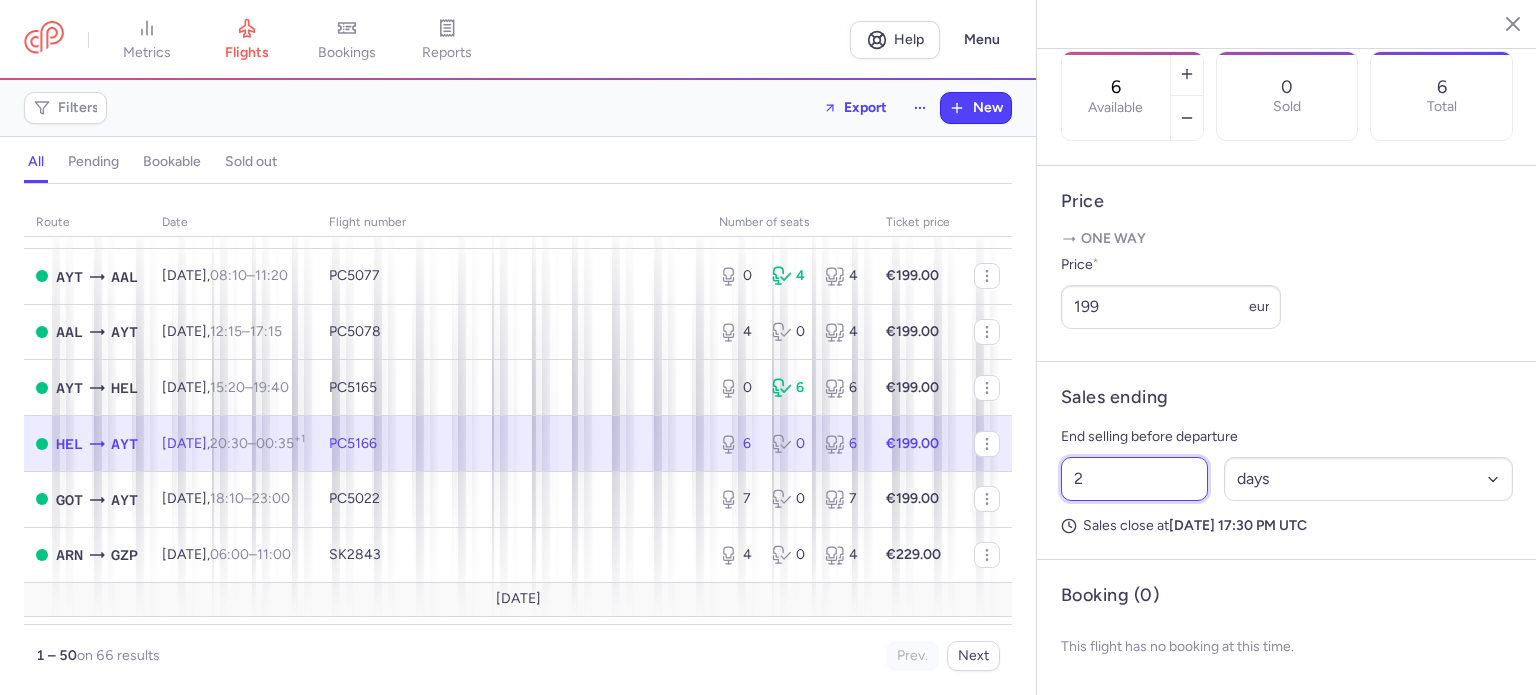 click on "2" at bounding box center (1134, 479) 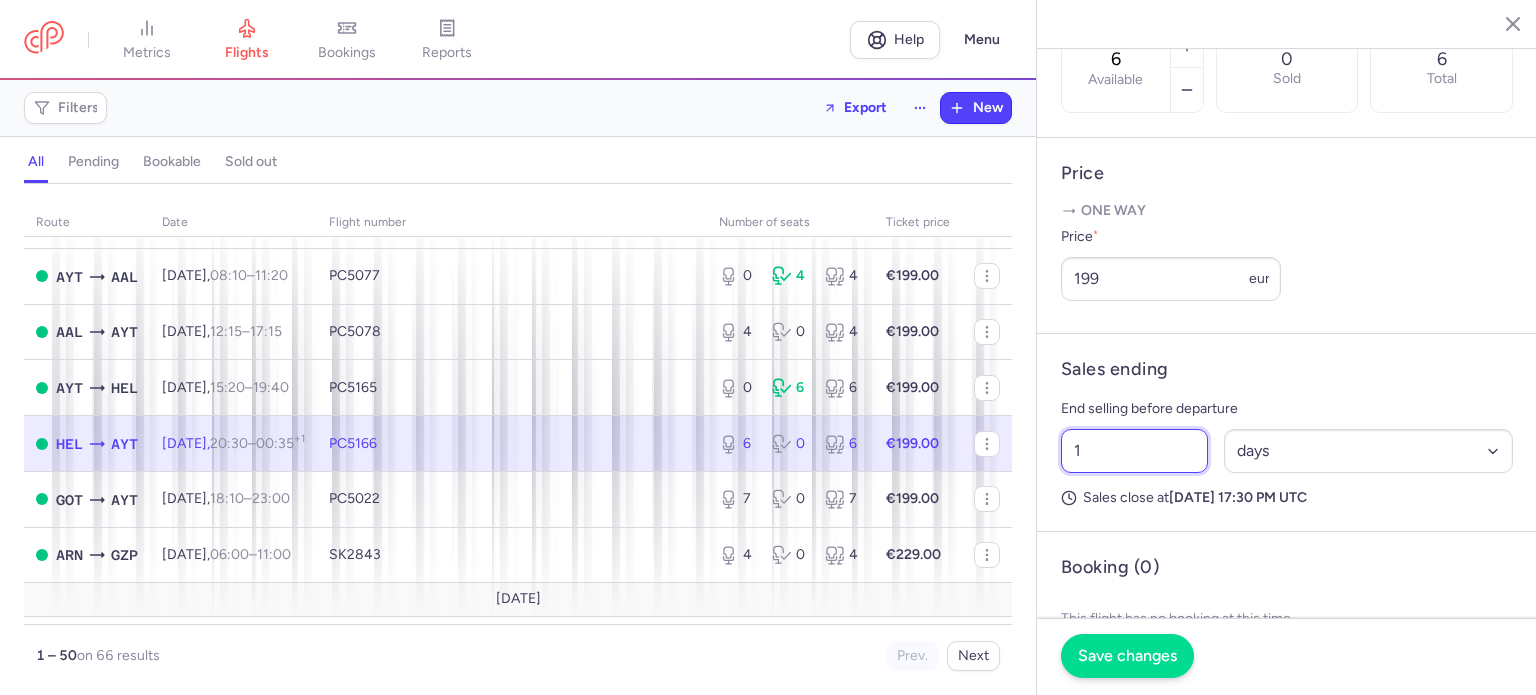 type on "1" 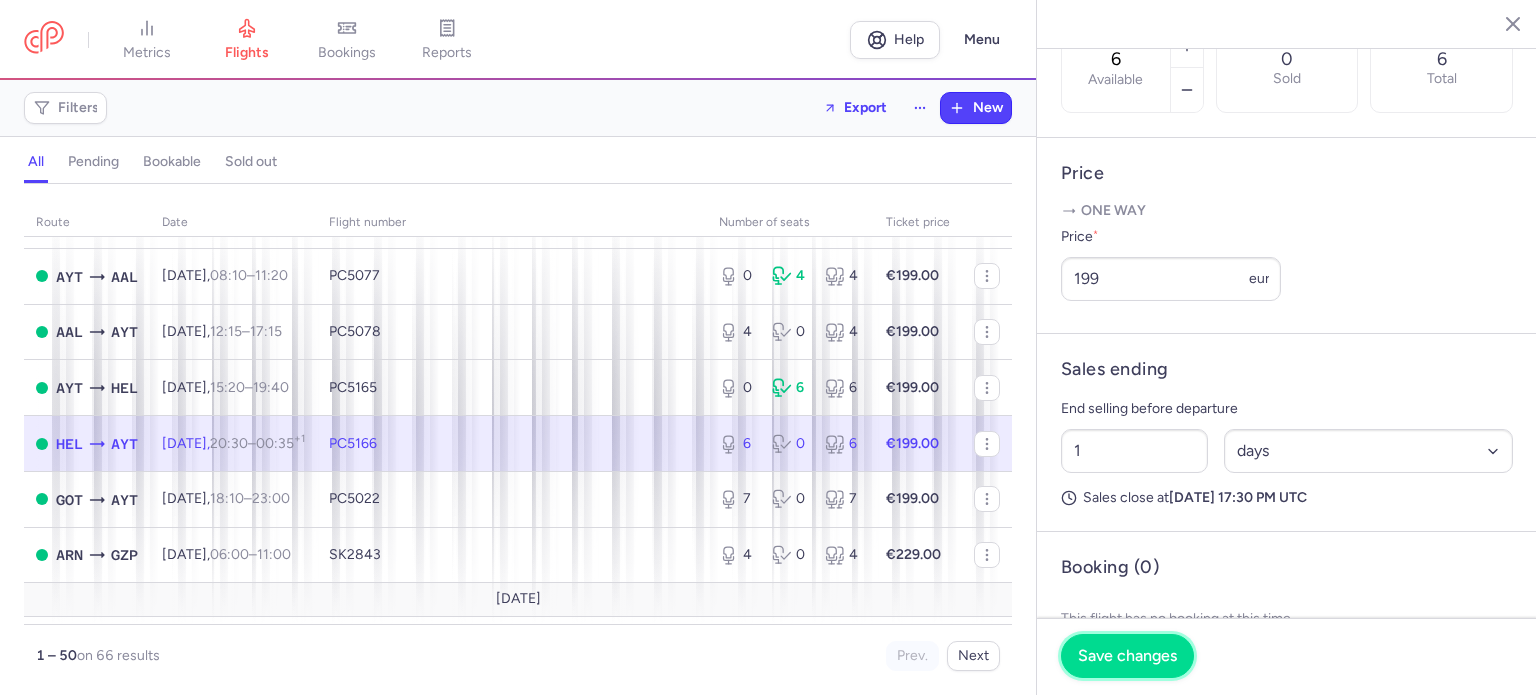 click on "Save changes" at bounding box center [1127, 656] 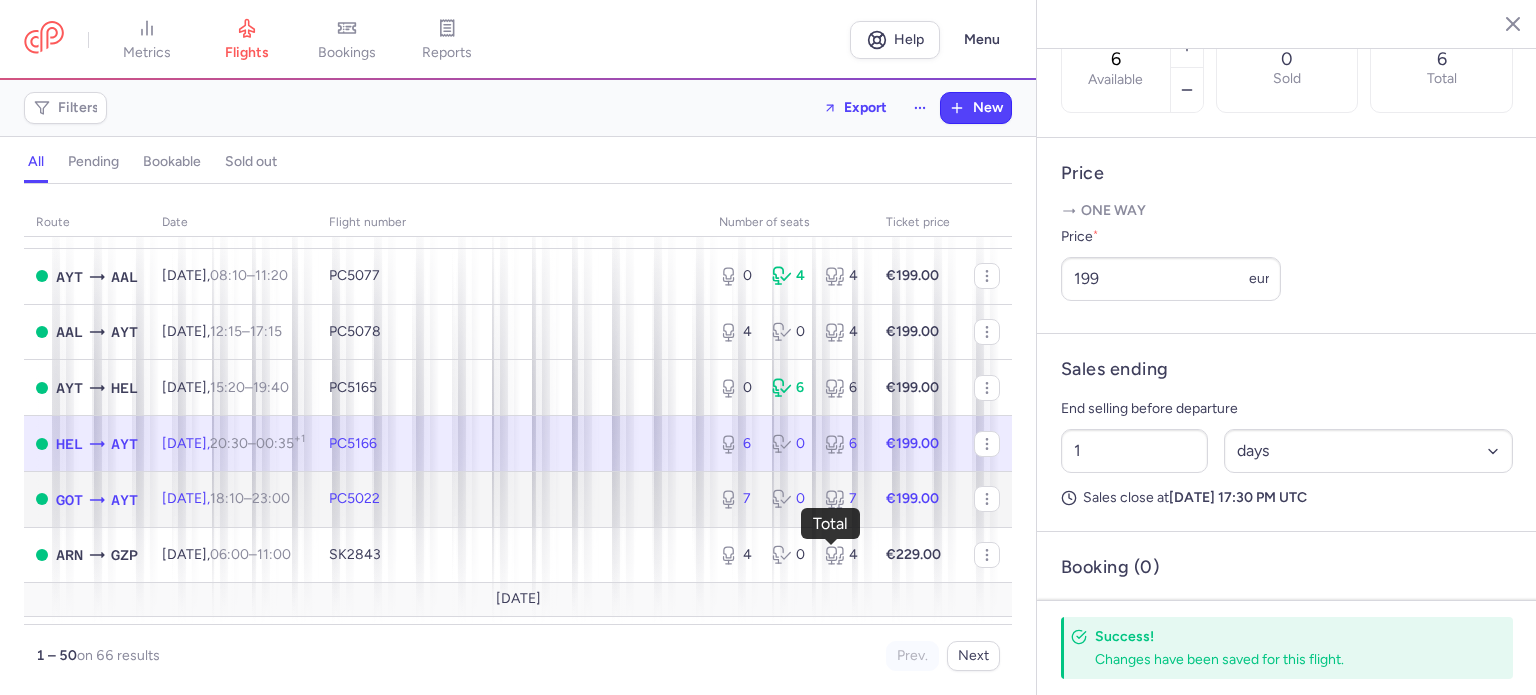 click 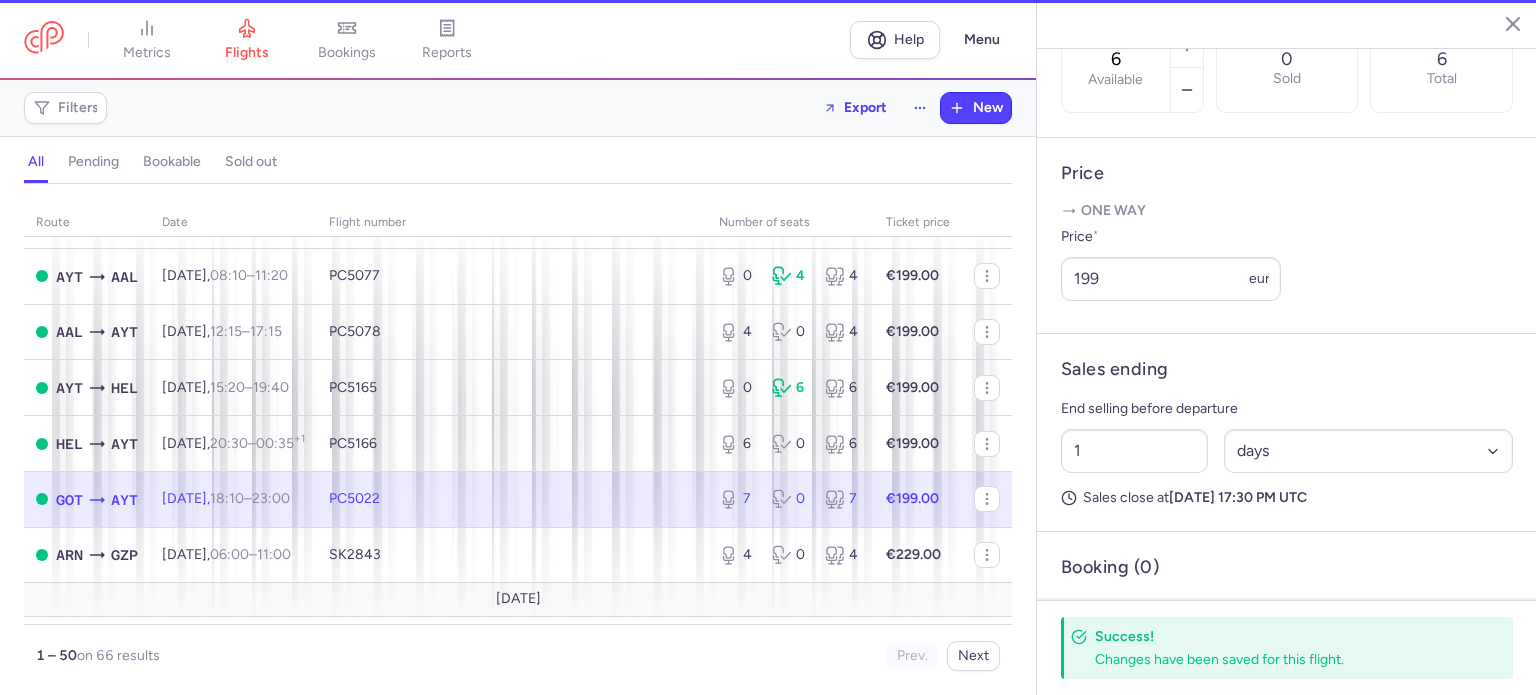 type on "7" 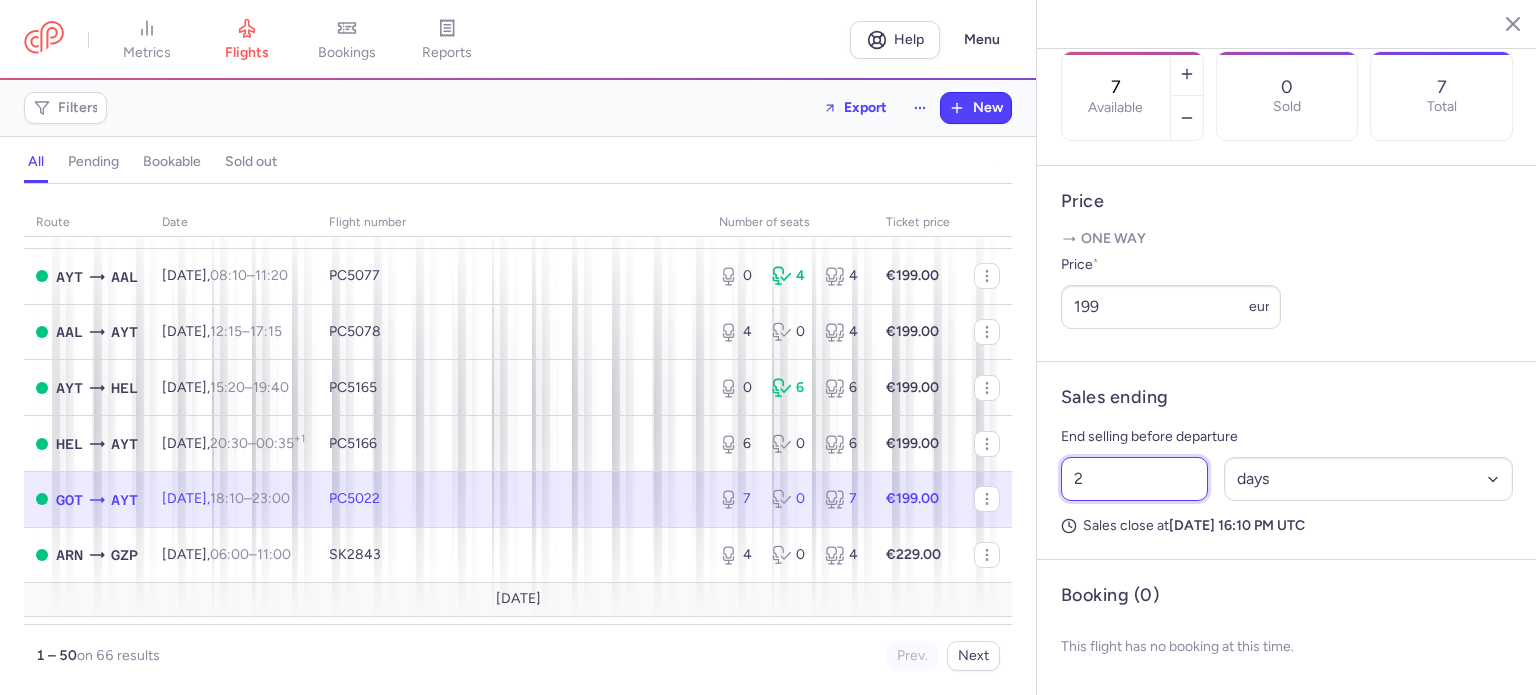 click on "2" at bounding box center (1134, 479) 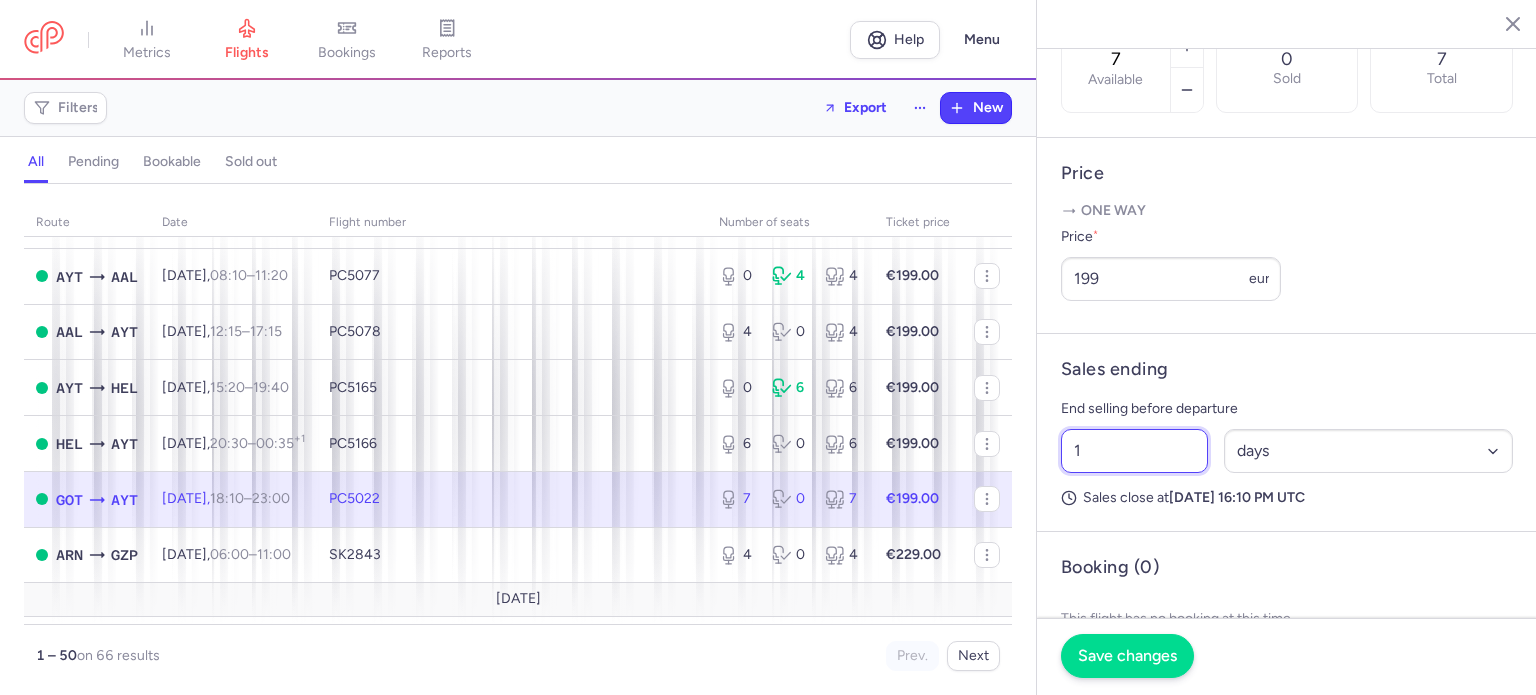 type on "1" 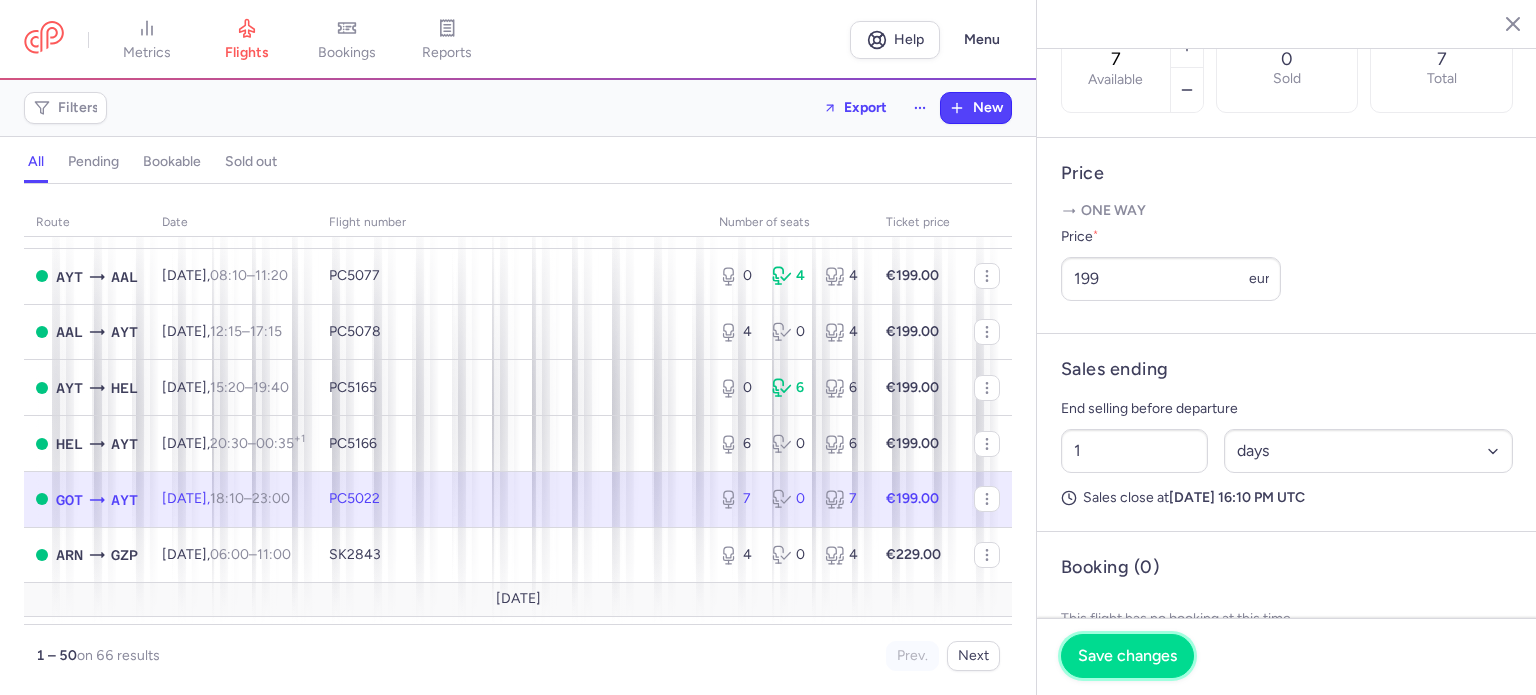 click on "Save changes" at bounding box center [1127, 656] 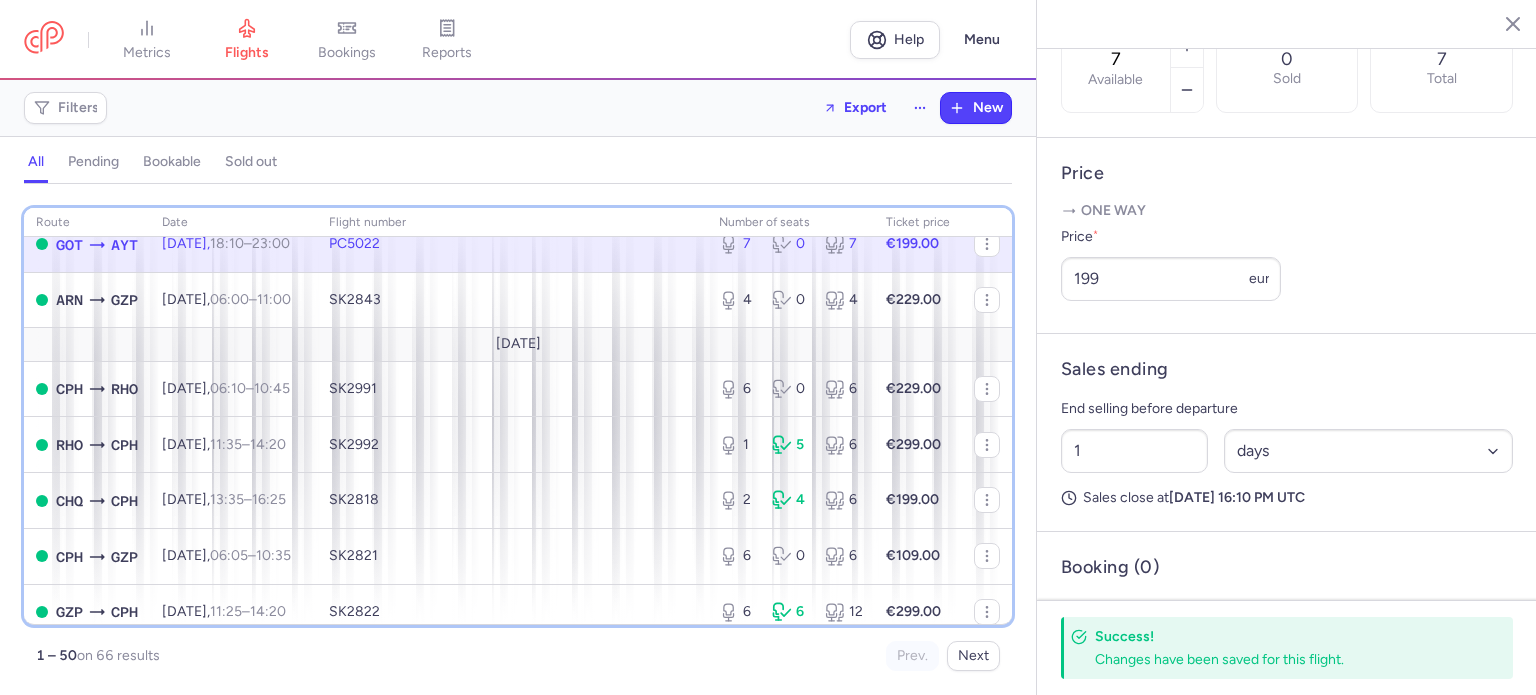 scroll, scrollTop: 2420, scrollLeft: 0, axis: vertical 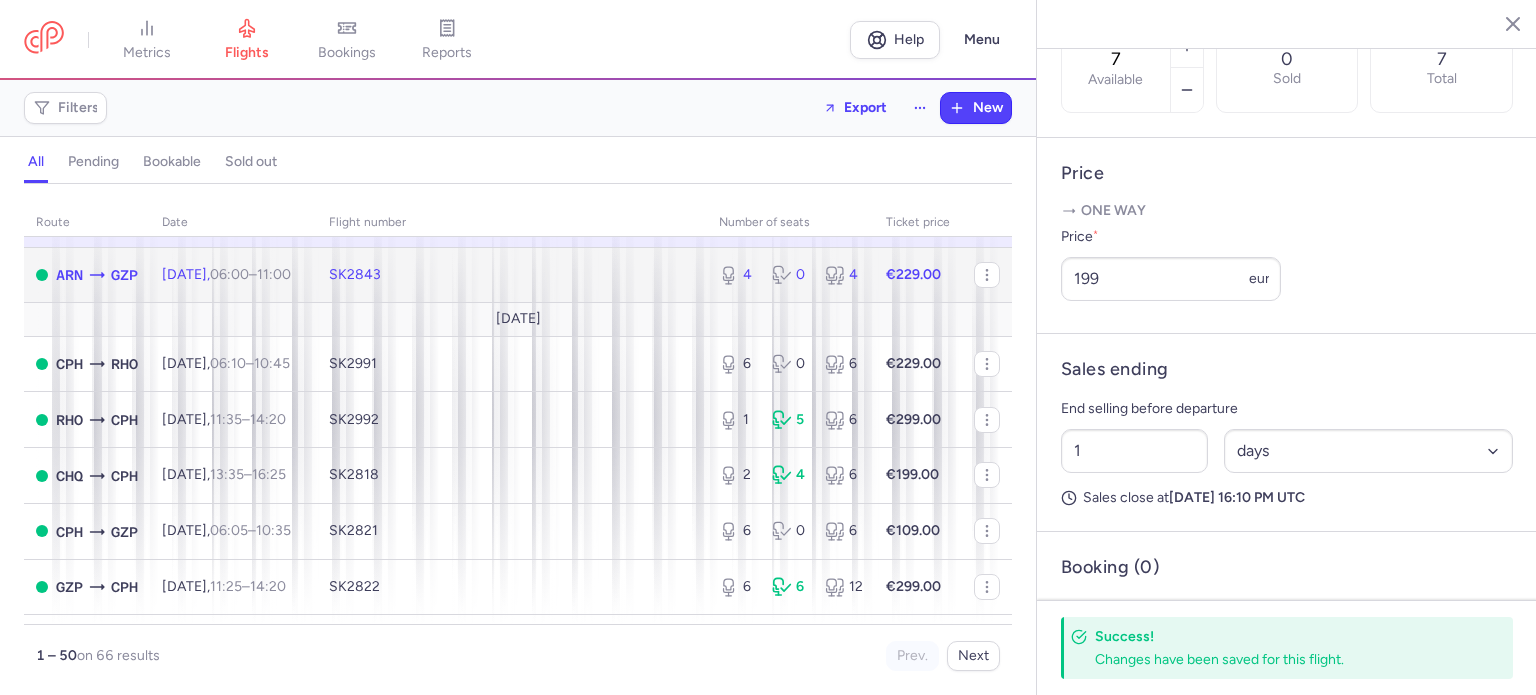 click on "SK2843" at bounding box center (512, 275) 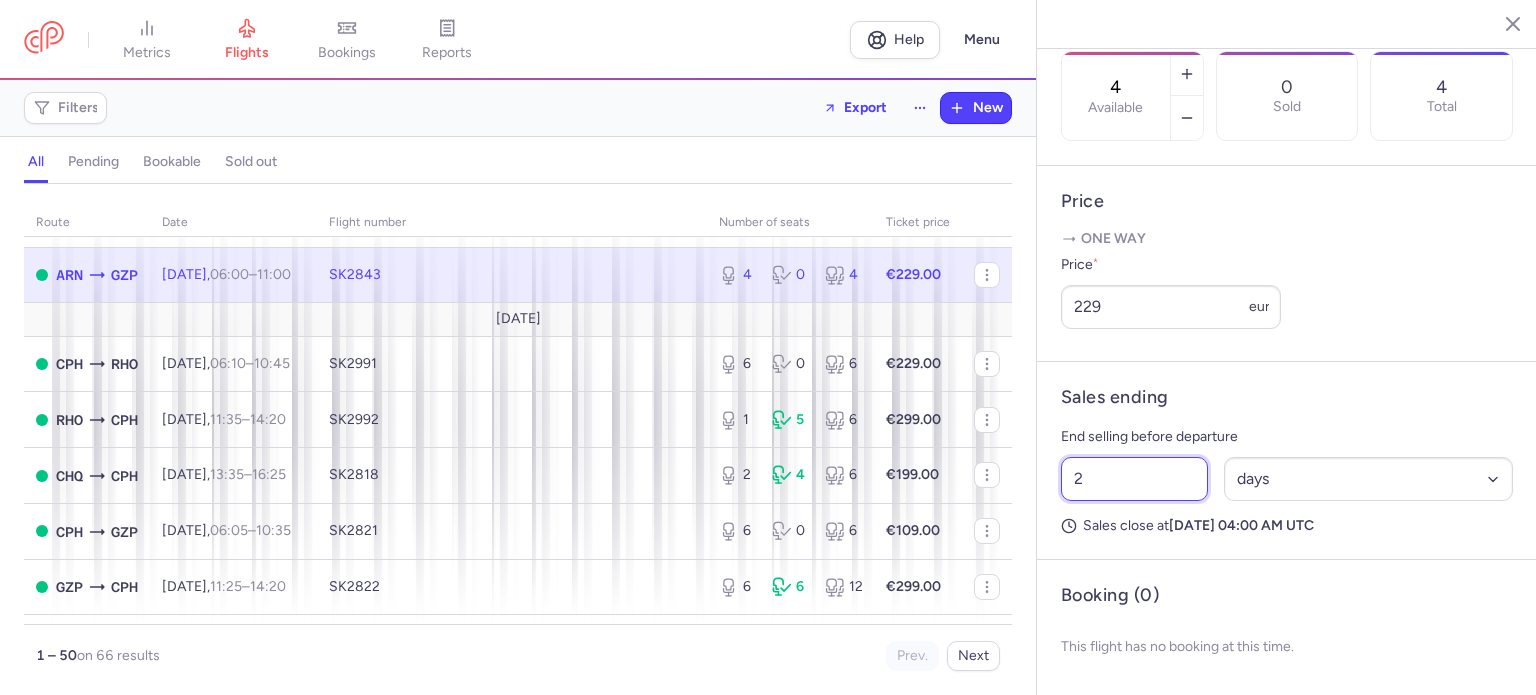 click on "2" at bounding box center [1134, 479] 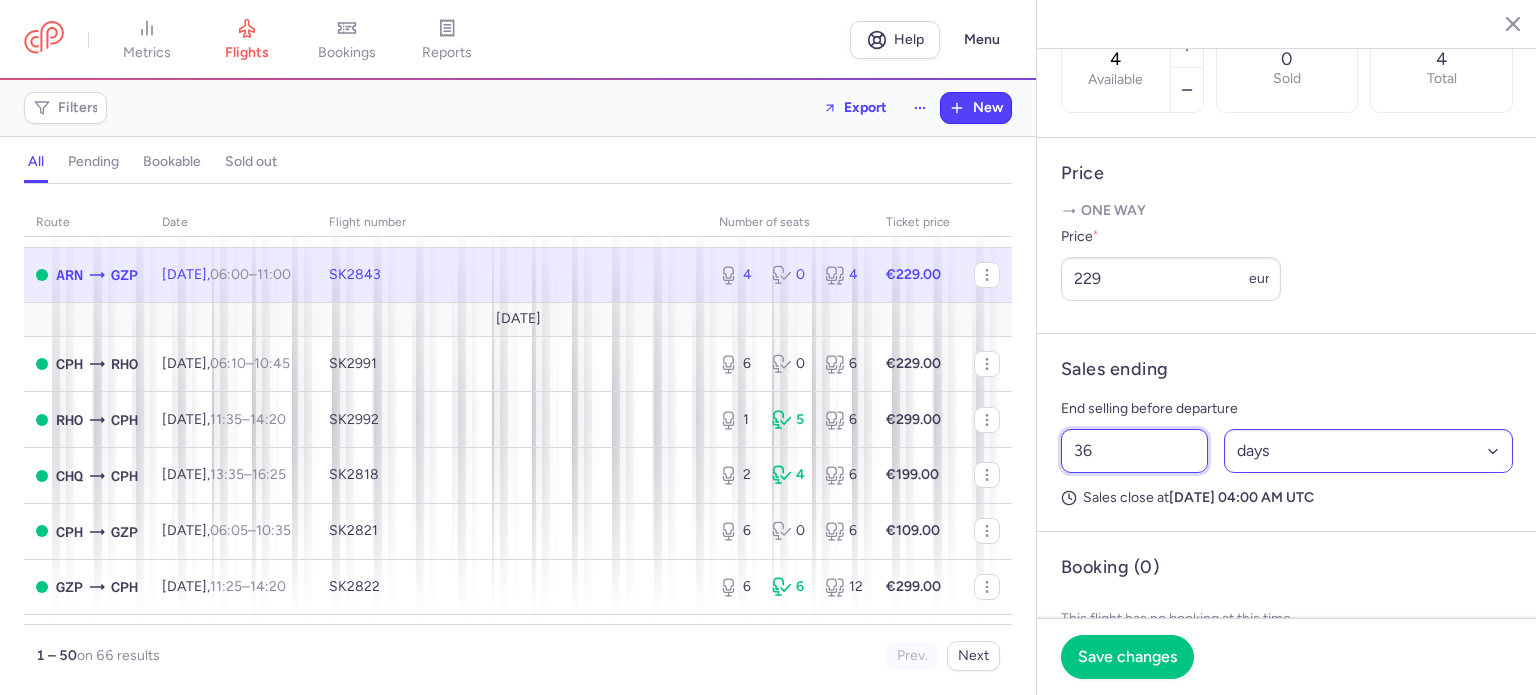 type on "36" 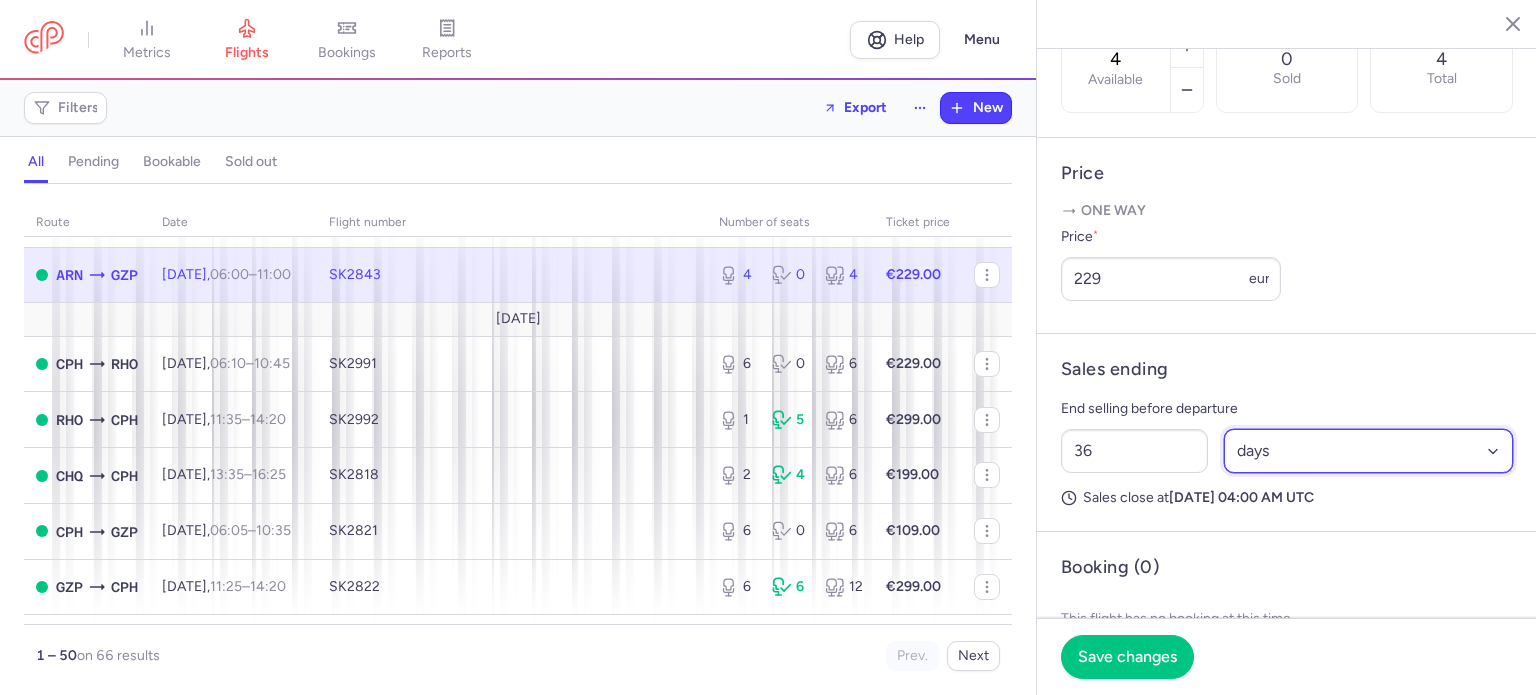 click on "Select an option hours days" at bounding box center (1369, 451) 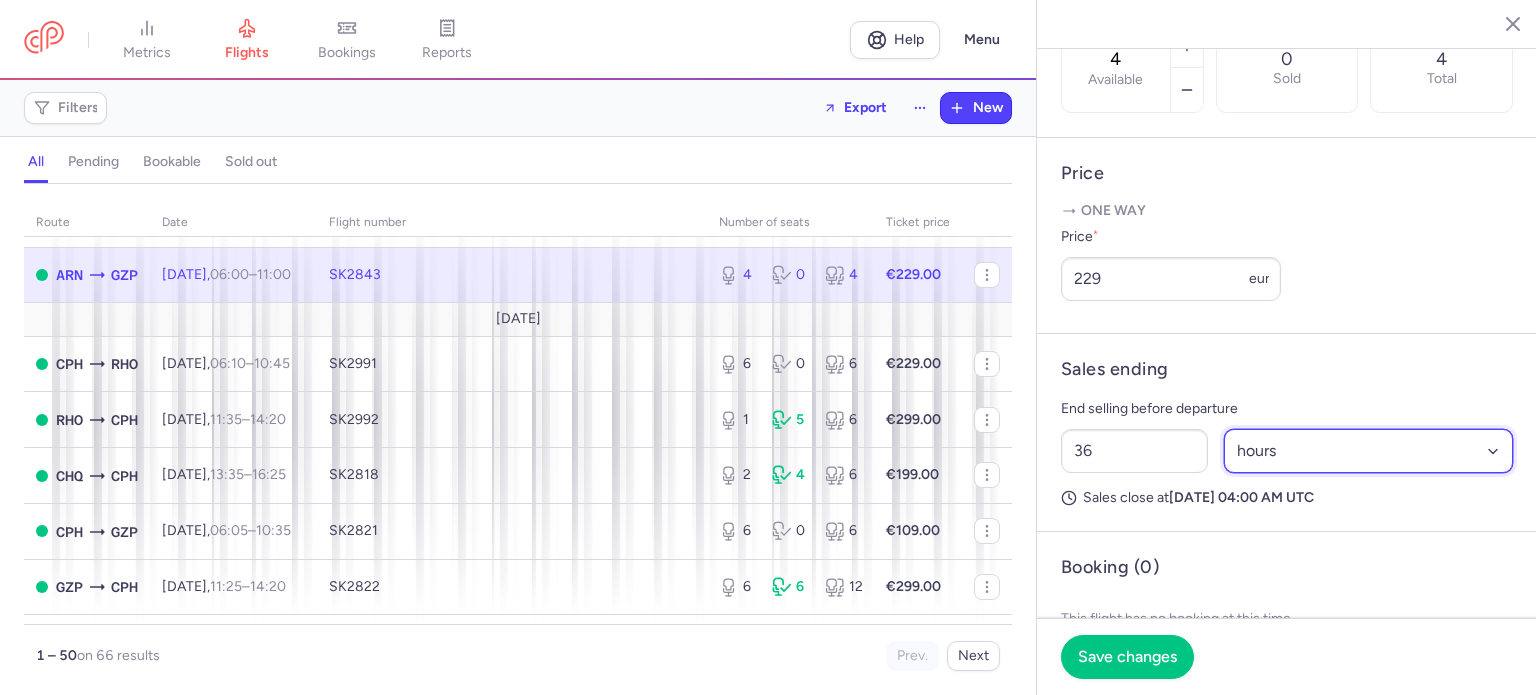 click on "Select an option hours days" at bounding box center [1369, 451] 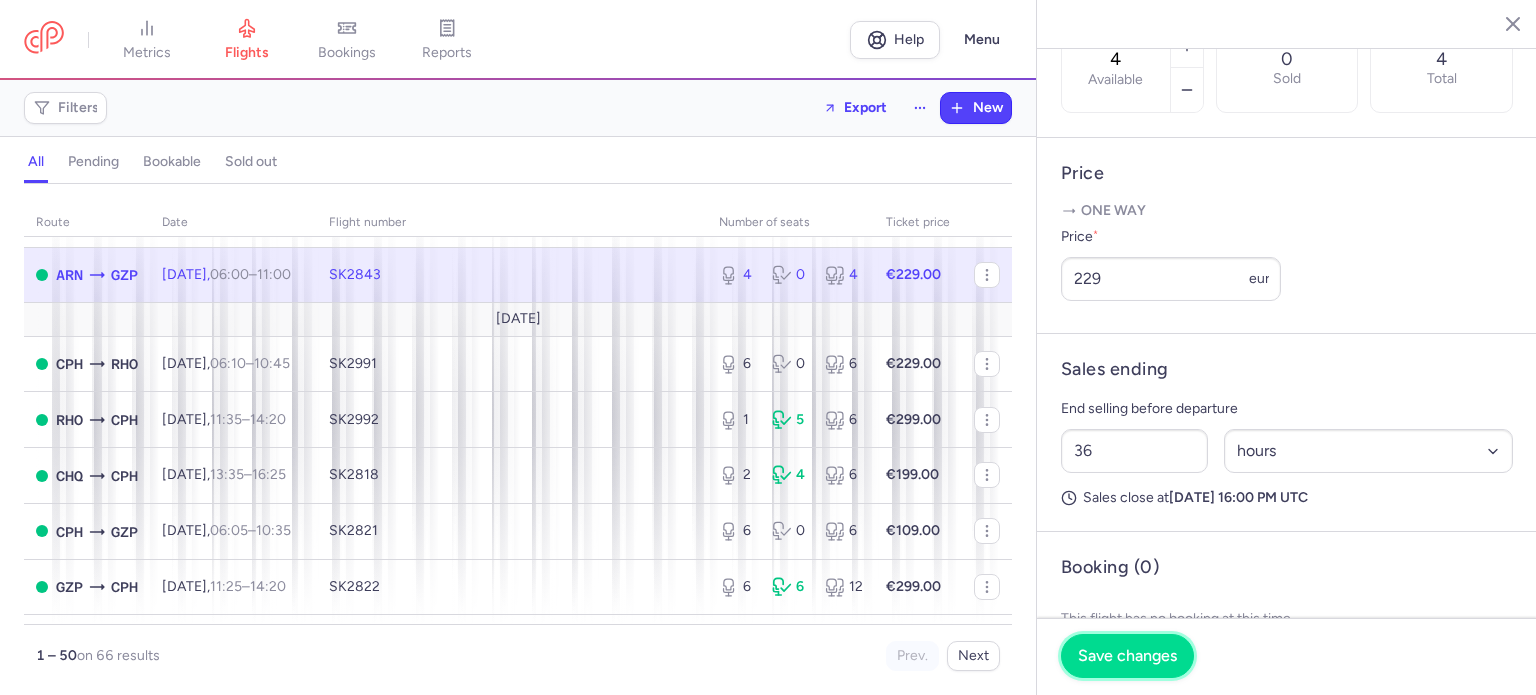 click on "Save changes" at bounding box center [1127, 656] 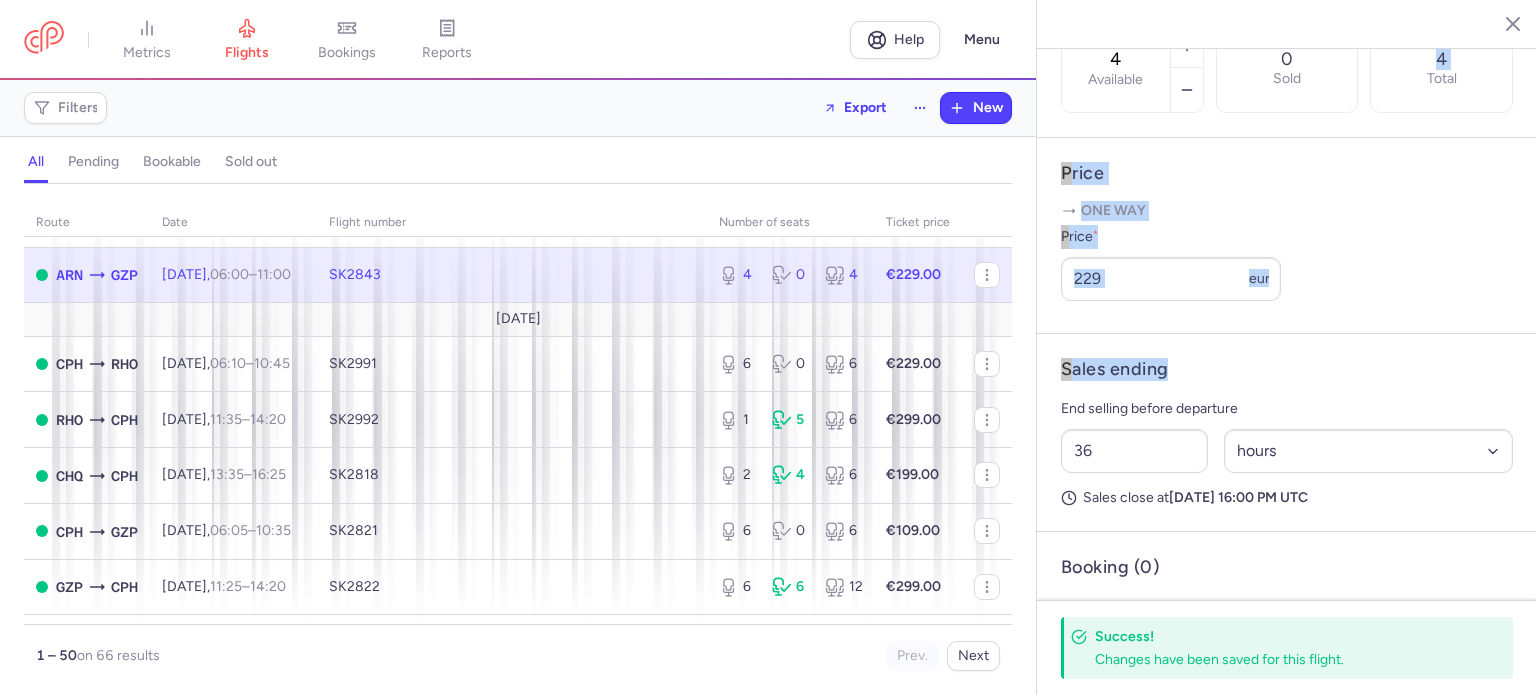drag, startPoint x: 1500, startPoint y: 376, endPoint x: 1484, endPoint y: 149, distance: 227.56317 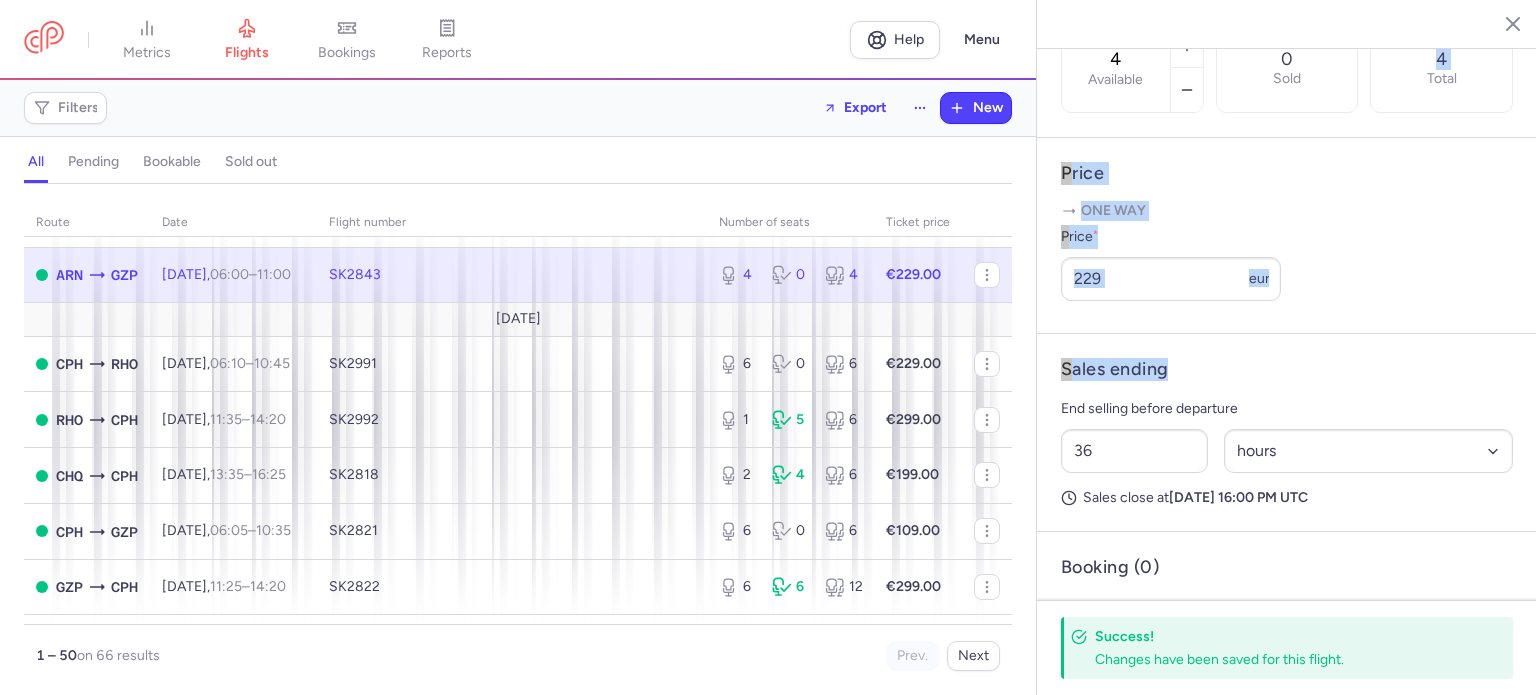 click on "One way" at bounding box center (1287, 211) 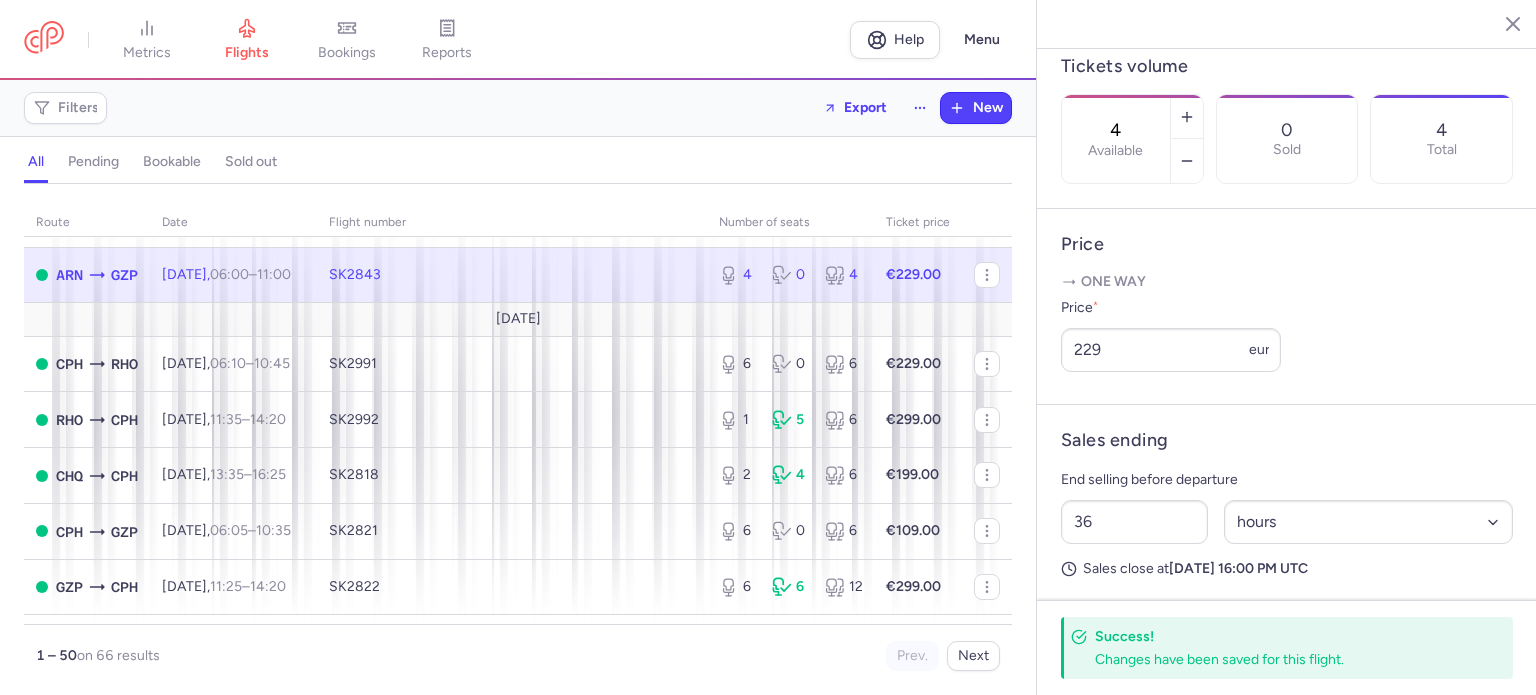 scroll, scrollTop: 616, scrollLeft: 0, axis: vertical 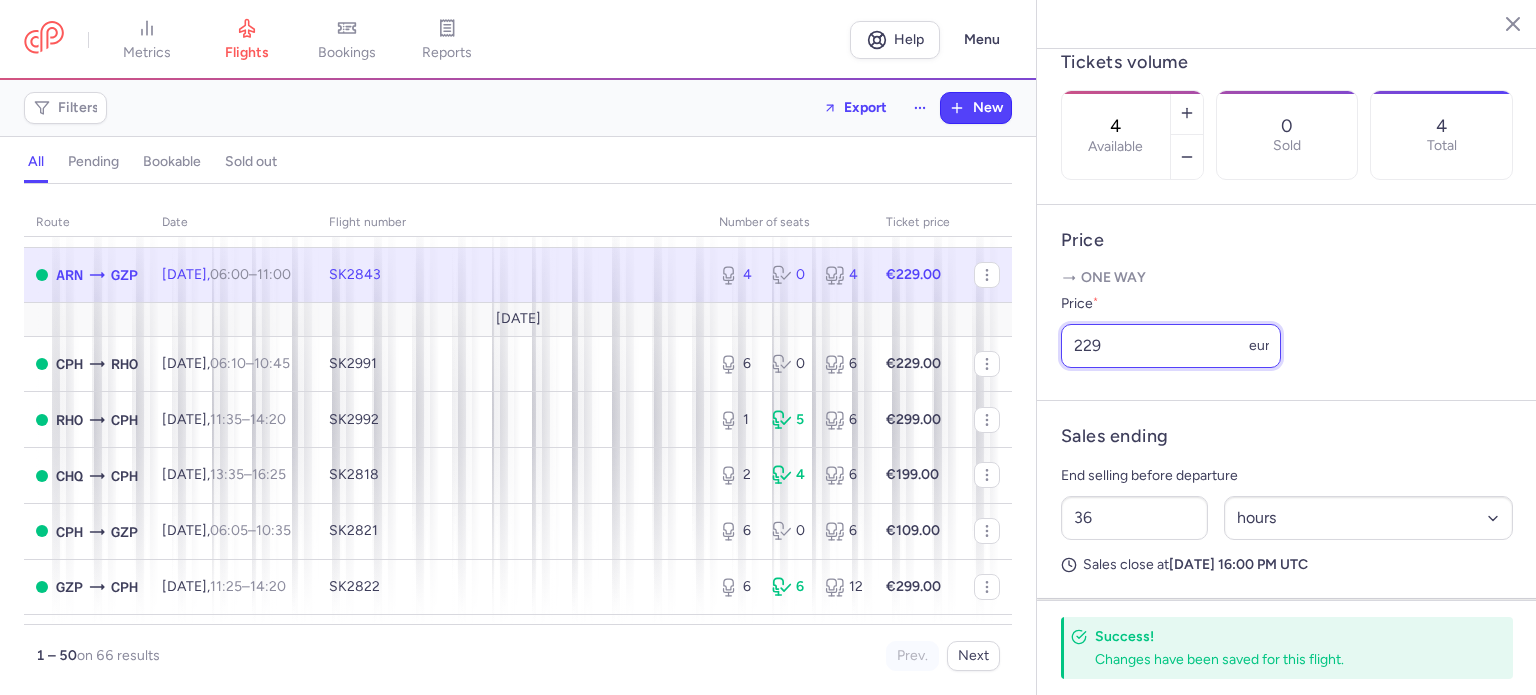 click on "229" at bounding box center (1171, 346) 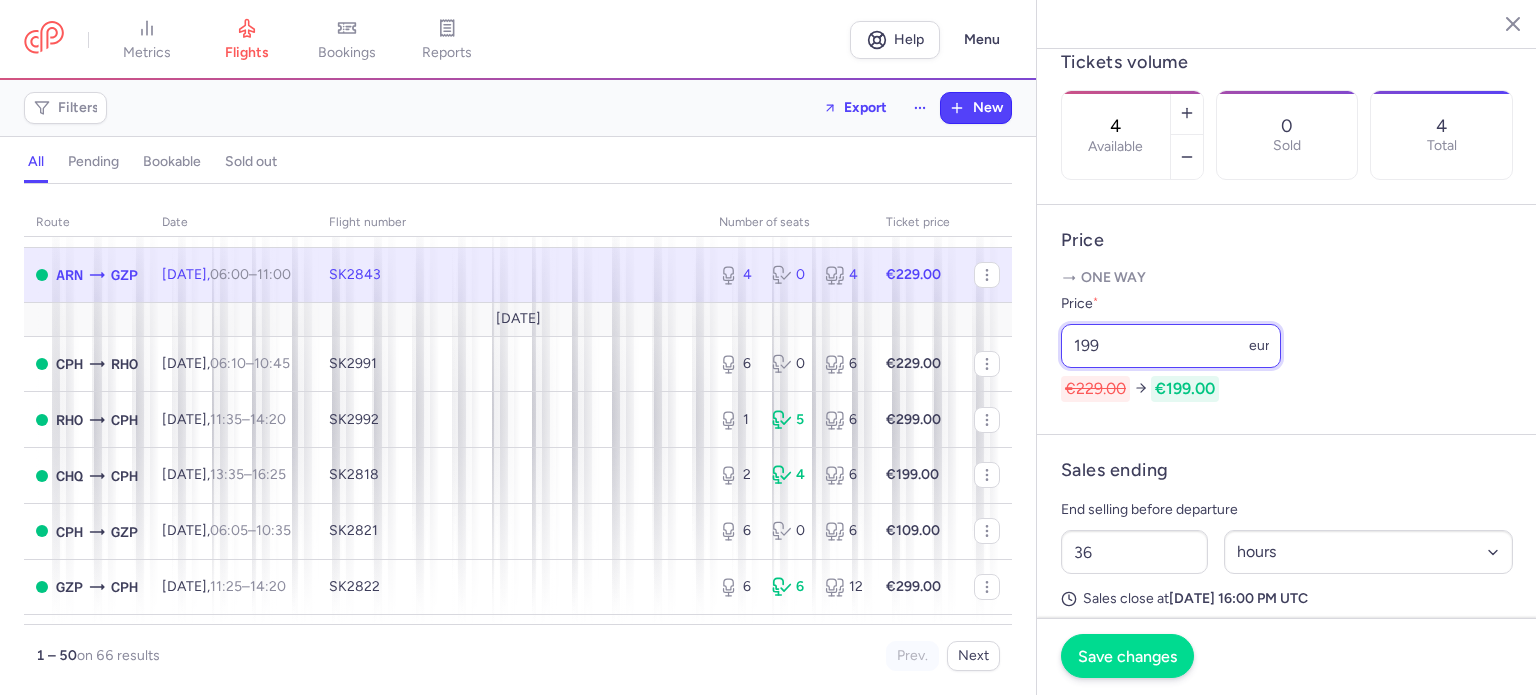 type on "199" 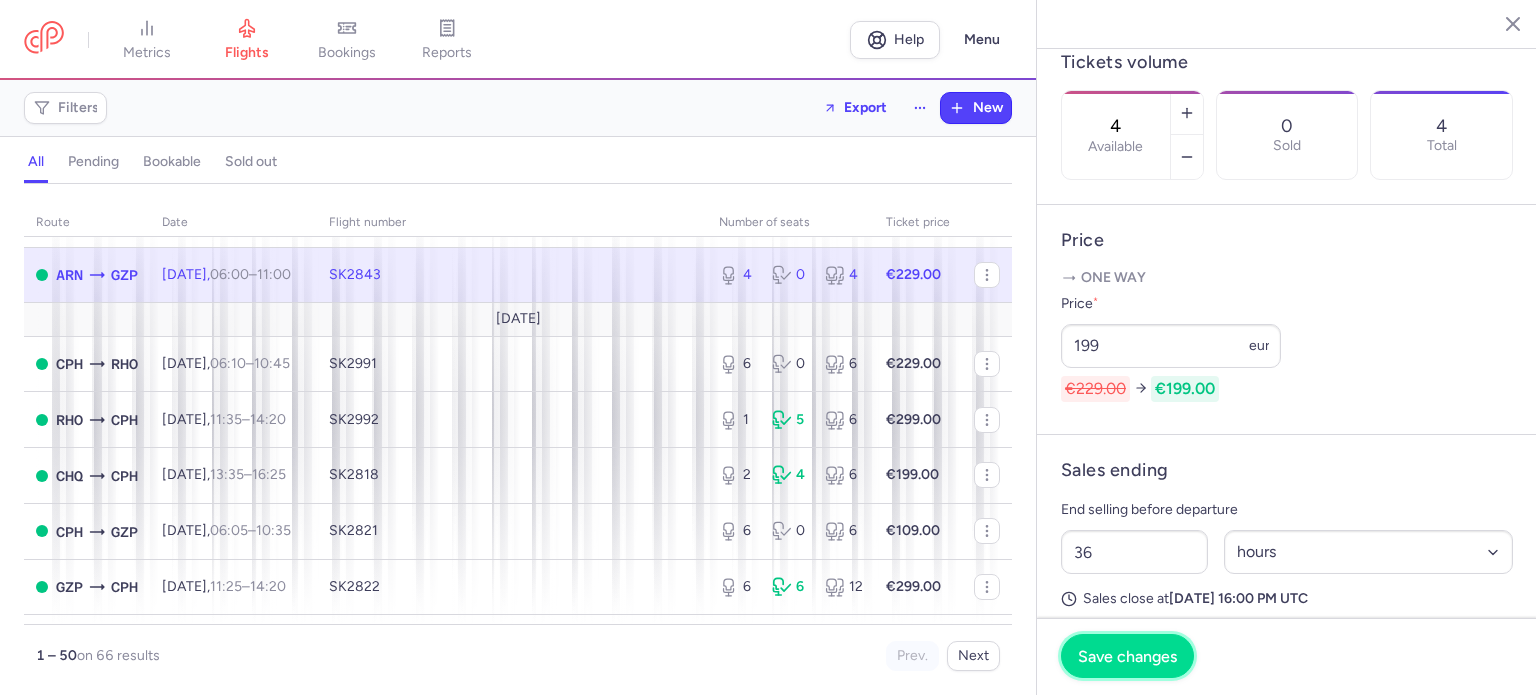 click on "Save changes" at bounding box center (1127, 656) 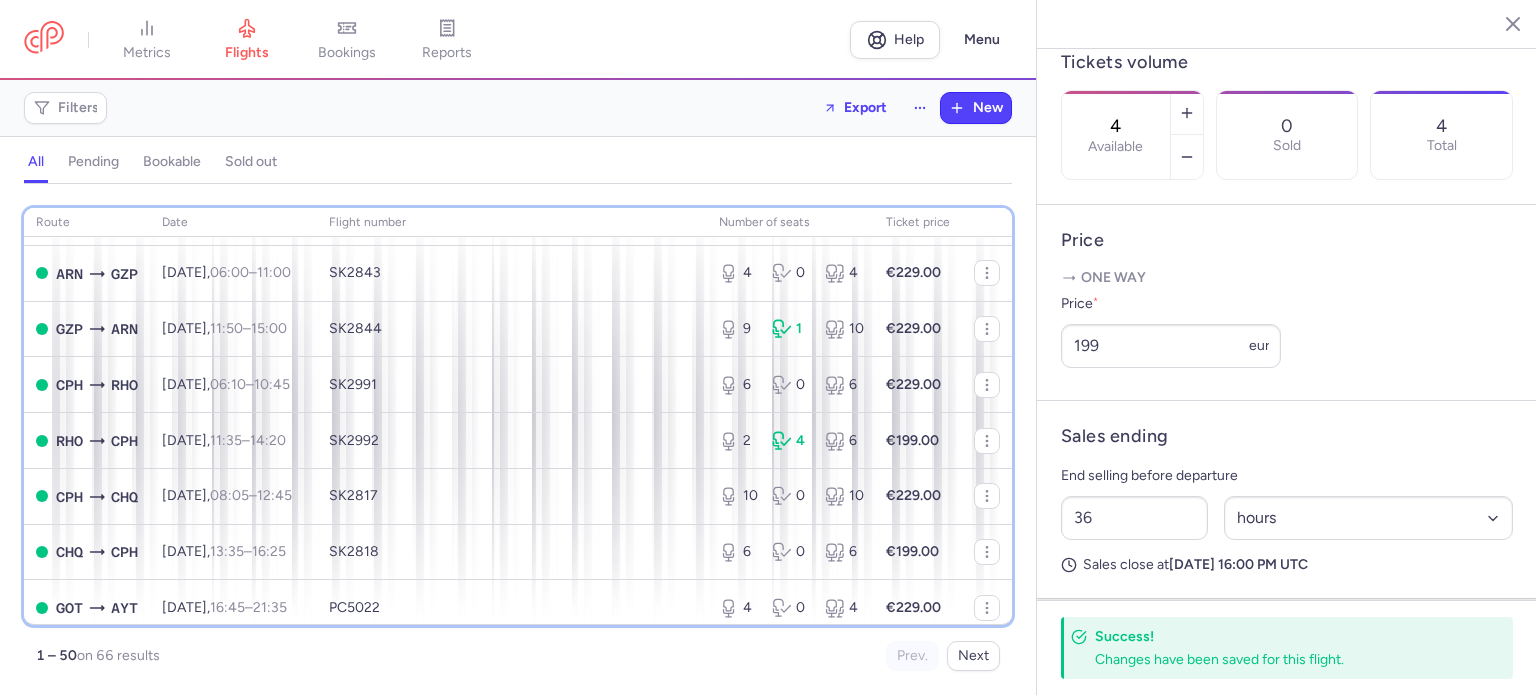 scroll, scrollTop: 1679, scrollLeft: 0, axis: vertical 